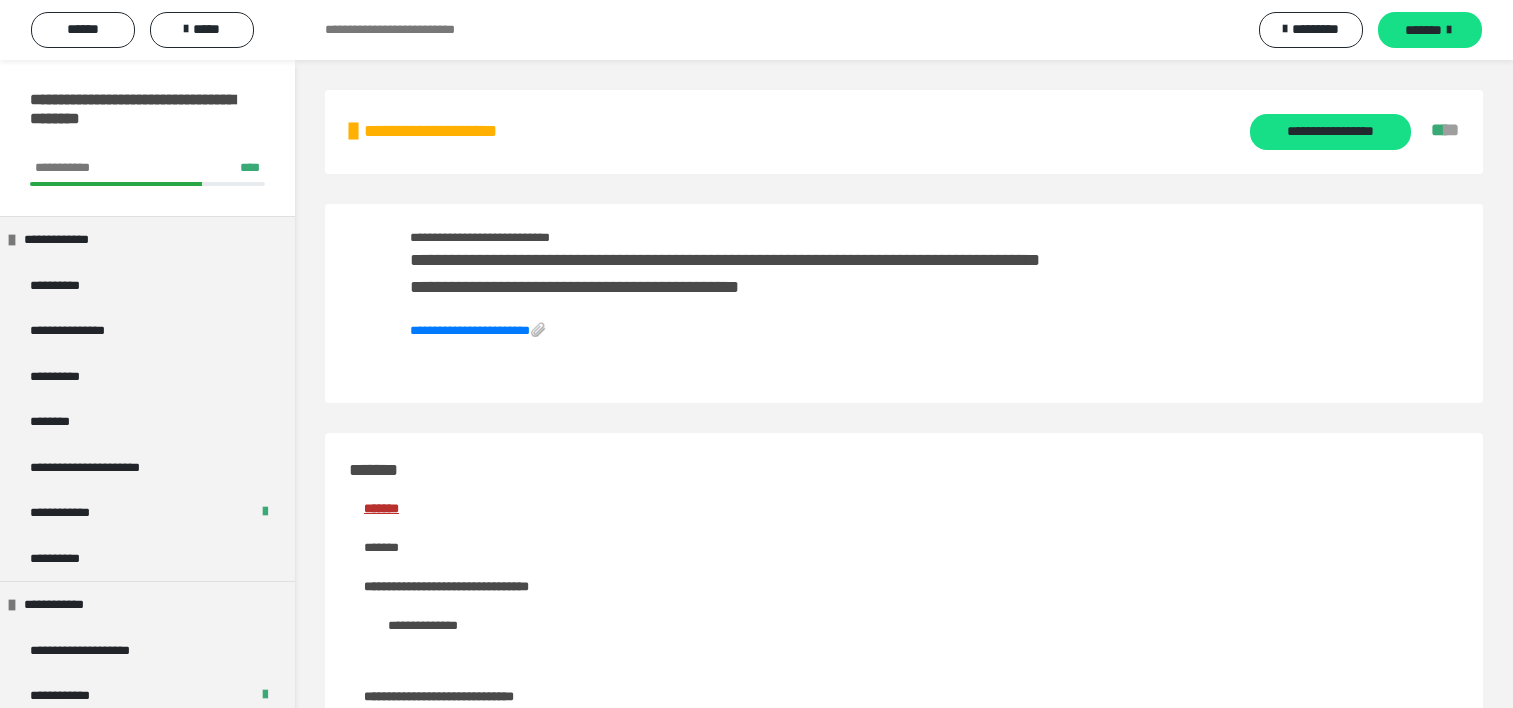 scroll, scrollTop: 0, scrollLeft: 0, axis: both 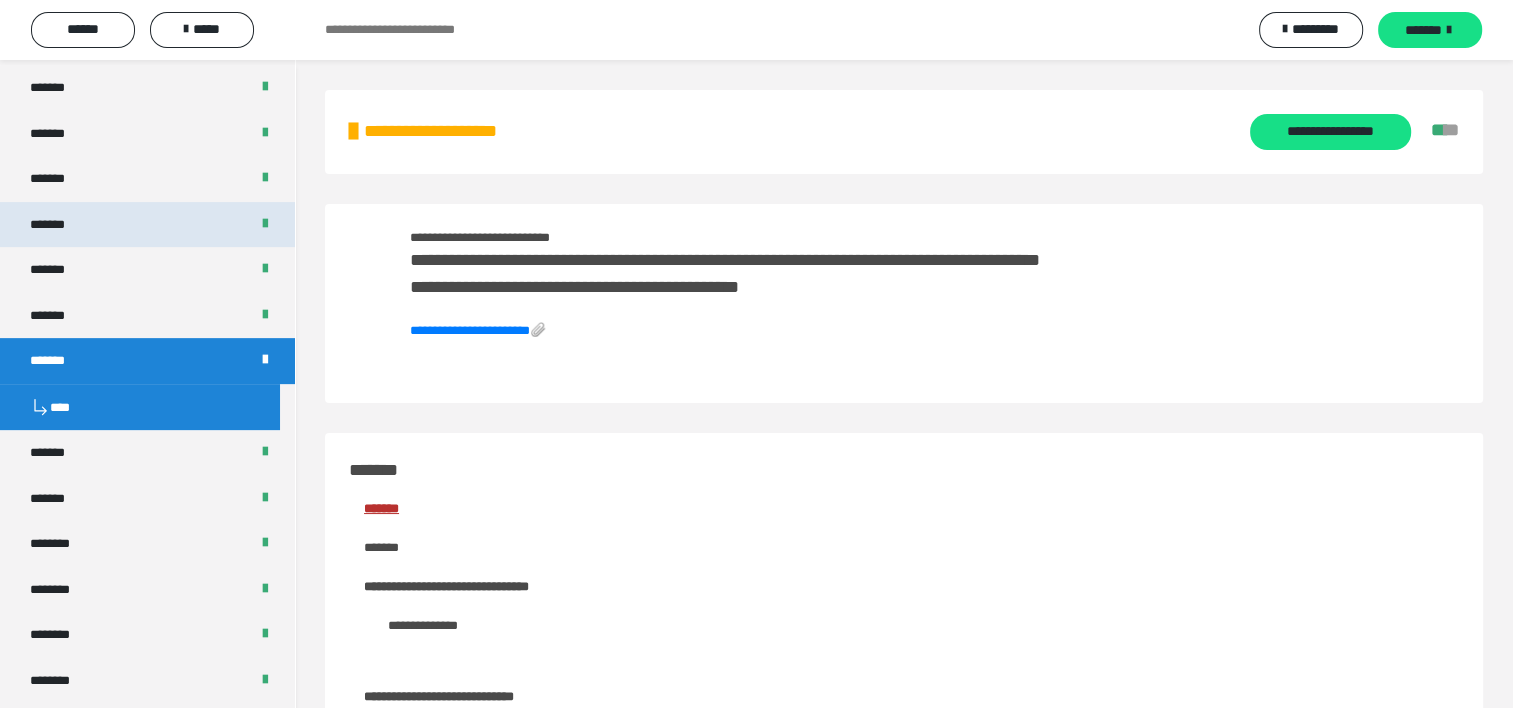 click on "*******" at bounding box center [59, 225] 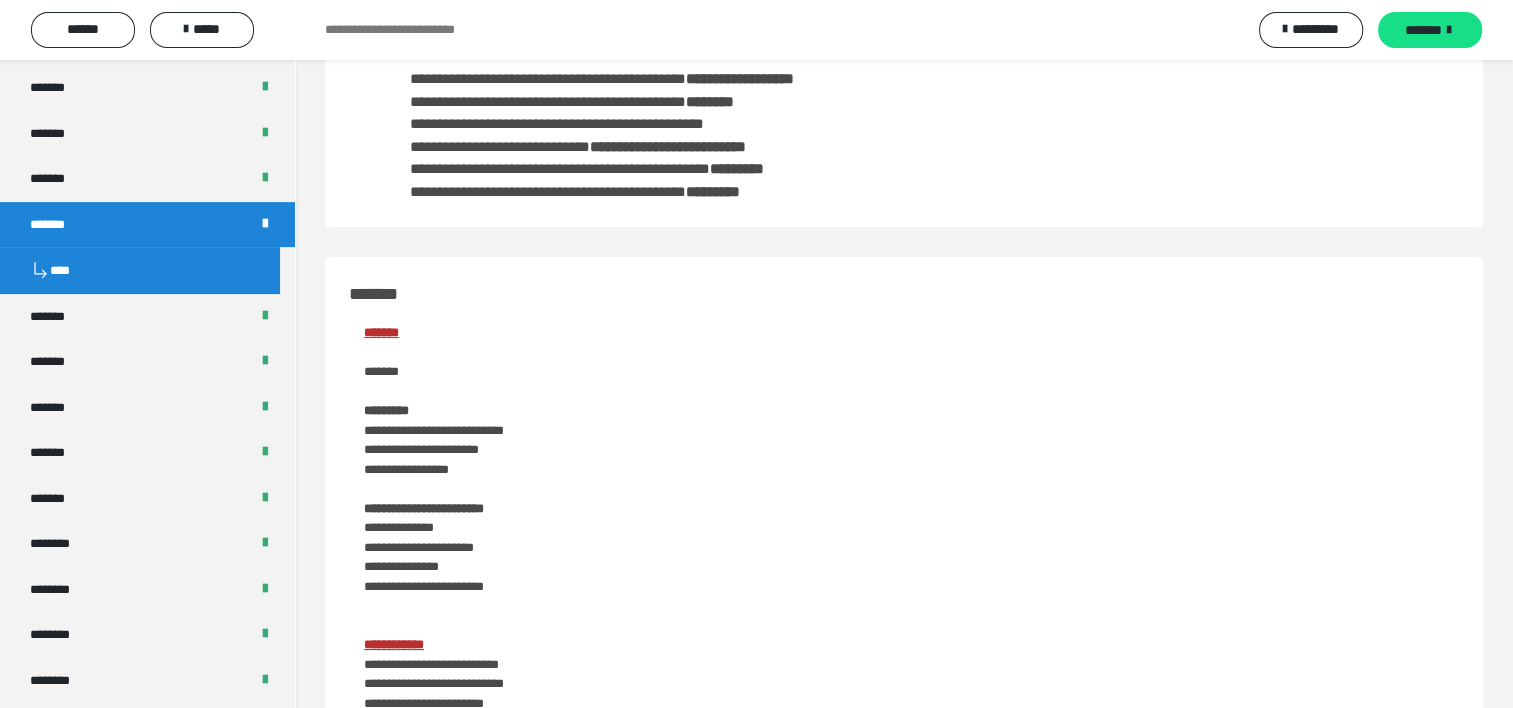 scroll, scrollTop: 300, scrollLeft: 0, axis: vertical 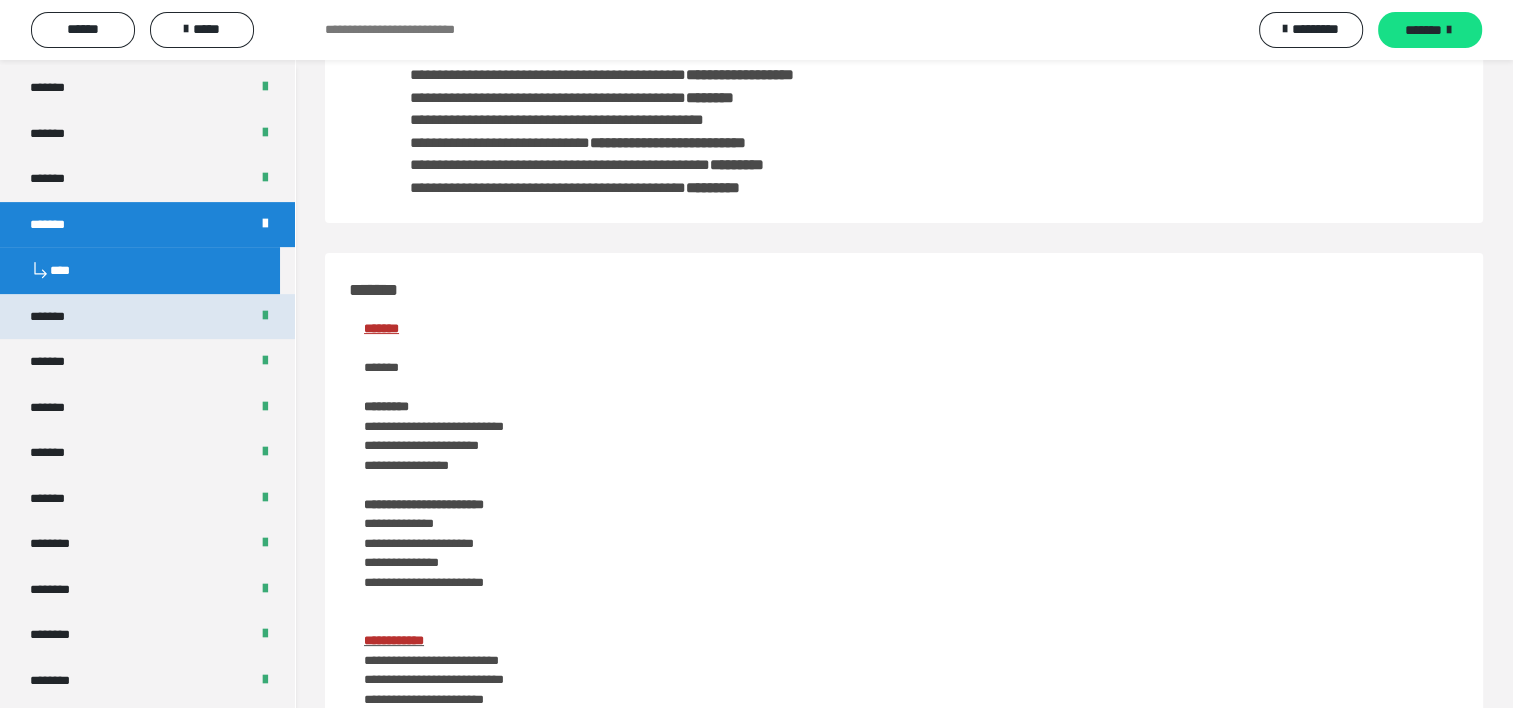 click at bounding box center [265, 316] 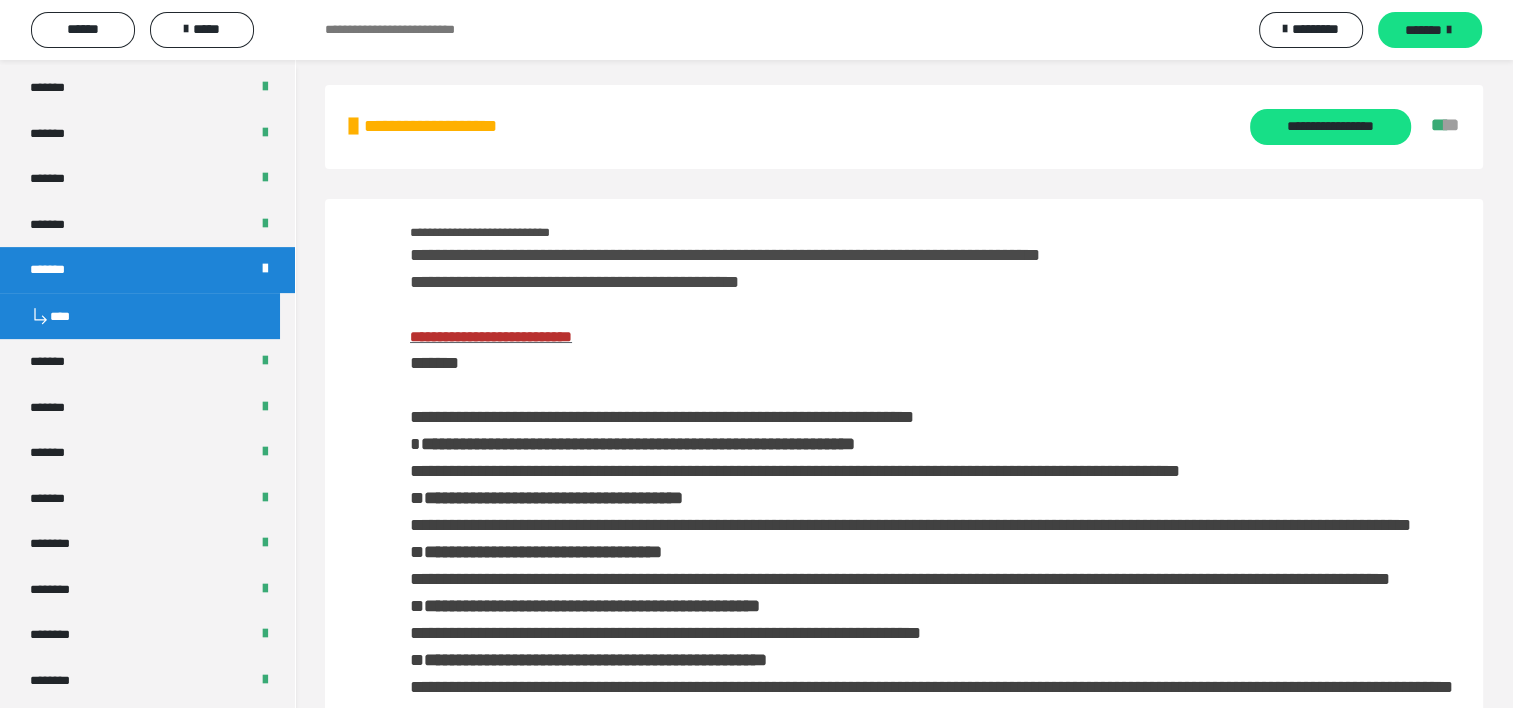 scroll, scrollTop: 0, scrollLeft: 0, axis: both 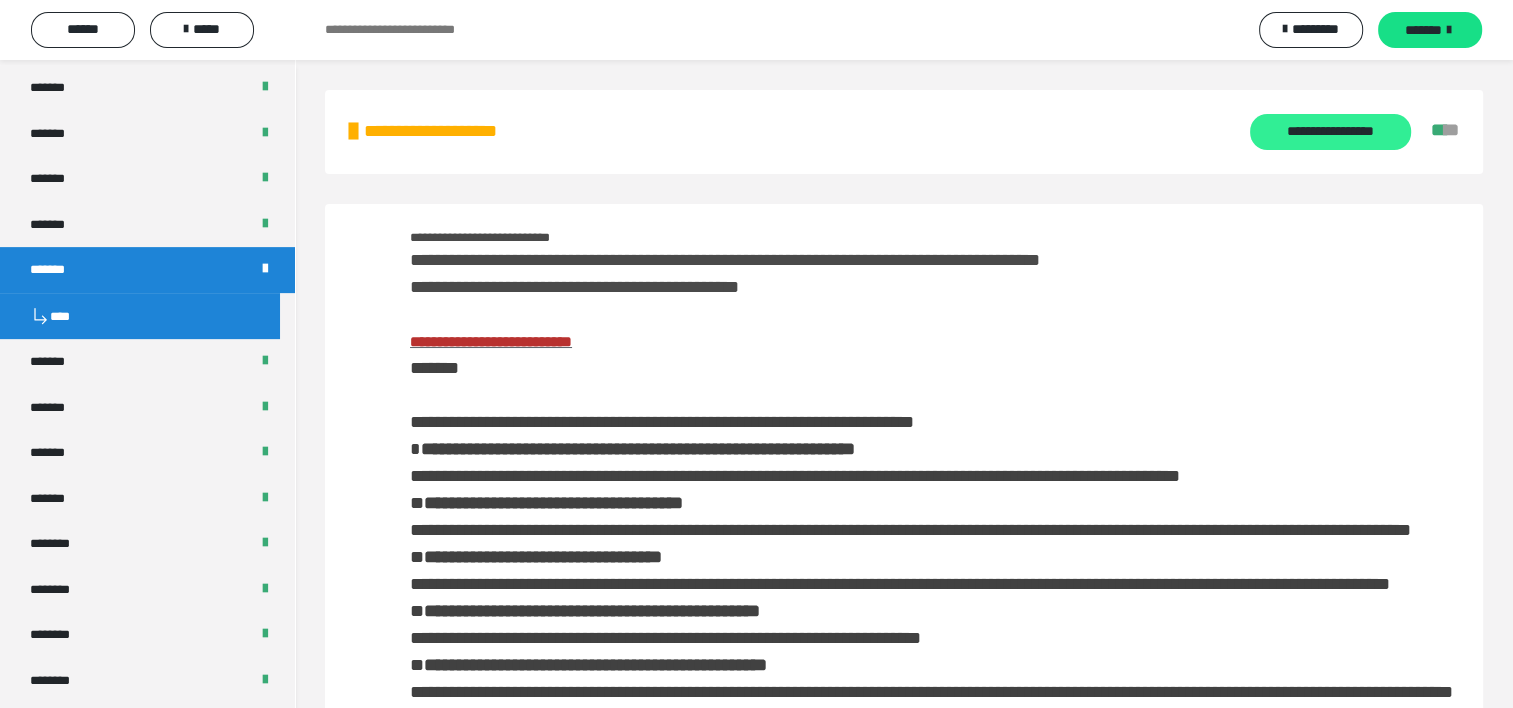 click on "**********" at bounding box center [1330, 132] 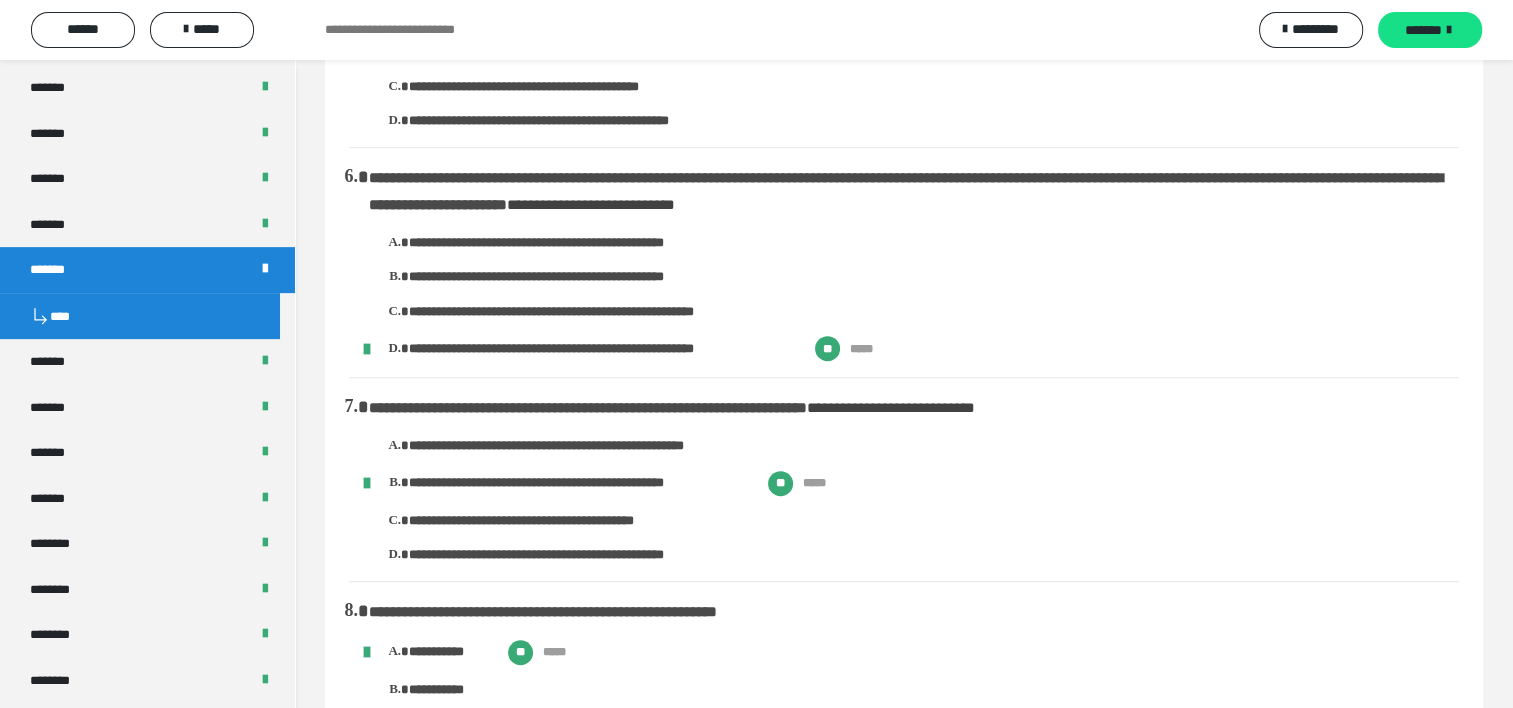 scroll, scrollTop: 700, scrollLeft: 0, axis: vertical 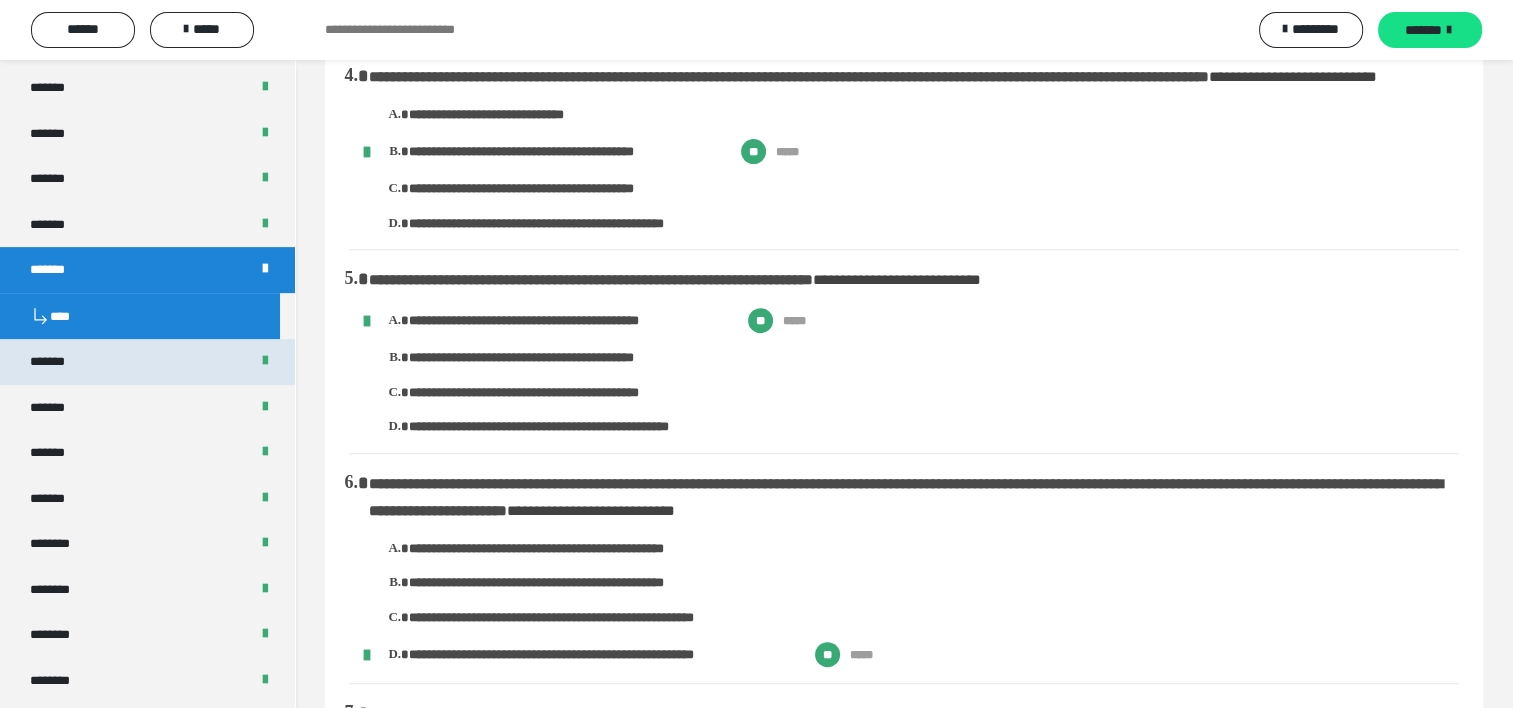 click on "*******" at bounding box center (58, 362) 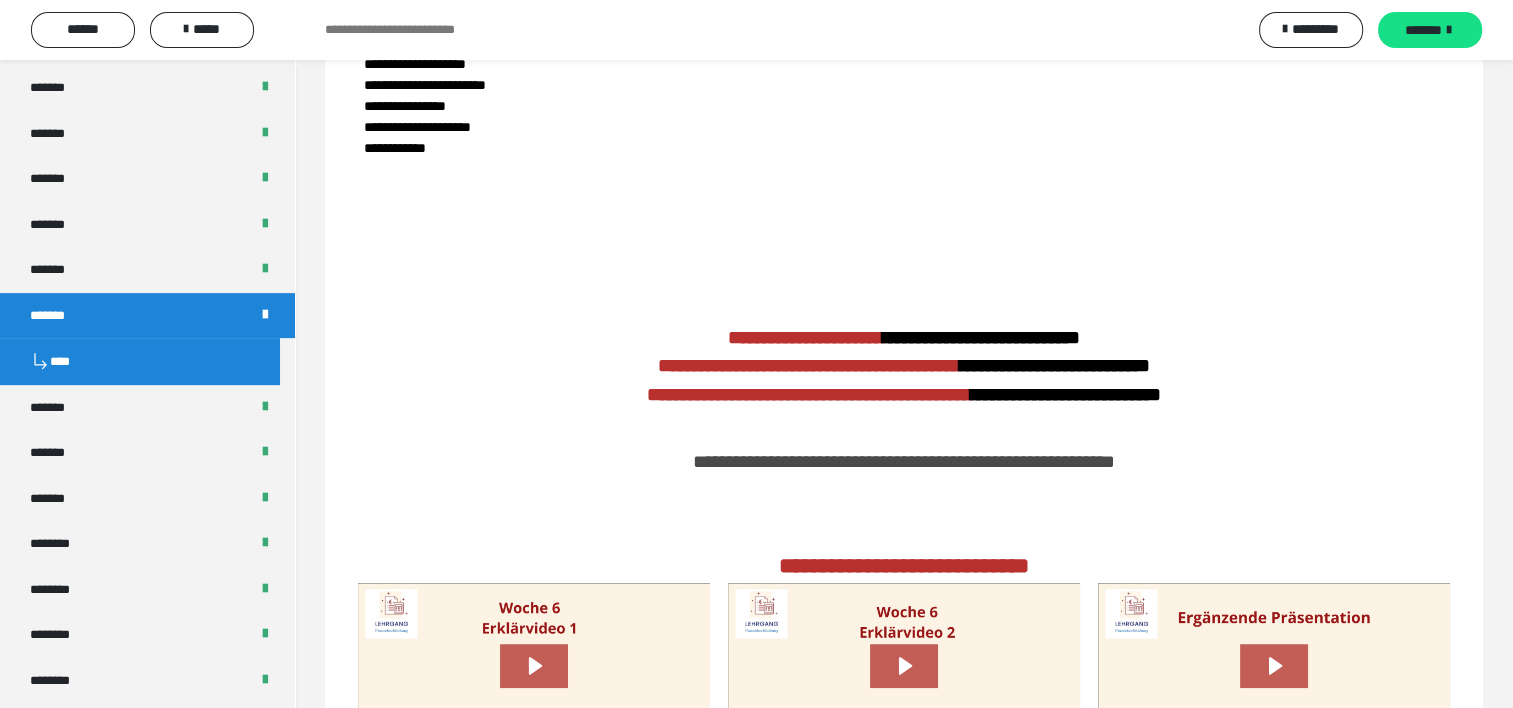 scroll, scrollTop: 1300, scrollLeft: 0, axis: vertical 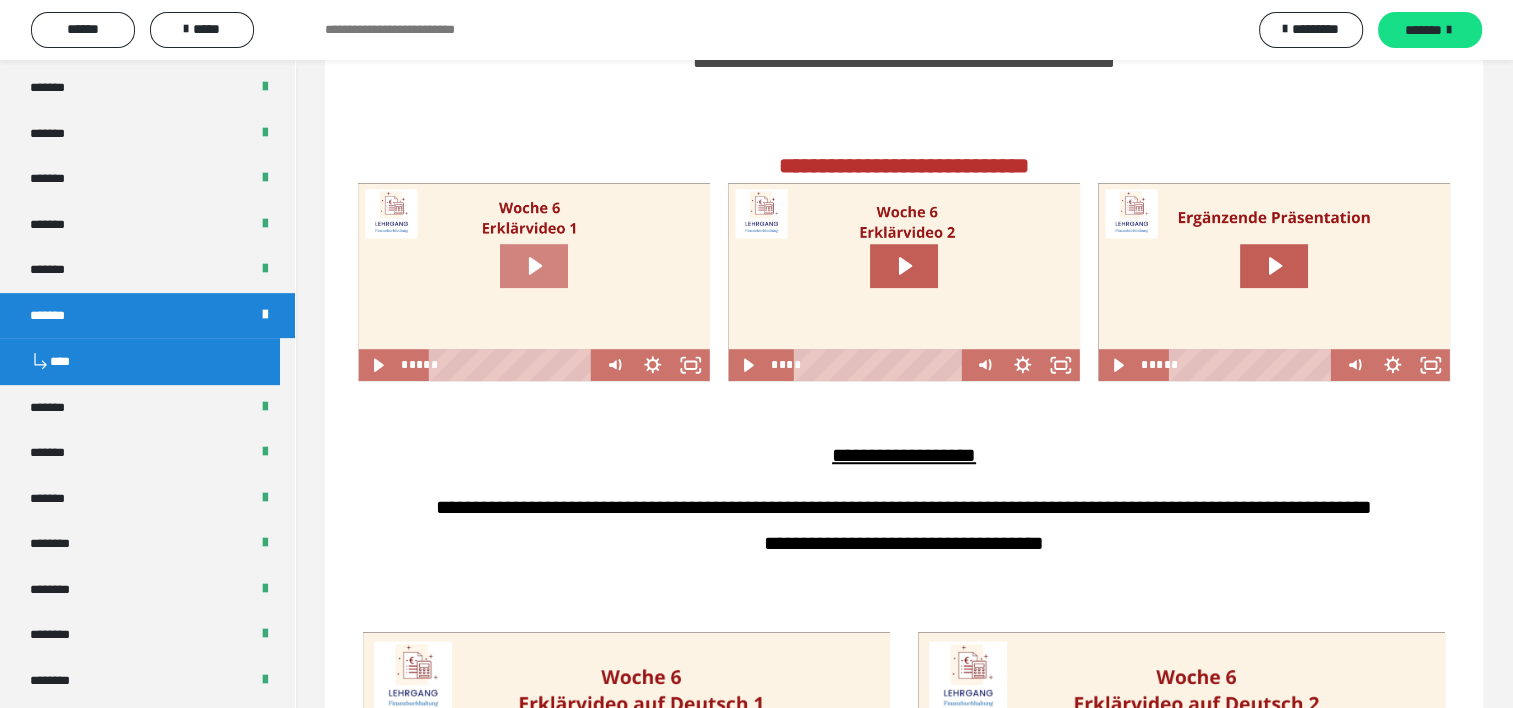 click 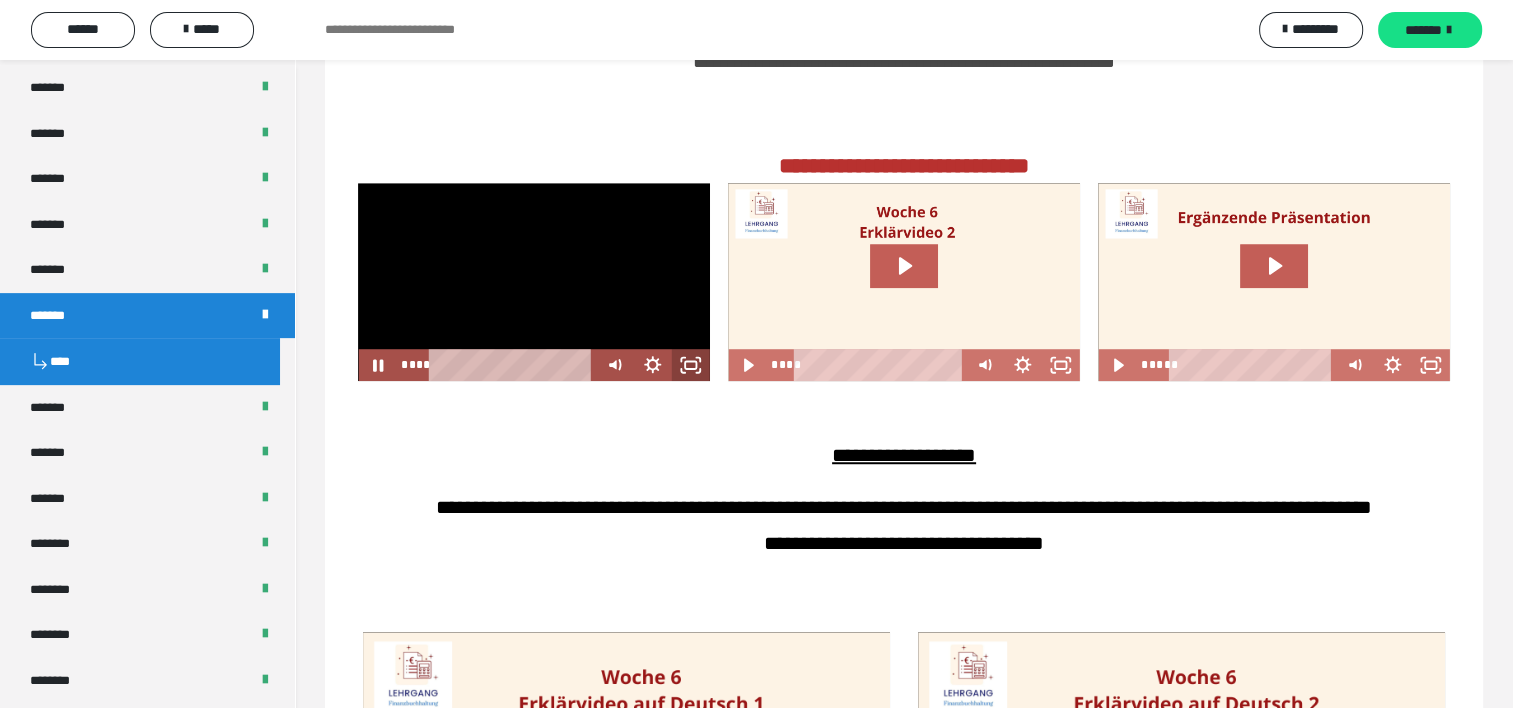 click 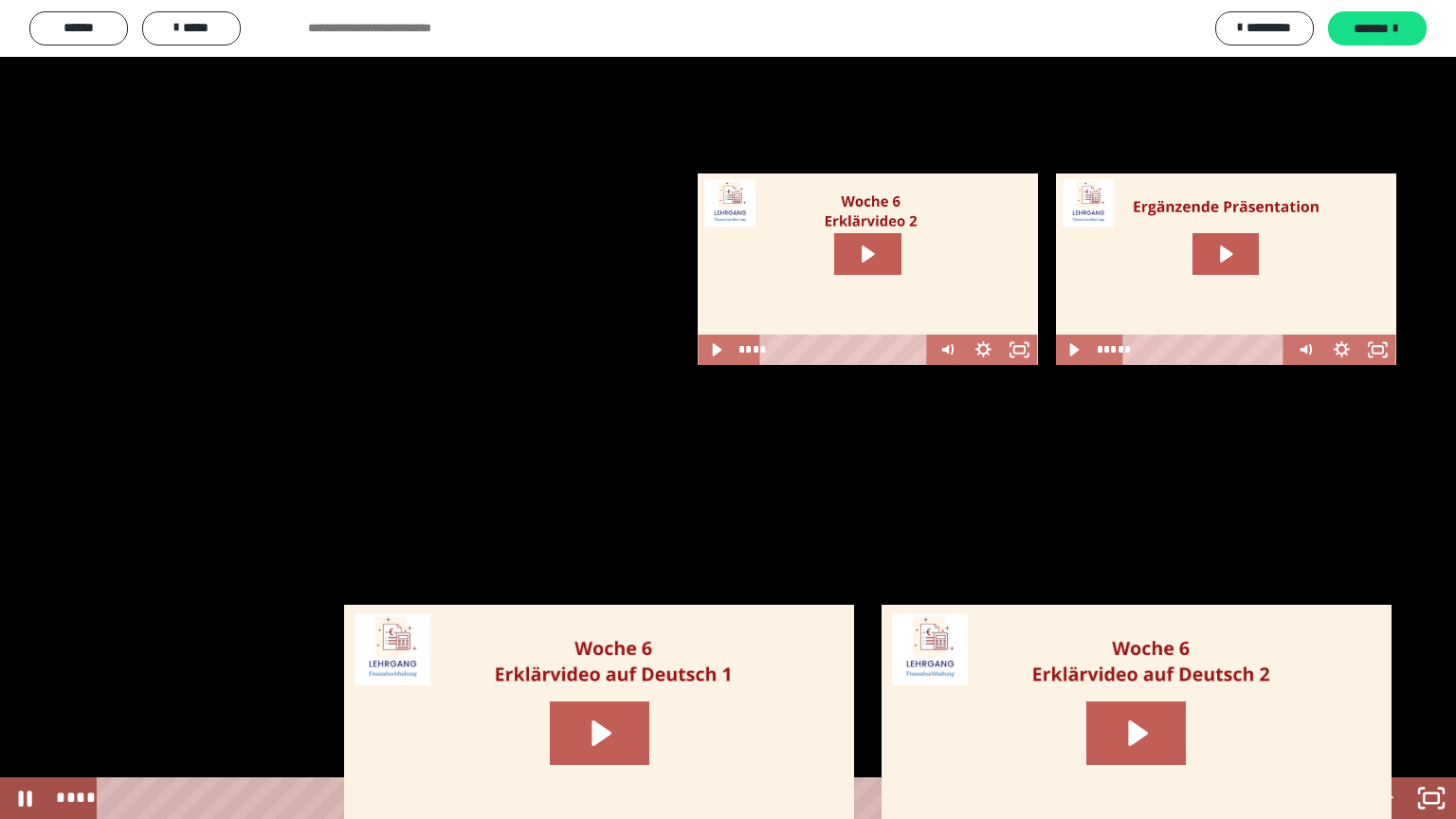 click on "****" at bounding box center [705, 798] 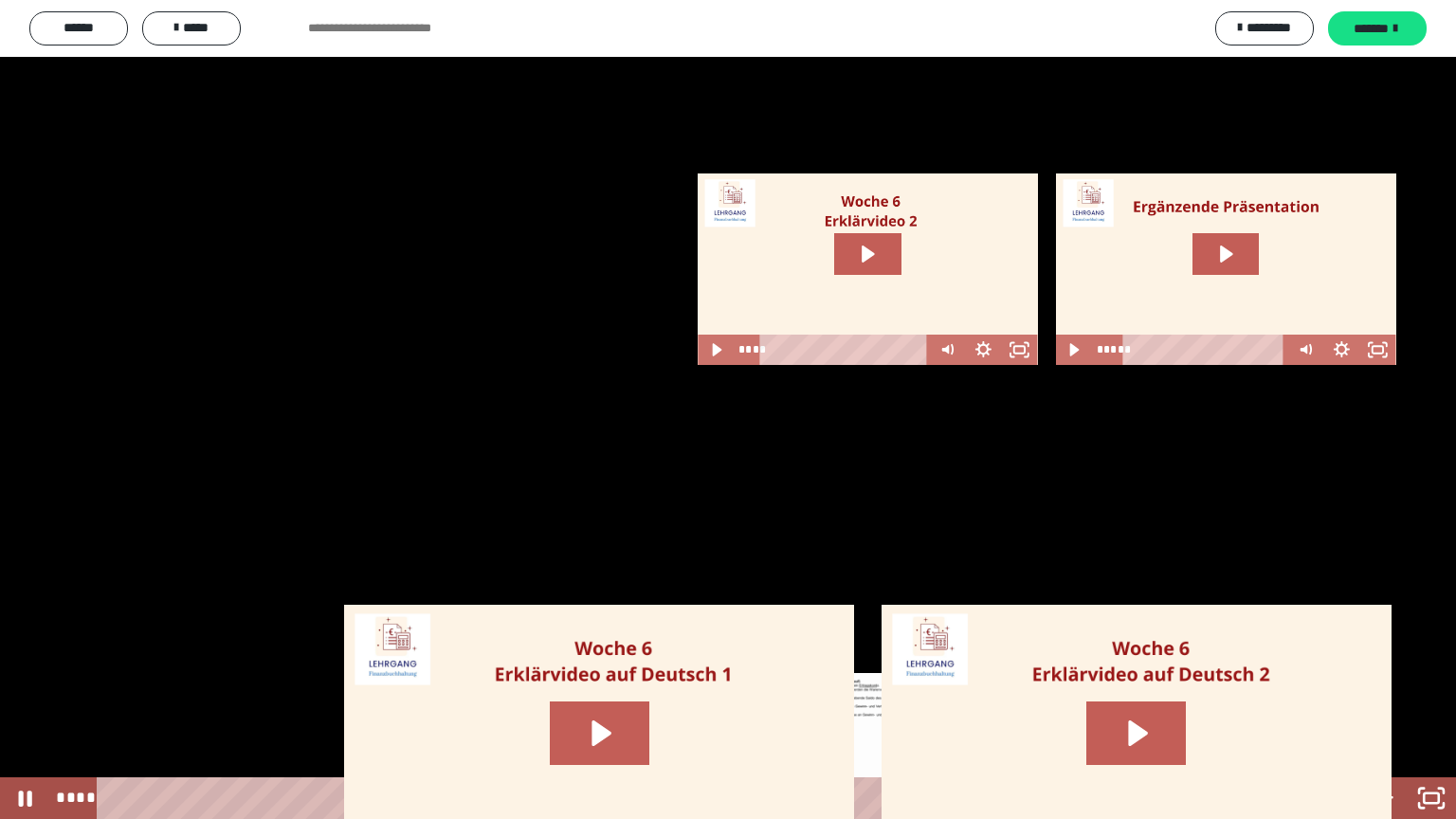 click on "****" at bounding box center (705, 798) 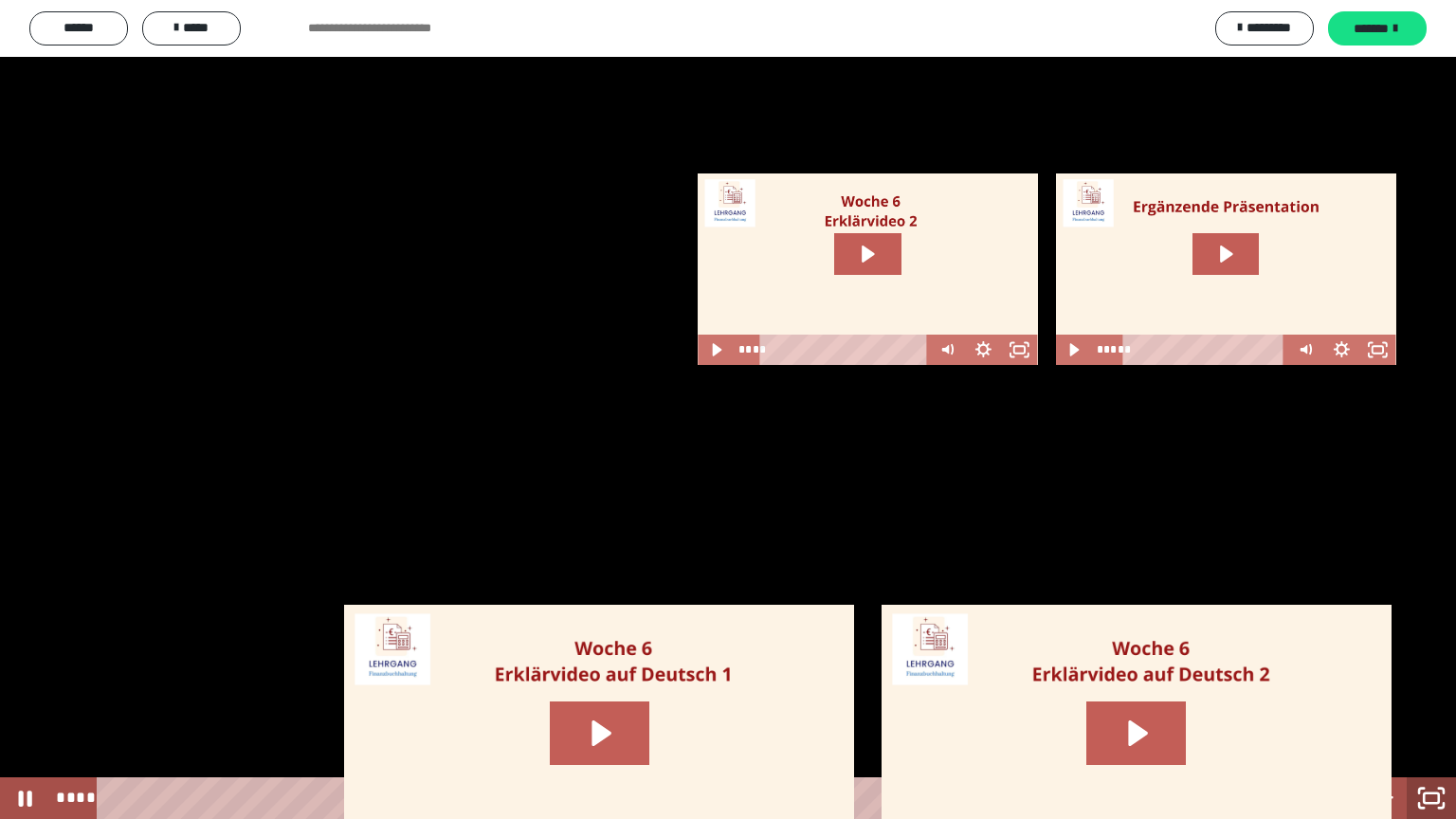 click 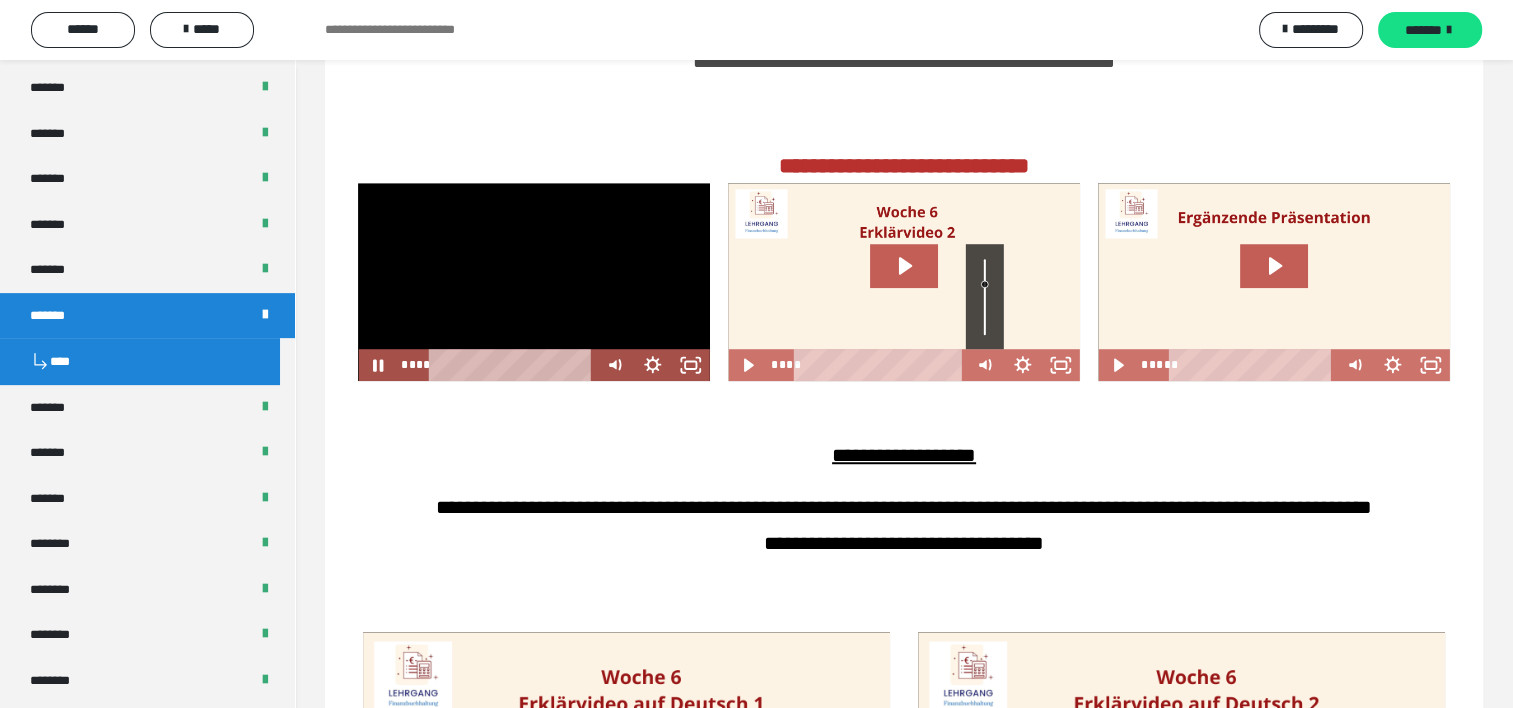 click at bounding box center (533, 282) 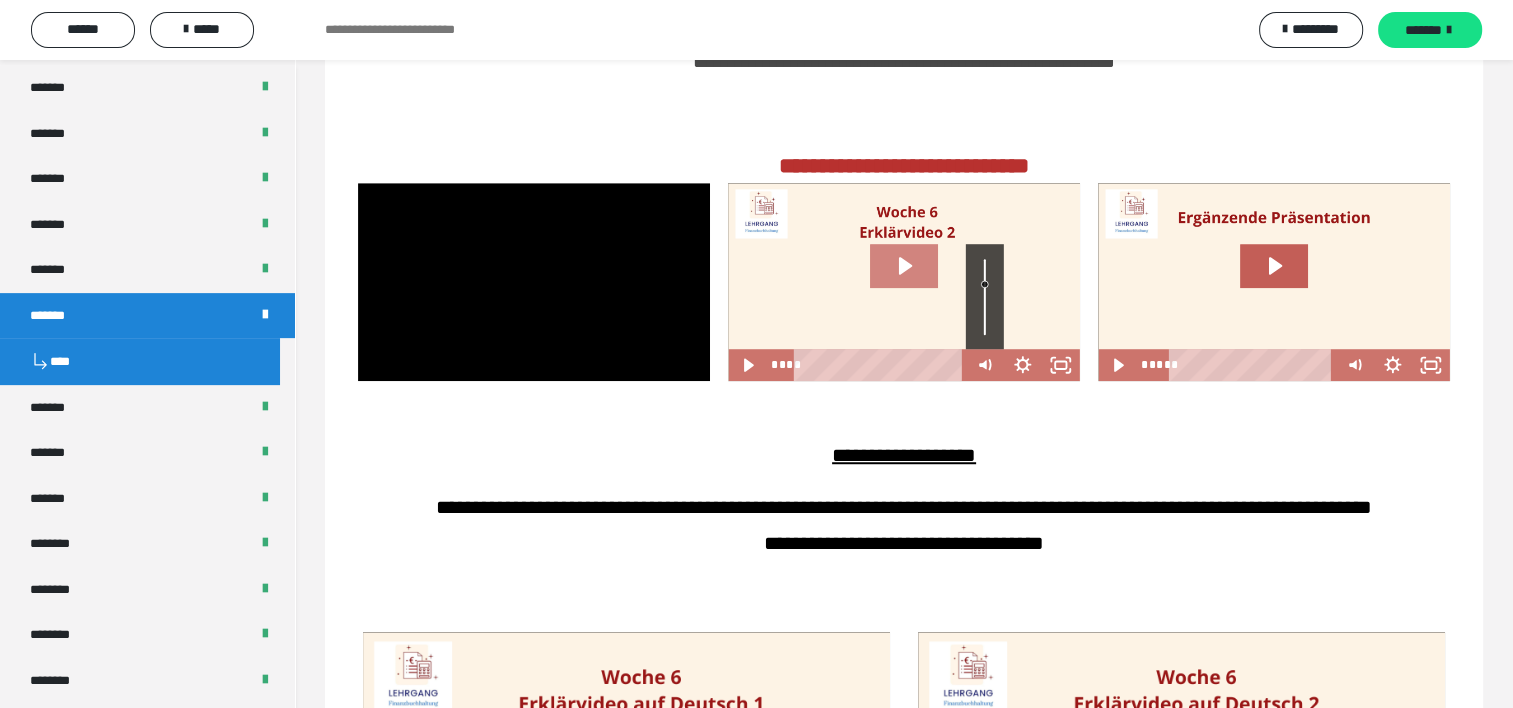 click 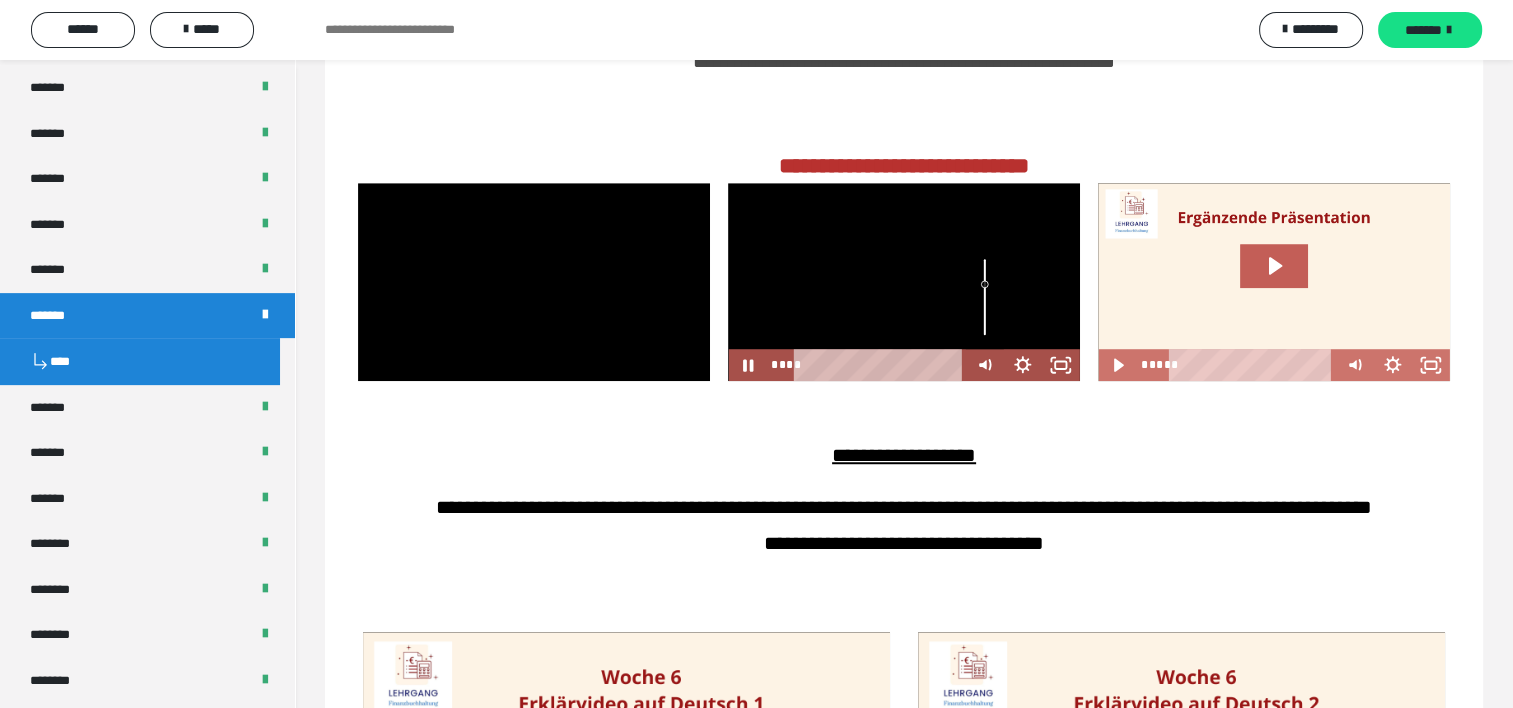 click at bounding box center [903, 282] 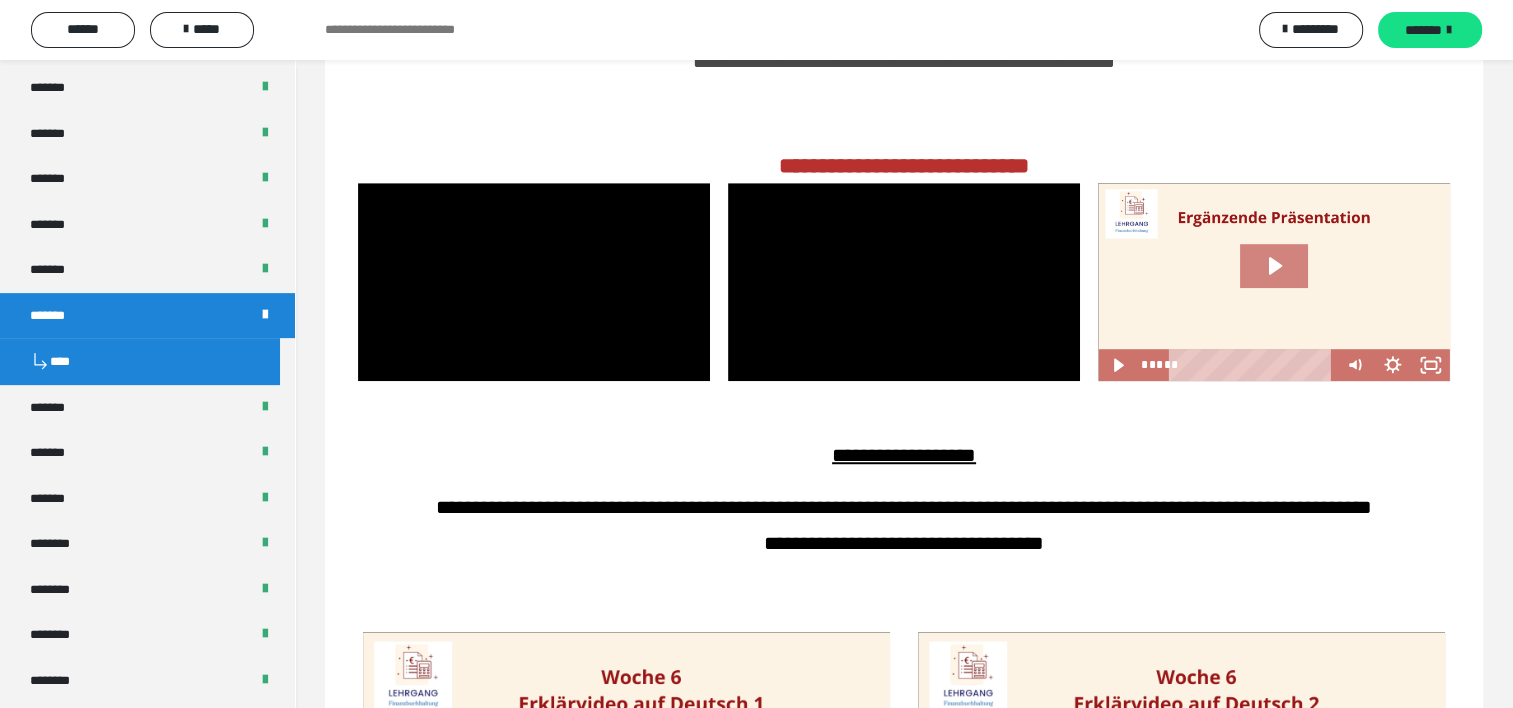 click 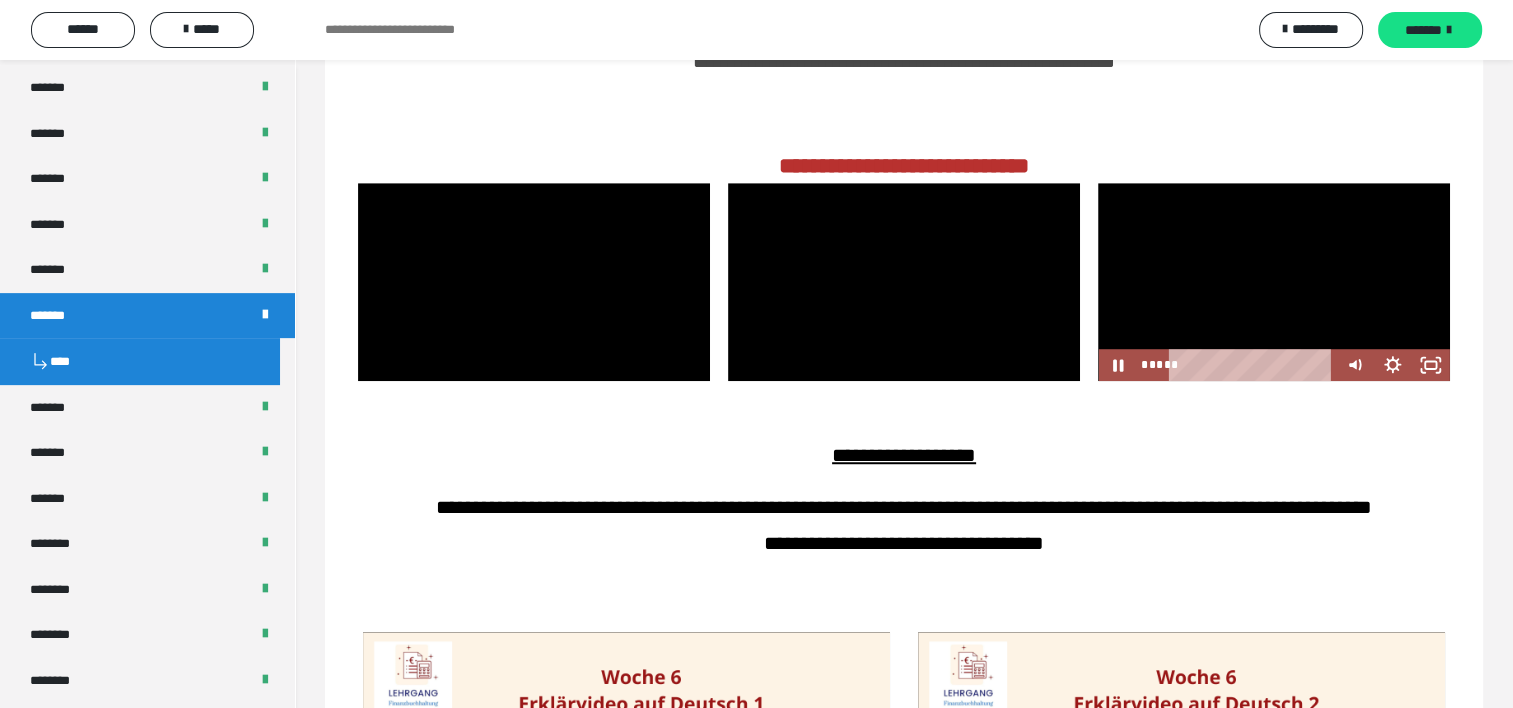 click at bounding box center [1273, 282] 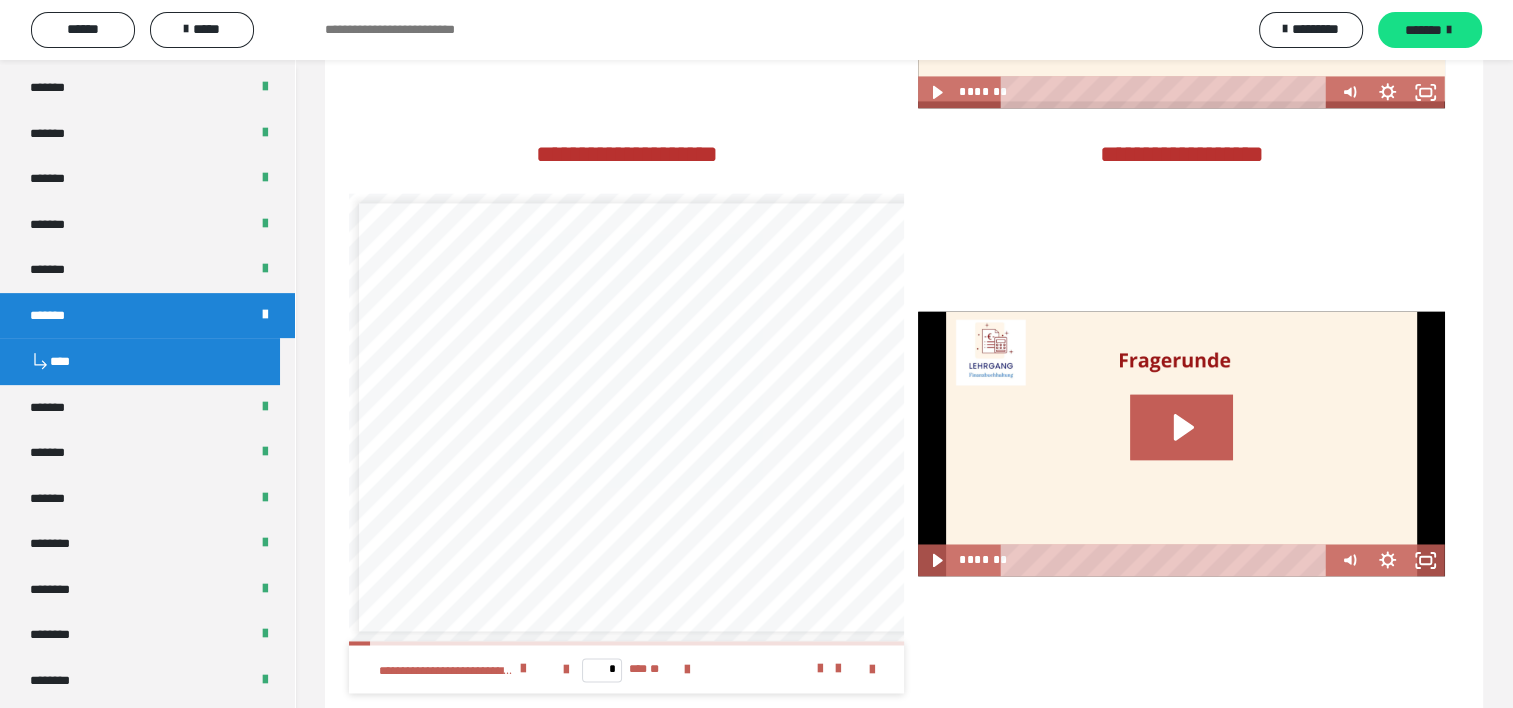 scroll, scrollTop: 3100, scrollLeft: 0, axis: vertical 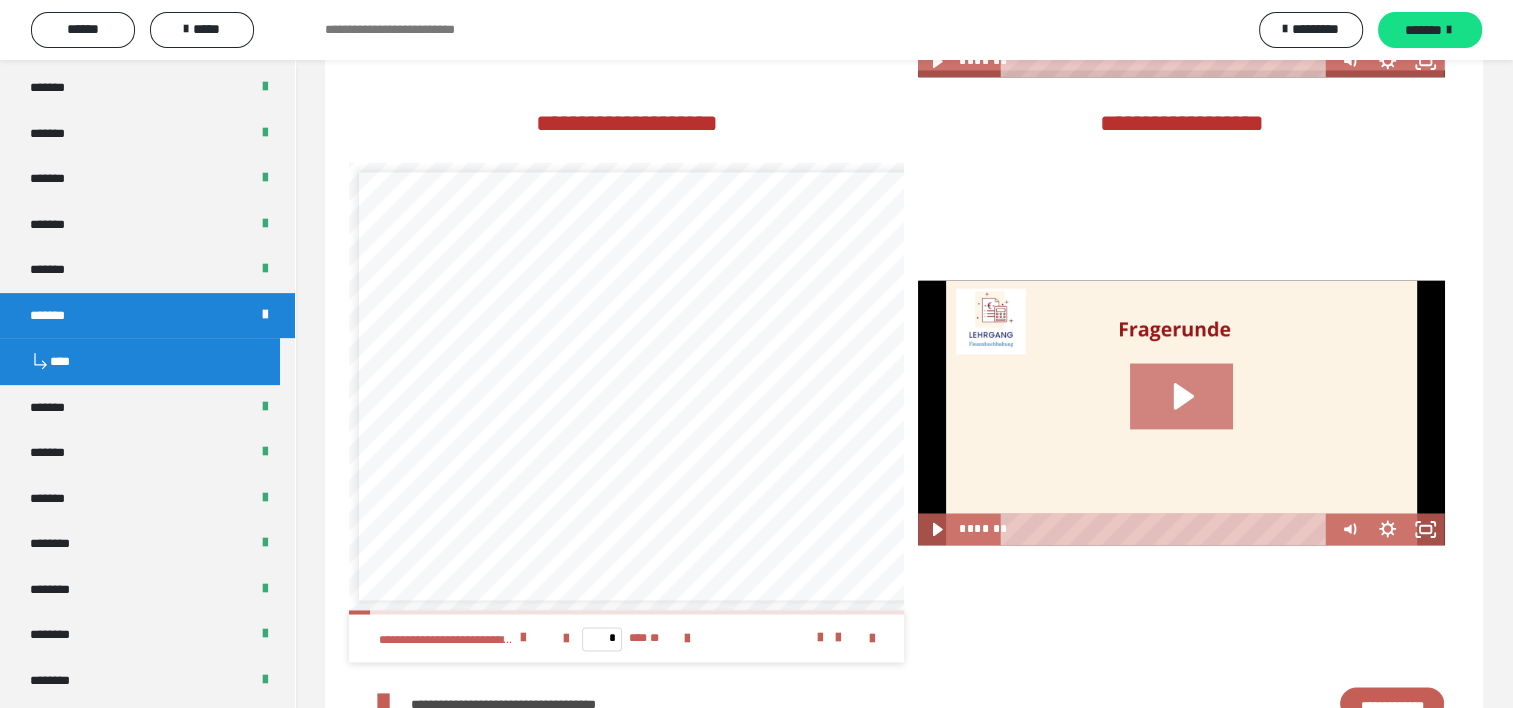 click 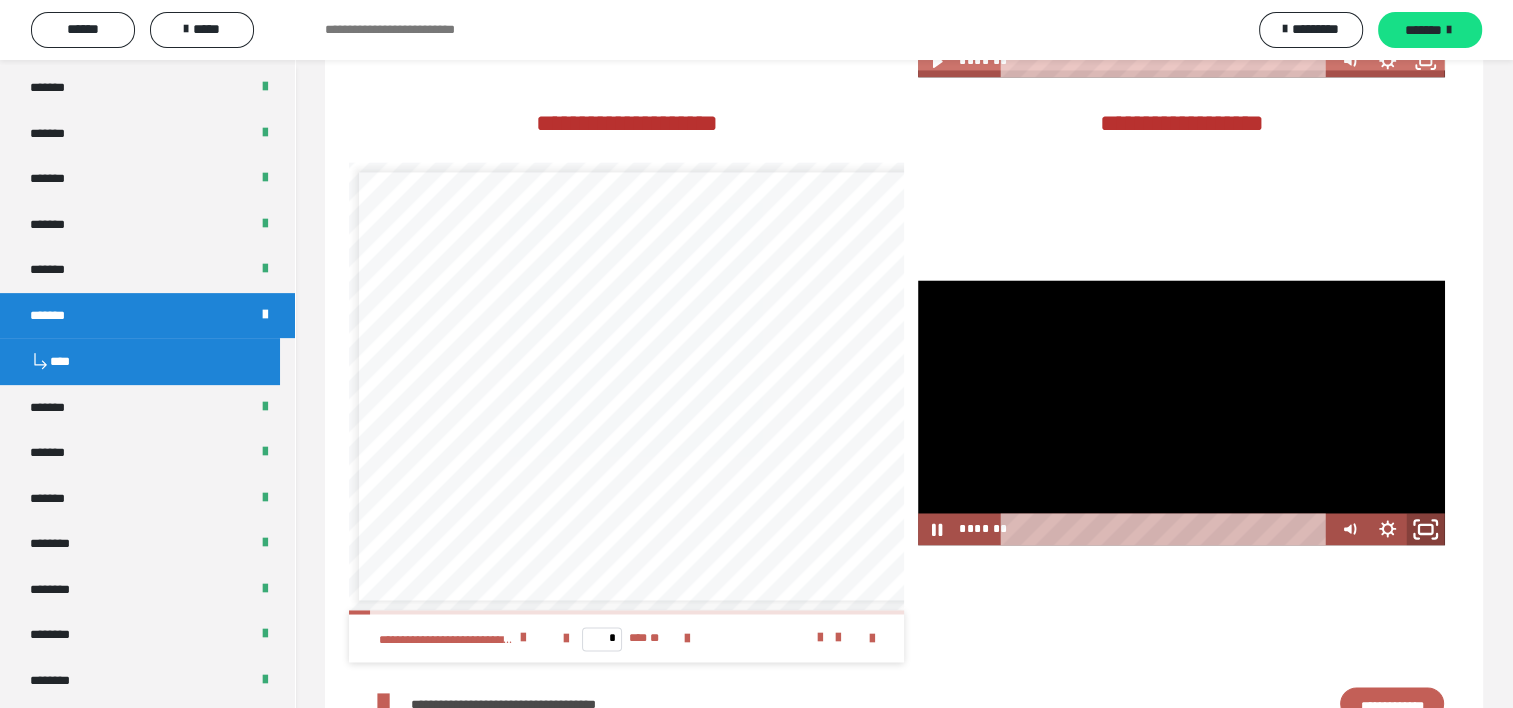 click 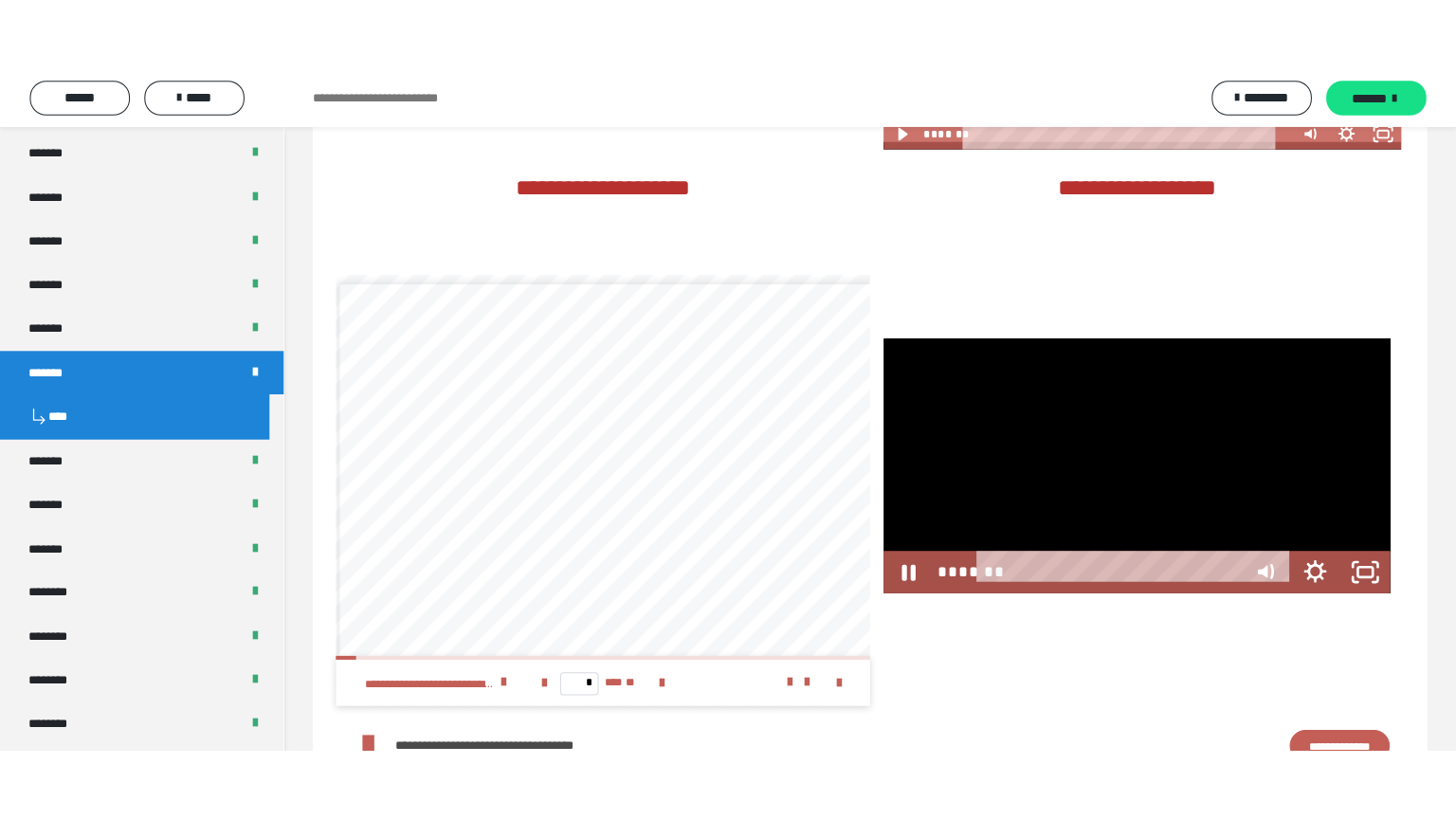 scroll, scrollTop: 2932, scrollLeft: 0, axis: vertical 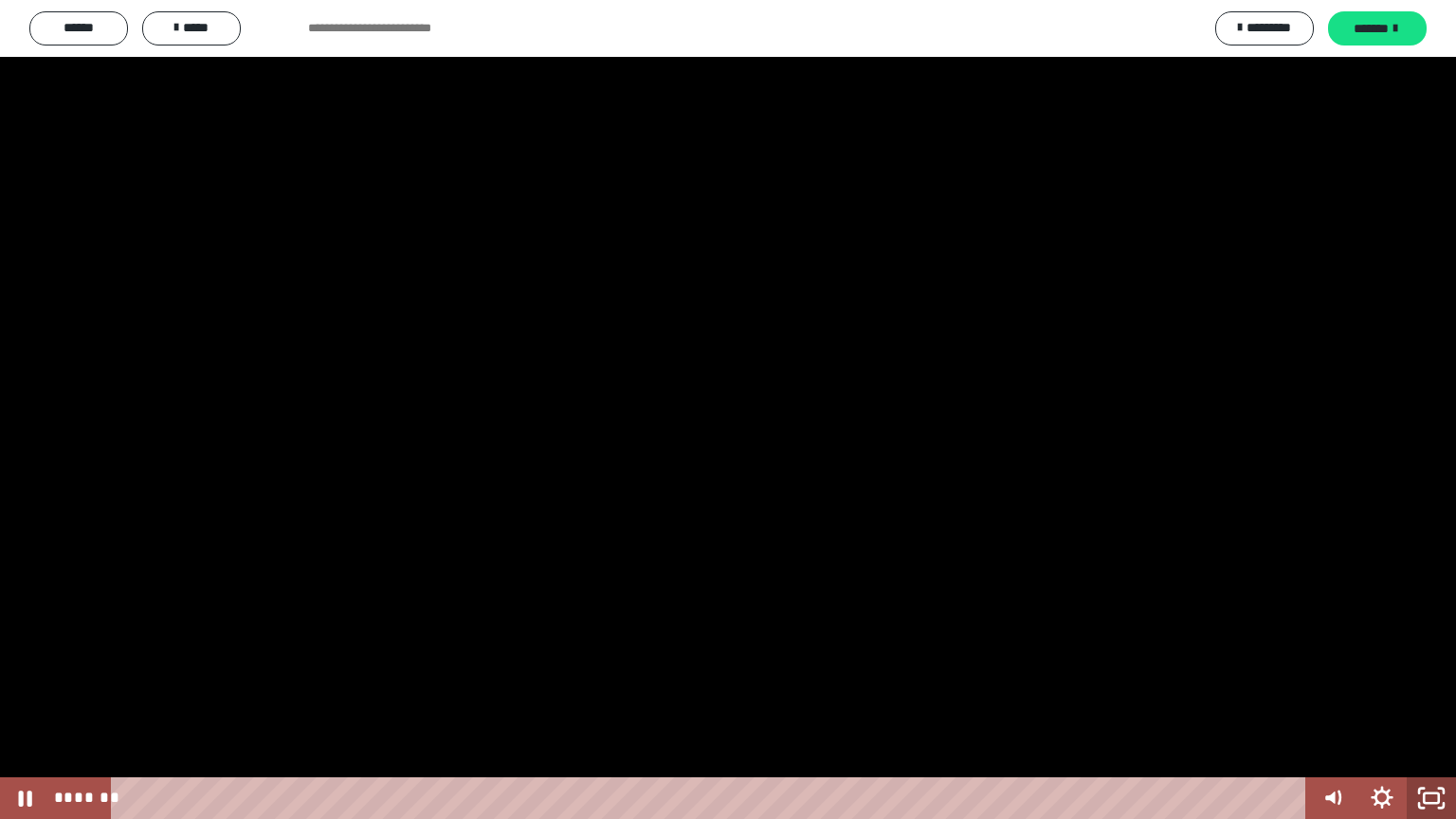 click 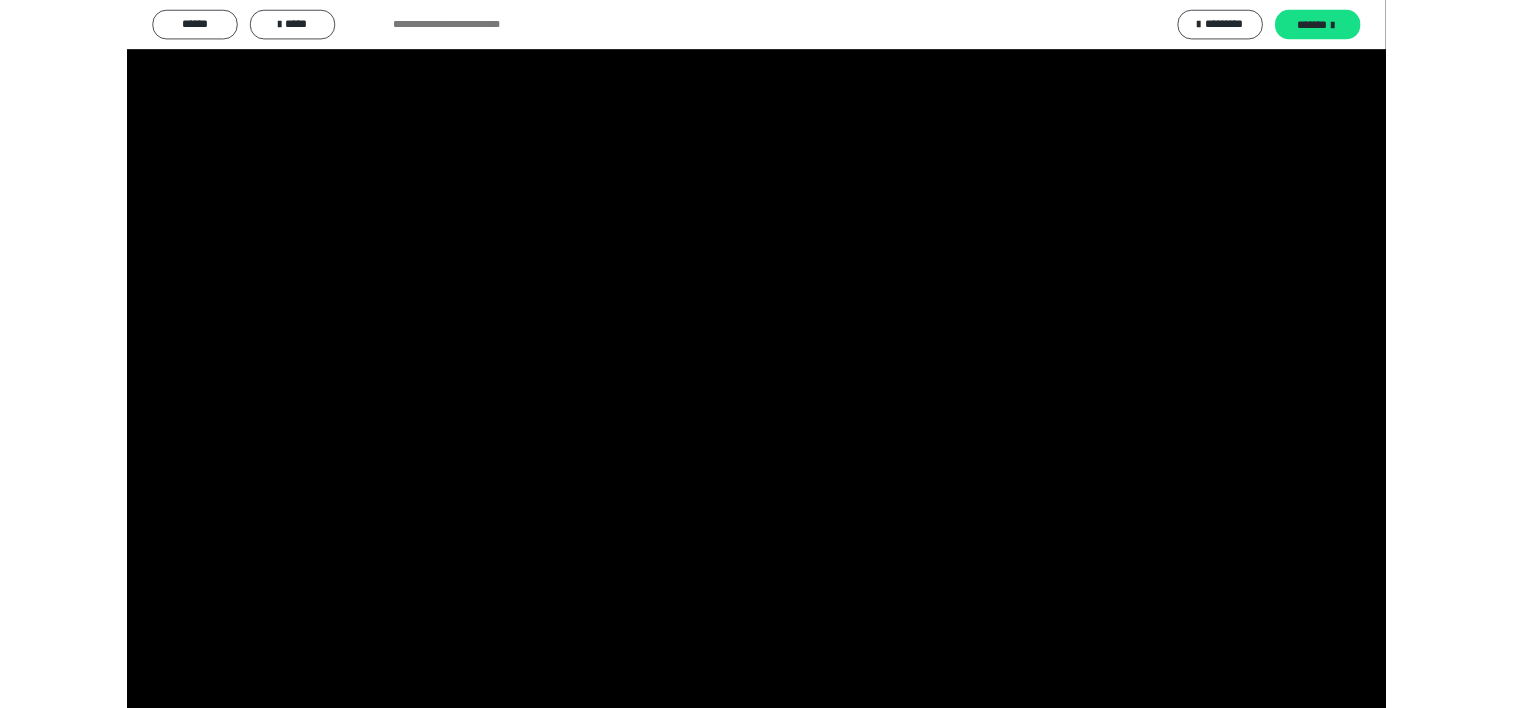 scroll, scrollTop: 3076, scrollLeft: 0, axis: vertical 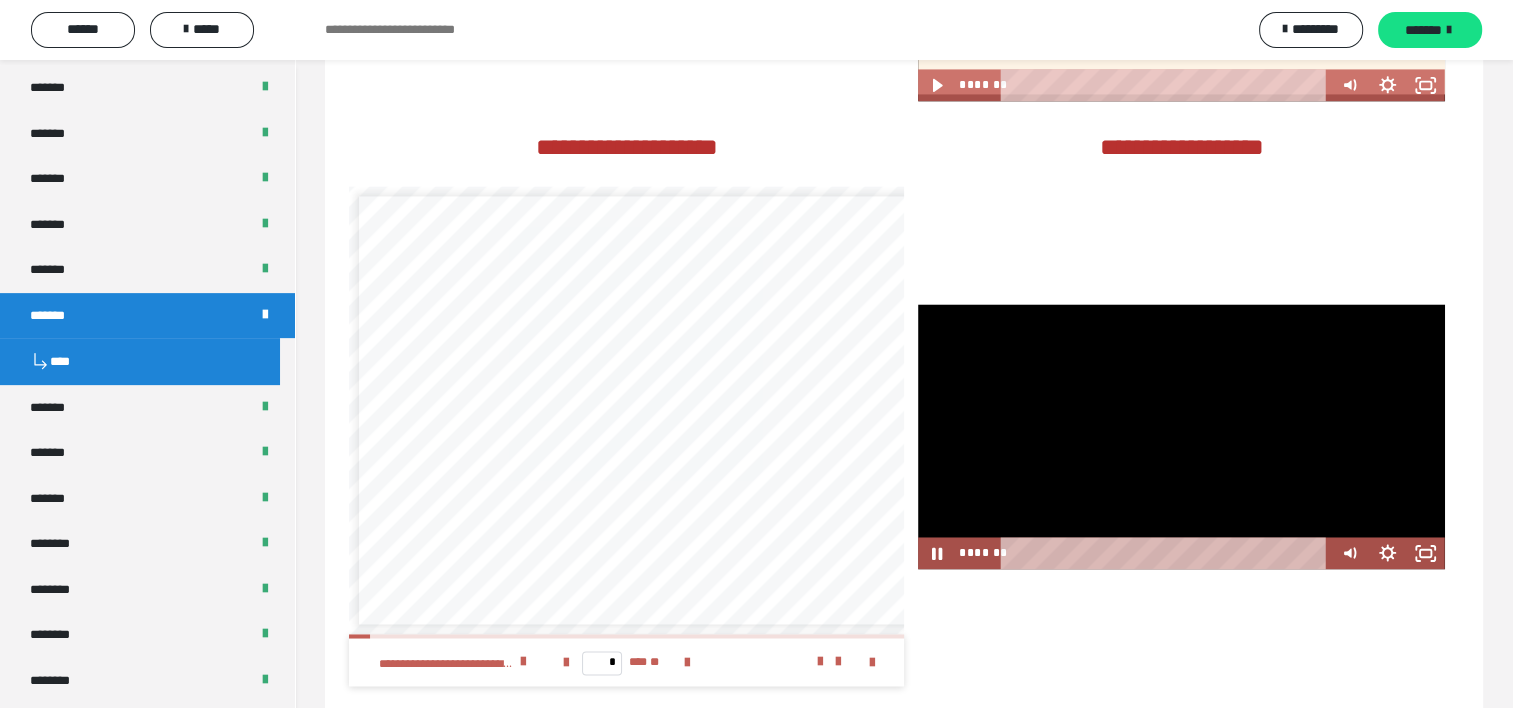 click at bounding box center (1181, 436) 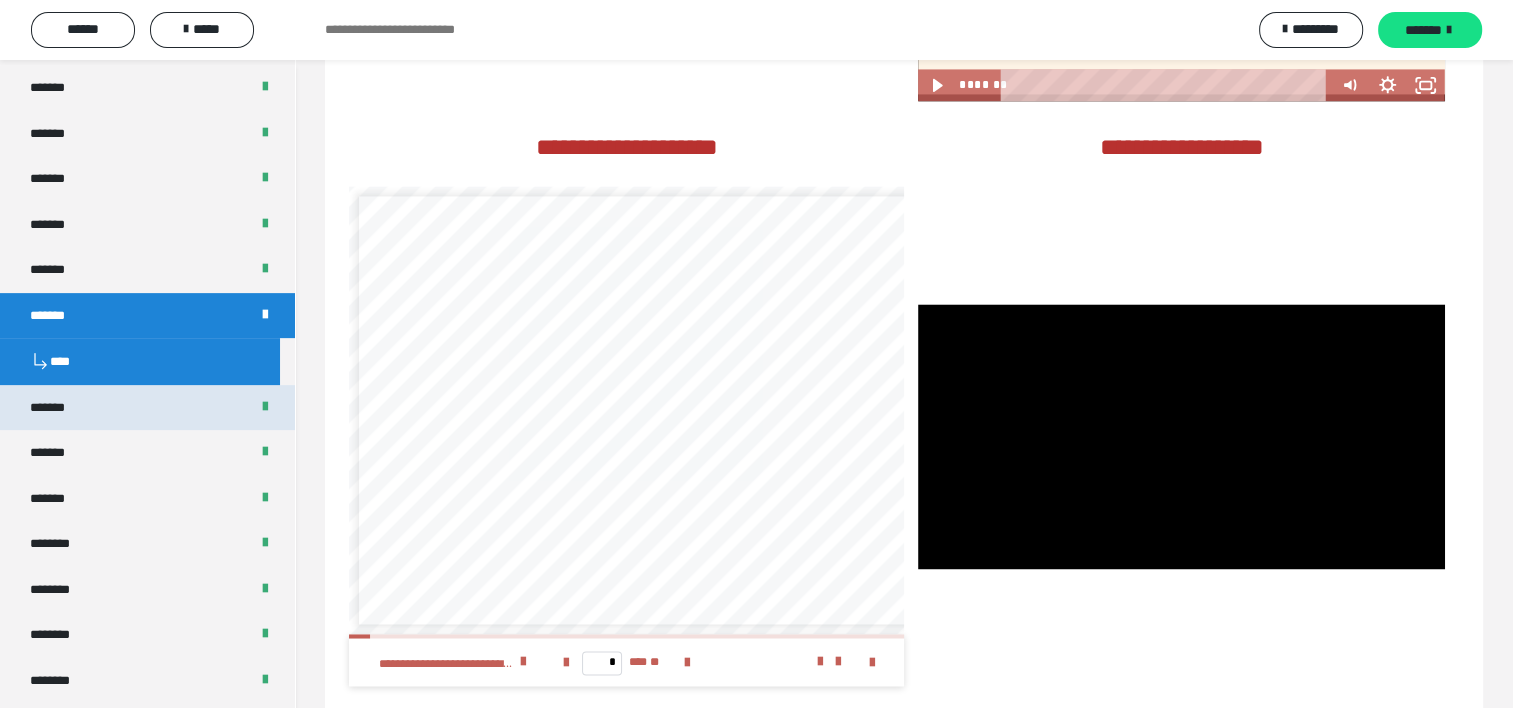 click on "*******" at bounding box center (147, 408) 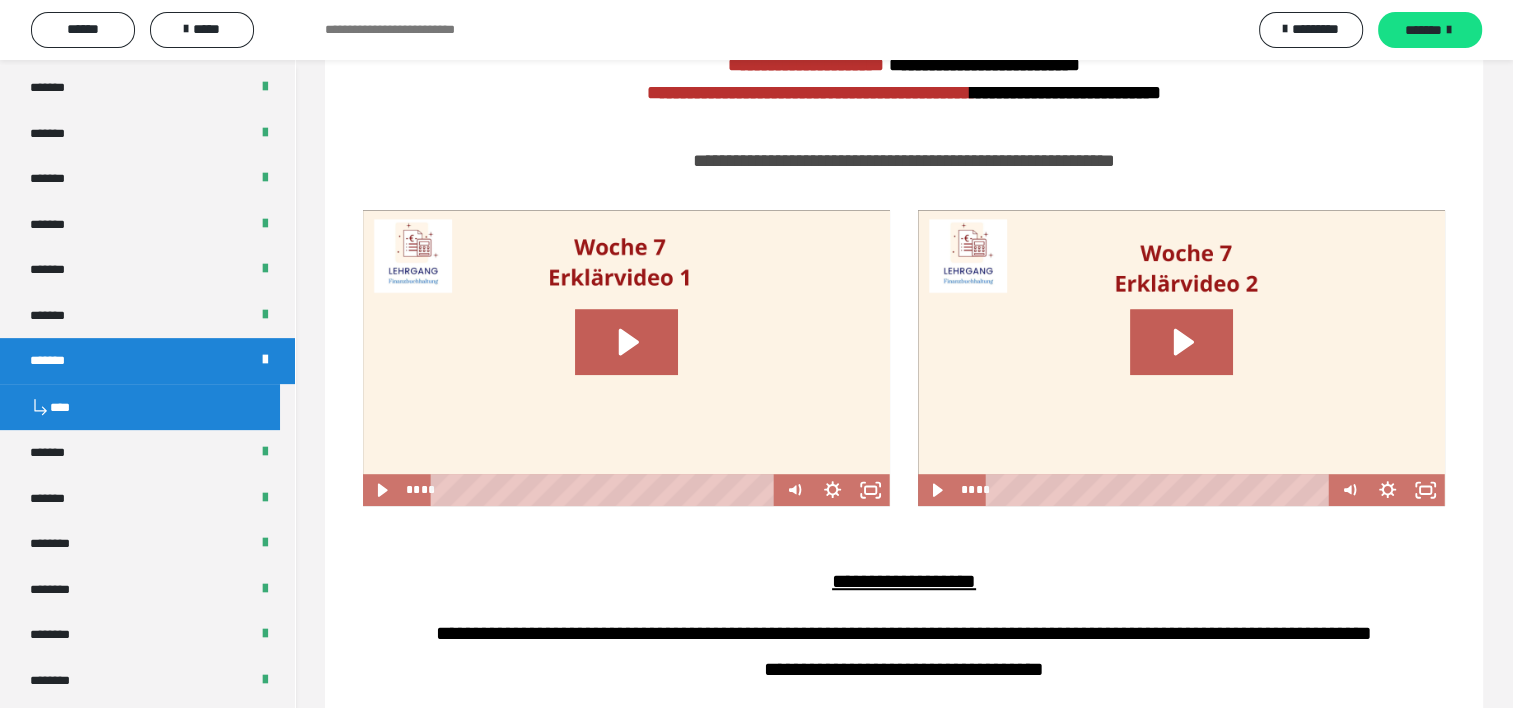 scroll, scrollTop: 1100, scrollLeft: 0, axis: vertical 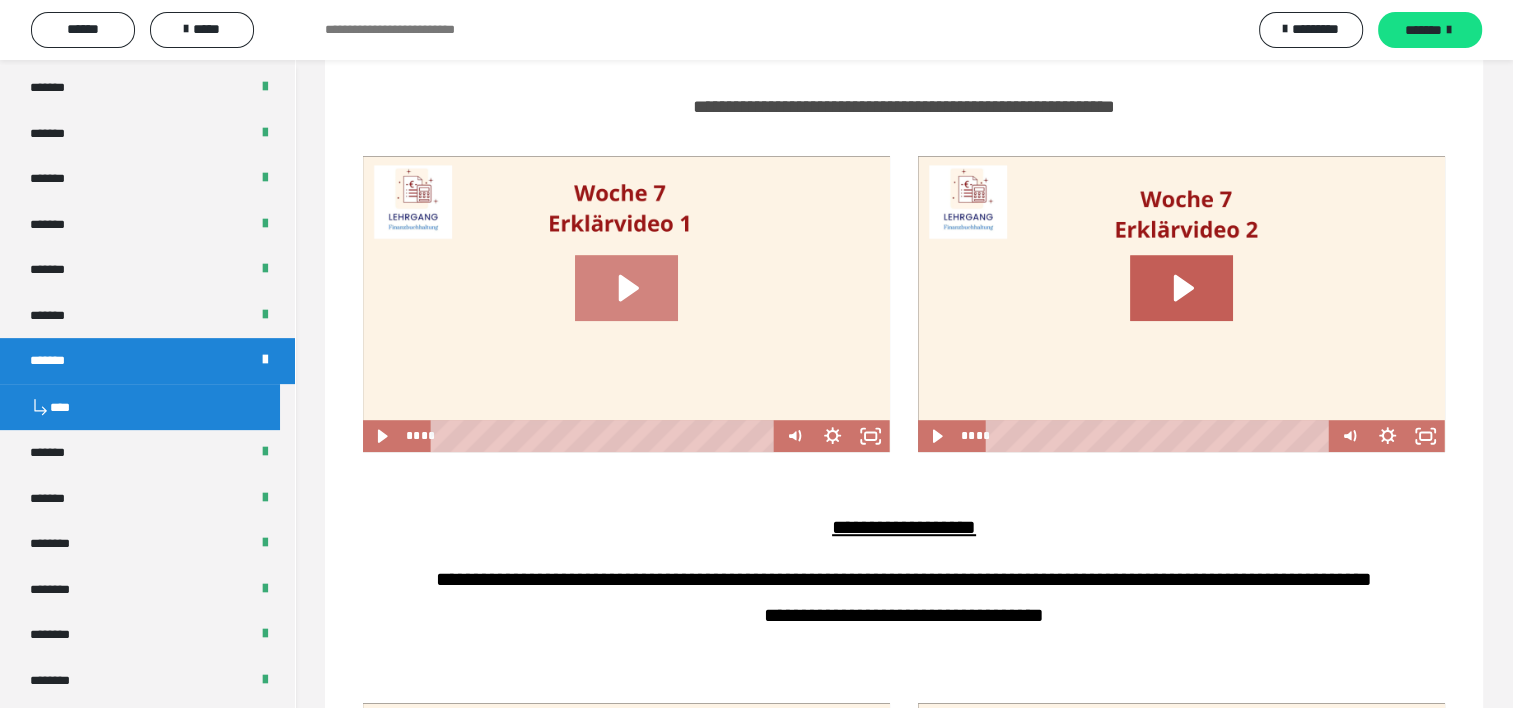click 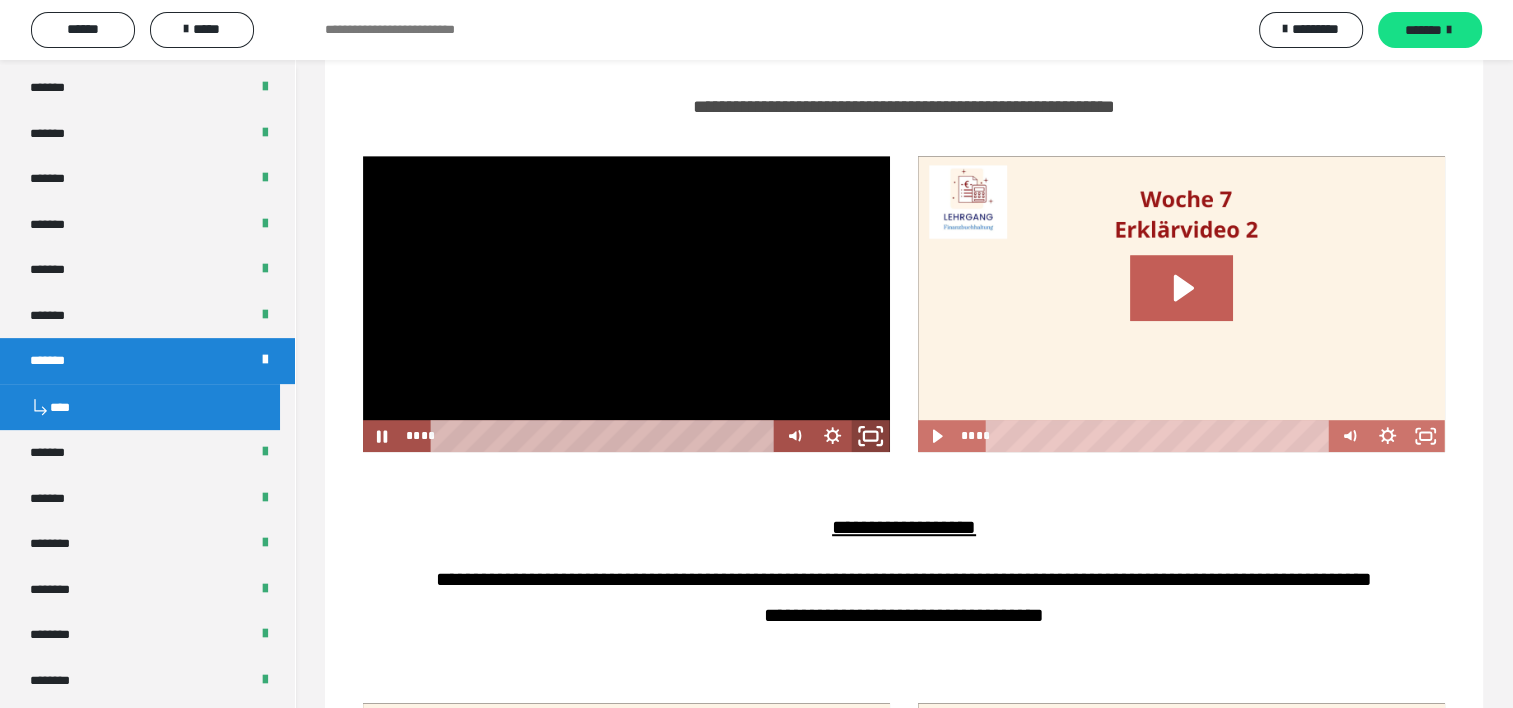 click 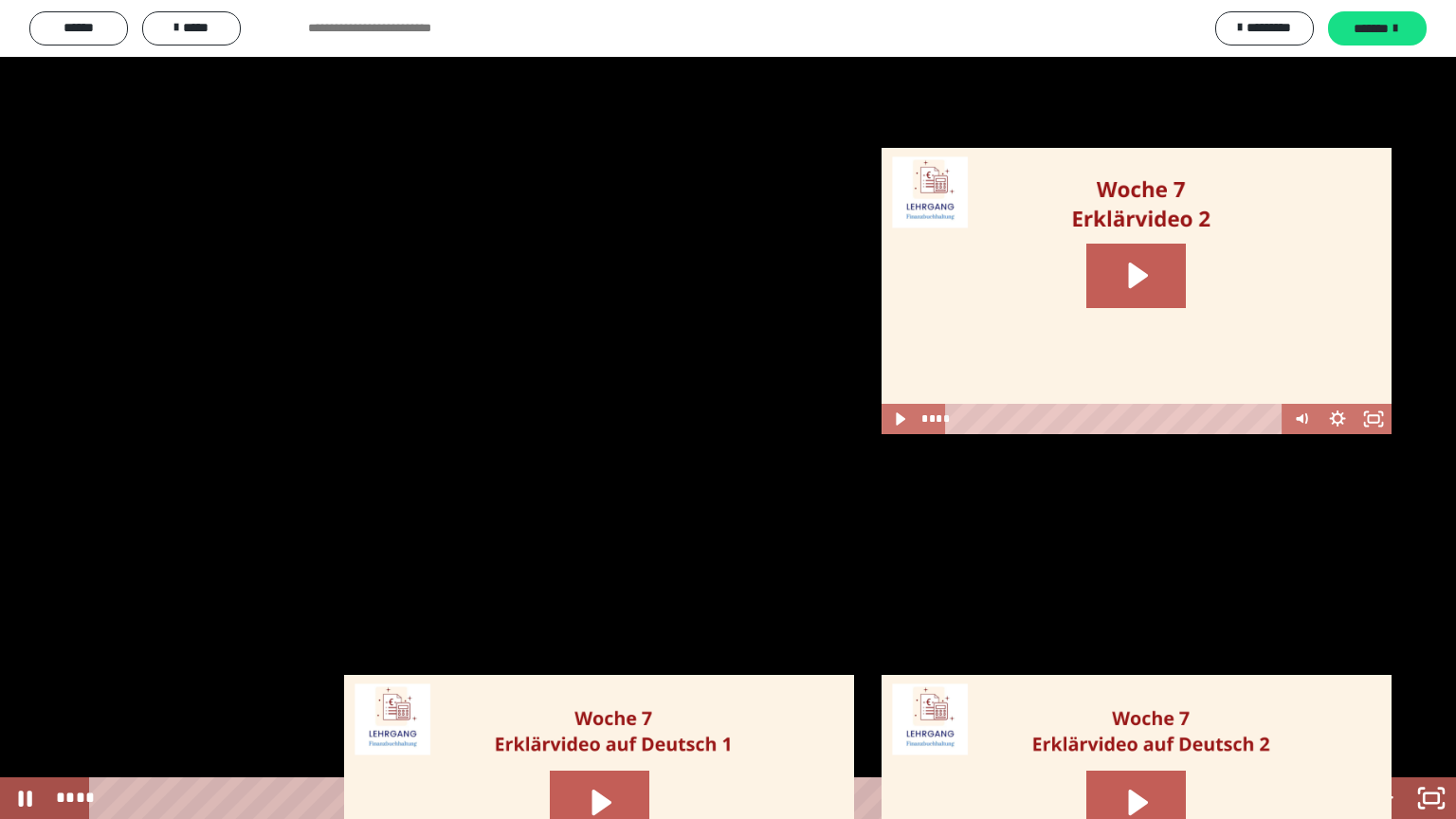 click at bounding box center (728, 410) 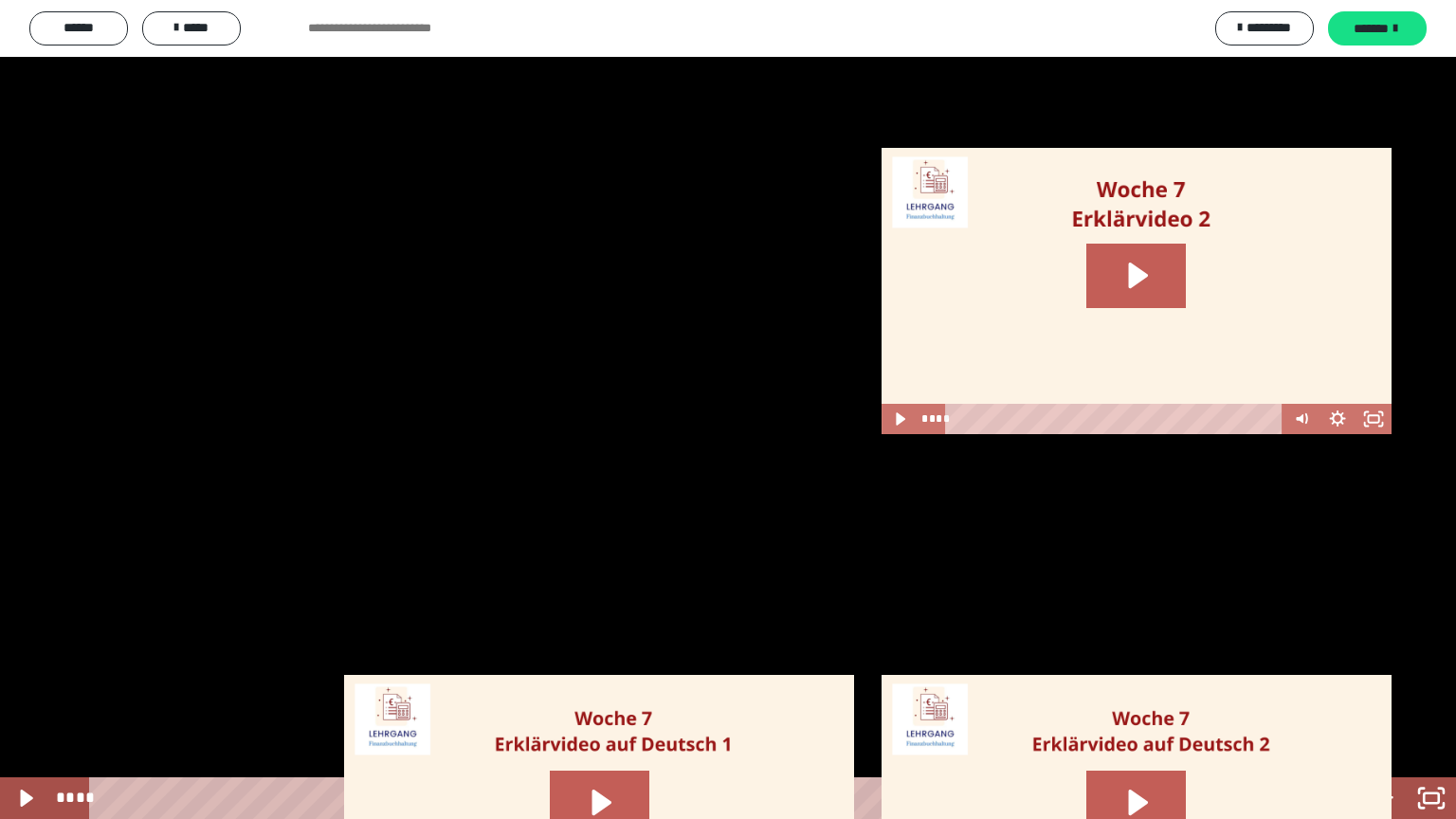 click at bounding box center (728, 410) 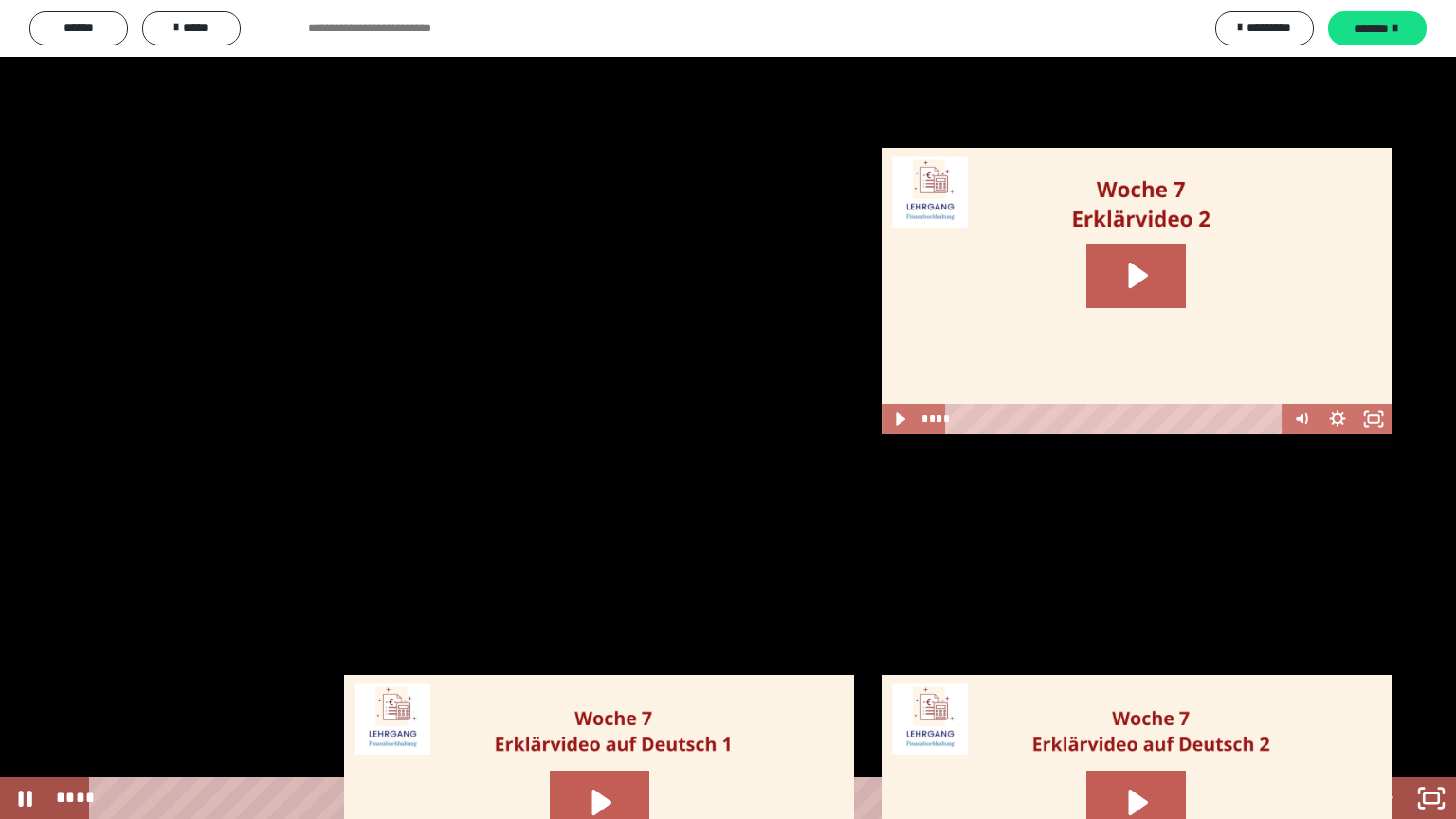 type 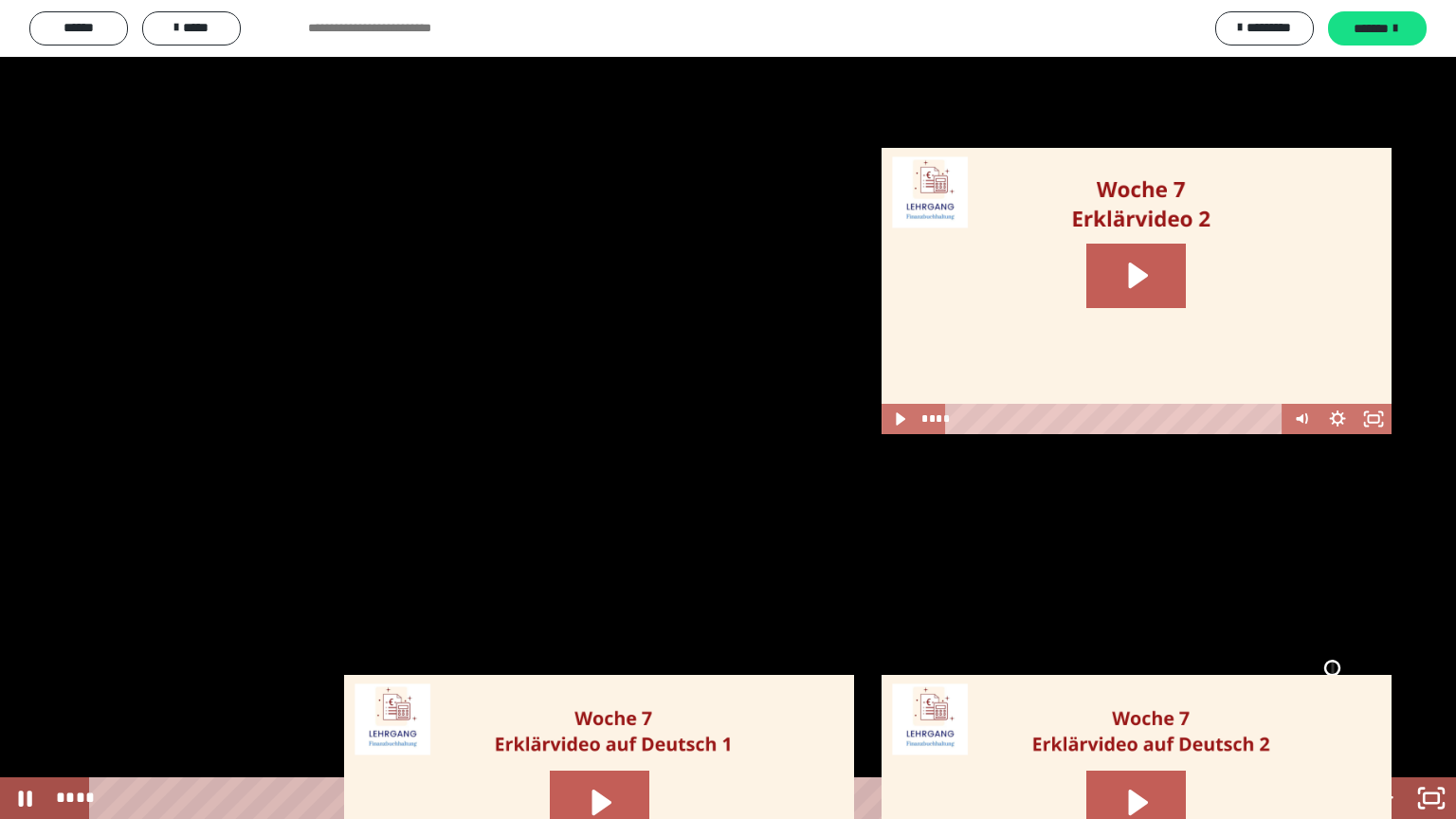 drag, startPoint x: 1333, startPoint y: 697, endPoint x: 1332, endPoint y: 668, distance: 29.017236 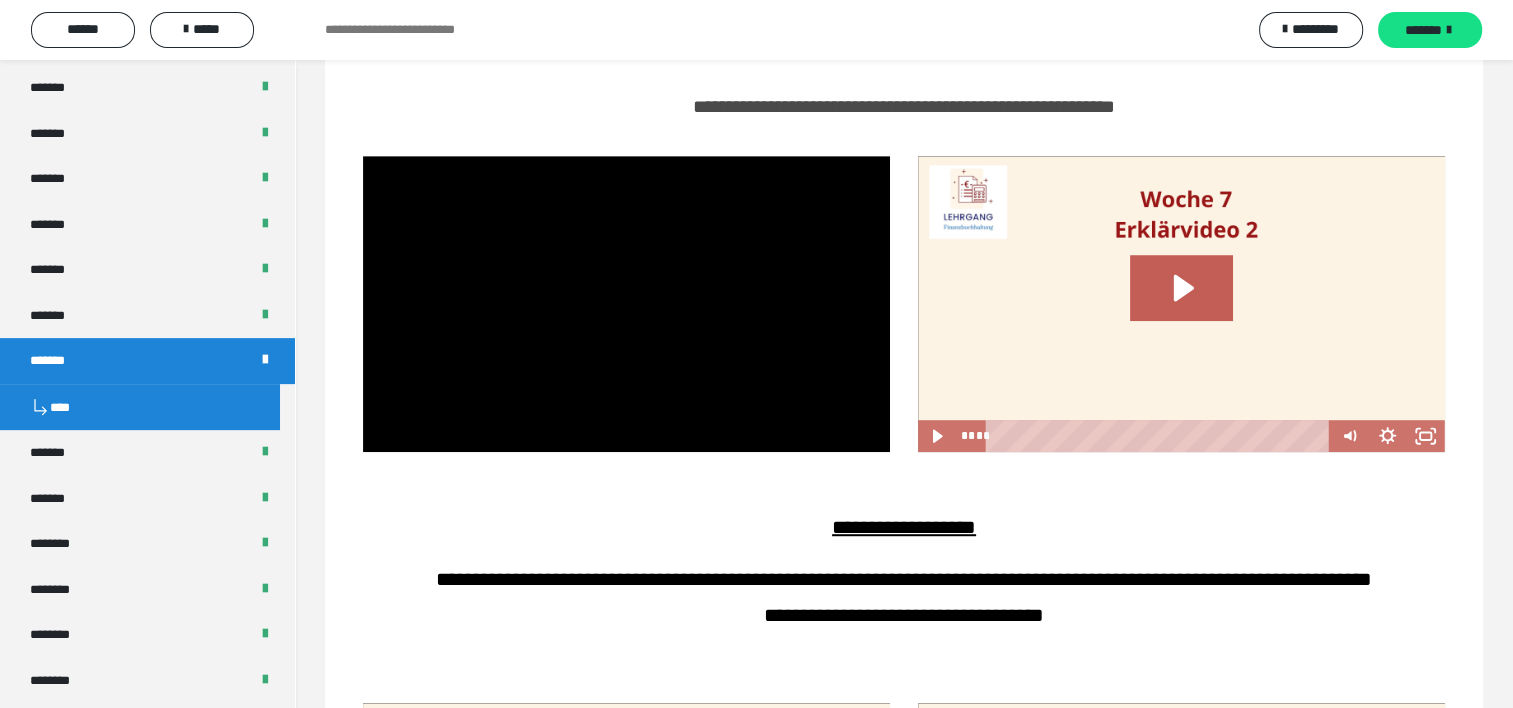 click 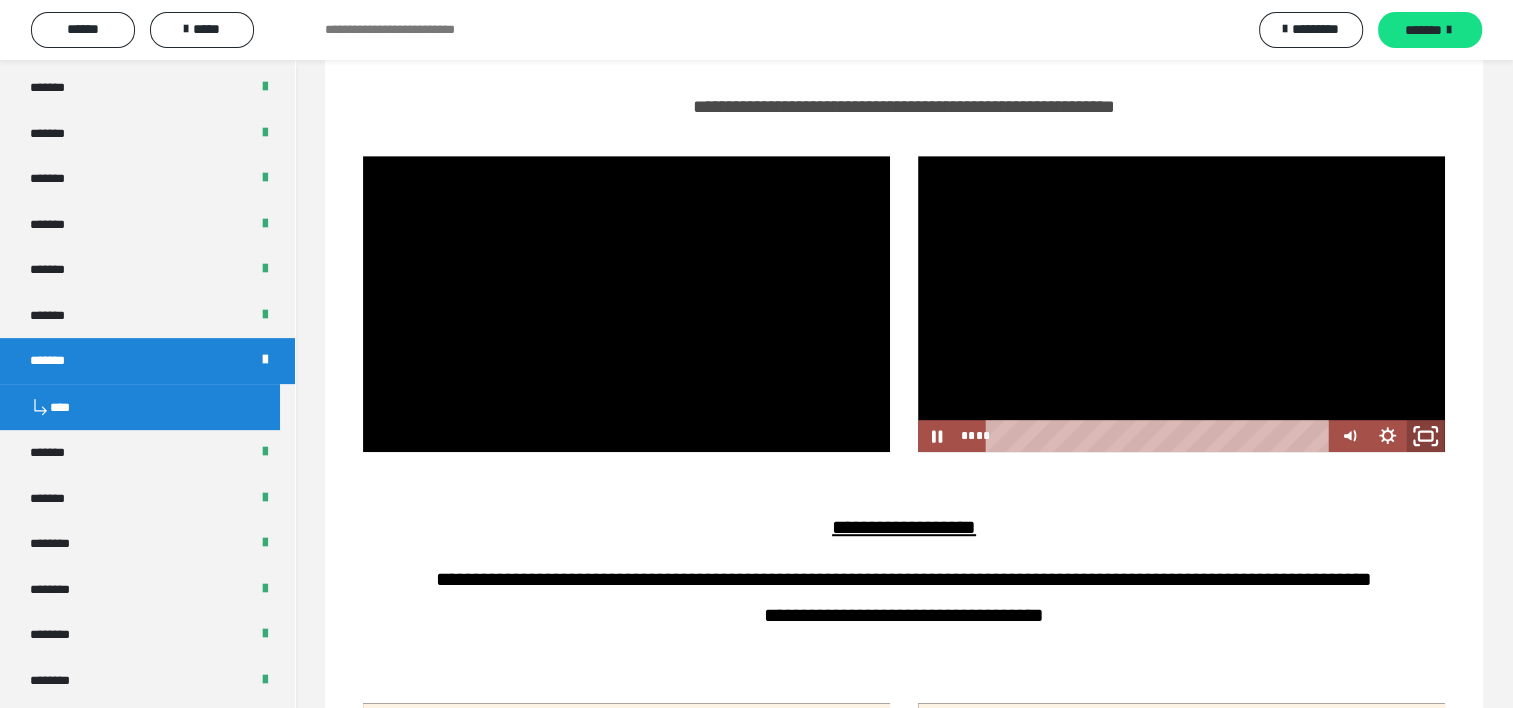 click 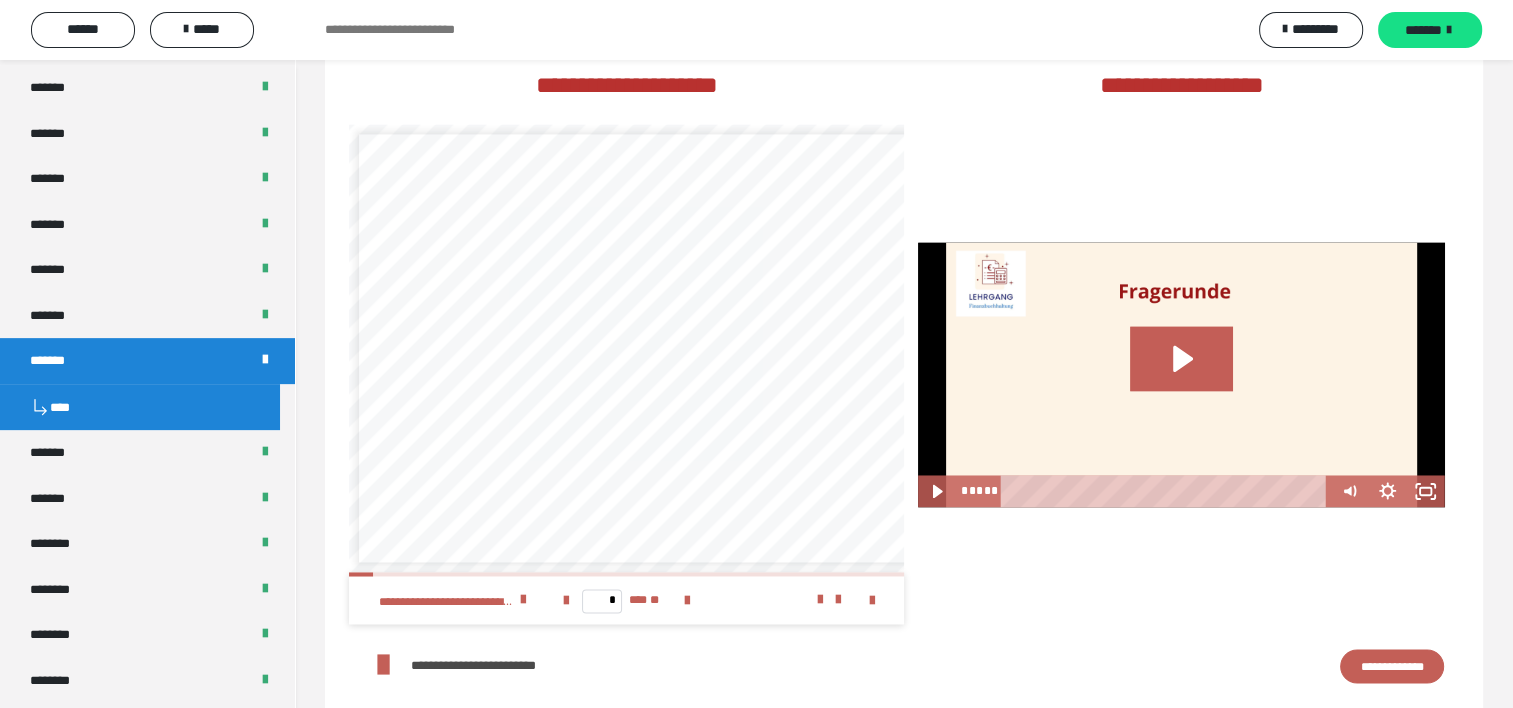 scroll, scrollTop: 3100, scrollLeft: 0, axis: vertical 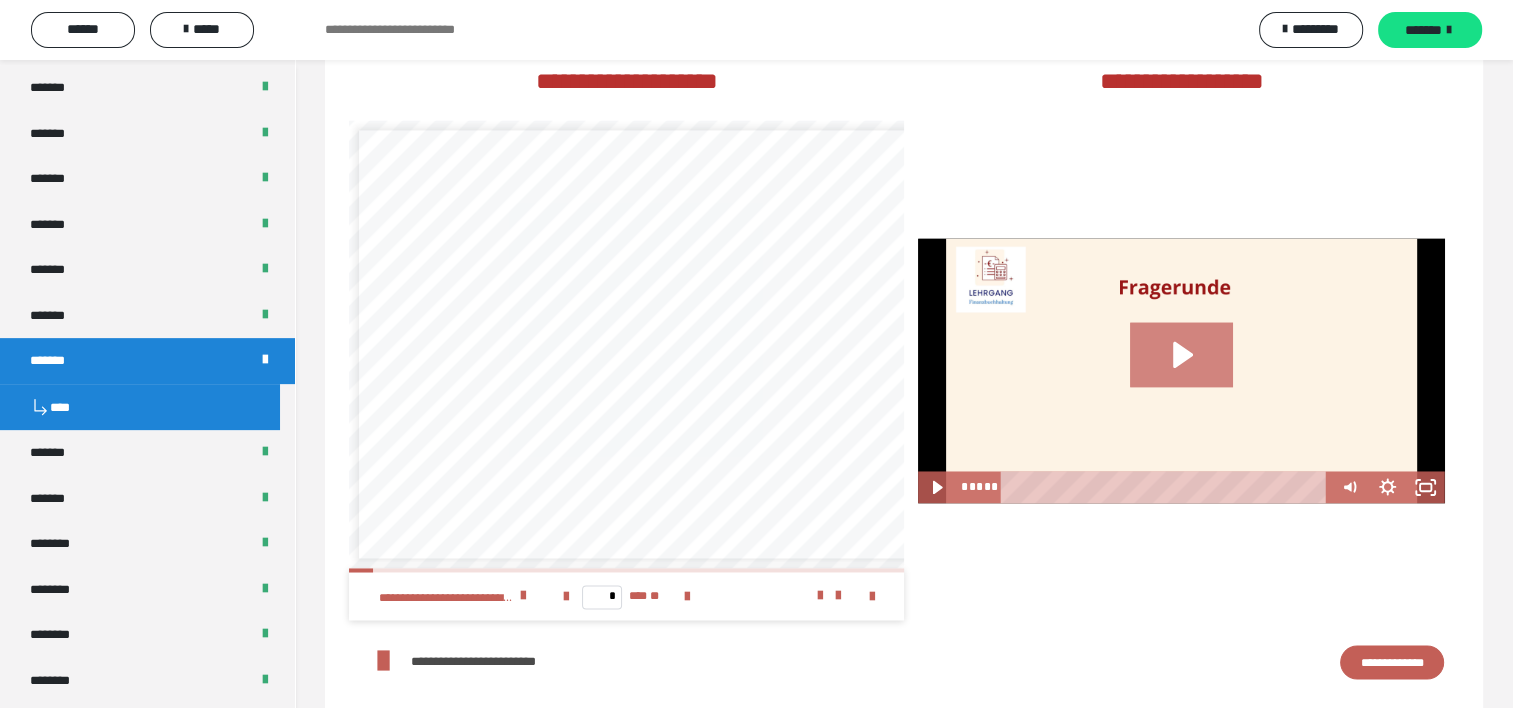click 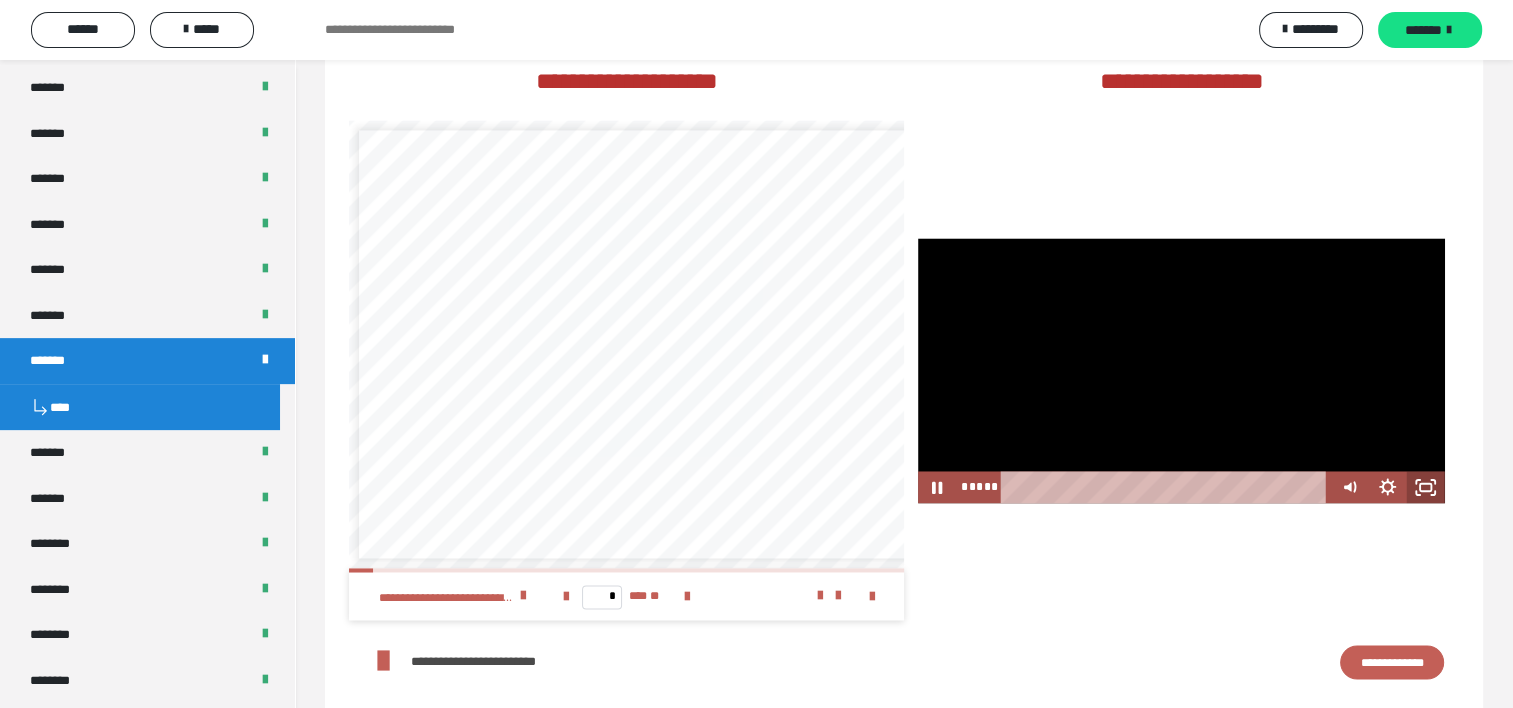 click 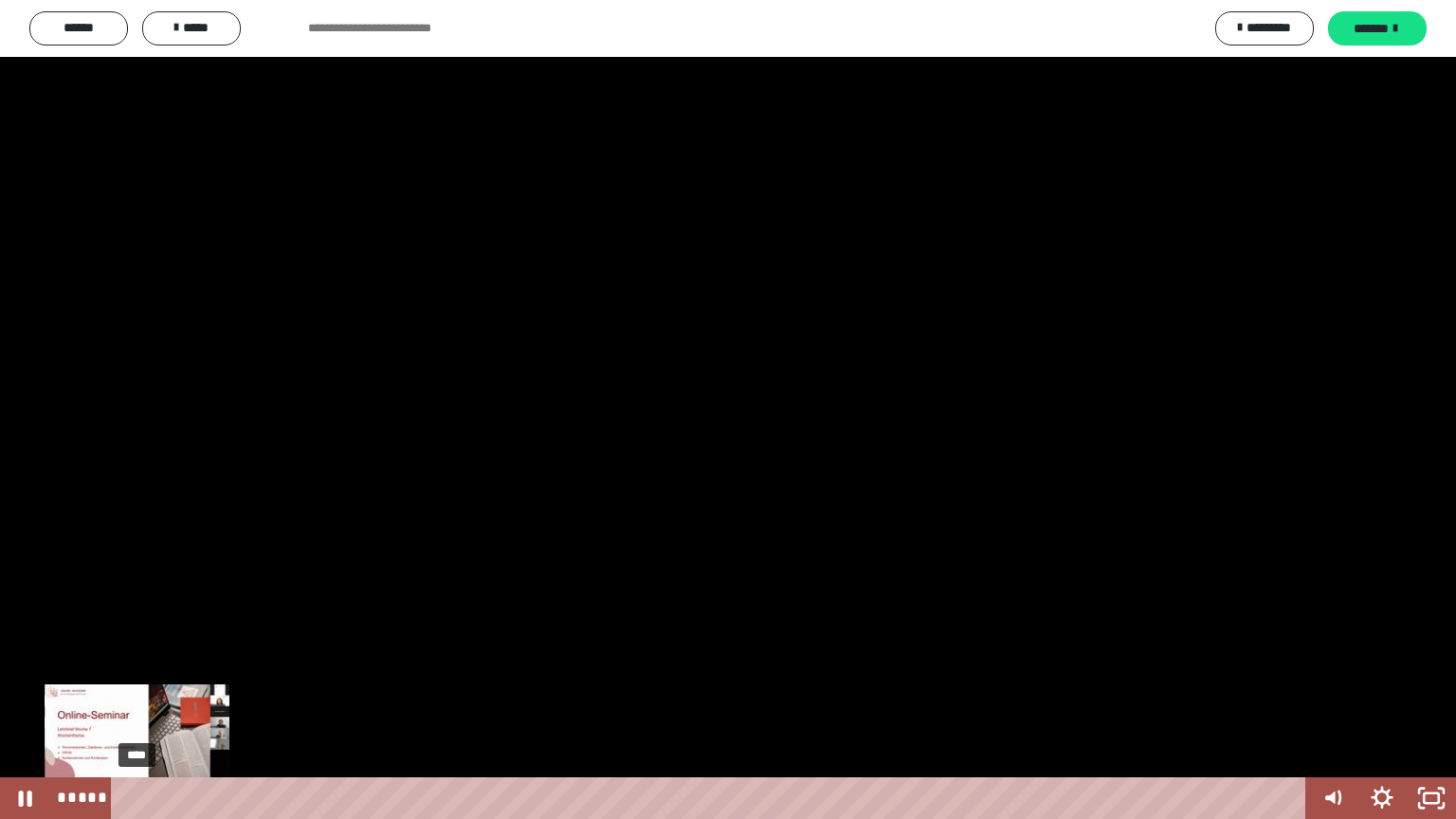 click on "****" at bounding box center [712, 798] 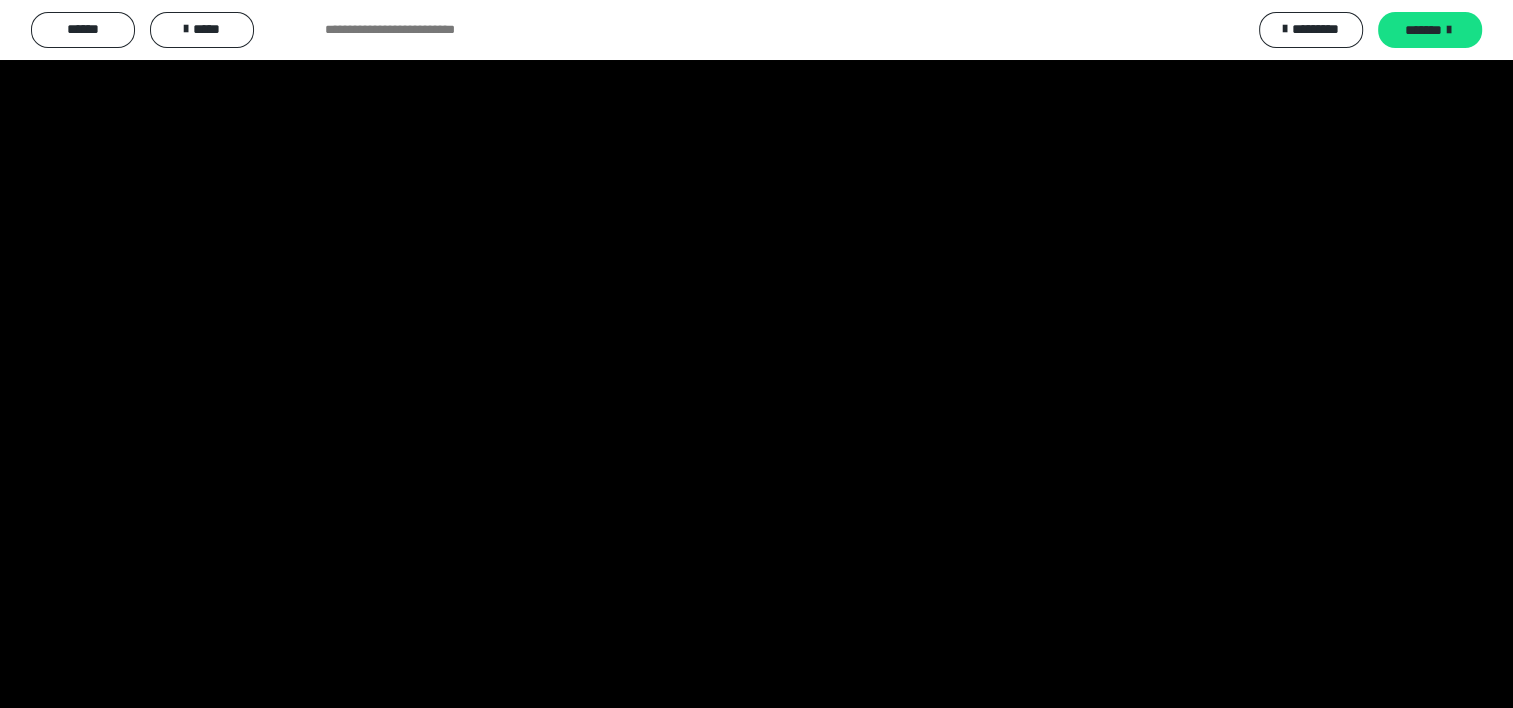 scroll, scrollTop: 33, scrollLeft: 0, axis: vertical 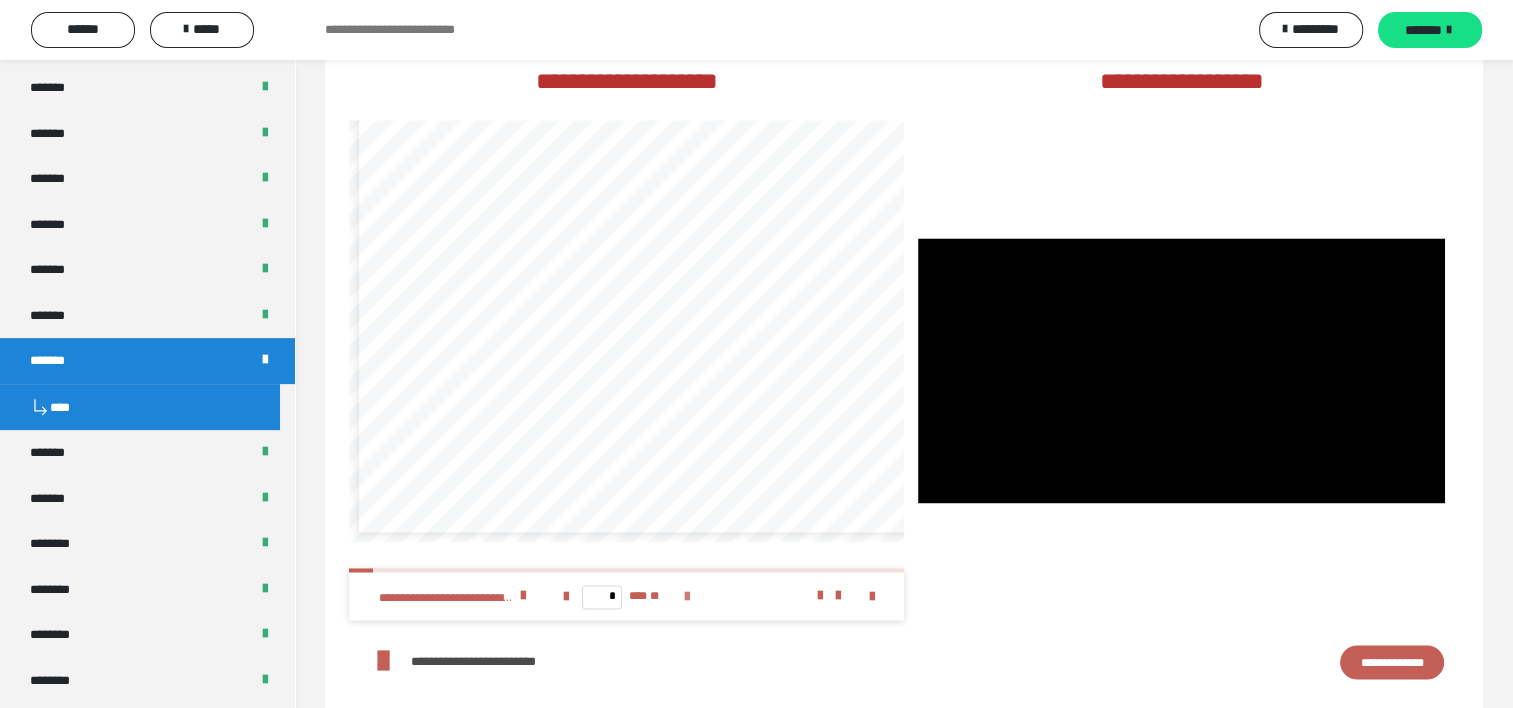 click at bounding box center (687, 597) 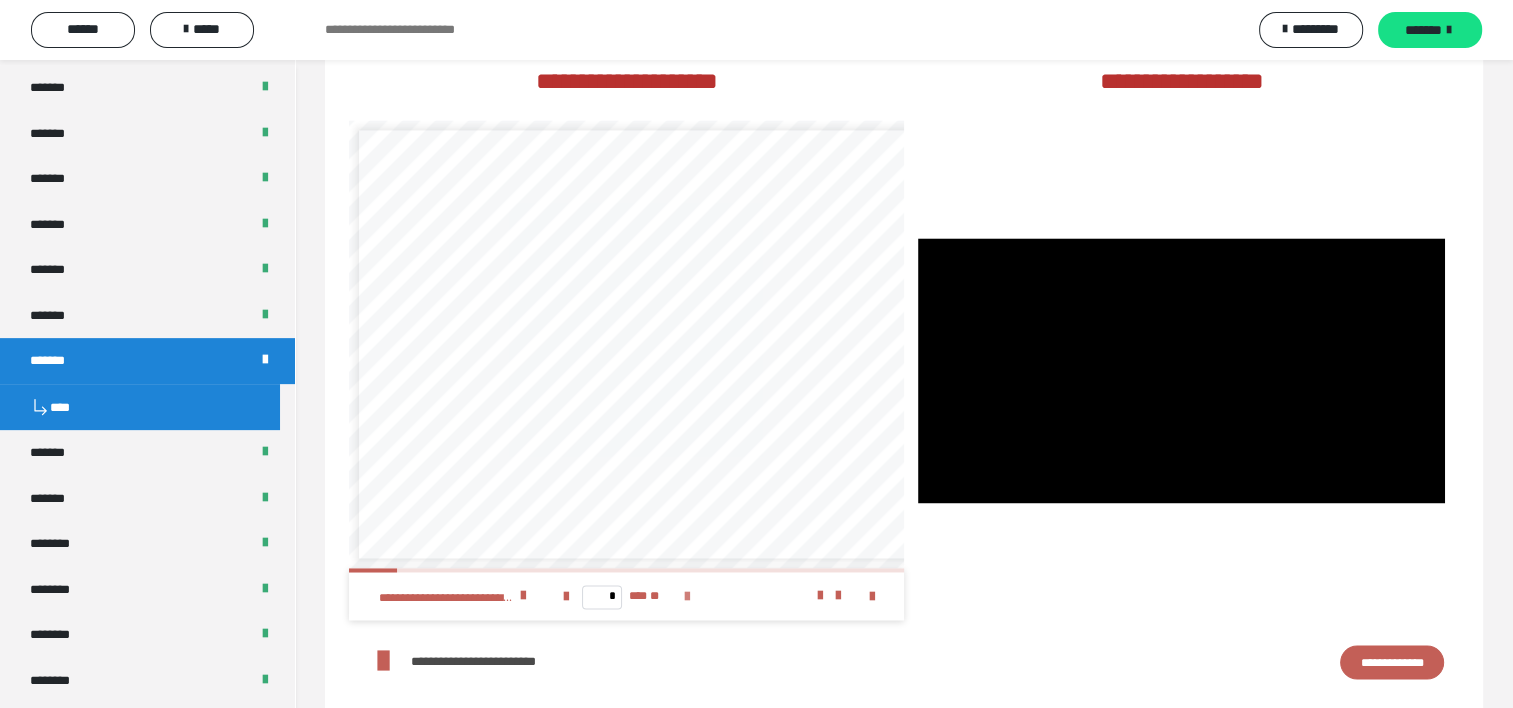 scroll, scrollTop: 0, scrollLeft: 0, axis: both 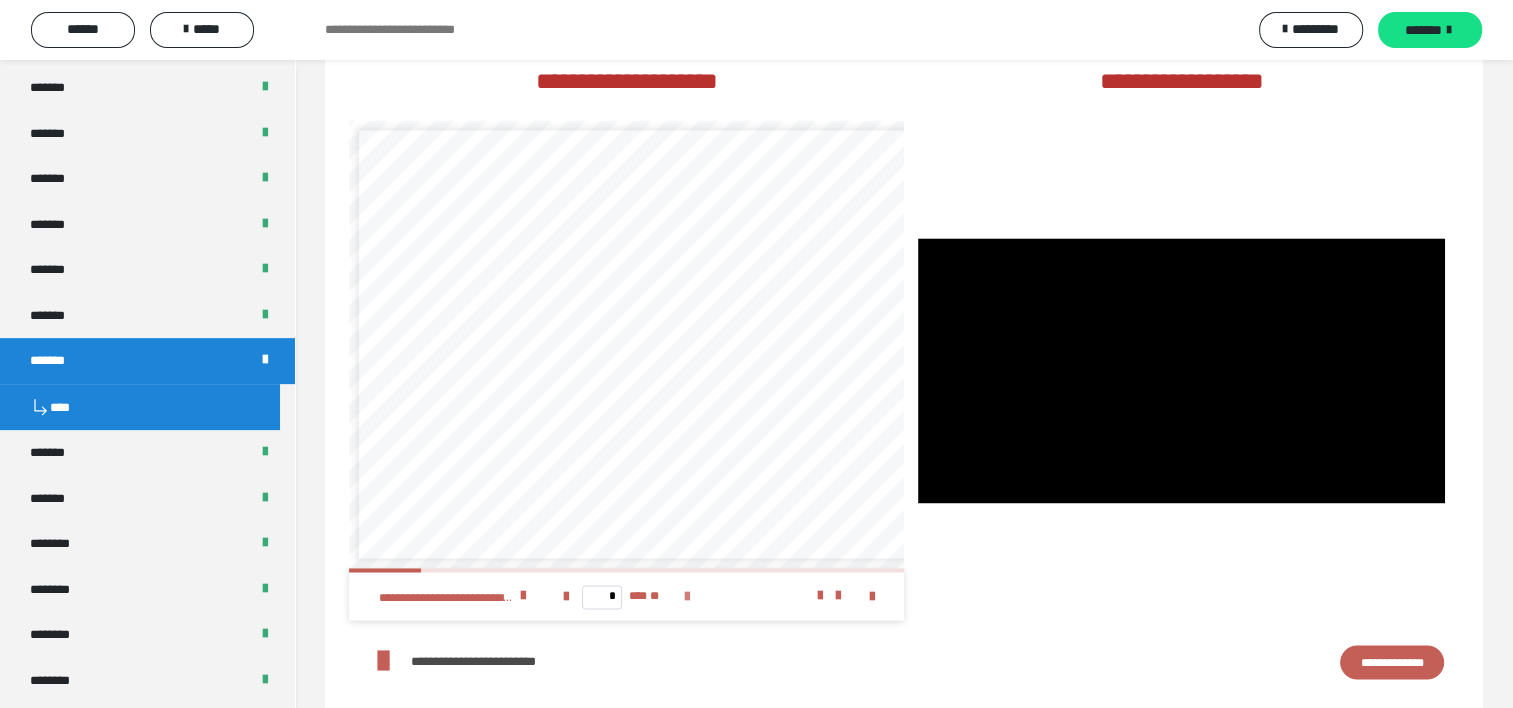 click at bounding box center [687, 597] 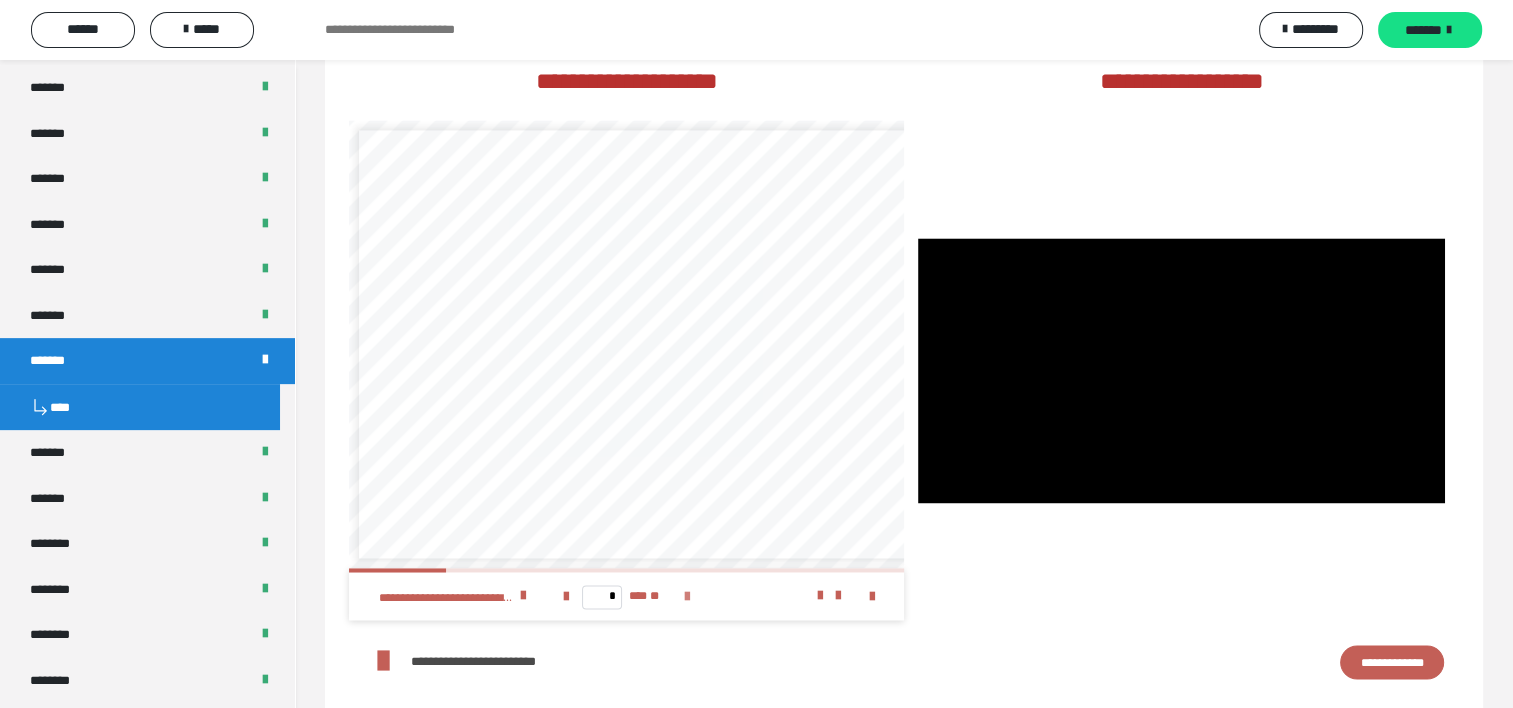 click at bounding box center (687, 597) 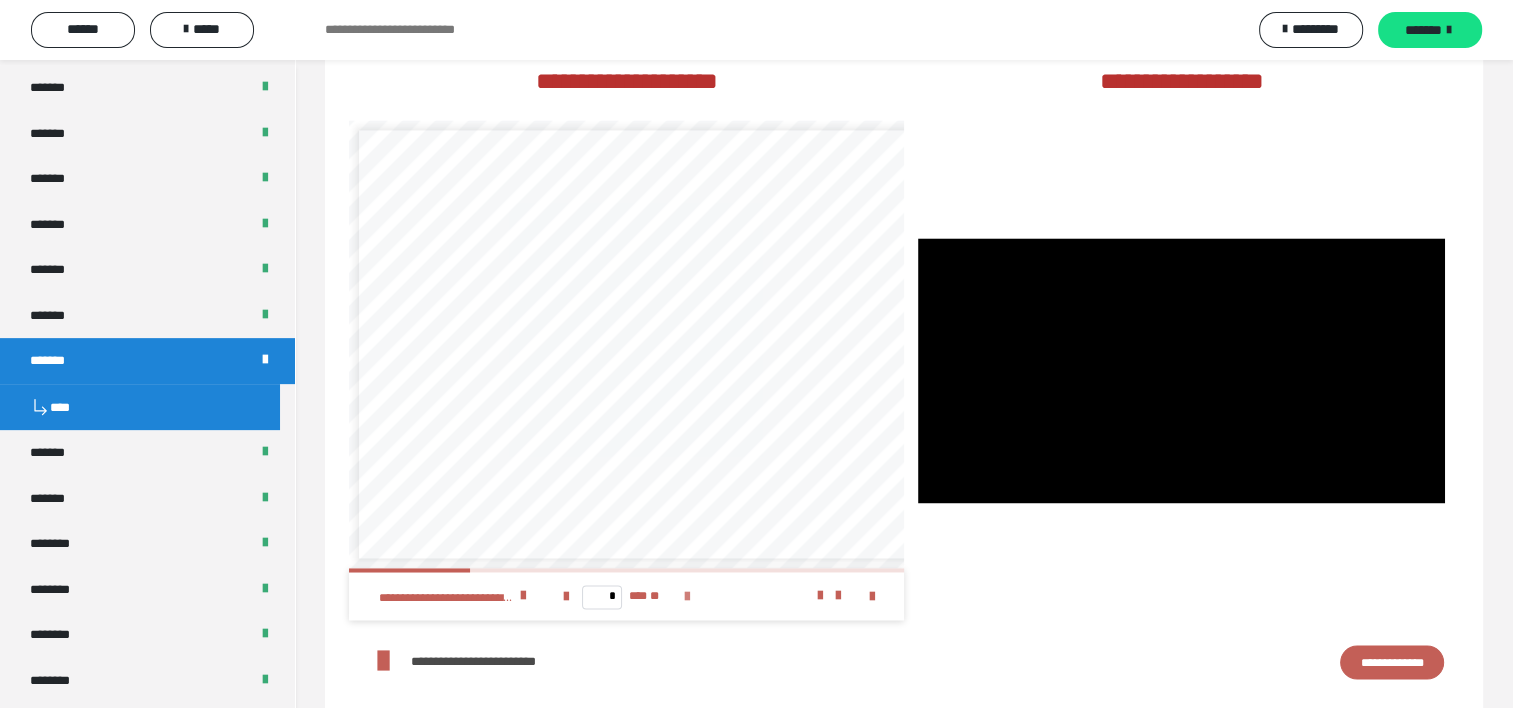click at bounding box center [687, 596] 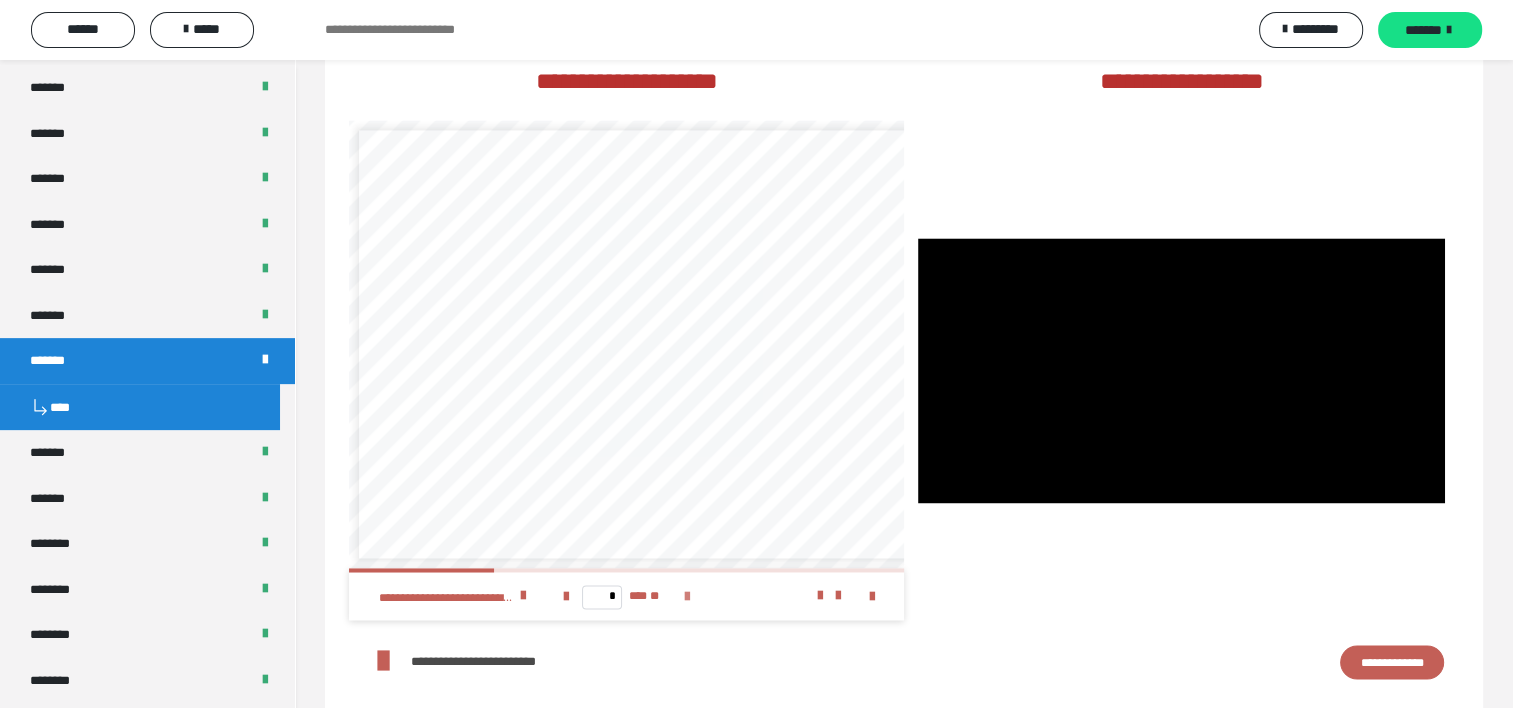 click at bounding box center [687, 596] 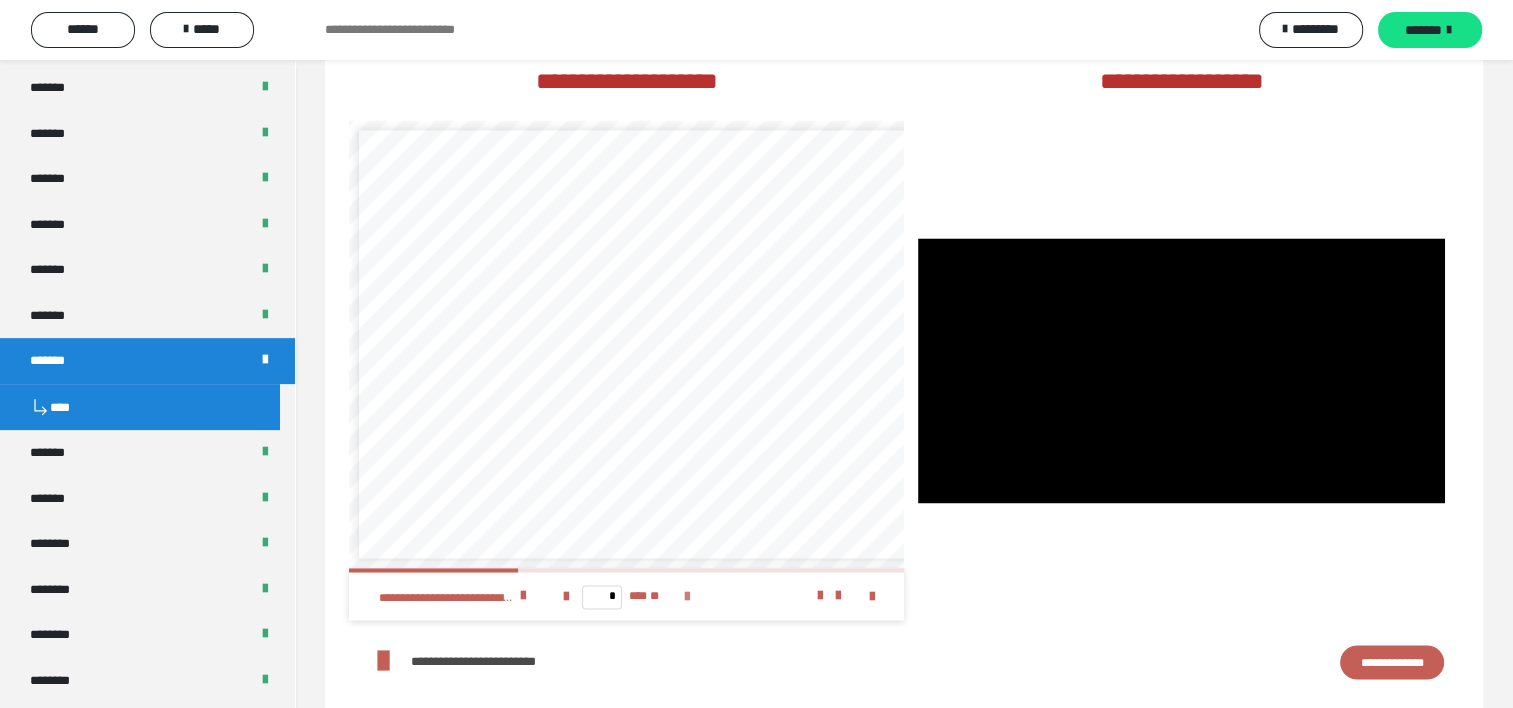 click at bounding box center [687, 596] 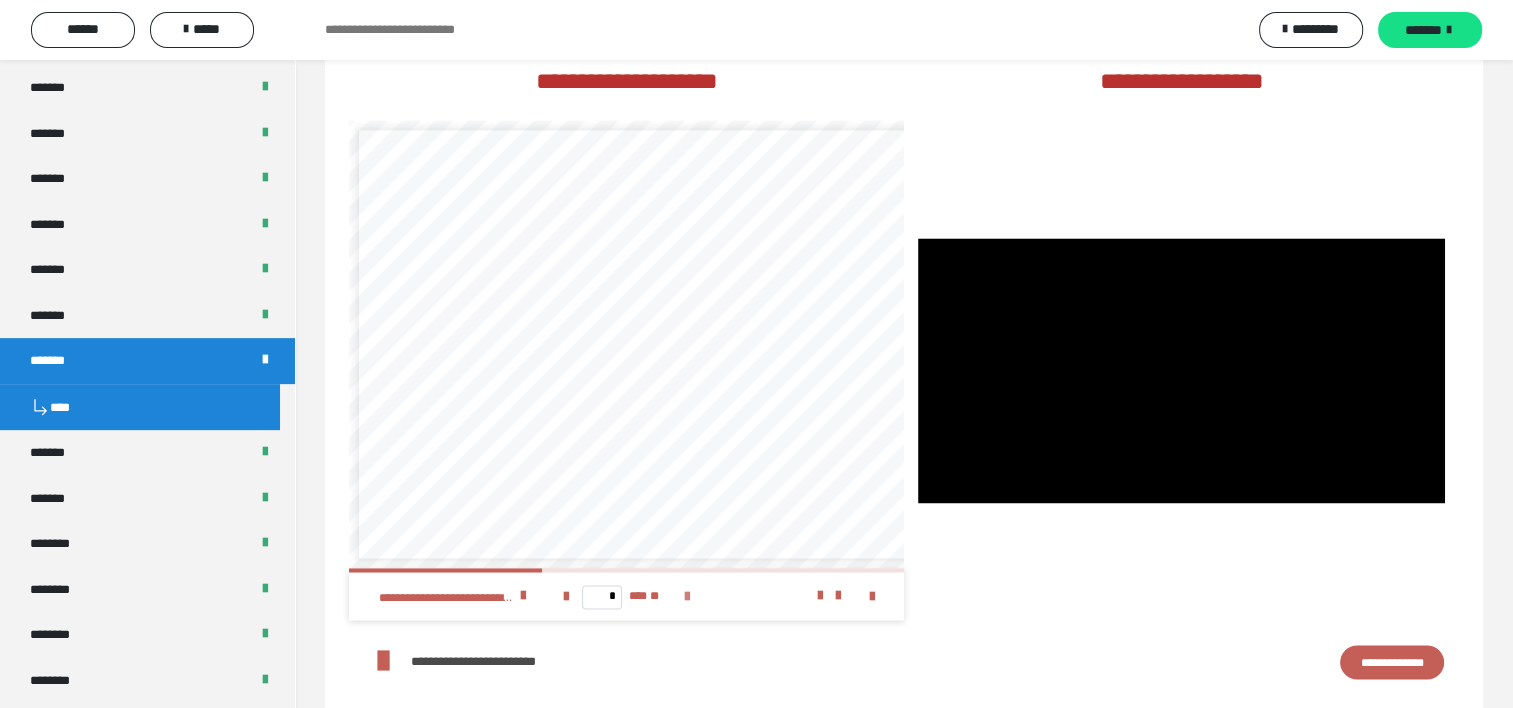 click at bounding box center (687, 596) 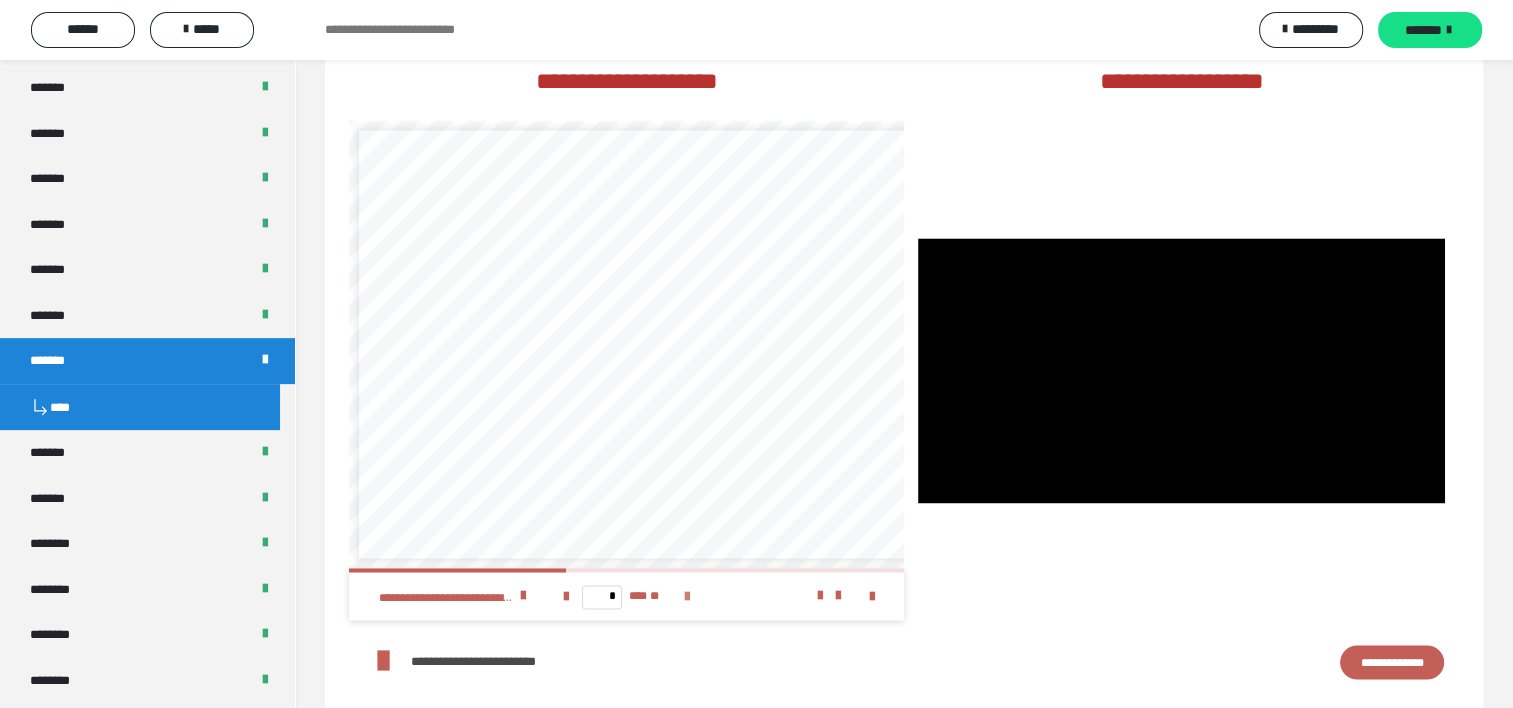 click at bounding box center (687, 596) 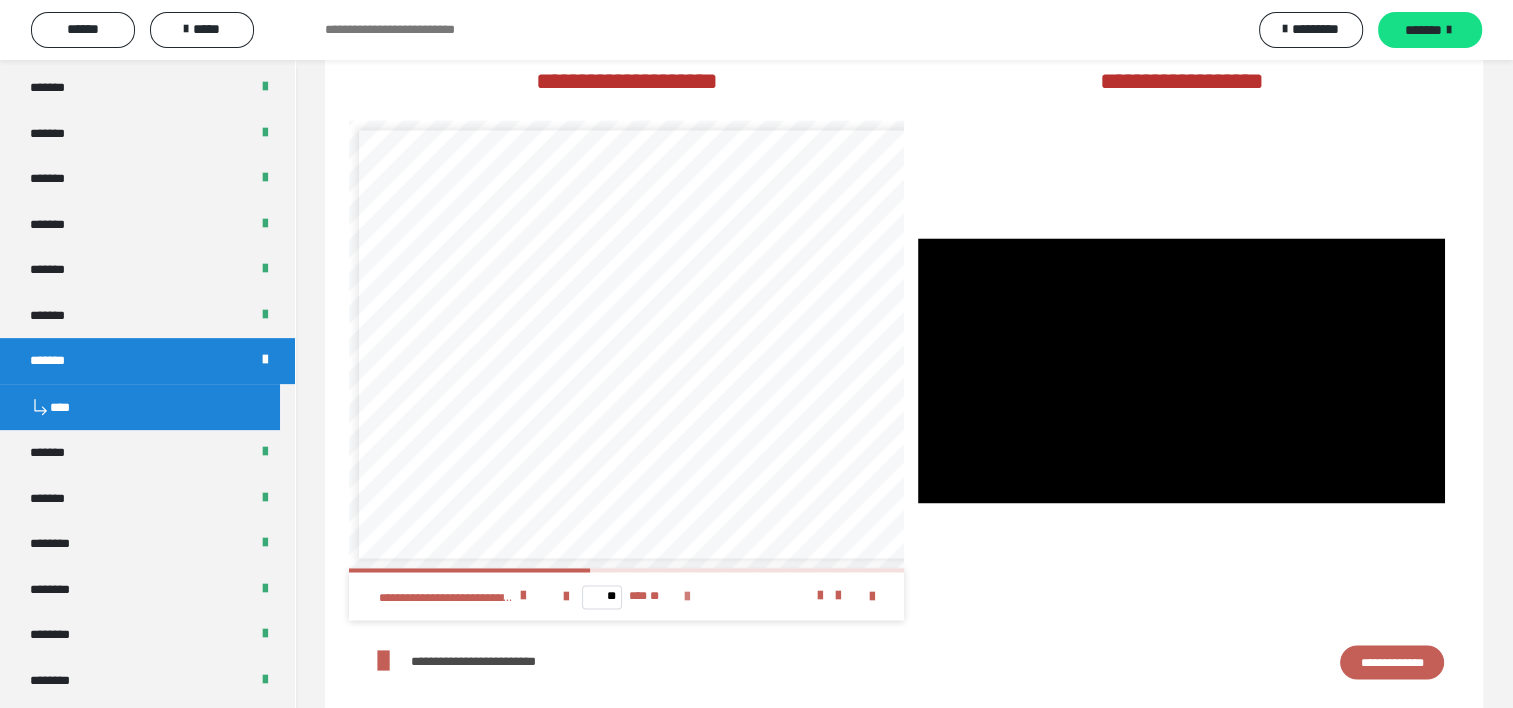 click at bounding box center [687, 596] 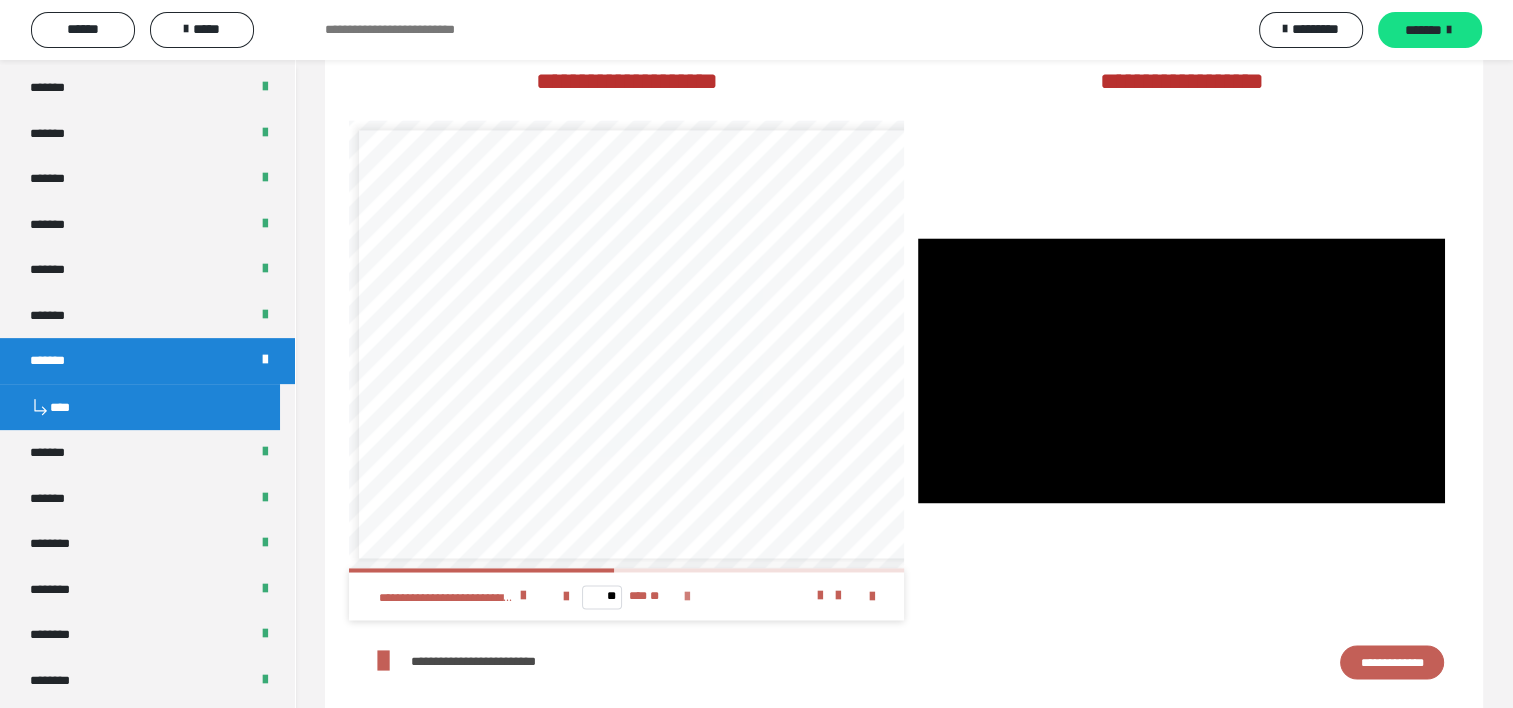 click at bounding box center [687, 596] 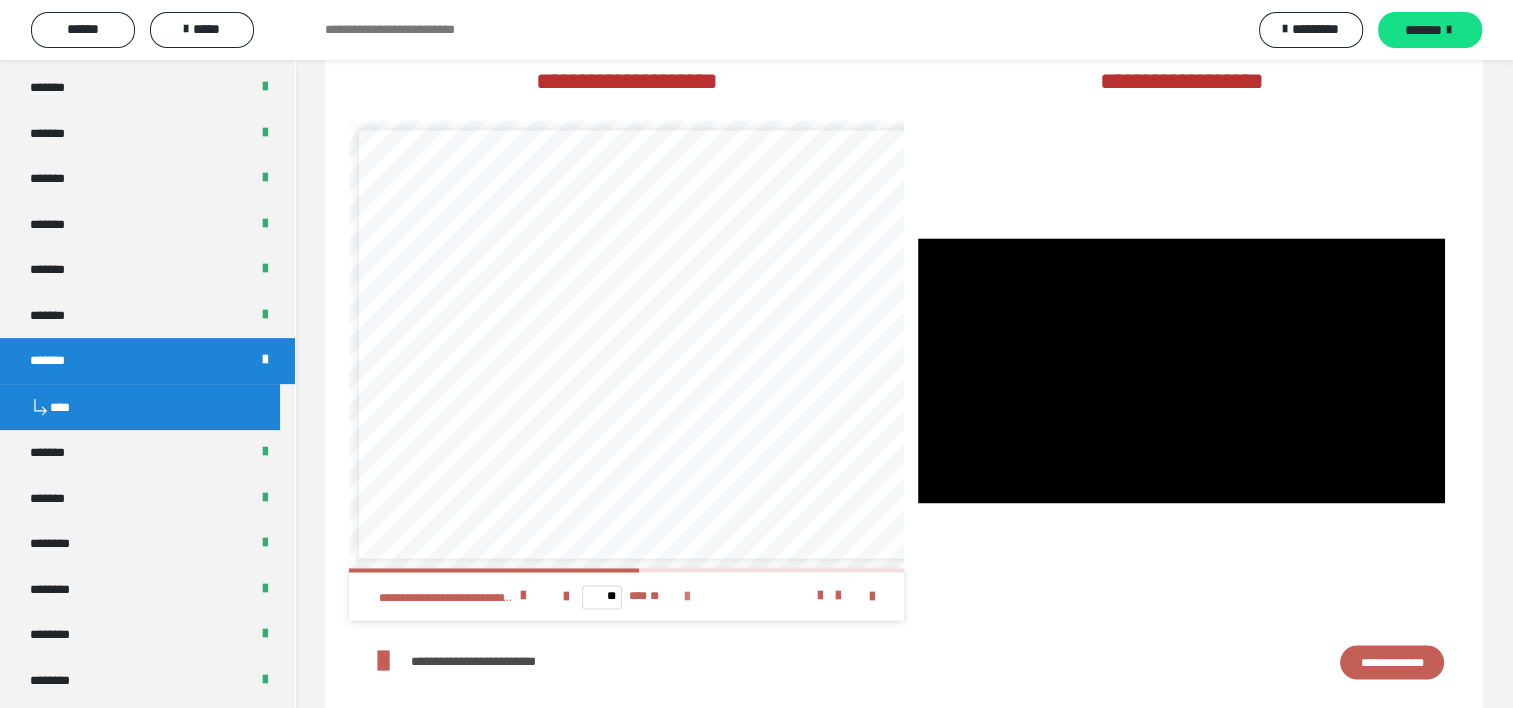 click at bounding box center [687, 596] 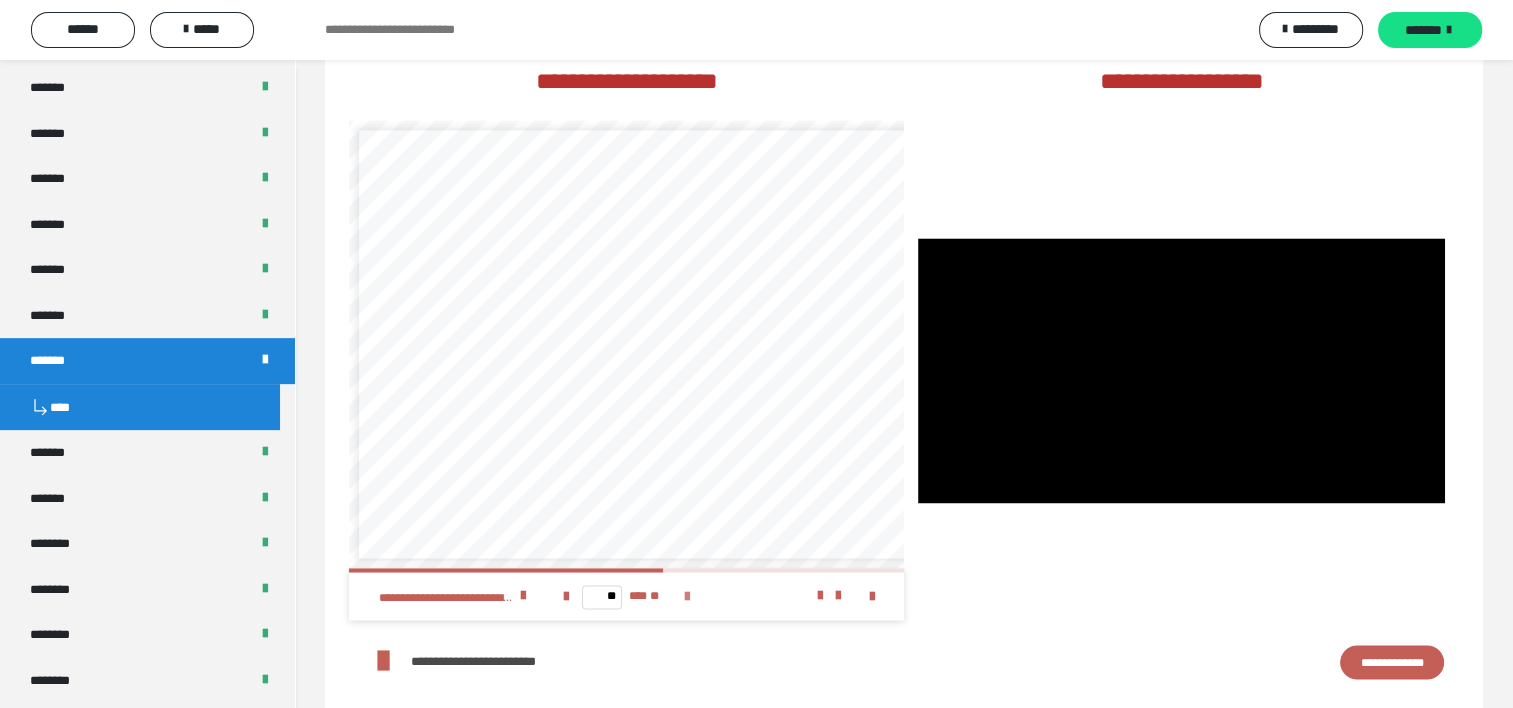 click at bounding box center [687, 596] 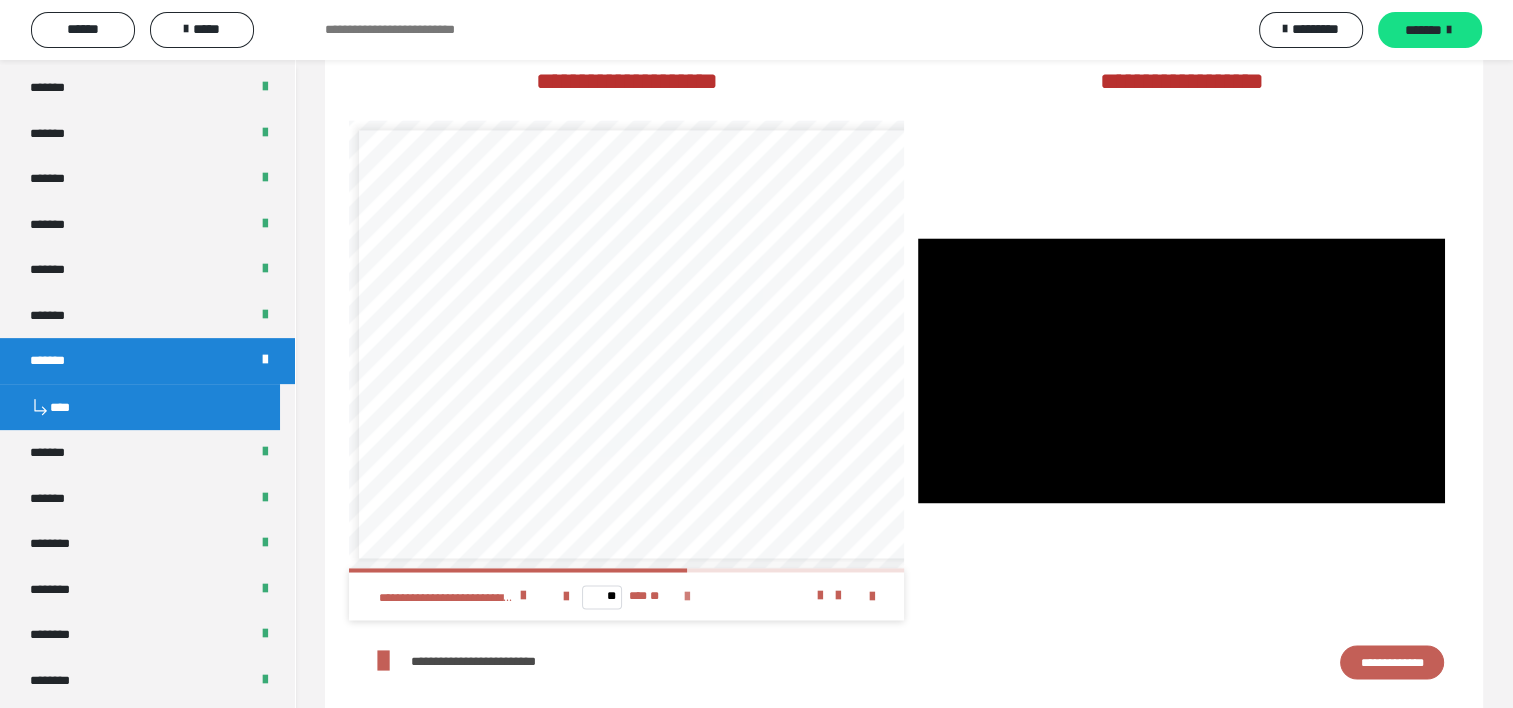 click at bounding box center (687, 596) 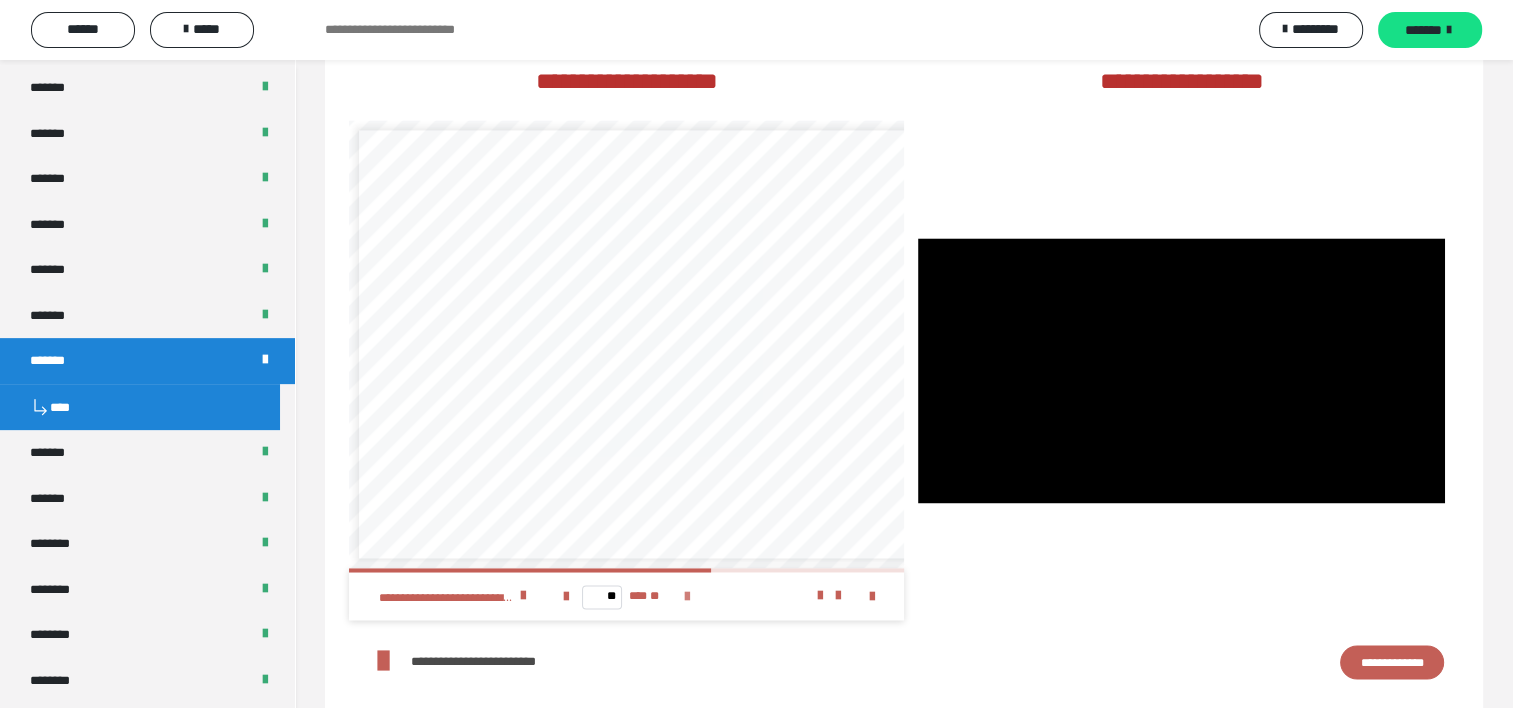 click at bounding box center (687, 596) 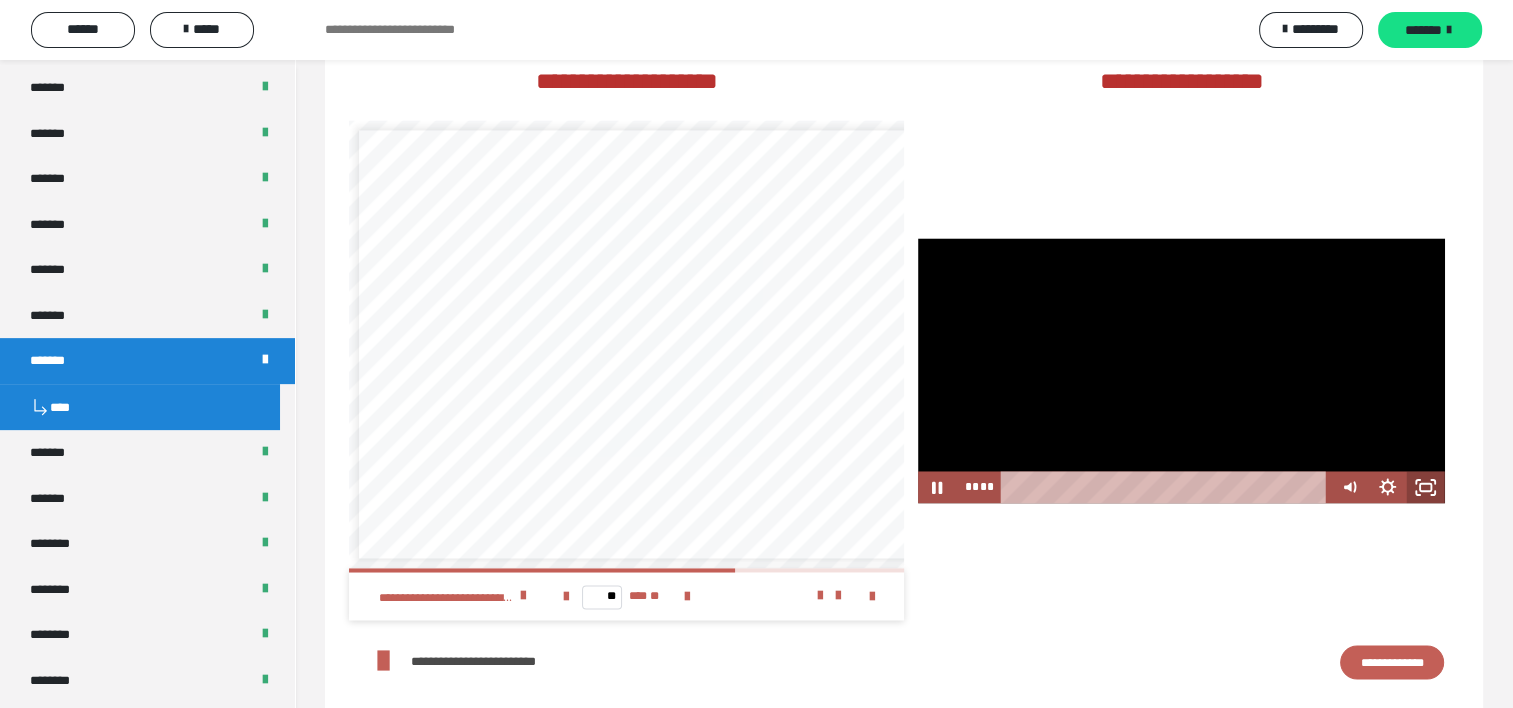 click 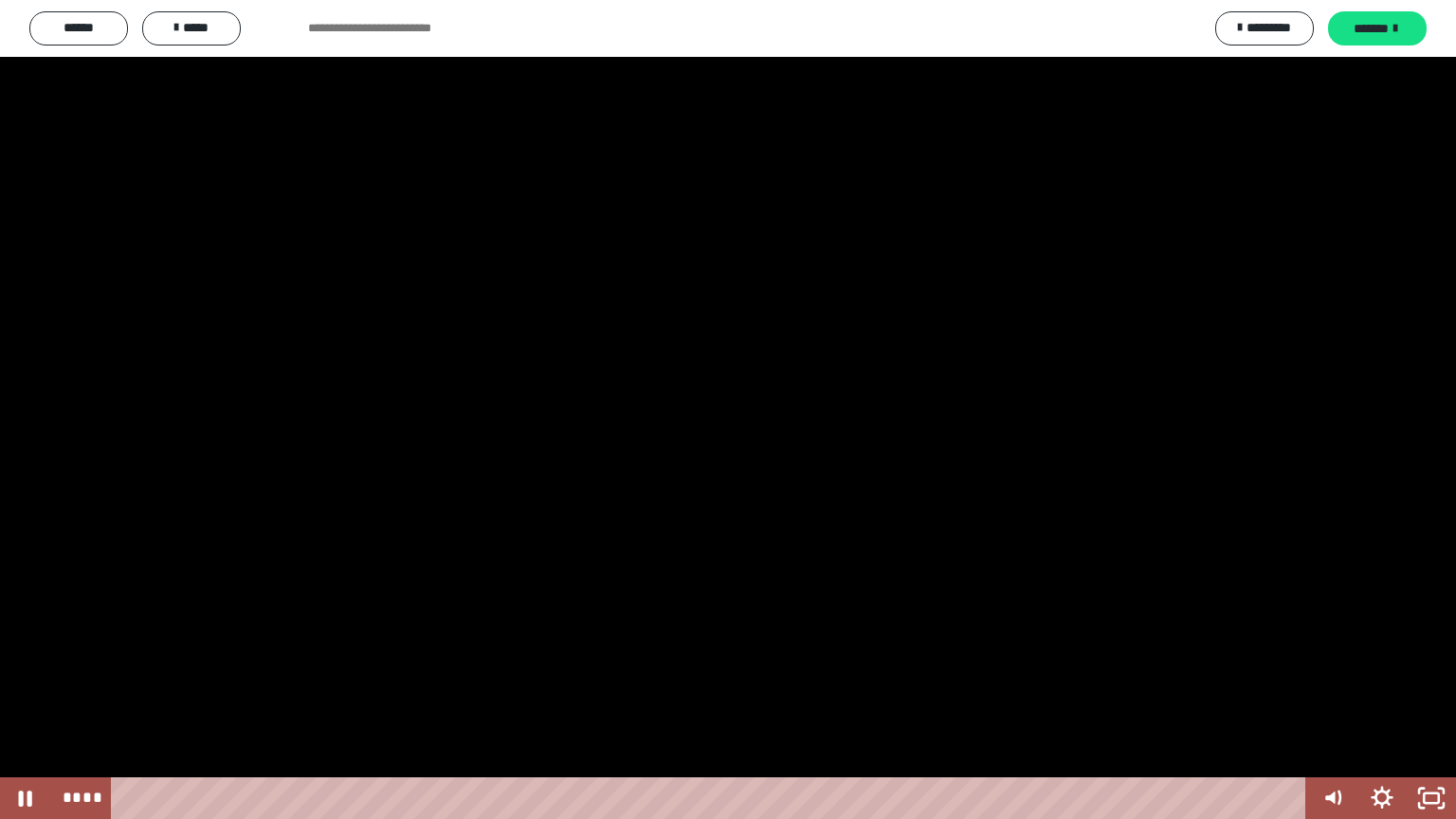 click at bounding box center [728, 410] 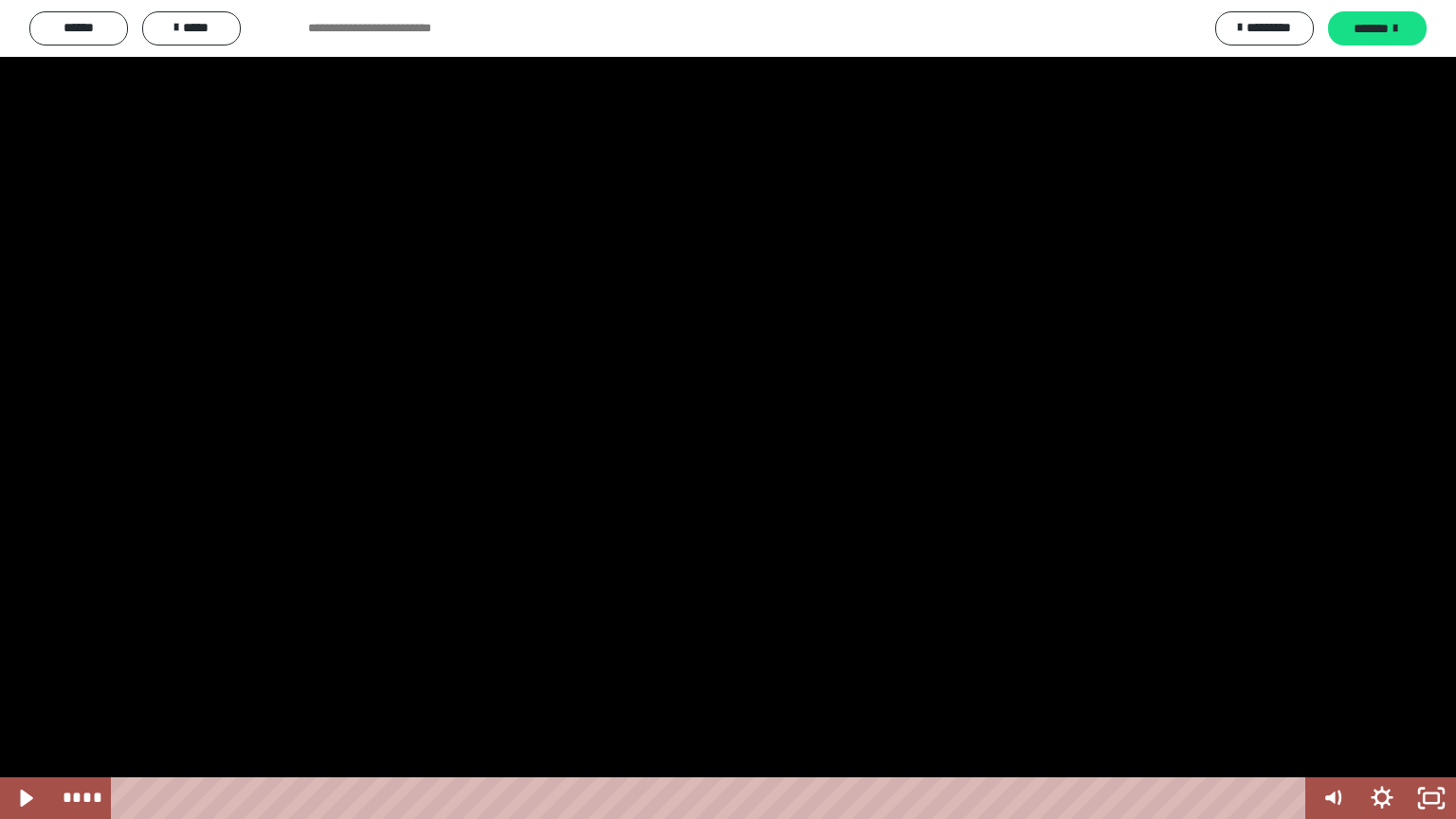 click at bounding box center (728, 410) 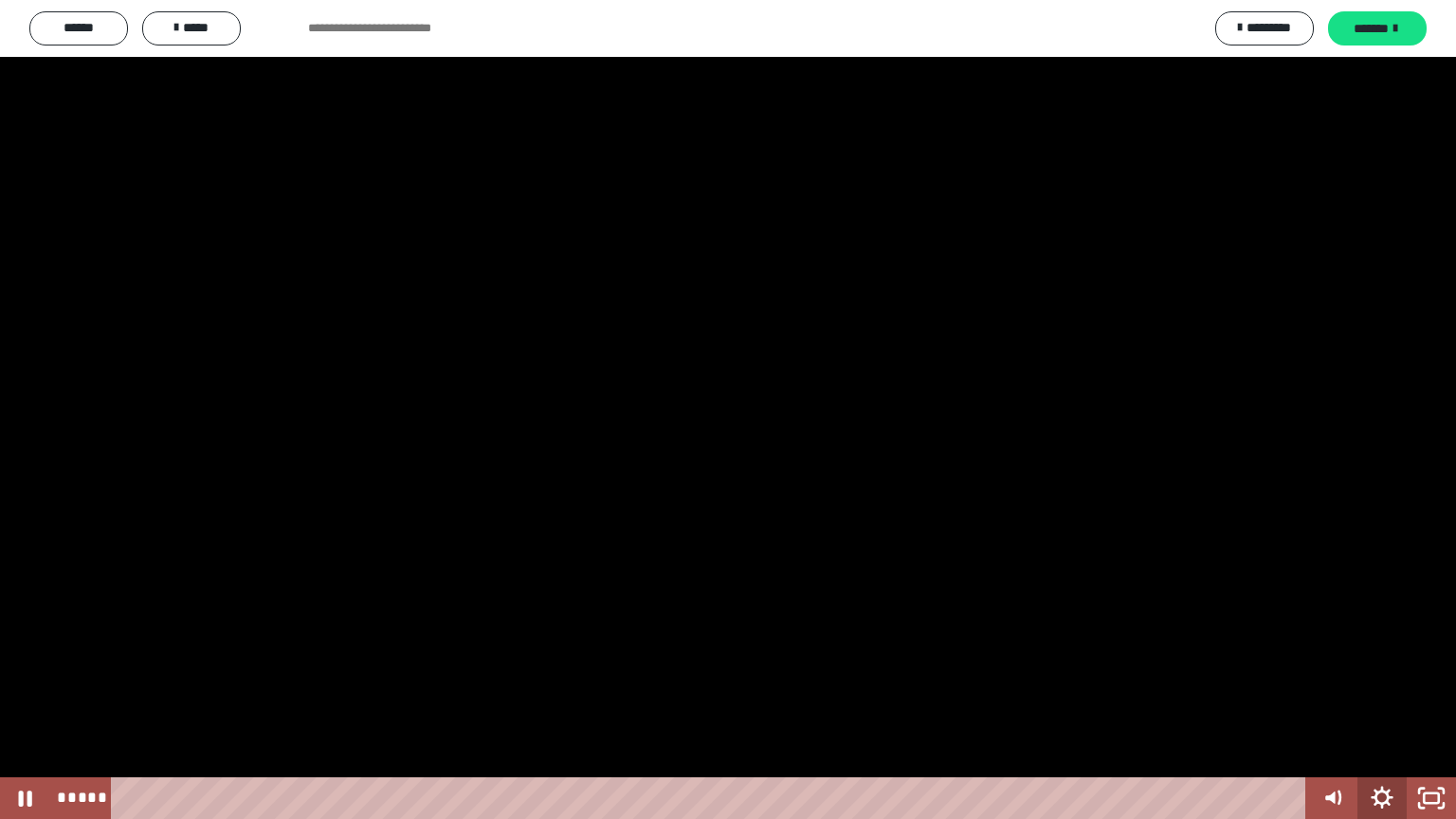 click 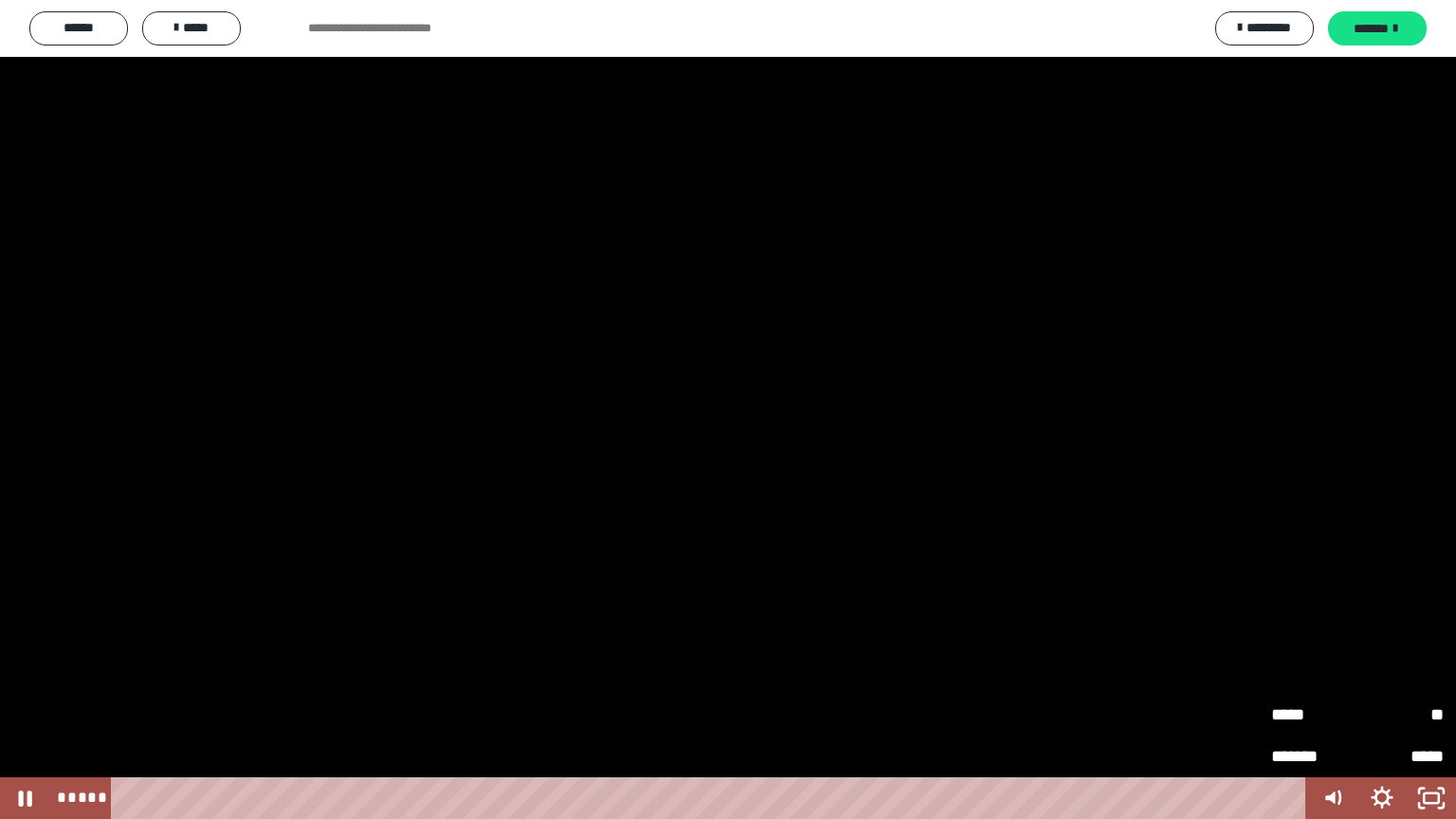 click on "*****" at bounding box center [1314, 712] 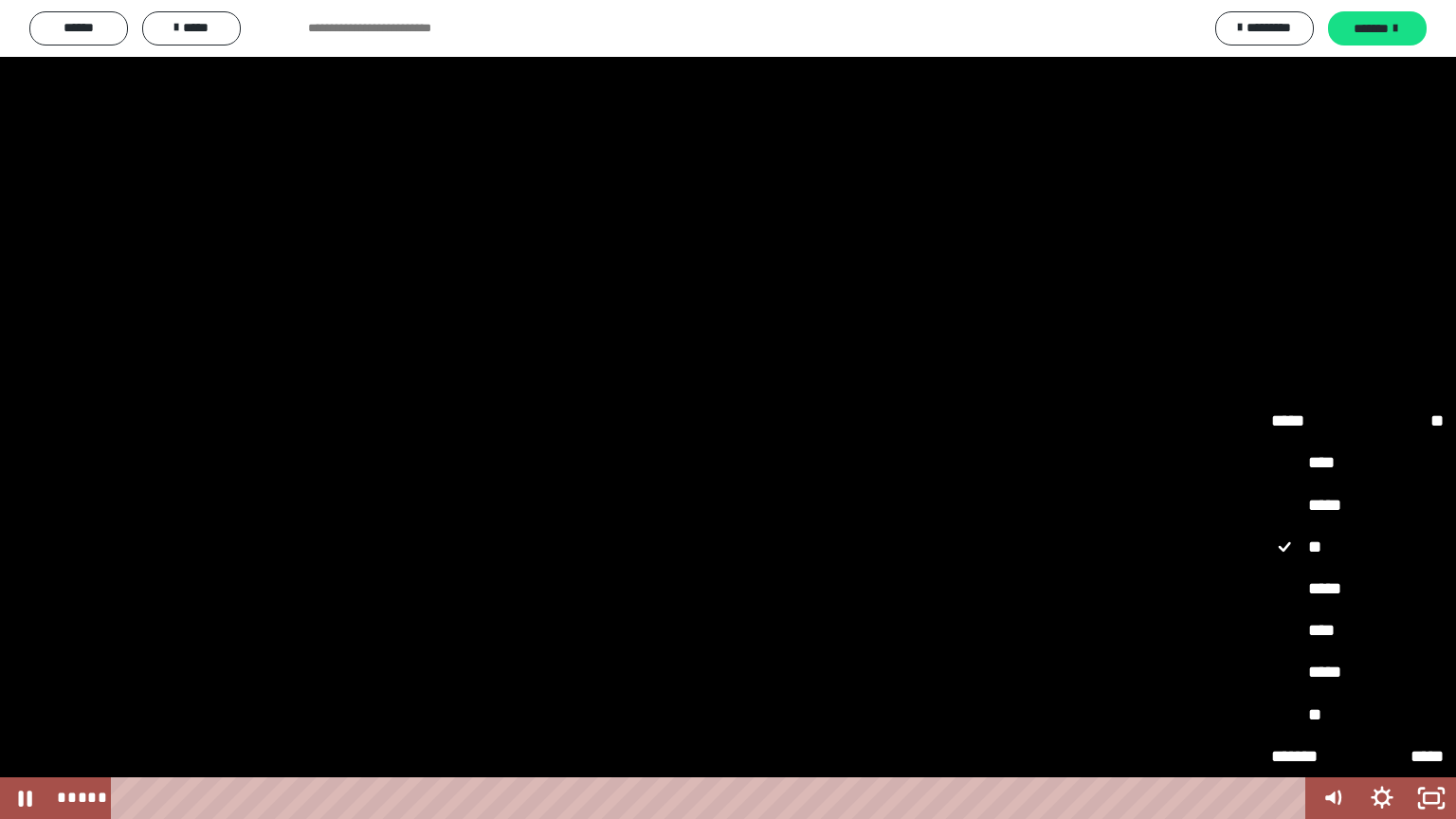 click on "*****" at bounding box center (1357, 590) 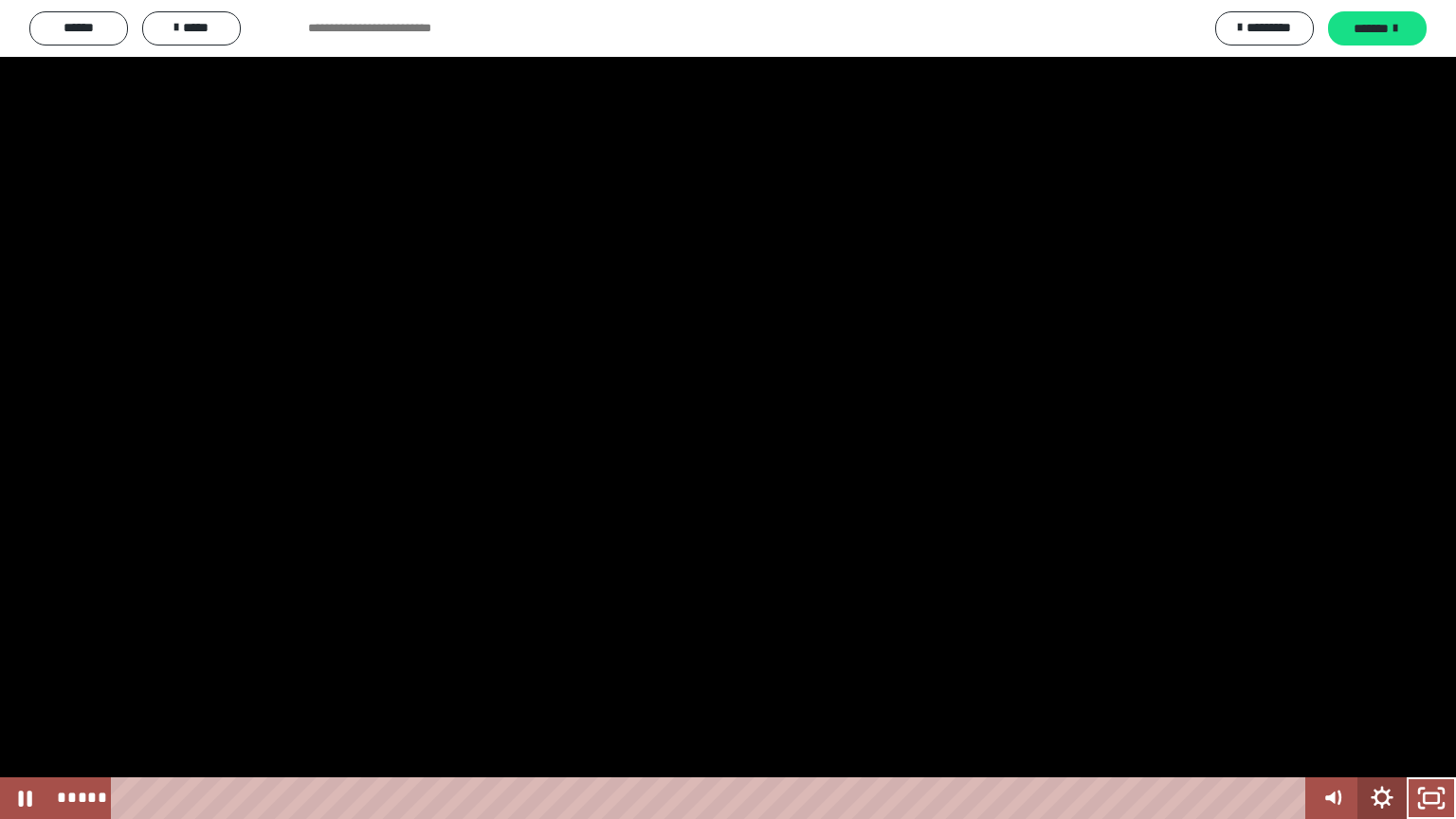 click 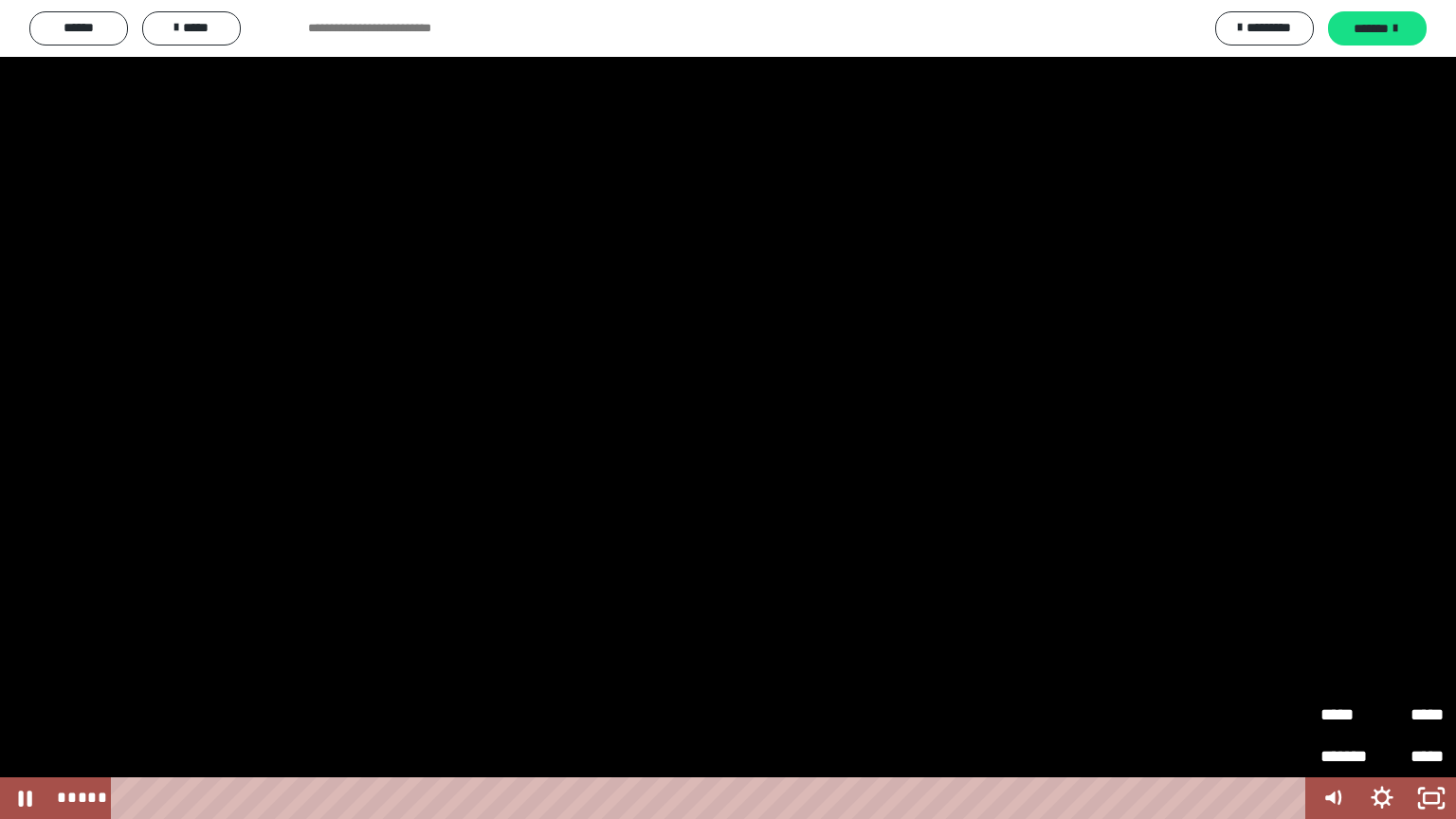 click on "*****" at bounding box center (1412, 706) 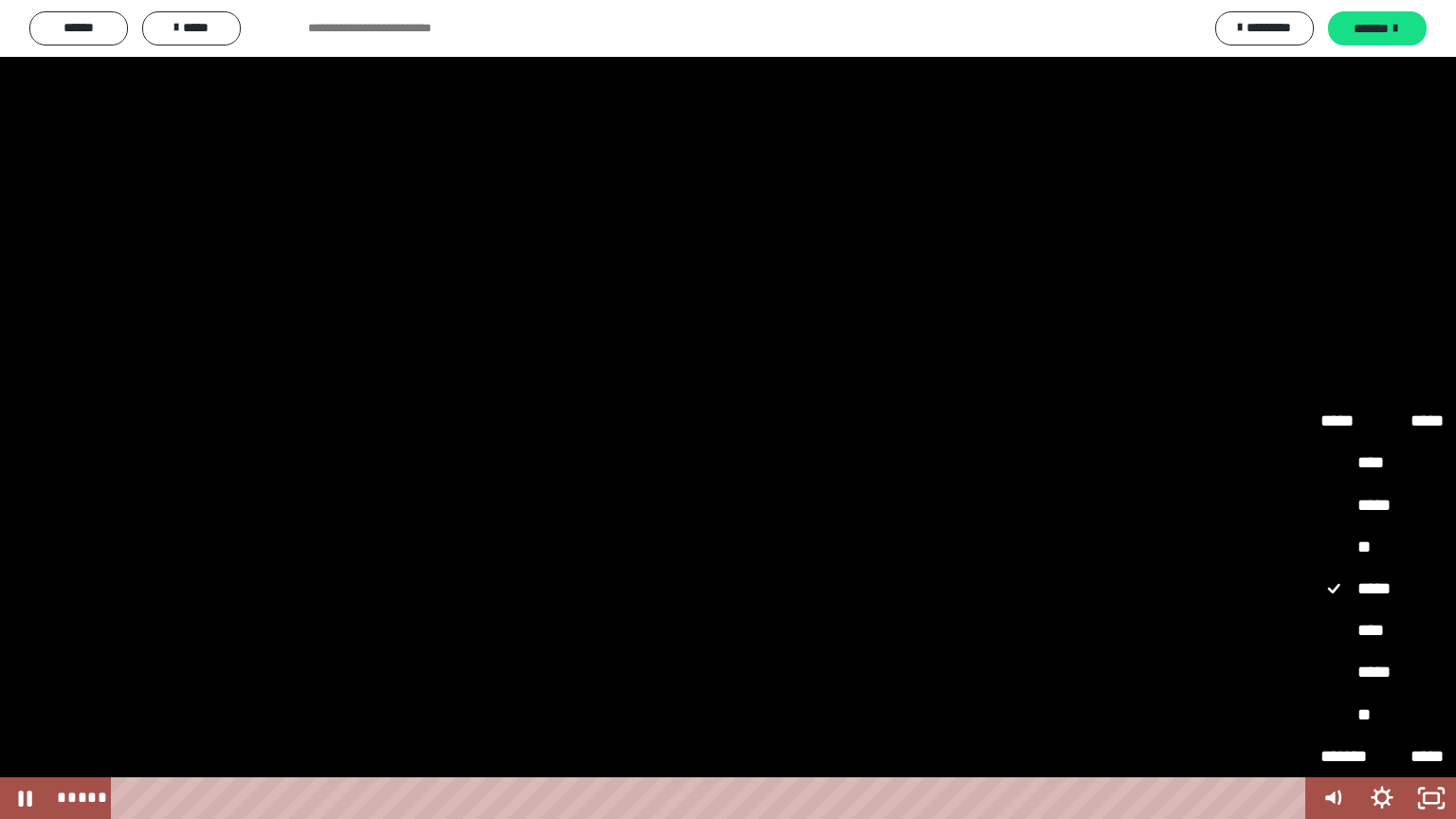 click on "****" at bounding box center [1382, 631] 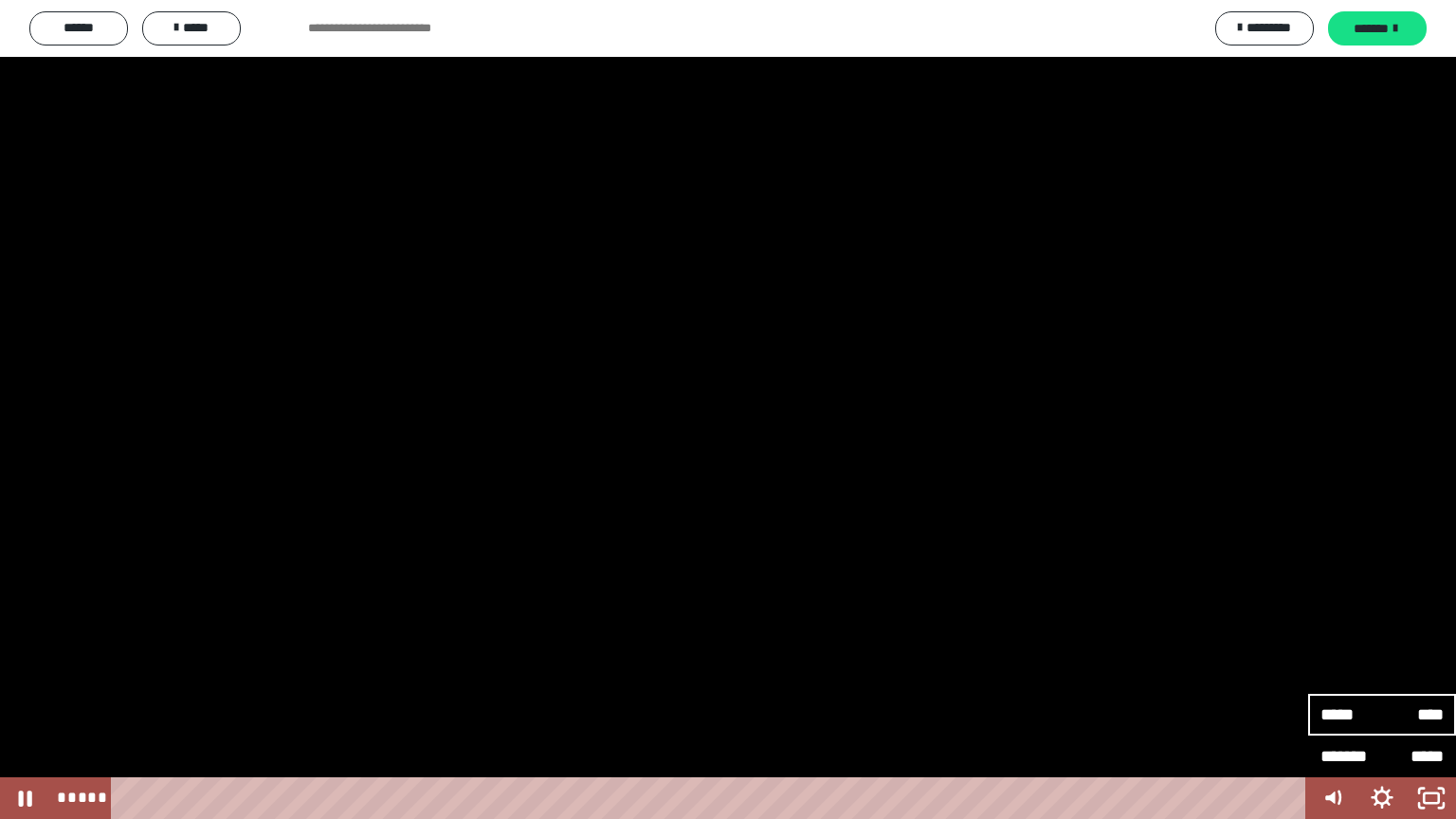 click at bounding box center (728, 410) 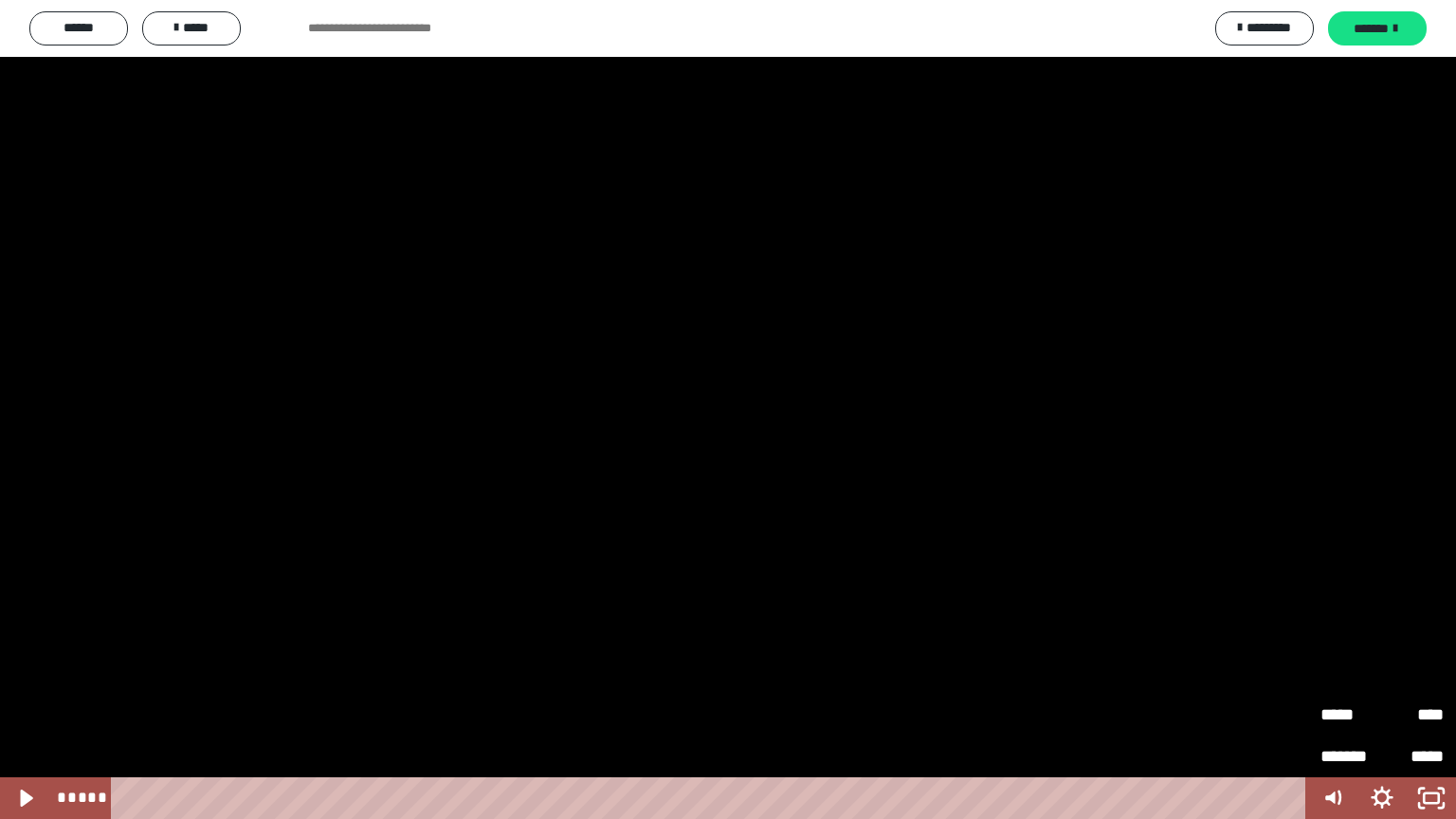 click at bounding box center [728, 410] 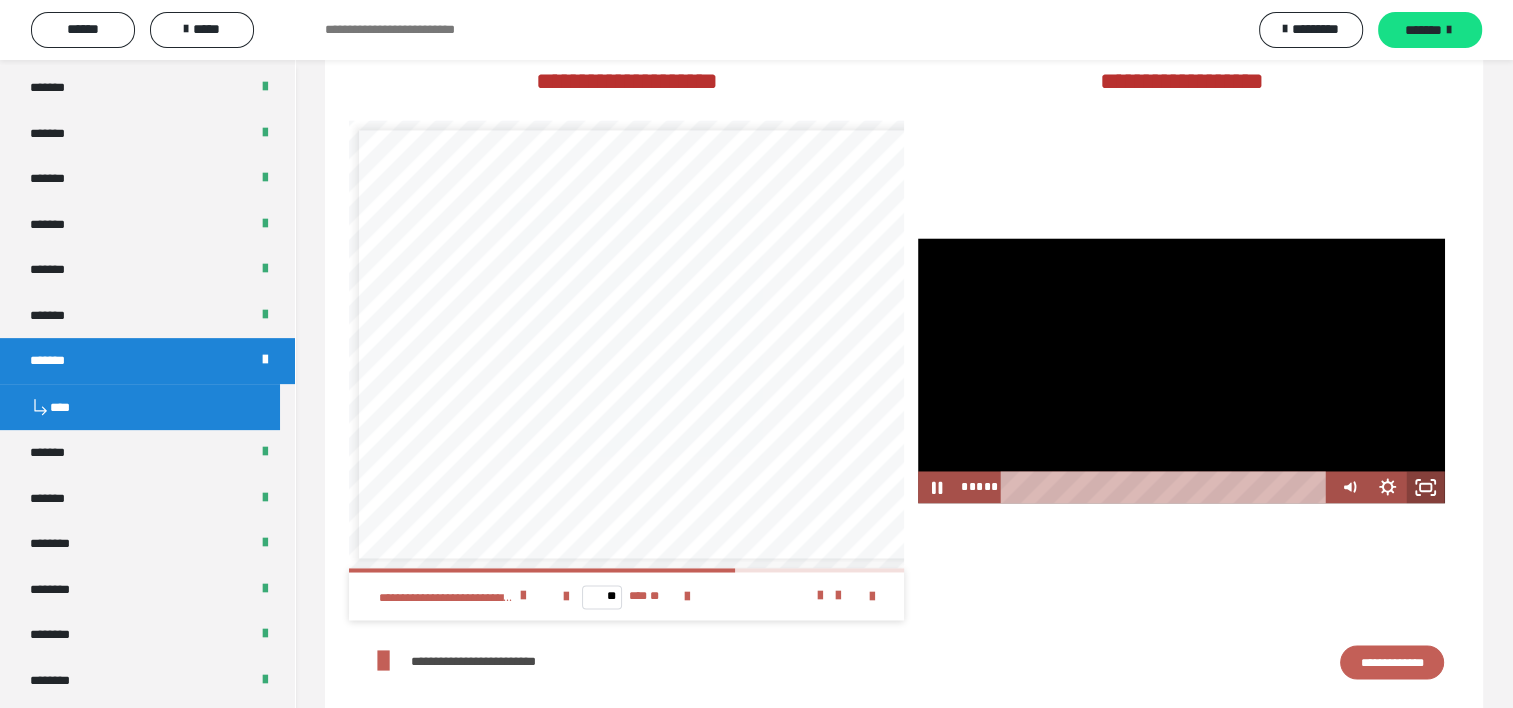 click 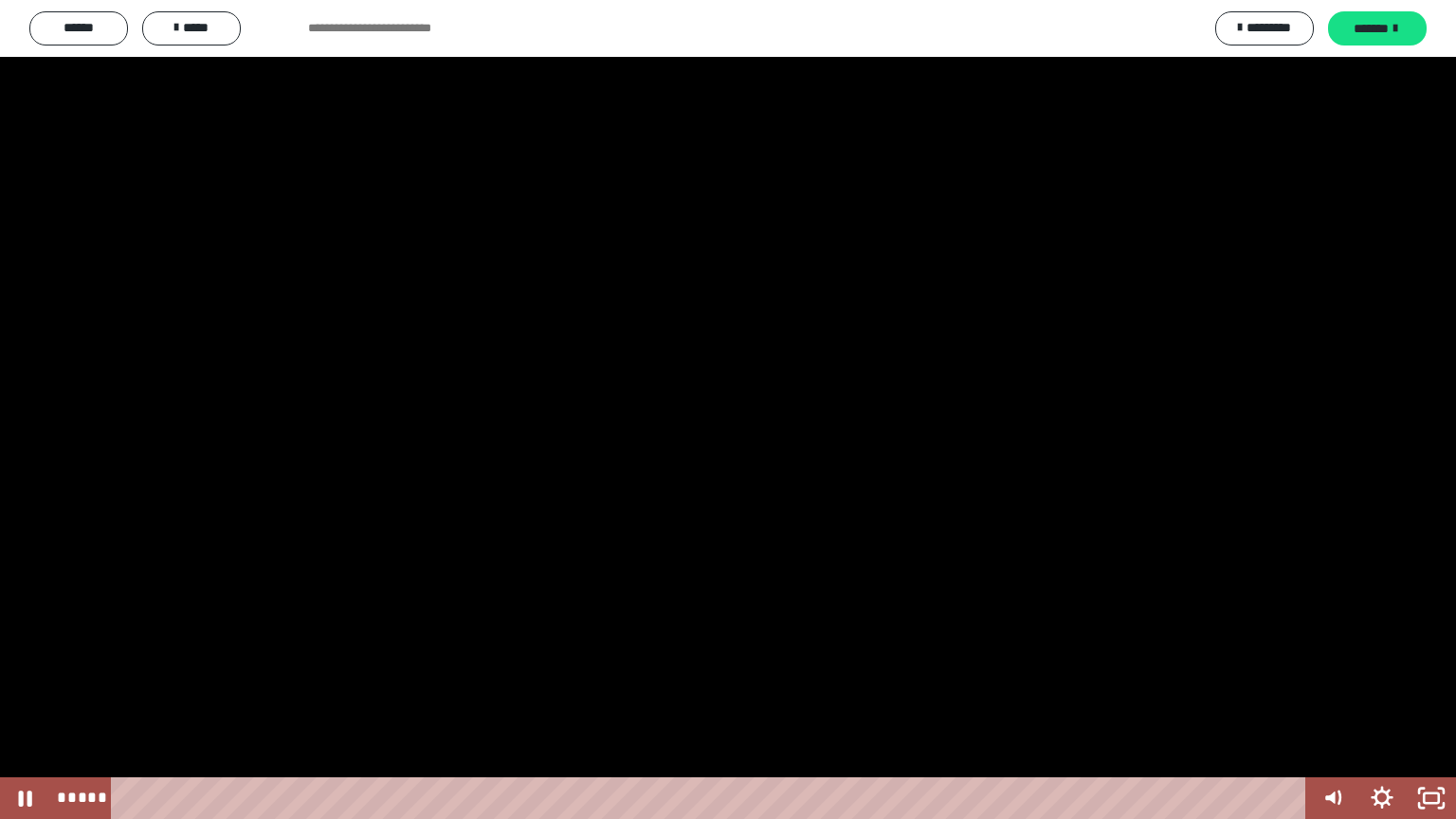click at bounding box center (728, 410) 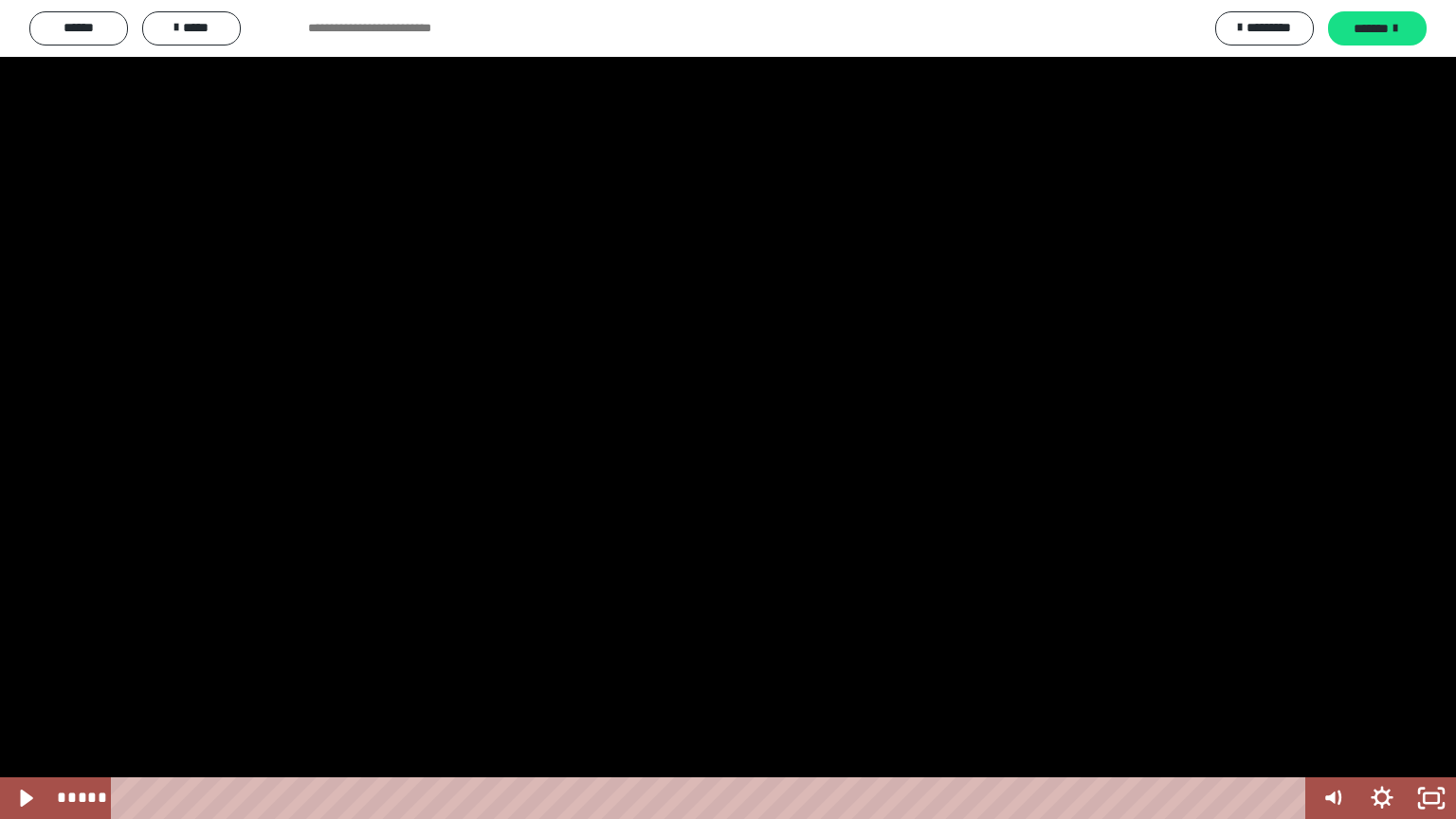 click at bounding box center [728, 410] 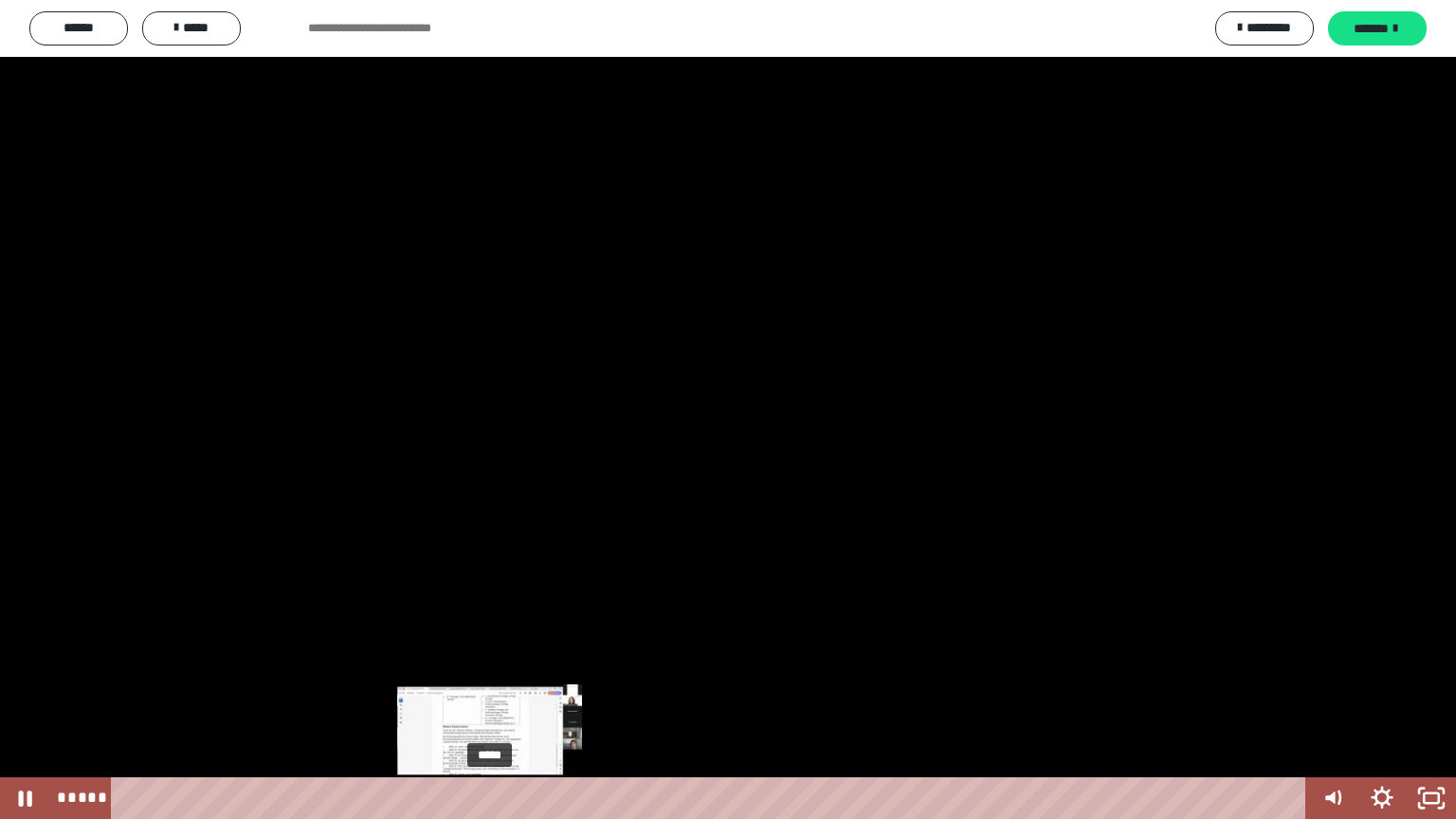 click on "*****" at bounding box center [712, 798] 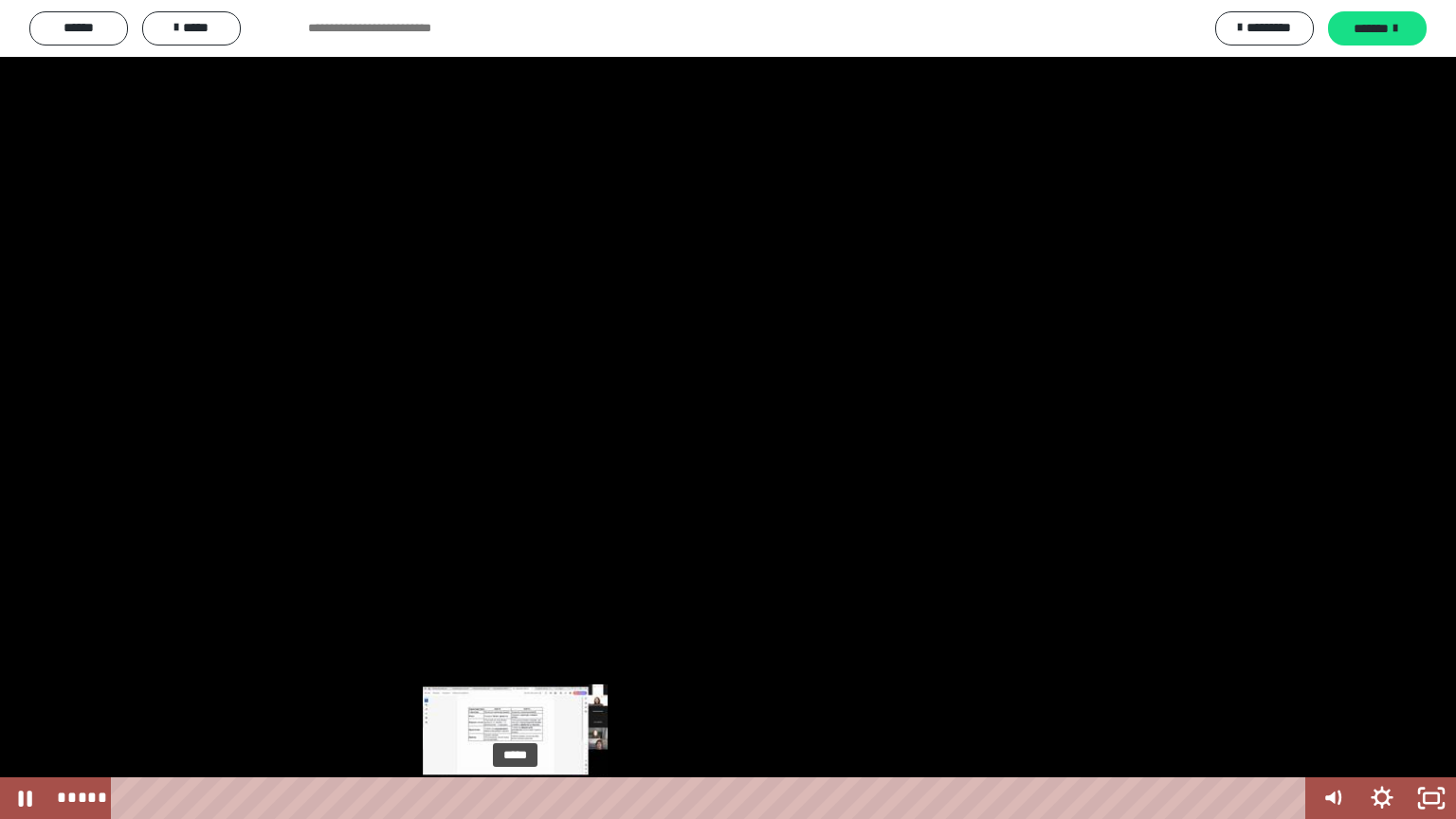 click on "*****" at bounding box center [712, 798] 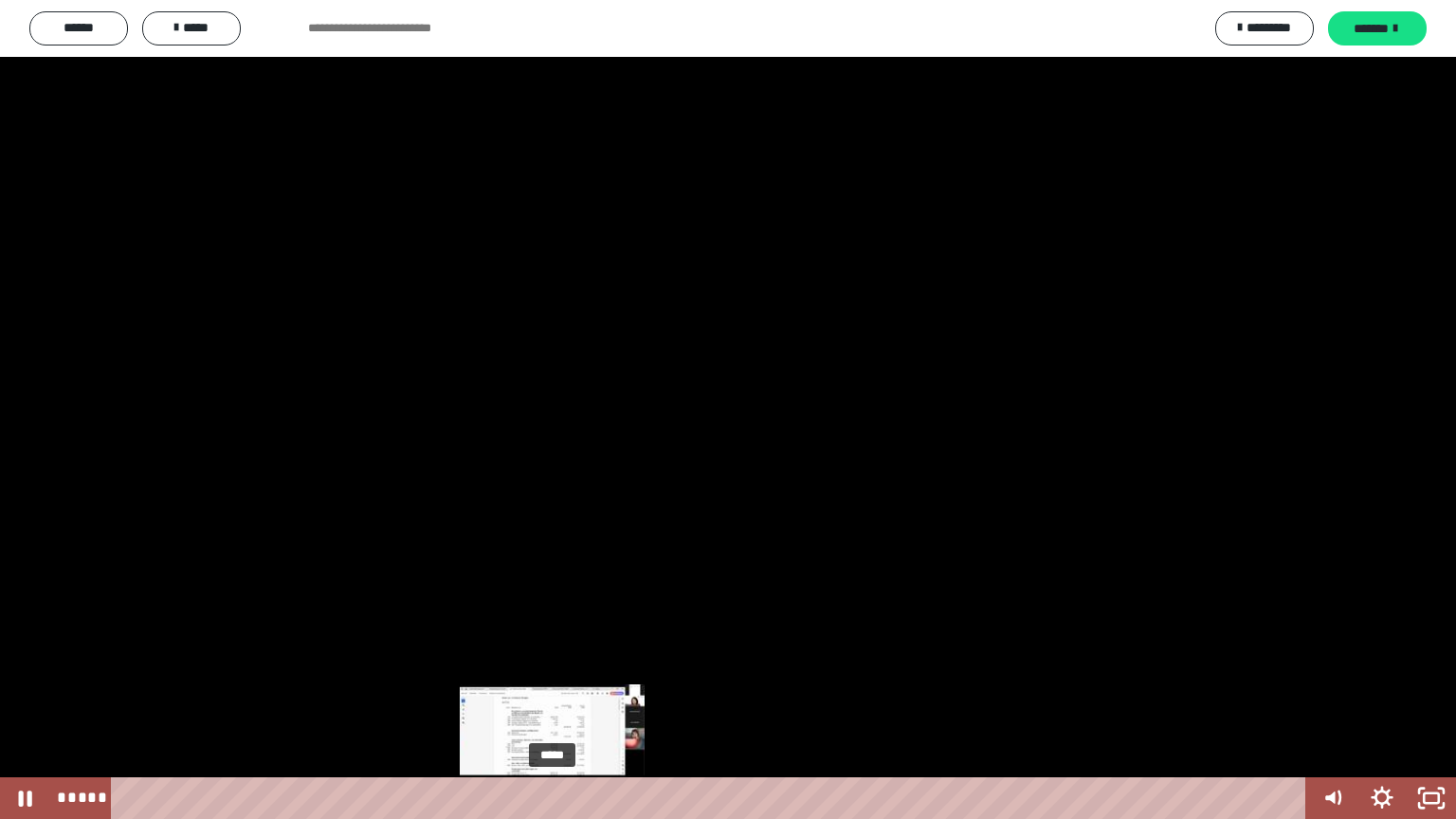 click on "*****" at bounding box center [712, 798] 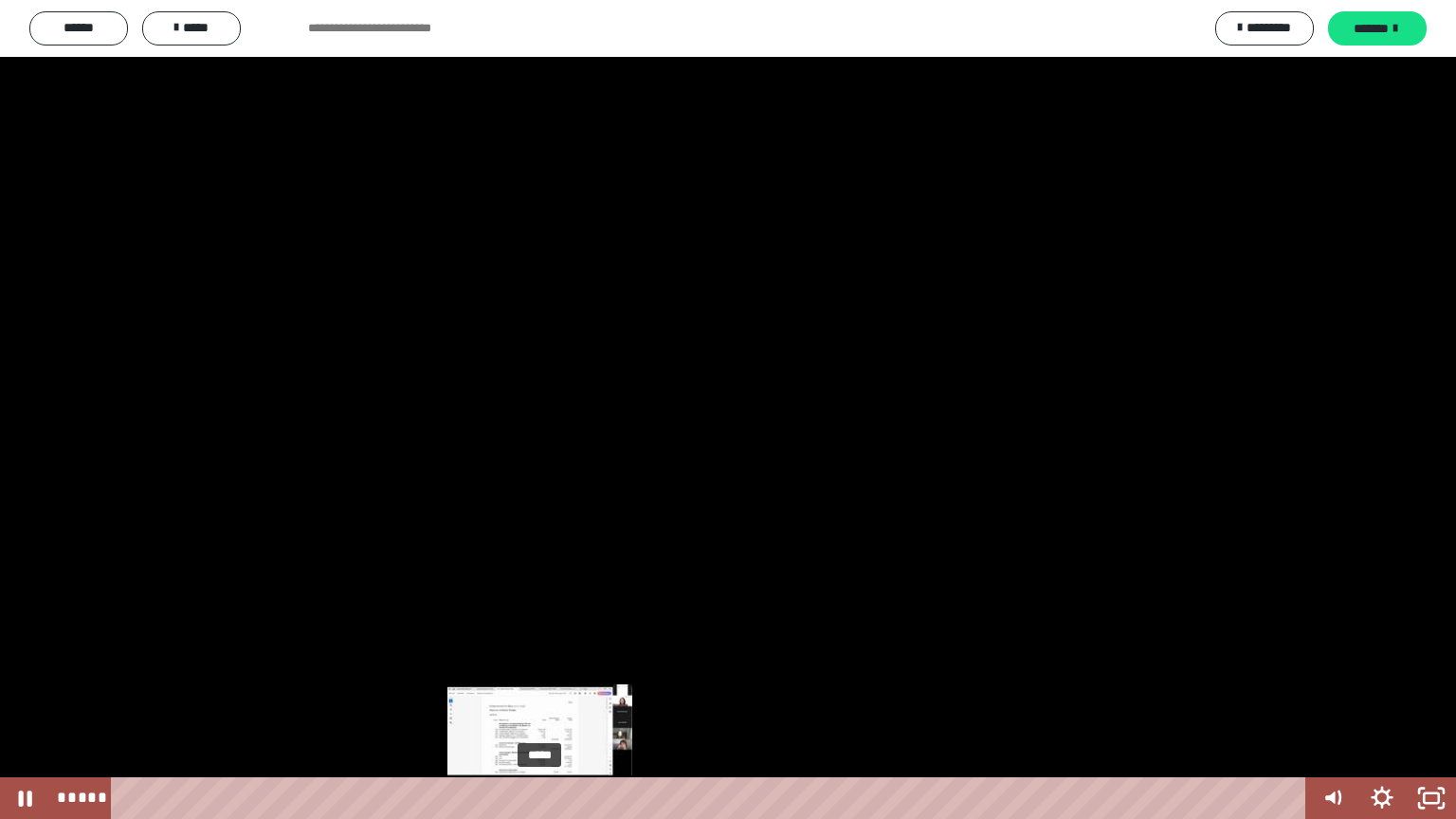 click on "*****" at bounding box center (712, 798) 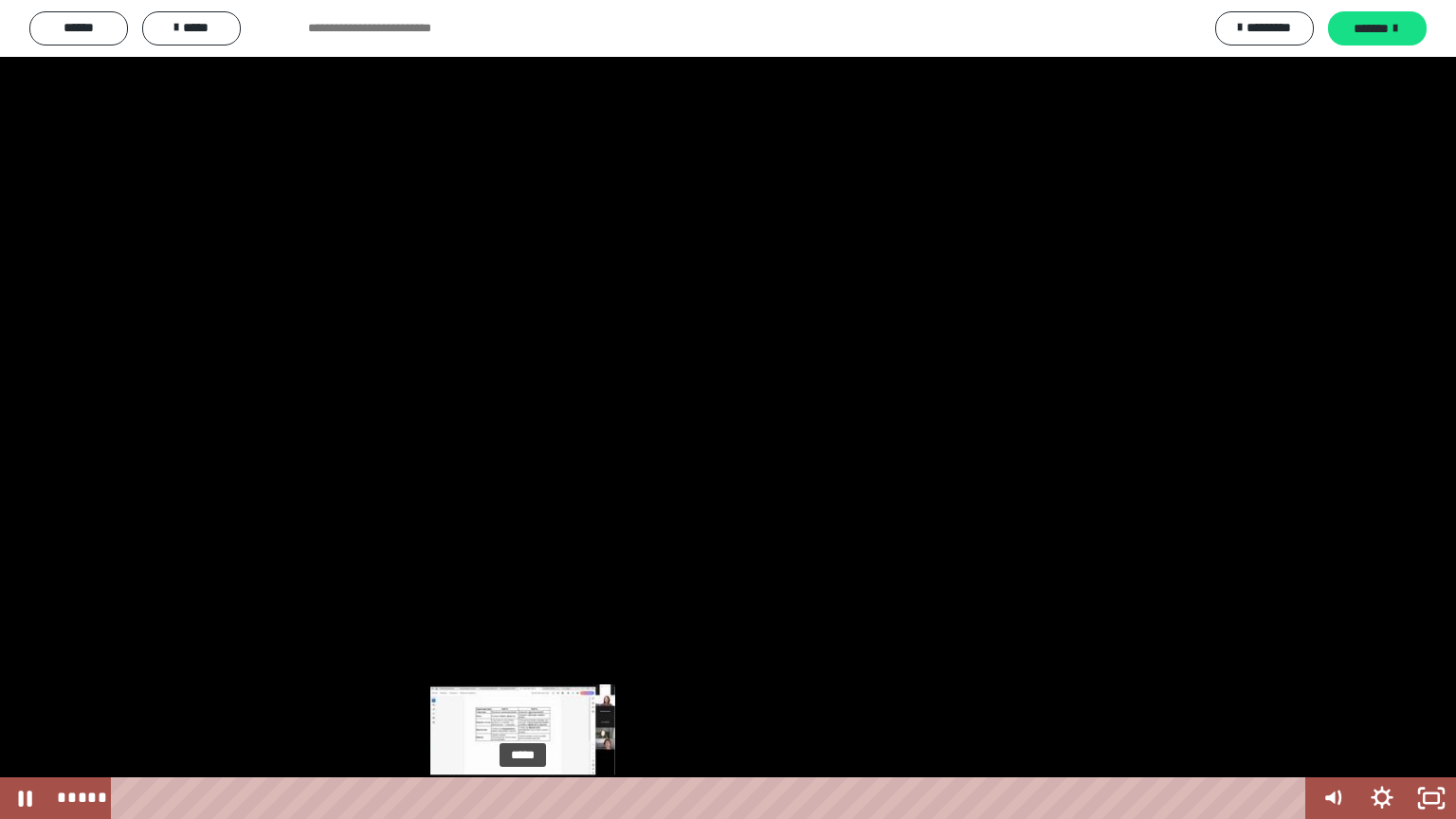 click on "*****" at bounding box center (712, 798) 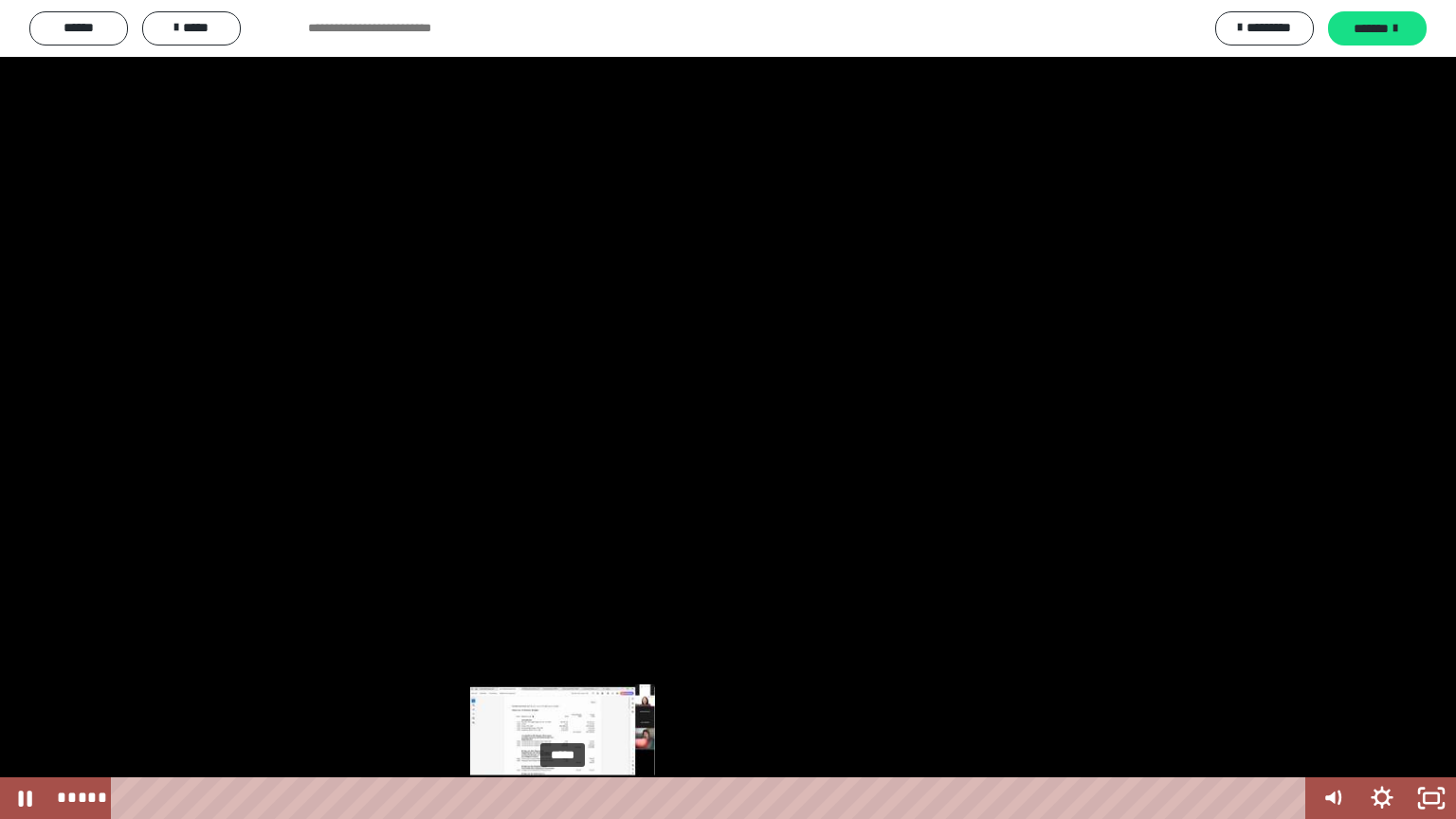 click on "*****" at bounding box center [712, 798] 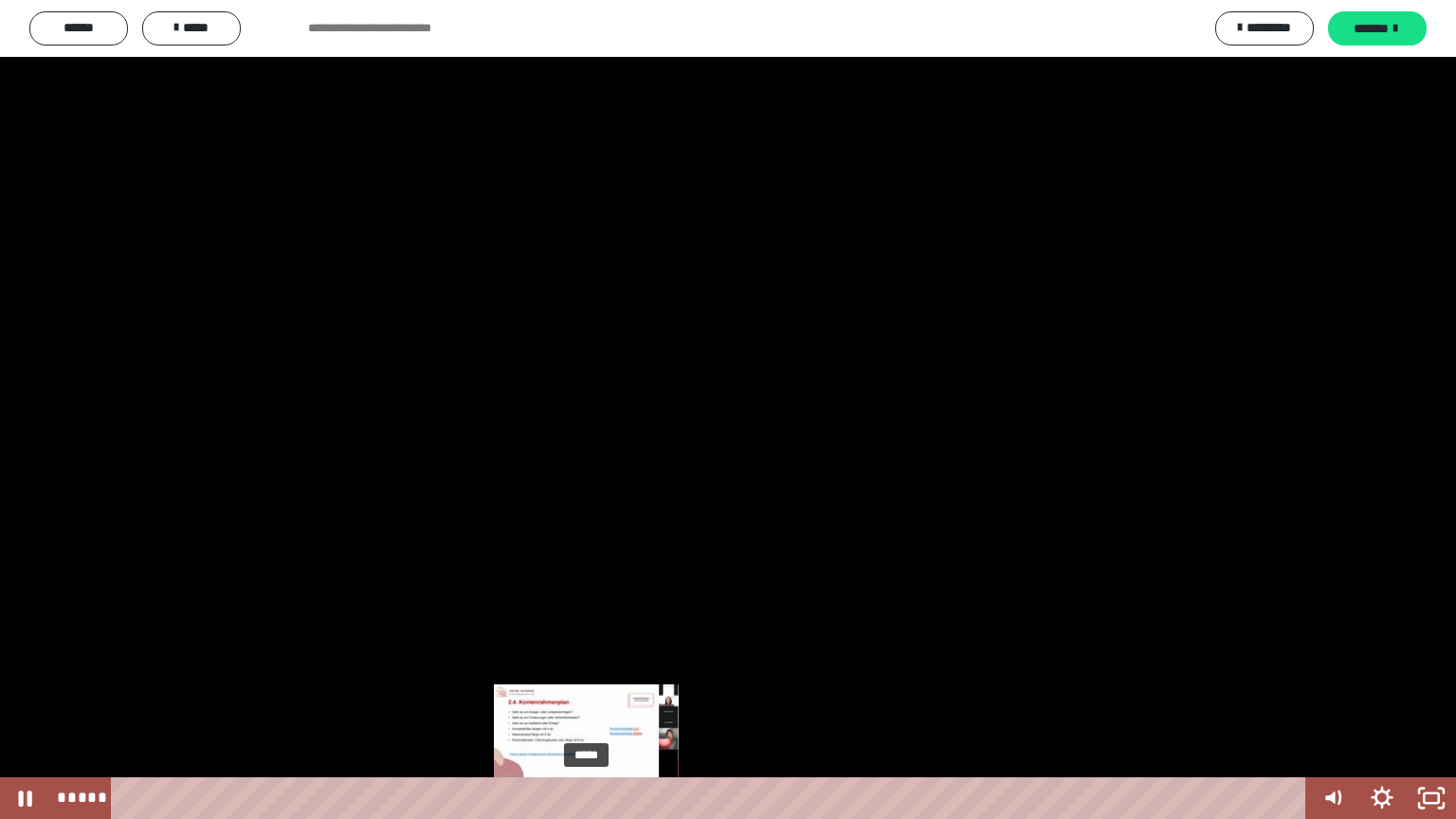 click on "*****" at bounding box center (712, 798) 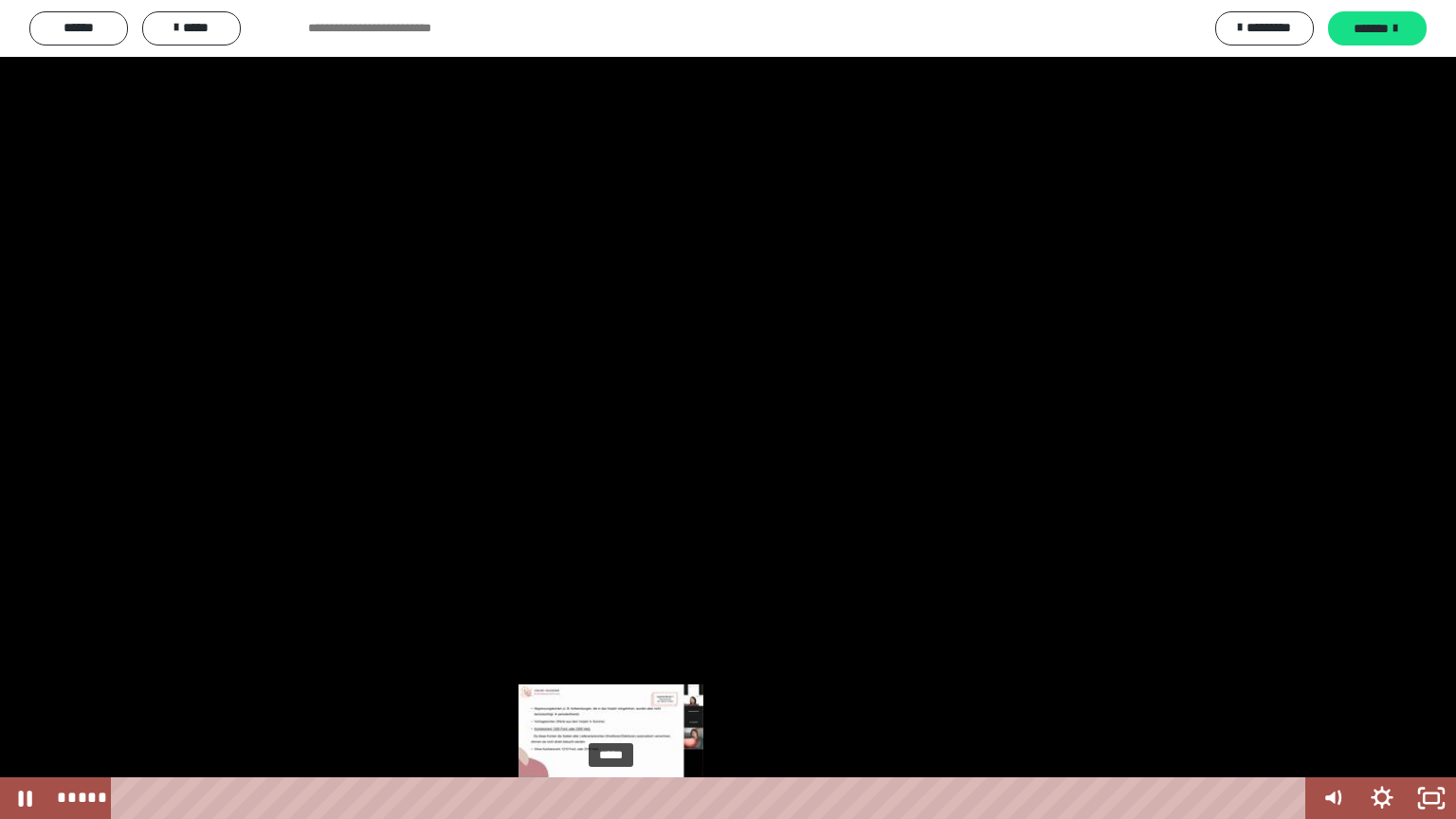 click on "*****" at bounding box center (712, 798) 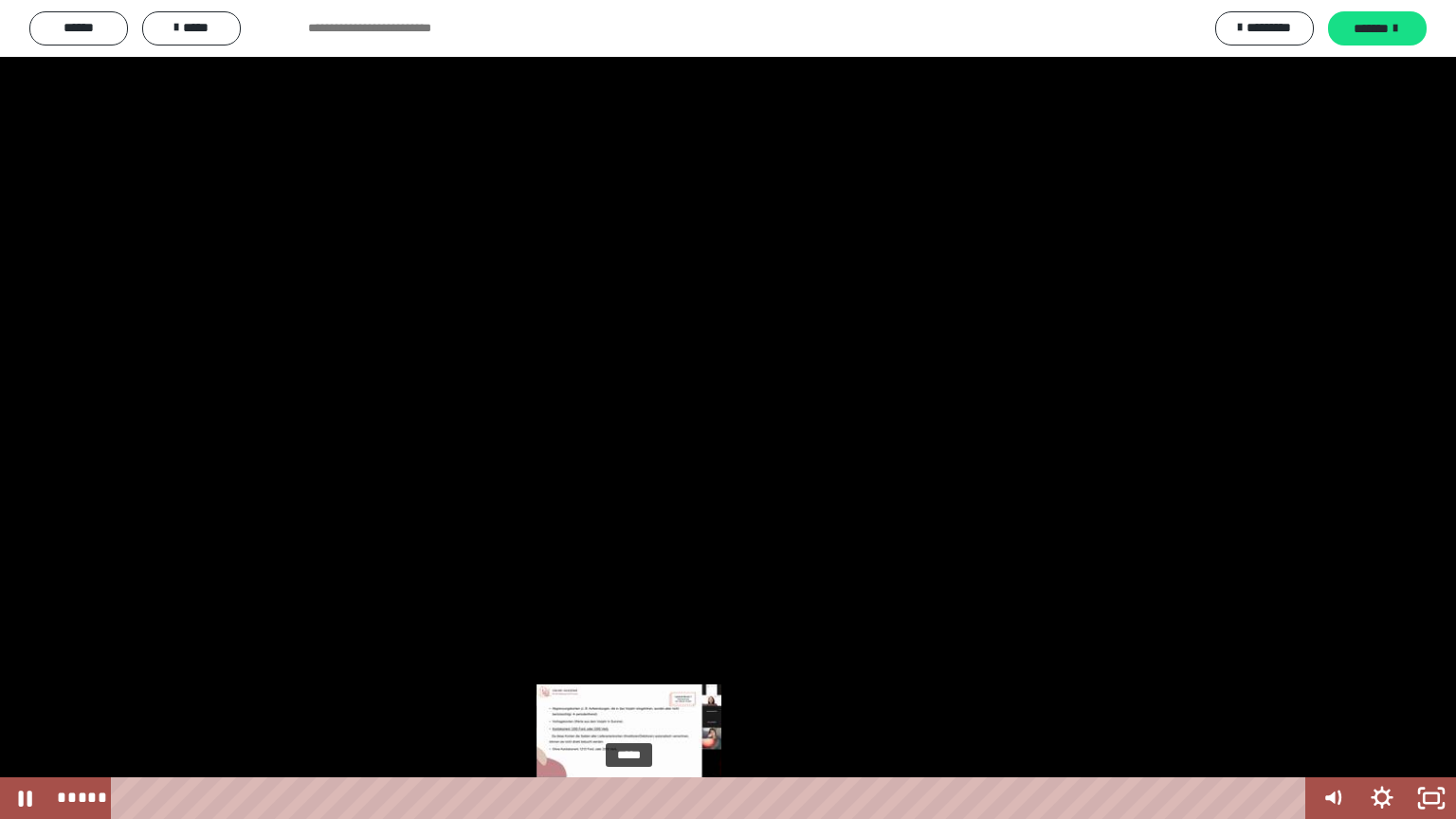 click on "*****" at bounding box center (712, 798) 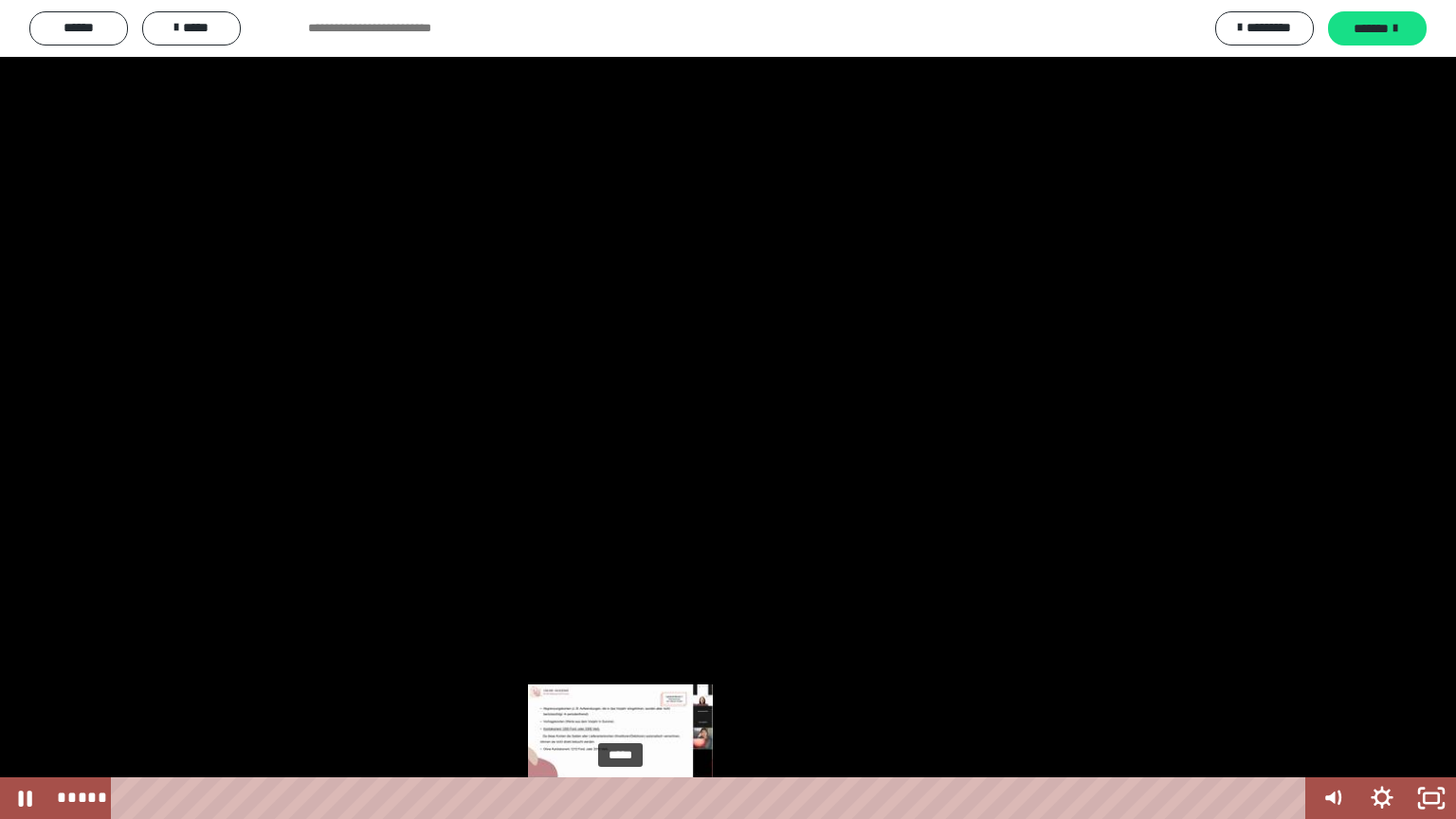click on "*****" at bounding box center [712, 798] 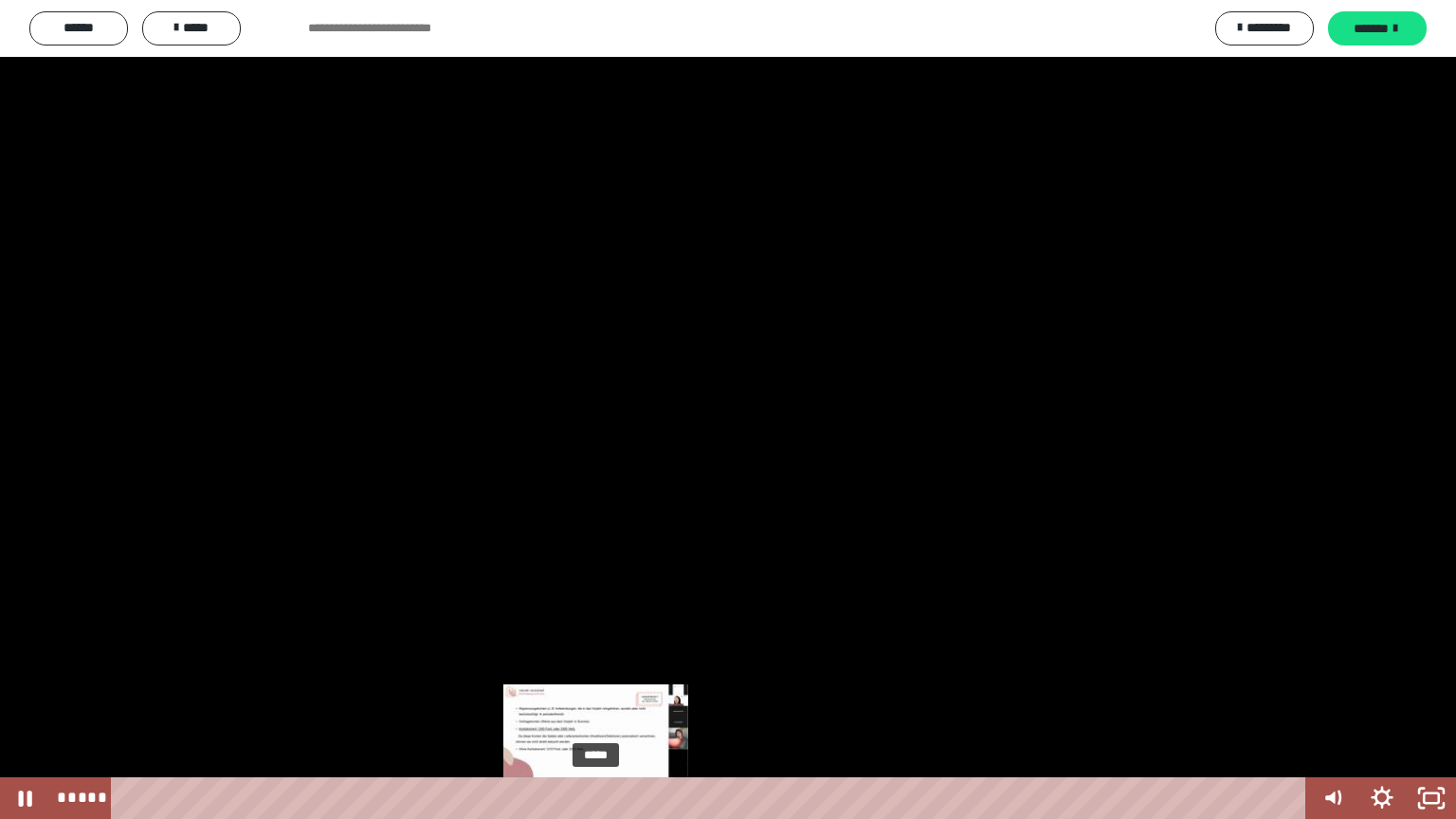 click on "*****" at bounding box center (712, 798) 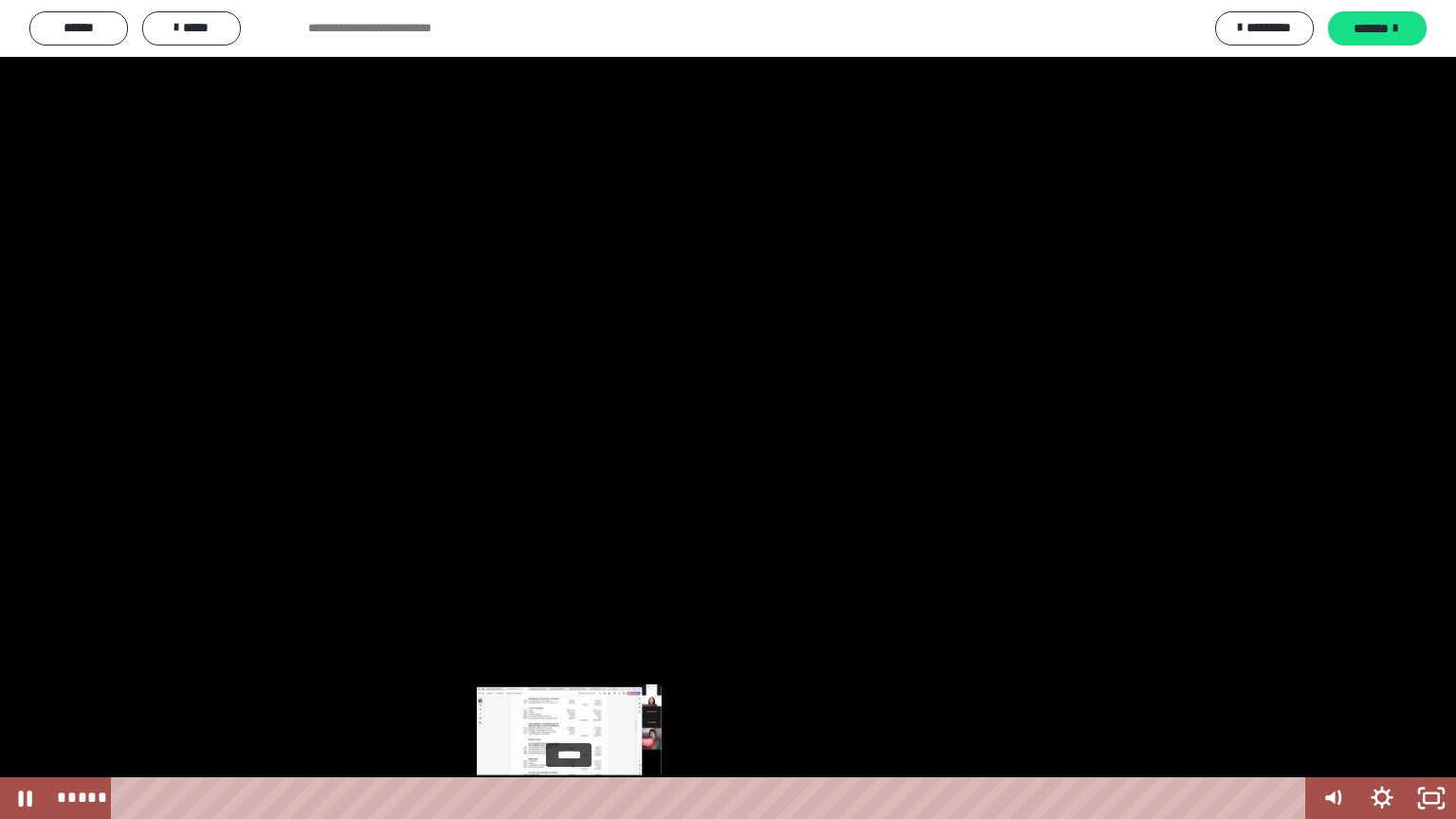 click on "*****" at bounding box center (712, 798) 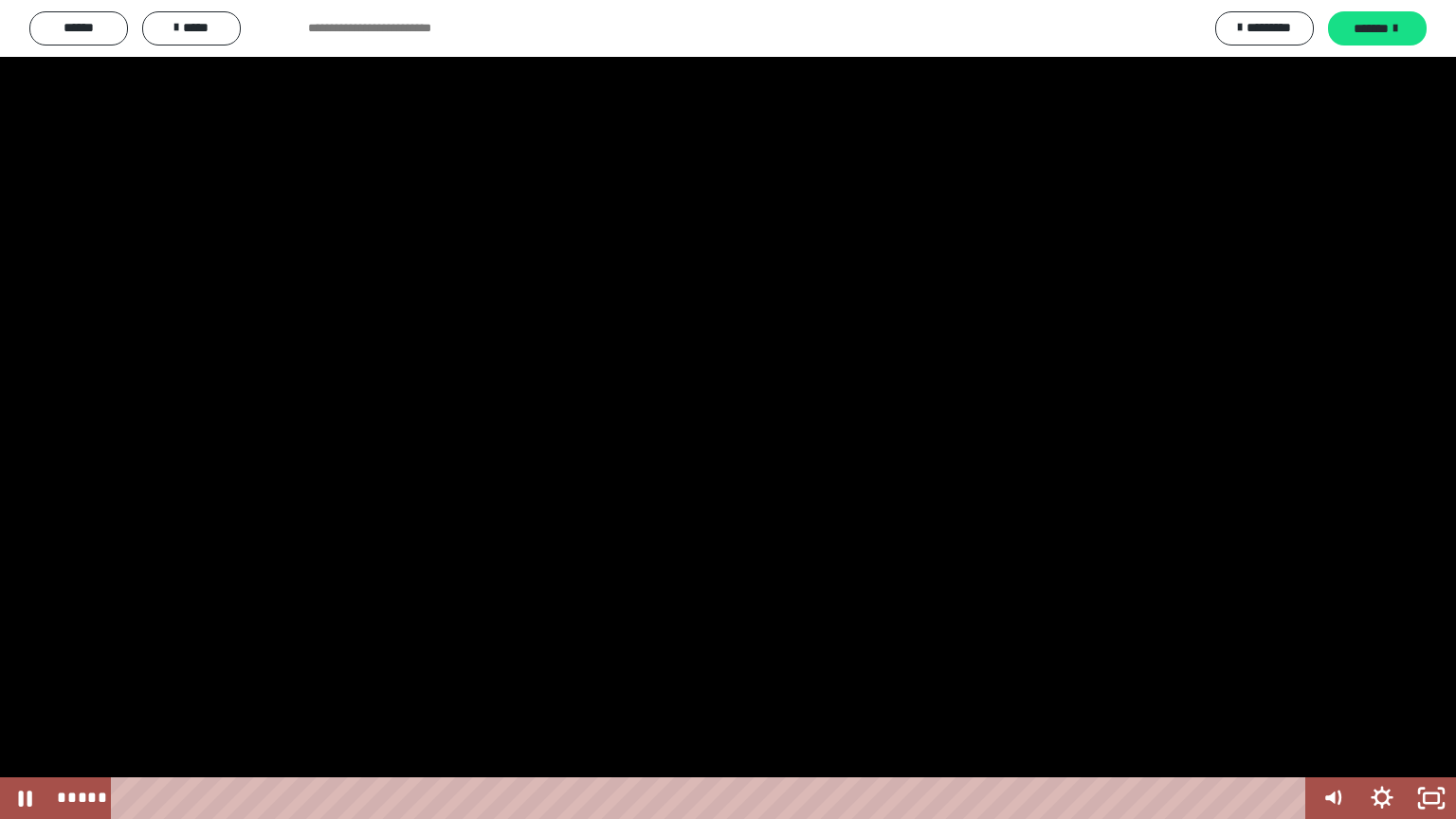 click at bounding box center [728, 410] 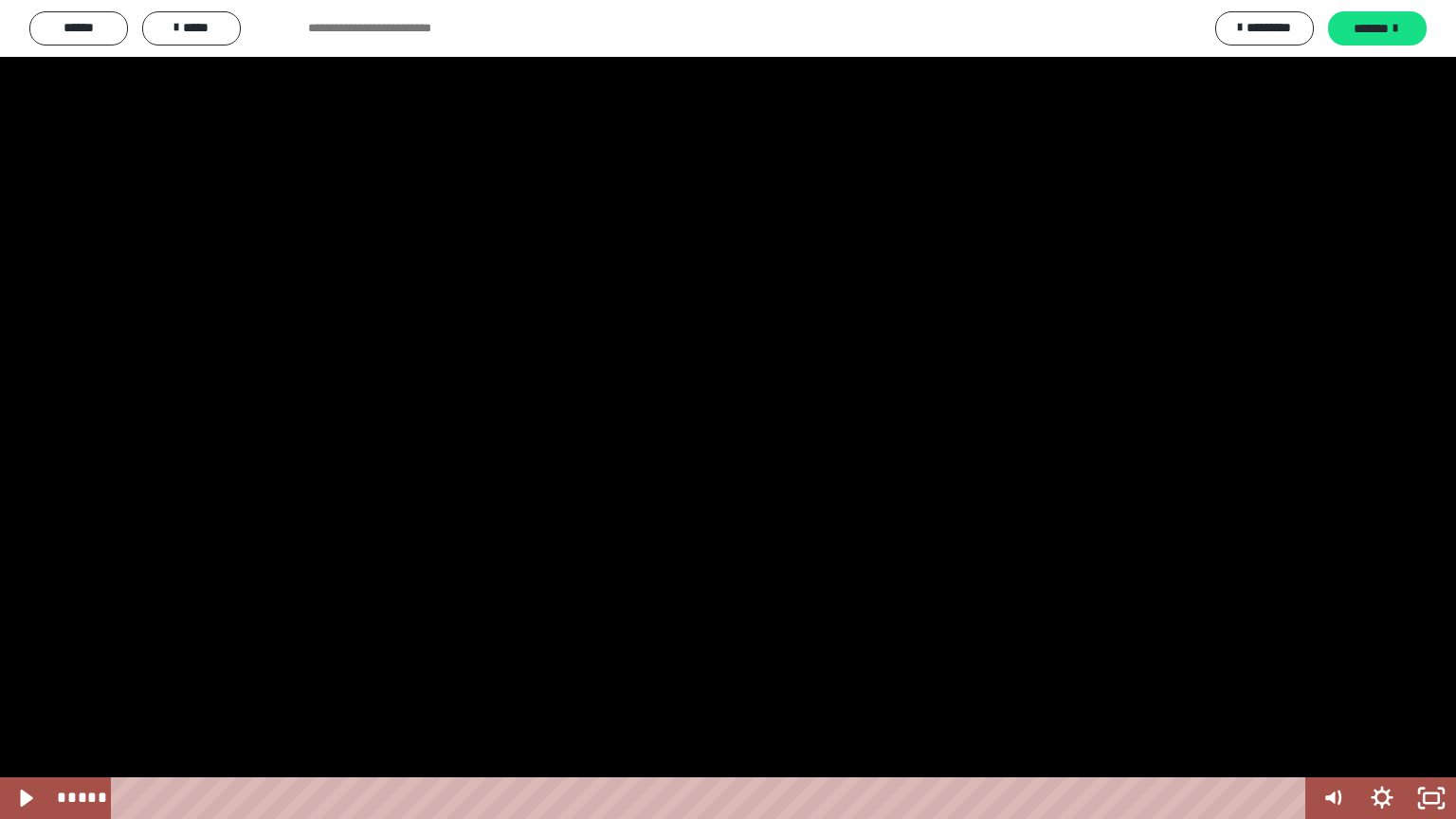 click at bounding box center [728, 410] 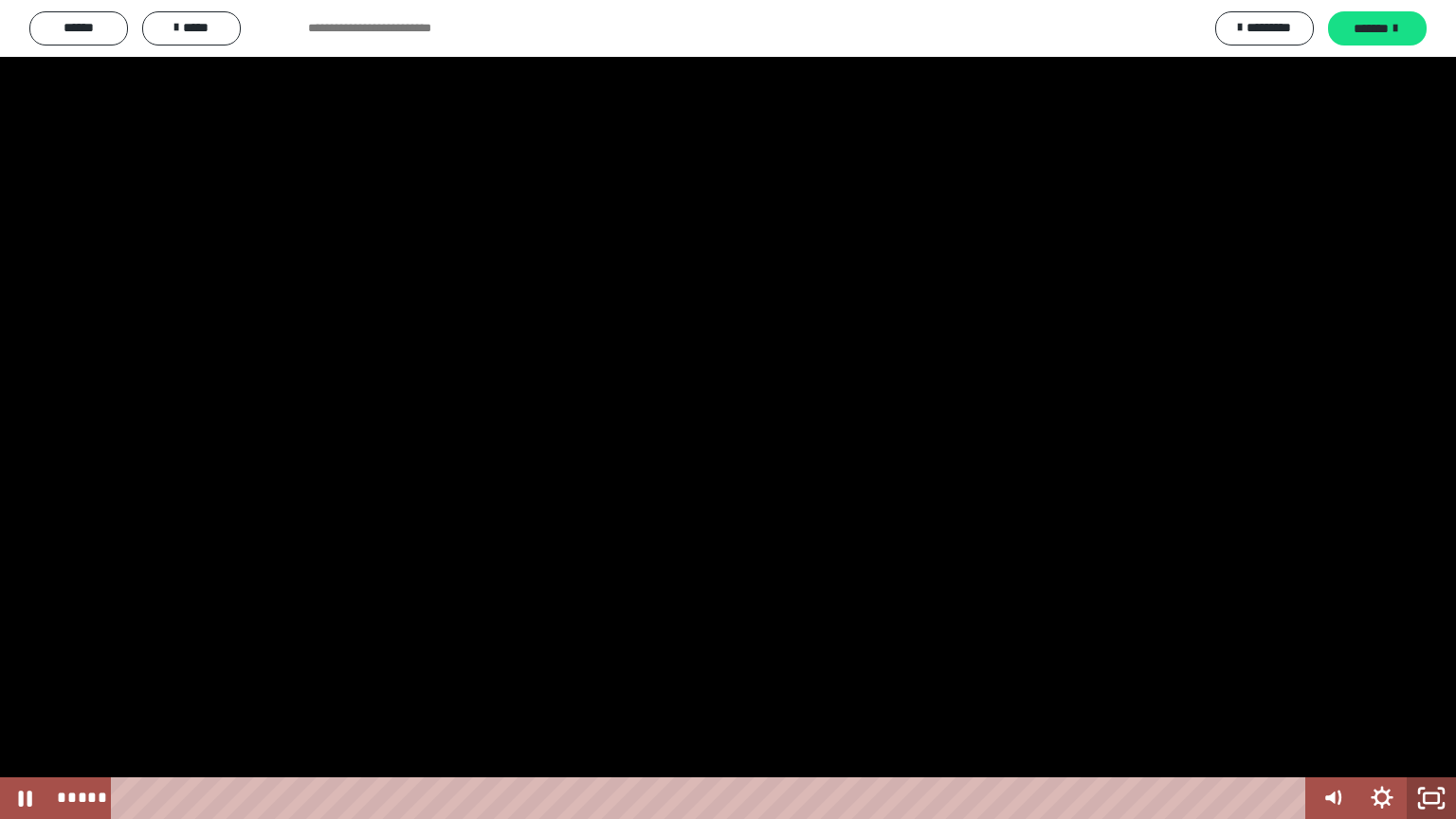 type 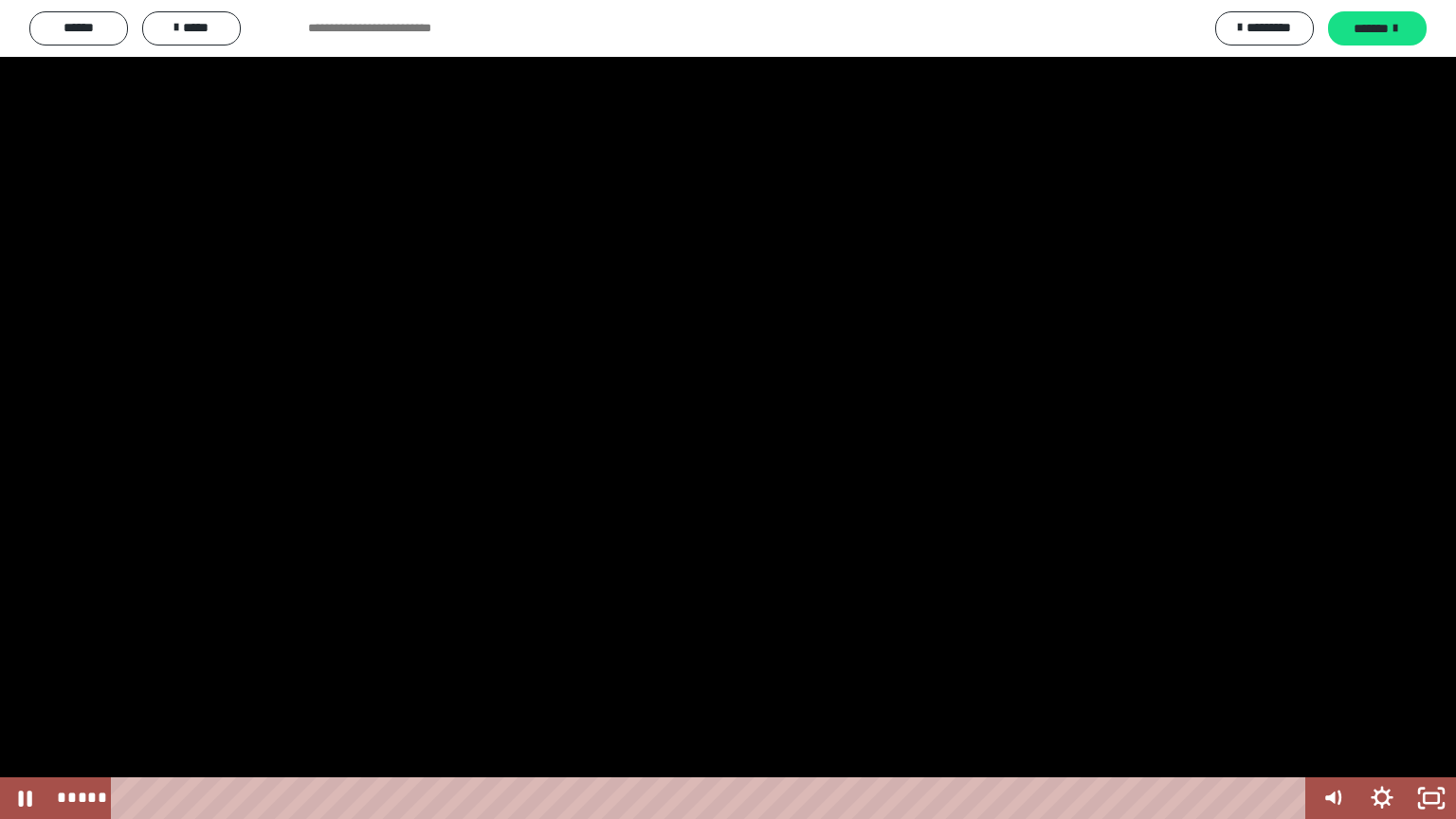 click at bounding box center [728, 410] 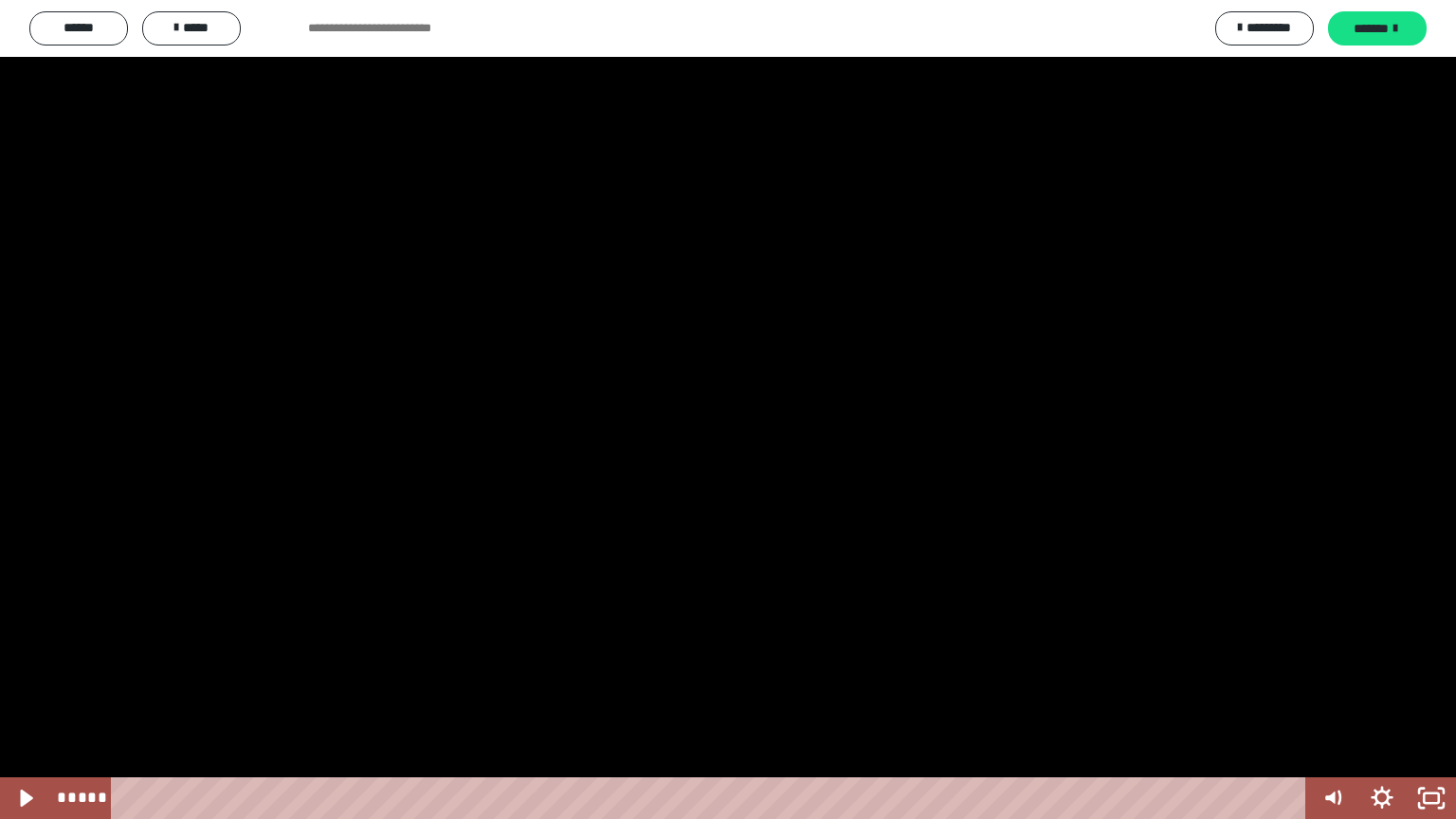click at bounding box center (728, 410) 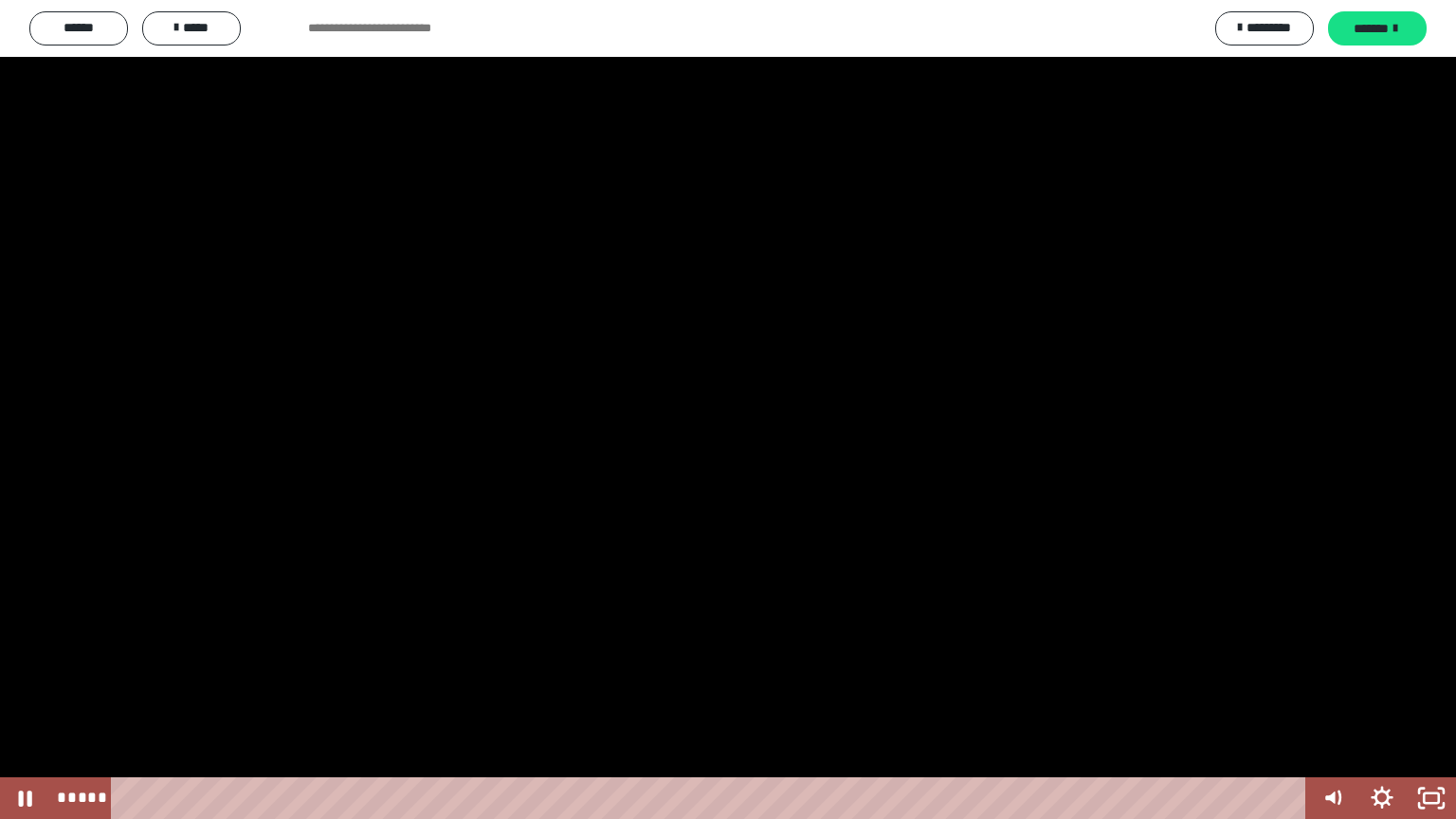 click at bounding box center (728, 410) 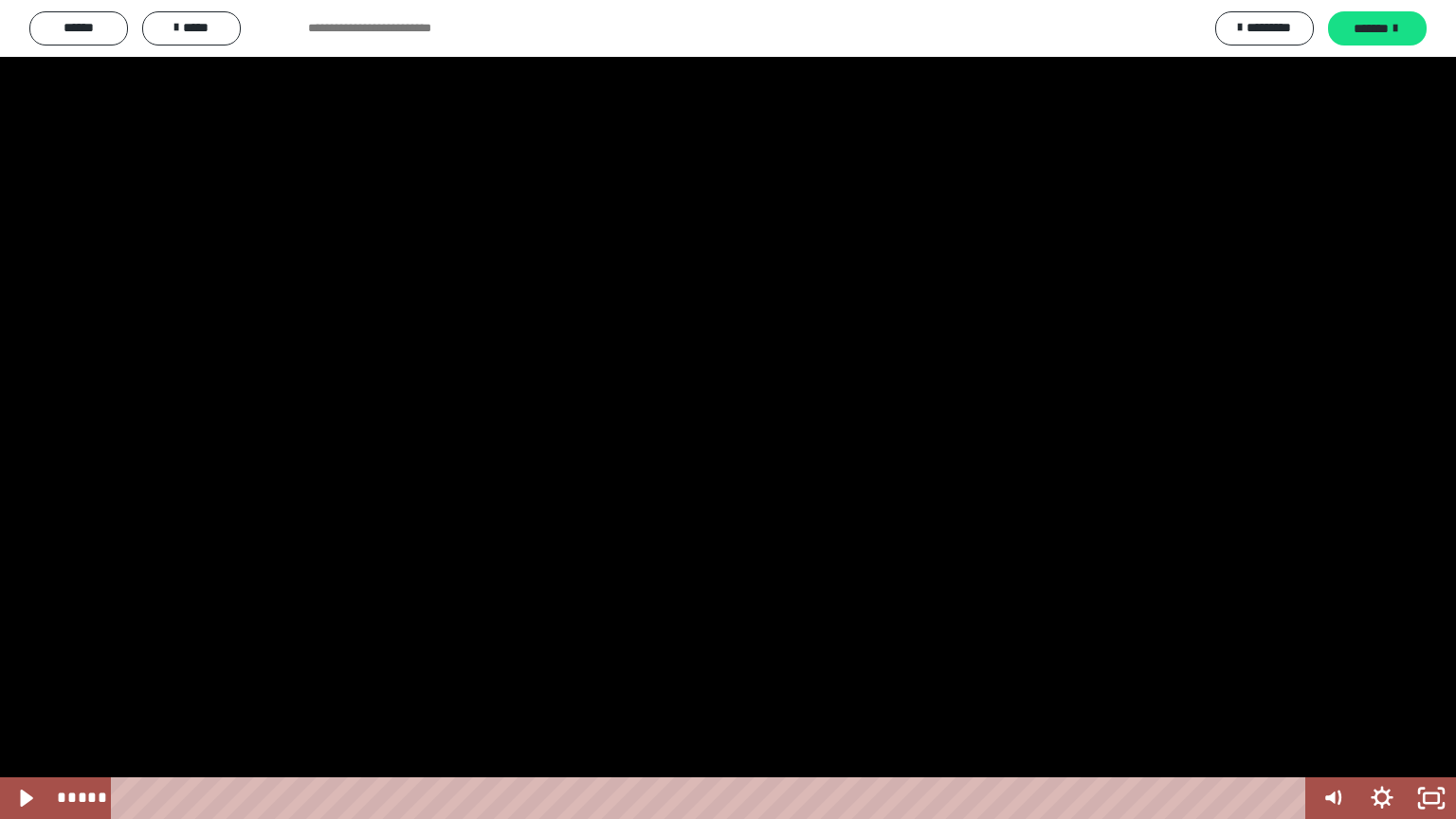 click at bounding box center [728, 410] 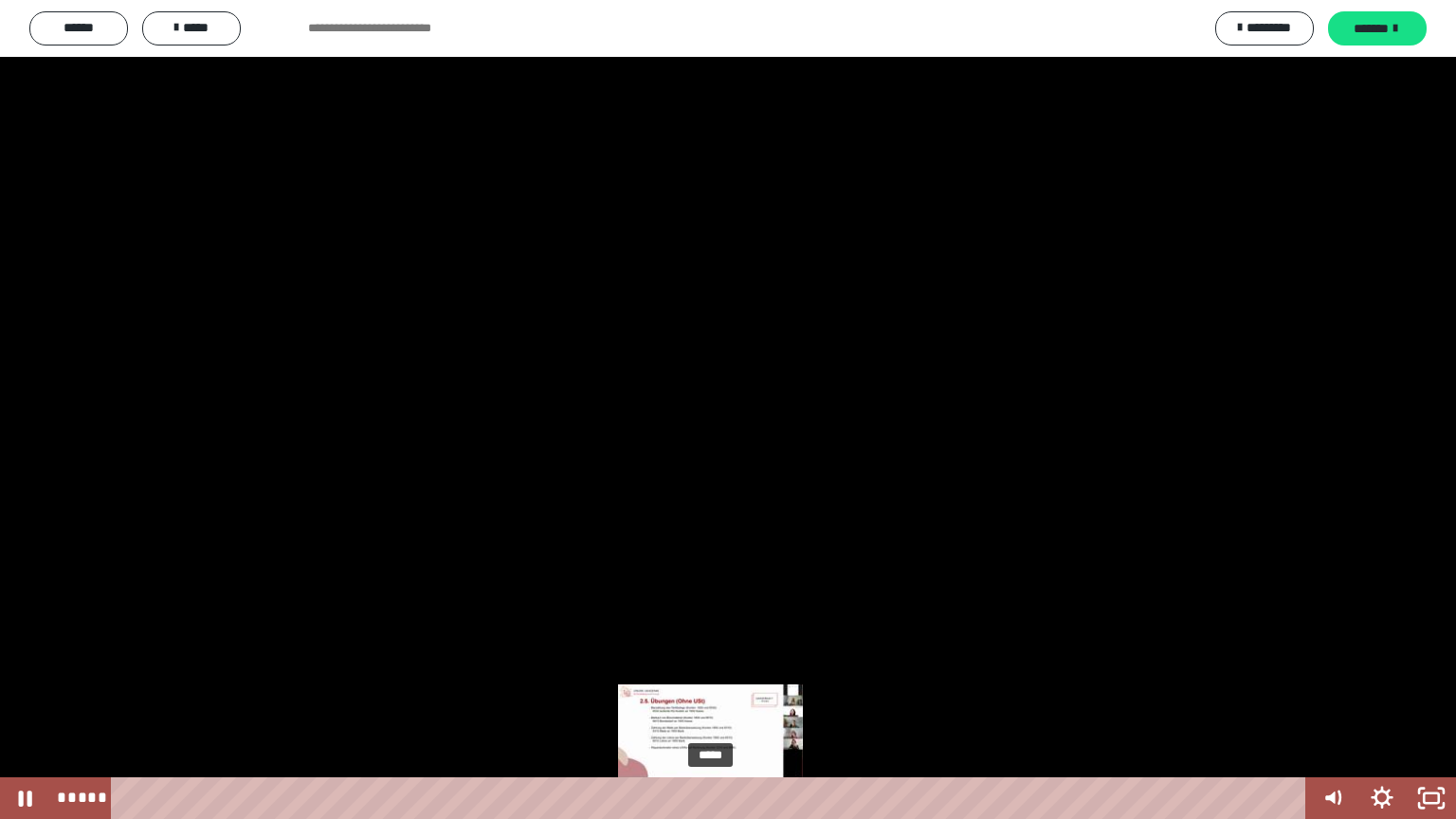 click on "*****" at bounding box center [712, 798] 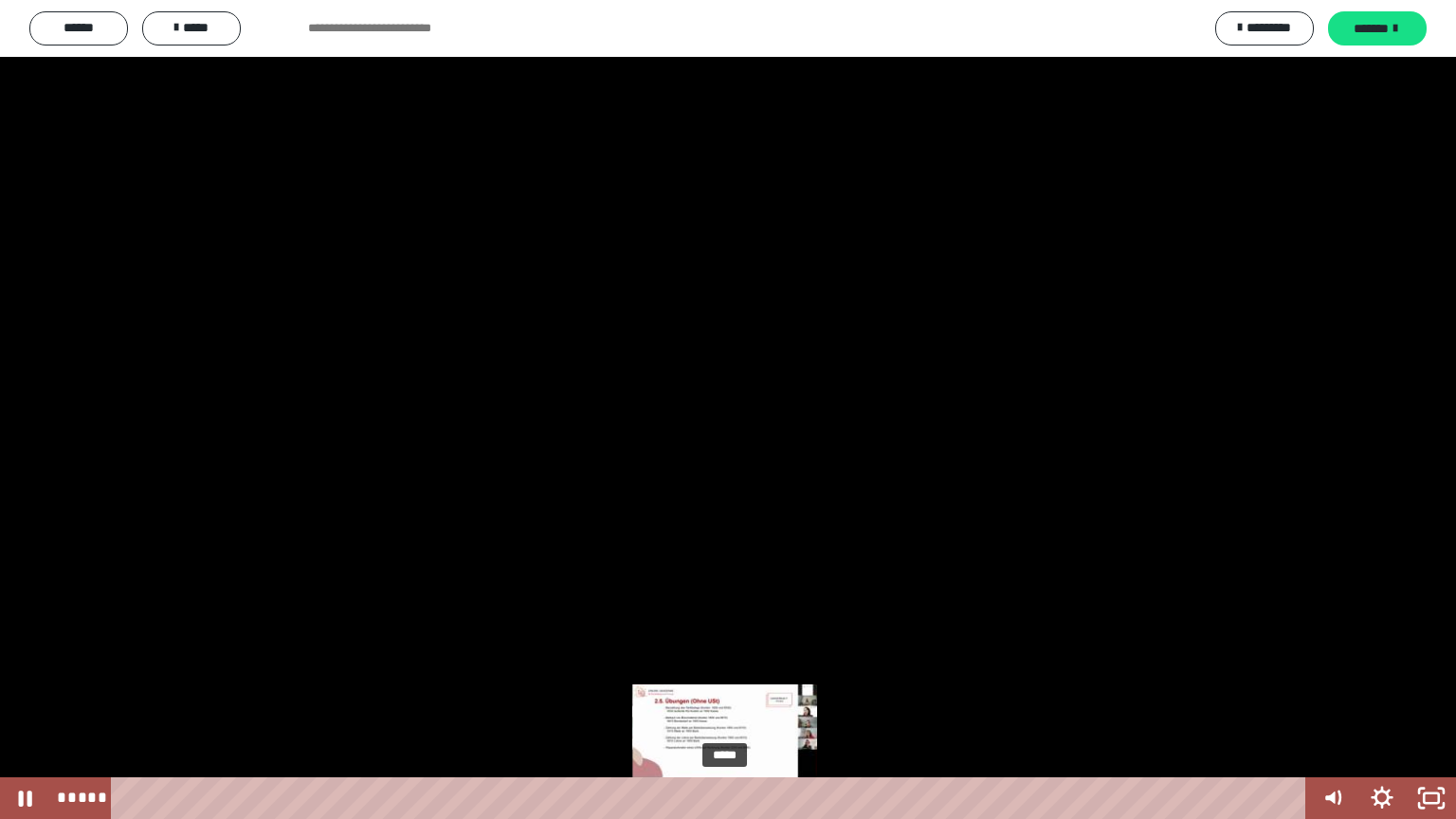 click on "*****" at bounding box center [712, 798] 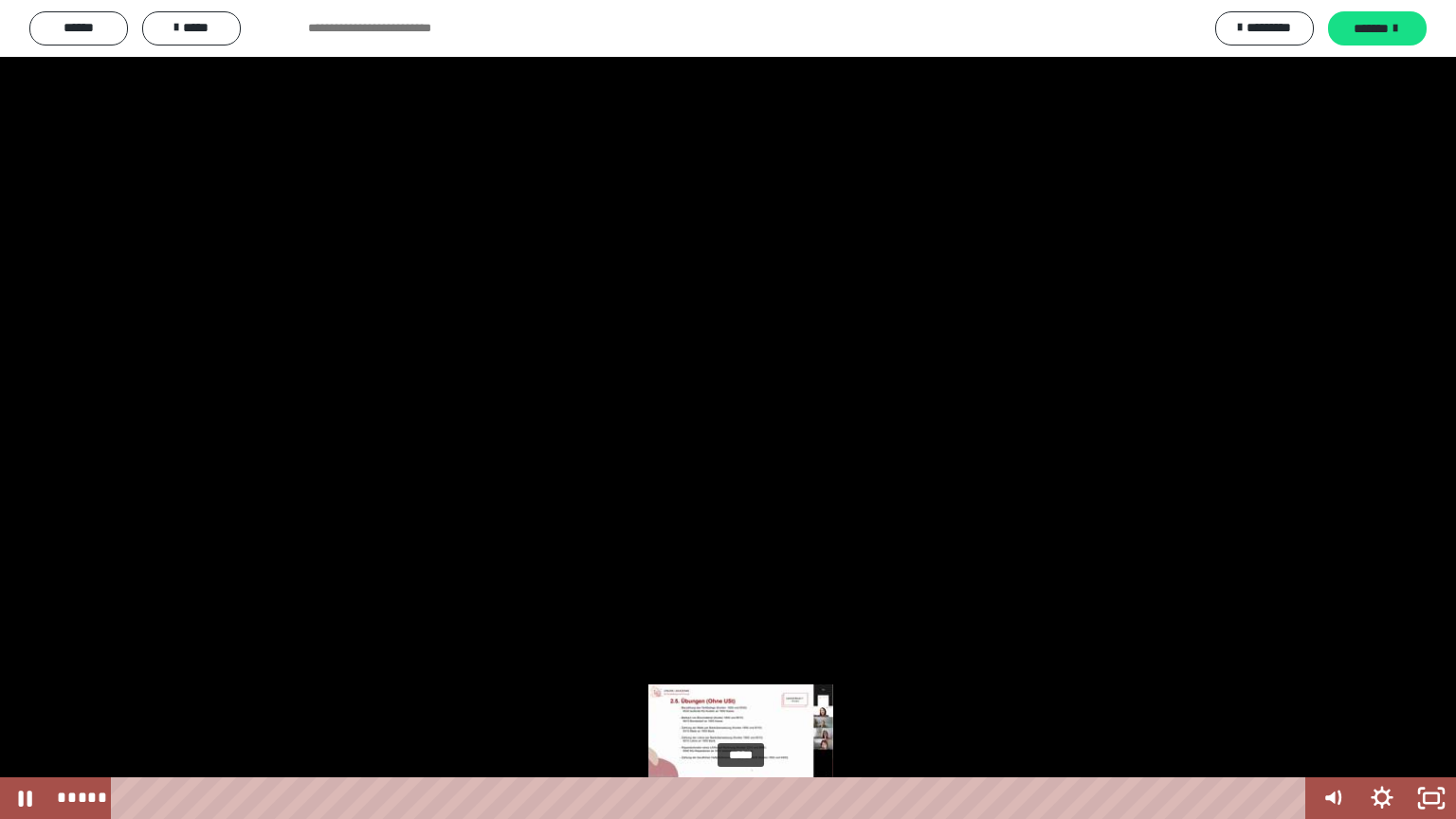 click on "*****" at bounding box center [712, 798] 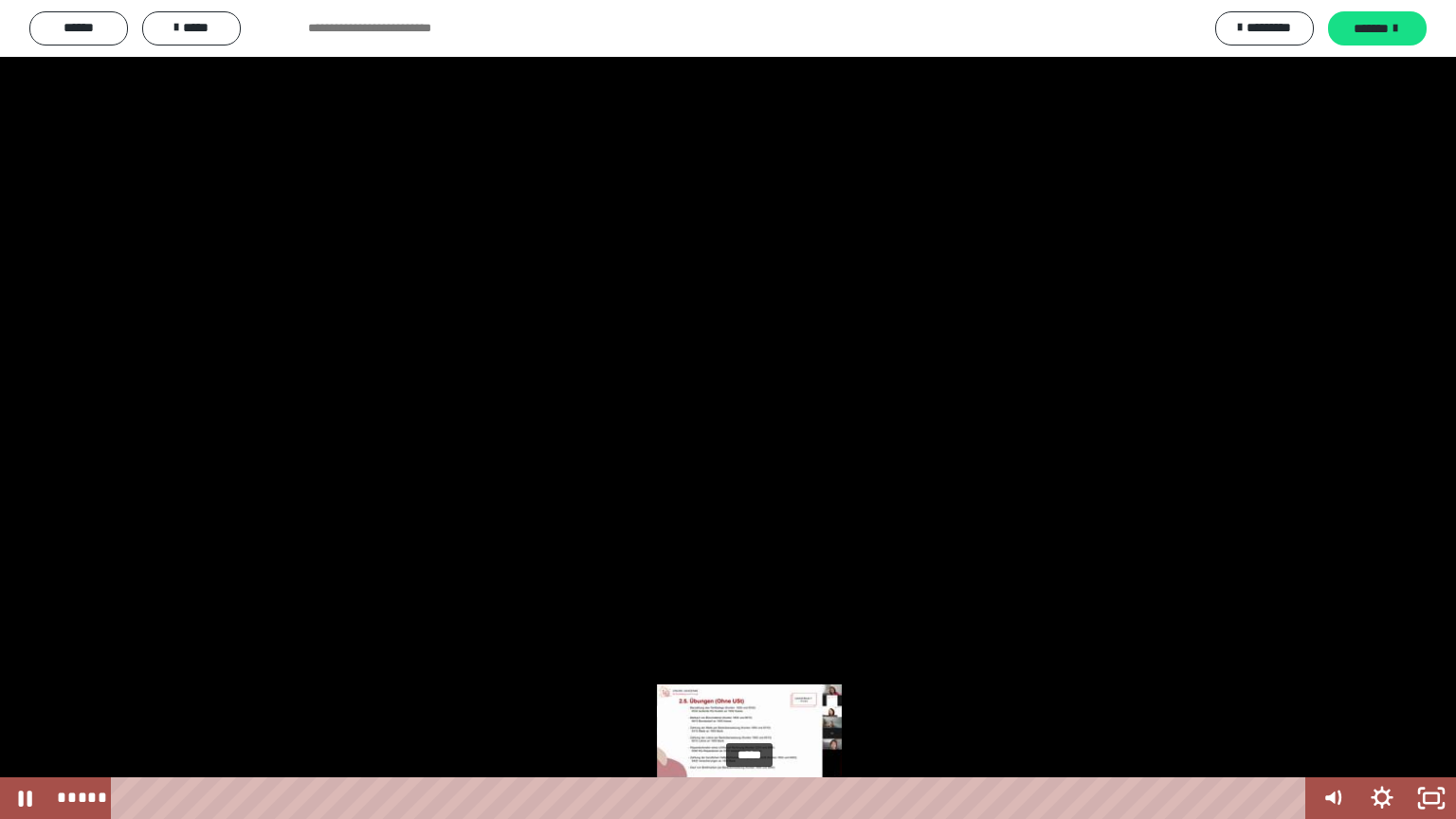 click on "*****" at bounding box center [712, 798] 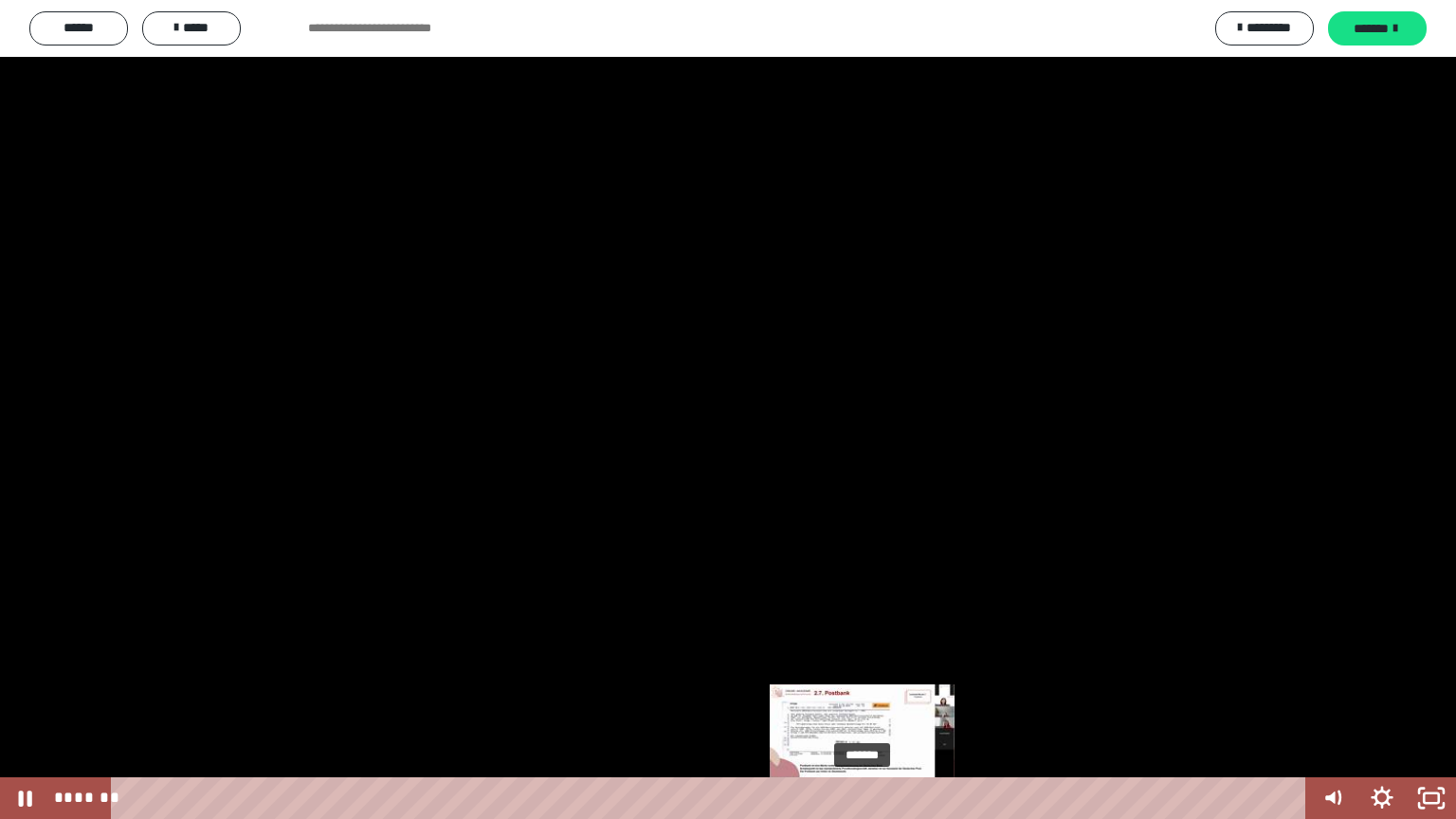 click on "*******" at bounding box center [712, 798] 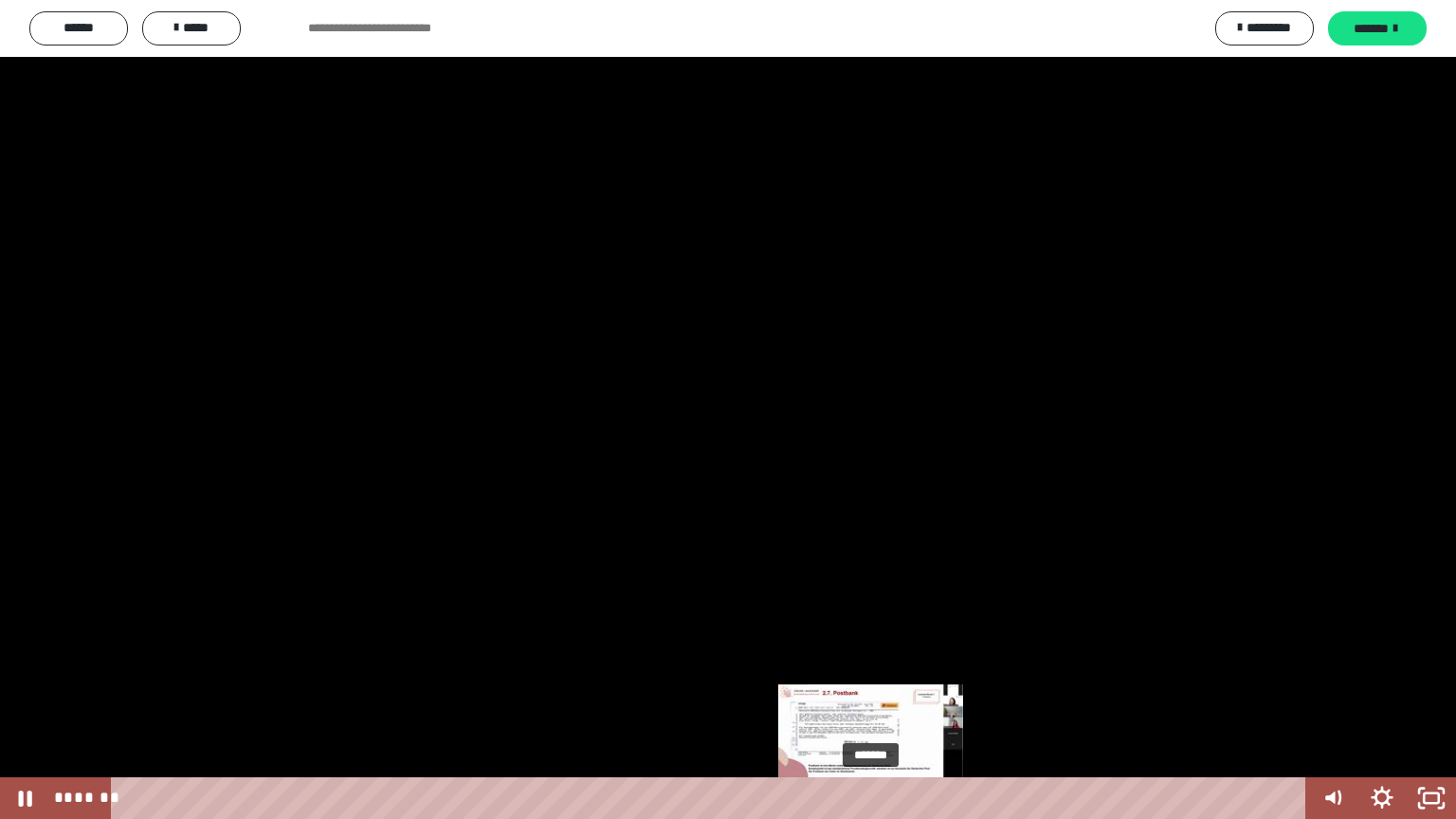 click on "*******" at bounding box center (712, 798) 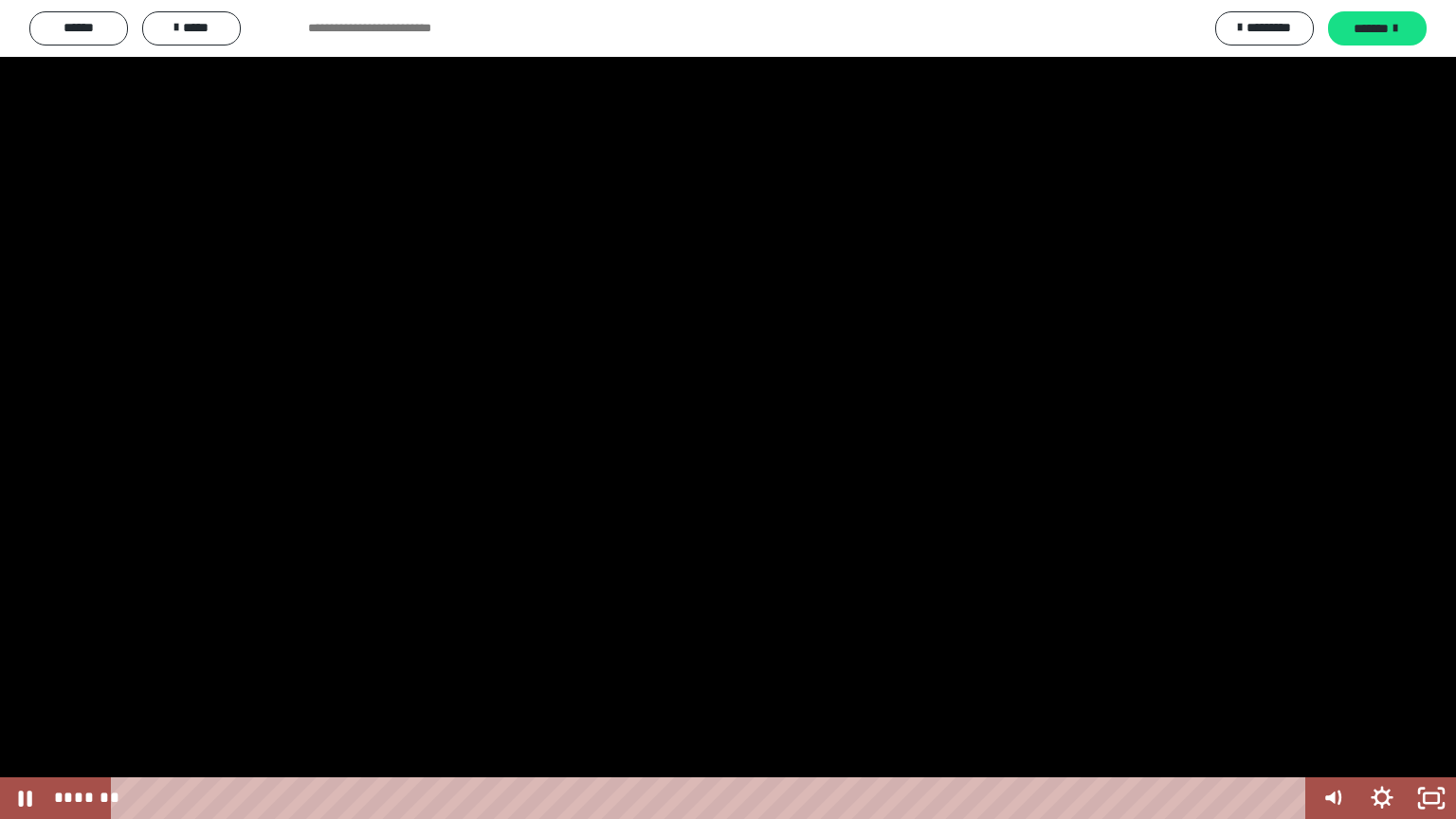 click at bounding box center (728, 410) 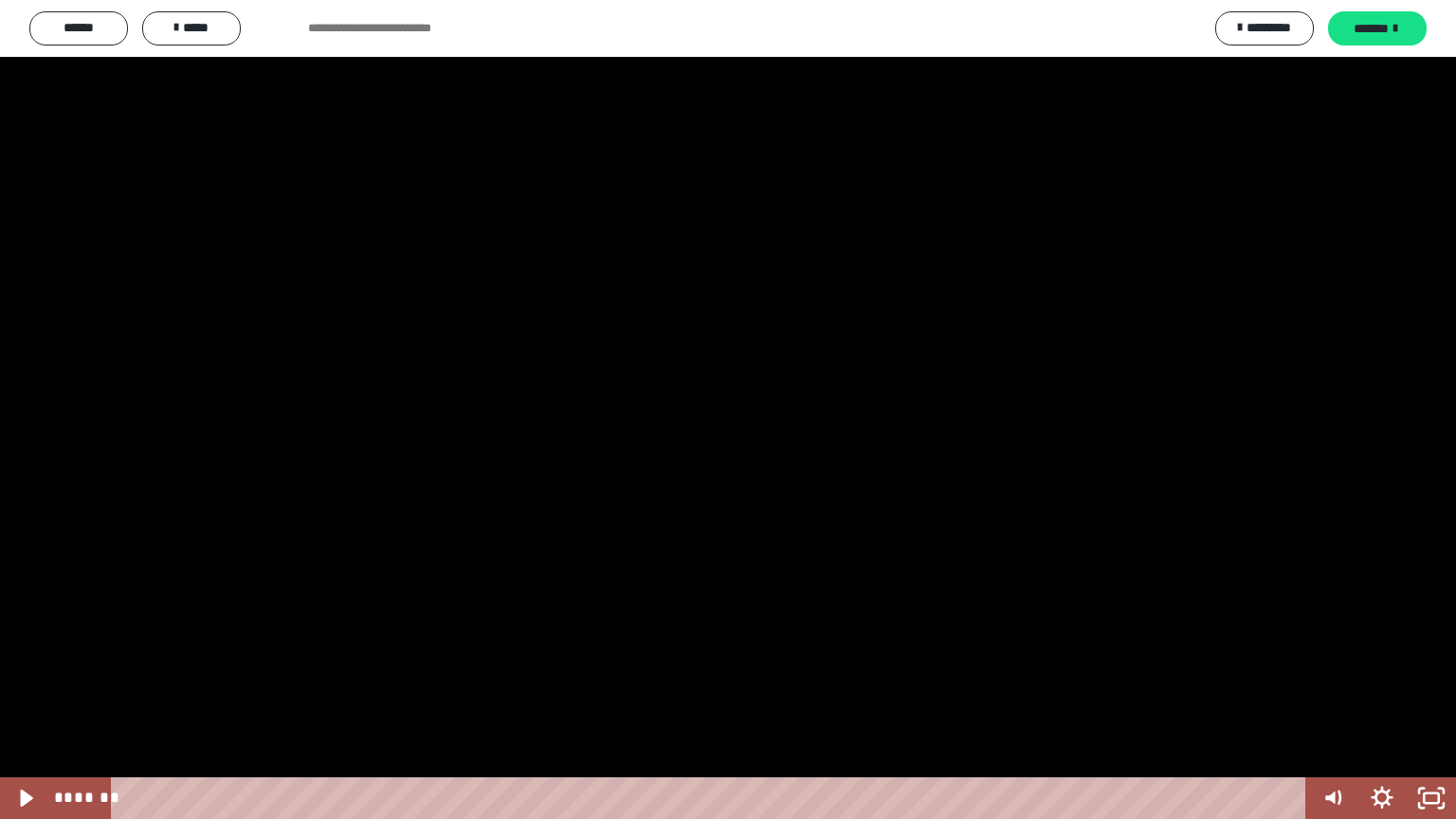 click at bounding box center [728, 410] 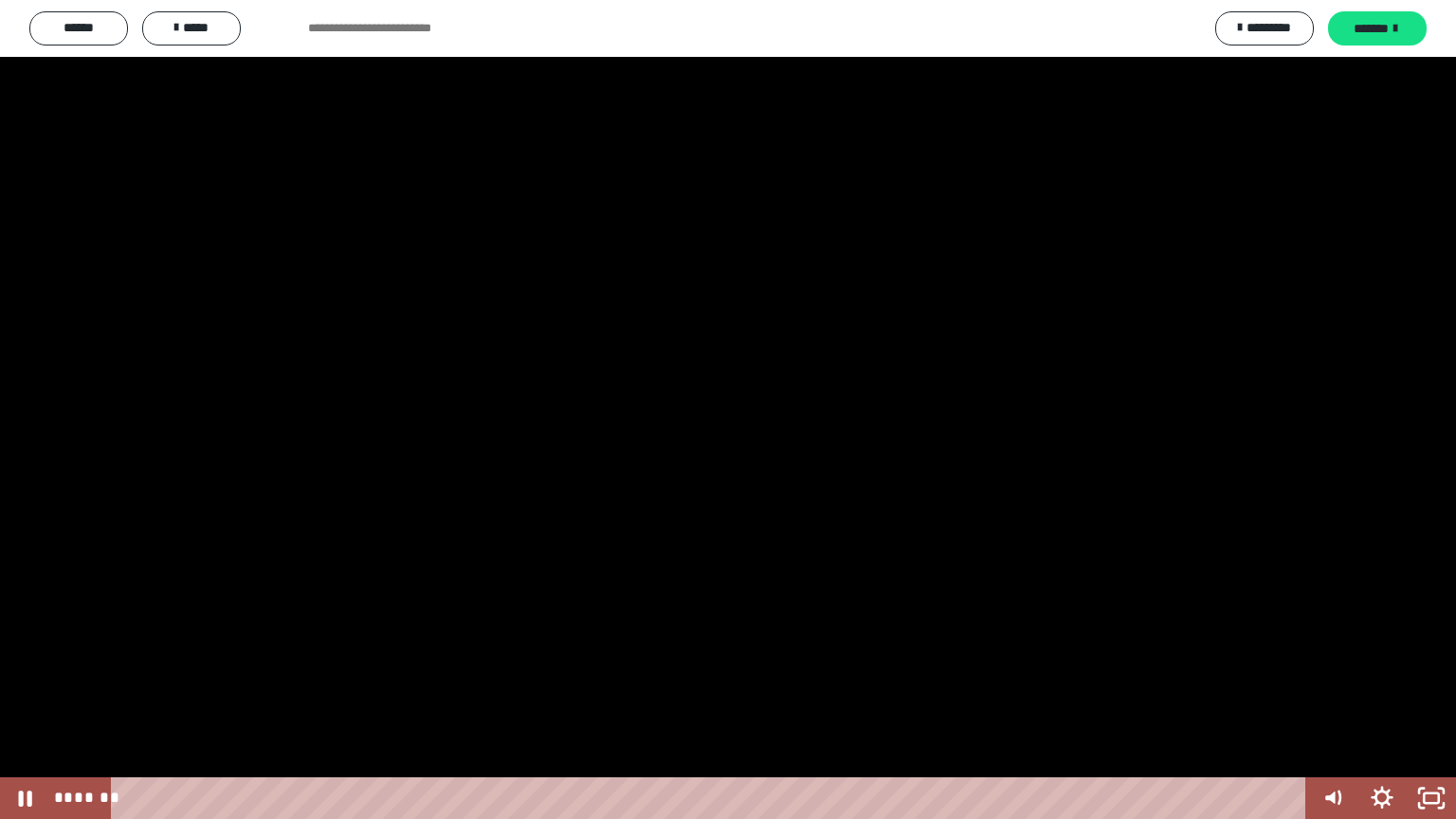 click at bounding box center [728, 410] 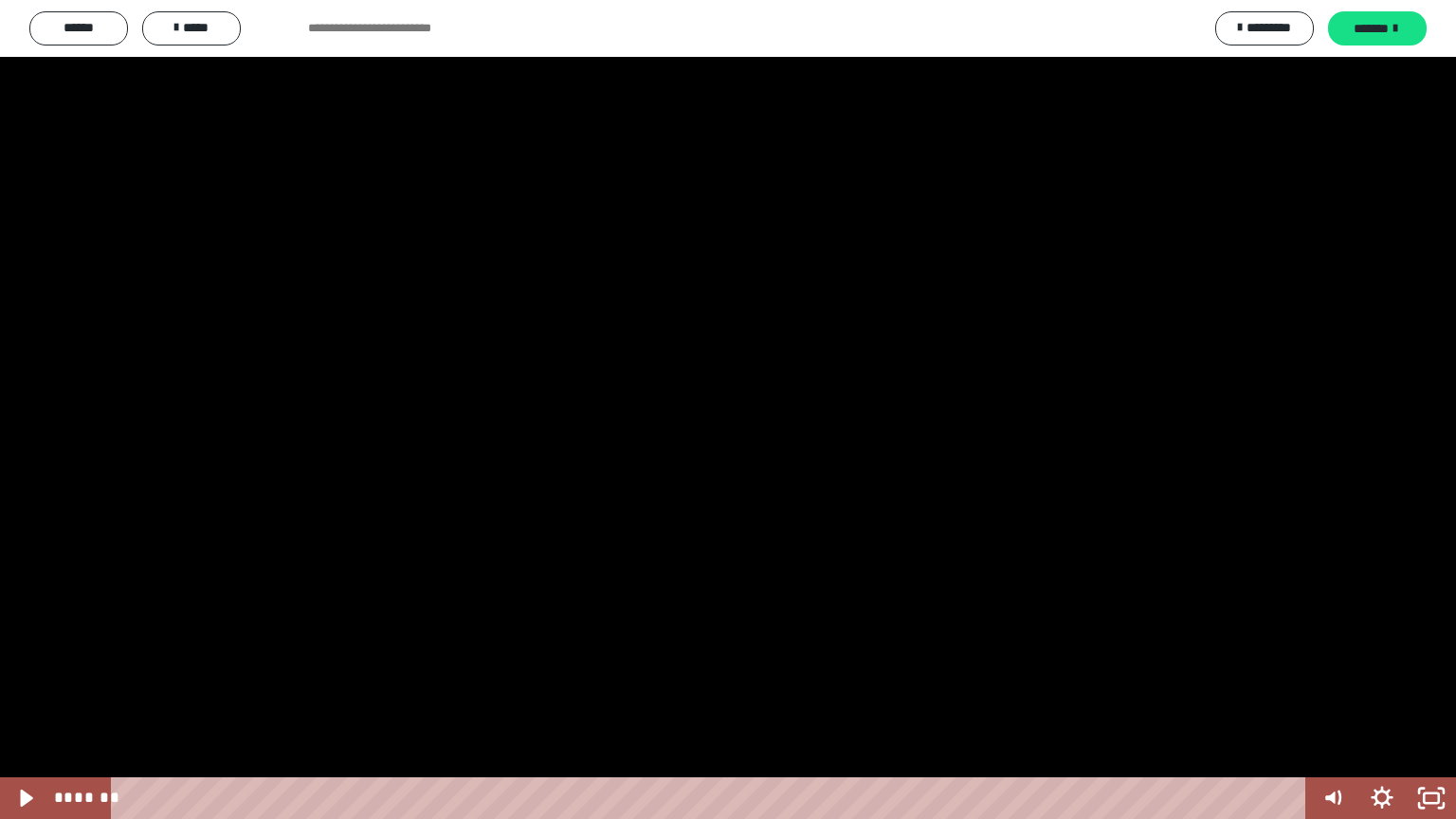 click at bounding box center (728, 410) 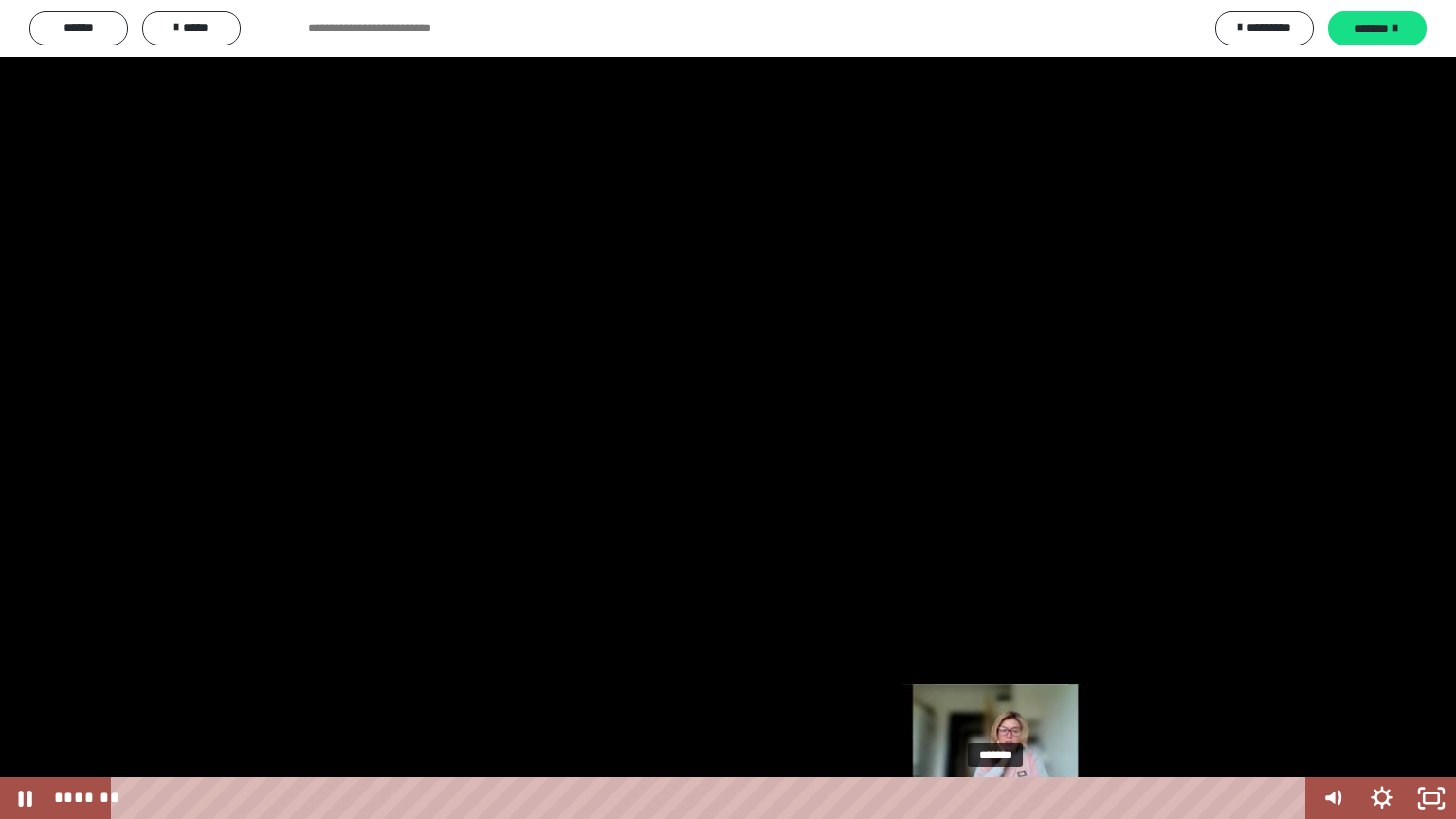 click on "*******" at bounding box center (712, 798) 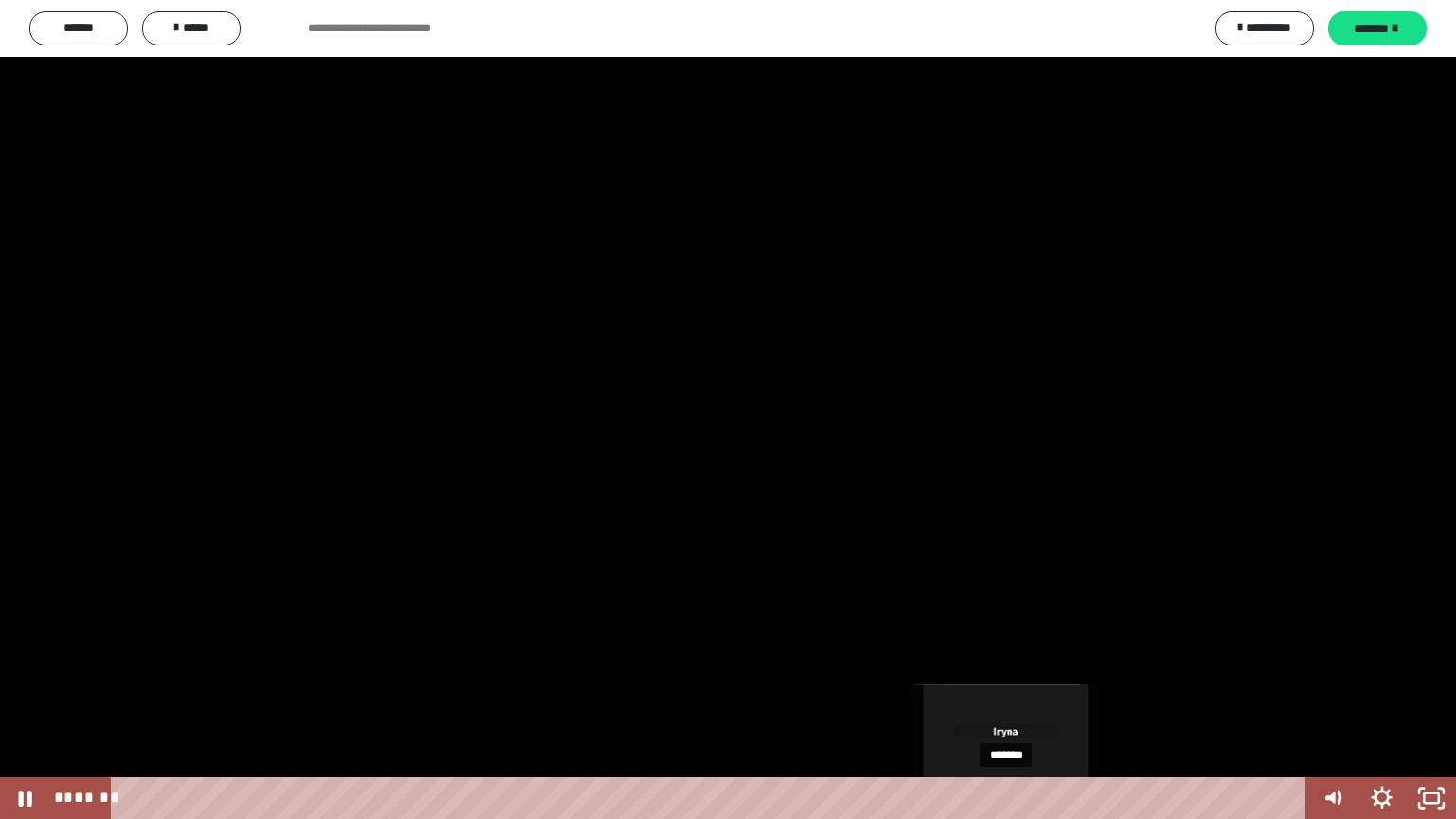 click on "*******" at bounding box center (712, 798) 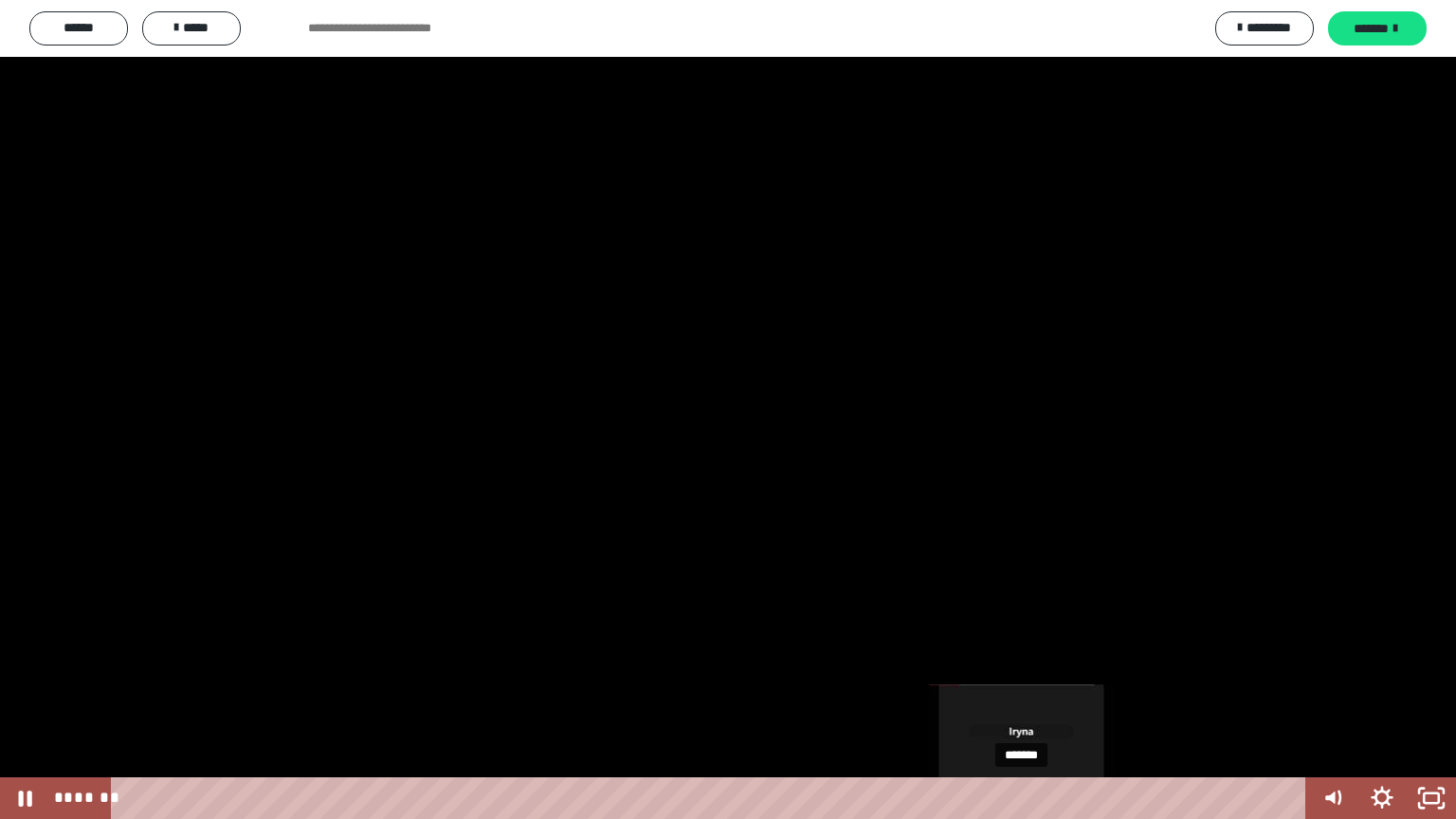 click on "*******" at bounding box center (712, 798) 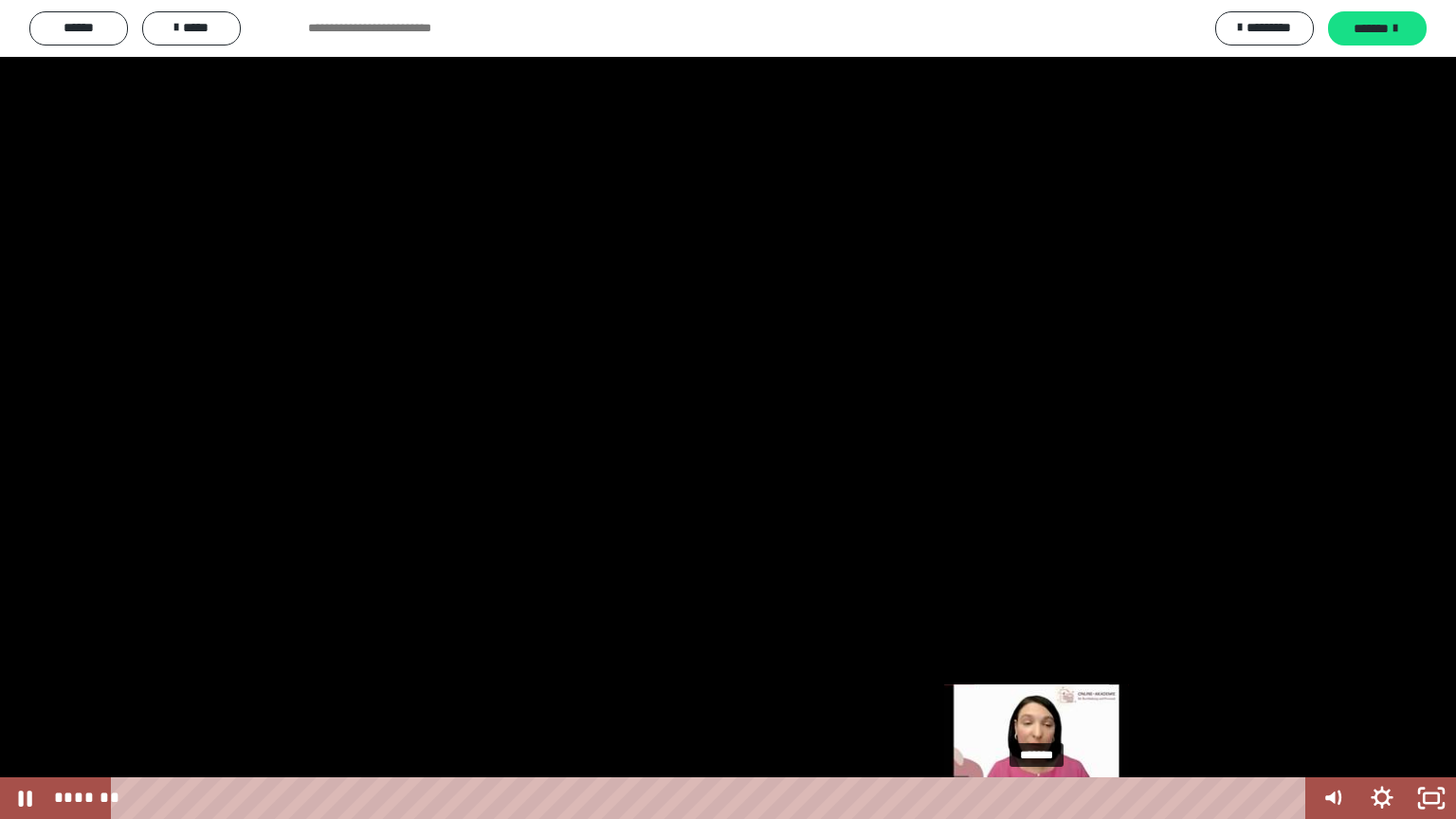 click on "*******" at bounding box center (712, 798) 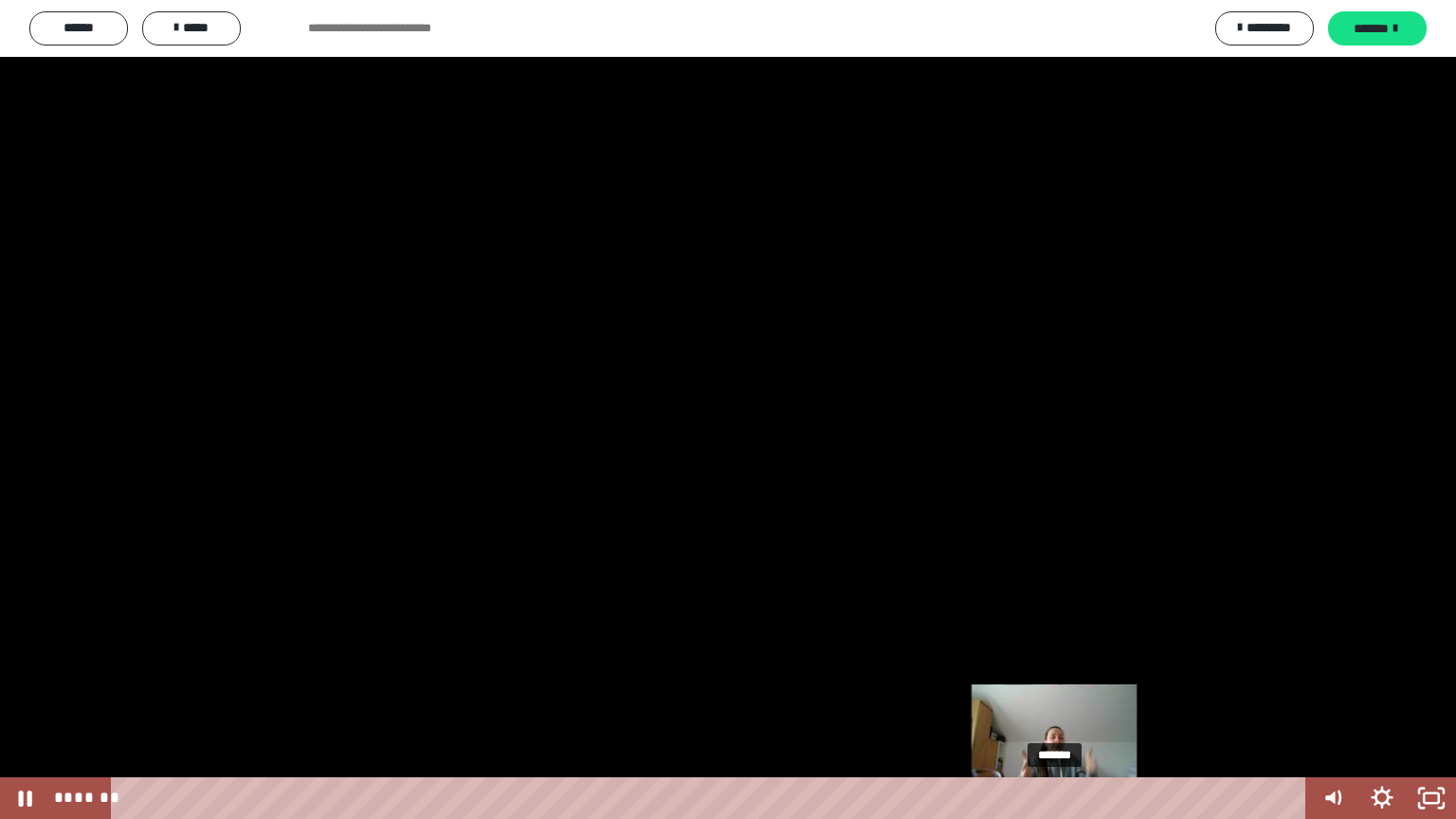 click on "*******" at bounding box center [712, 798] 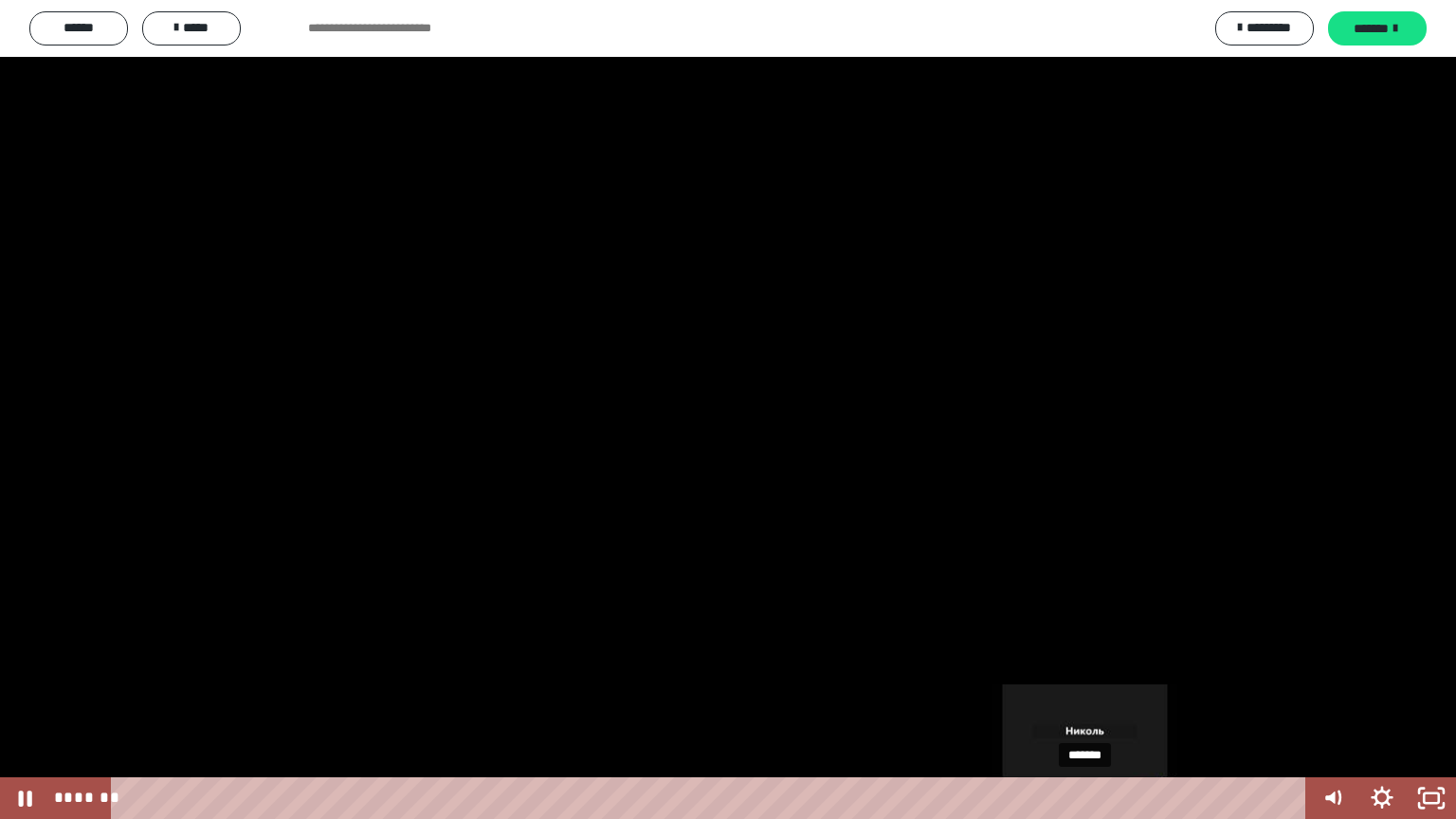 click on "*******" at bounding box center (712, 798) 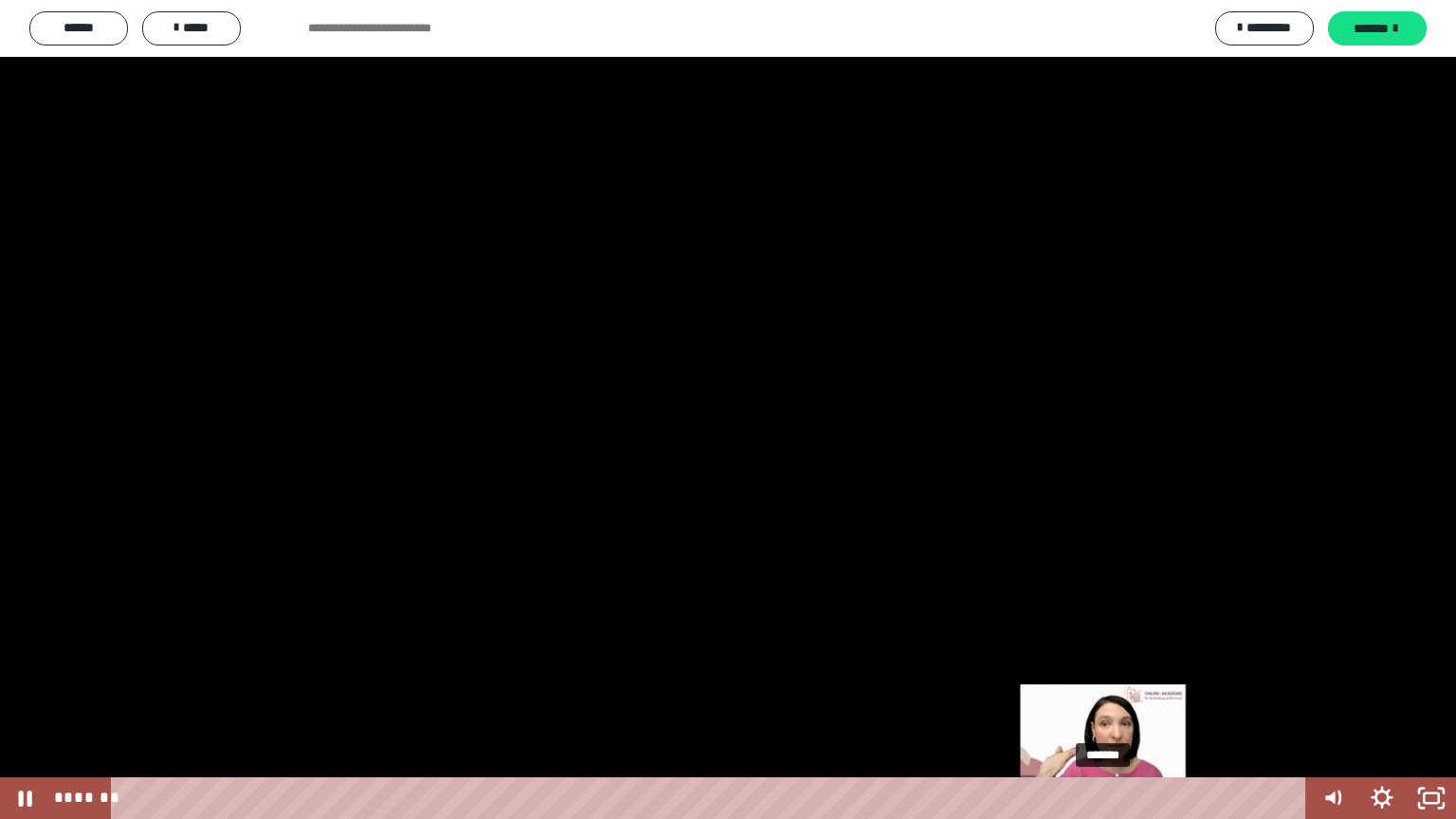 click on "*******" at bounding box center [712, 798] 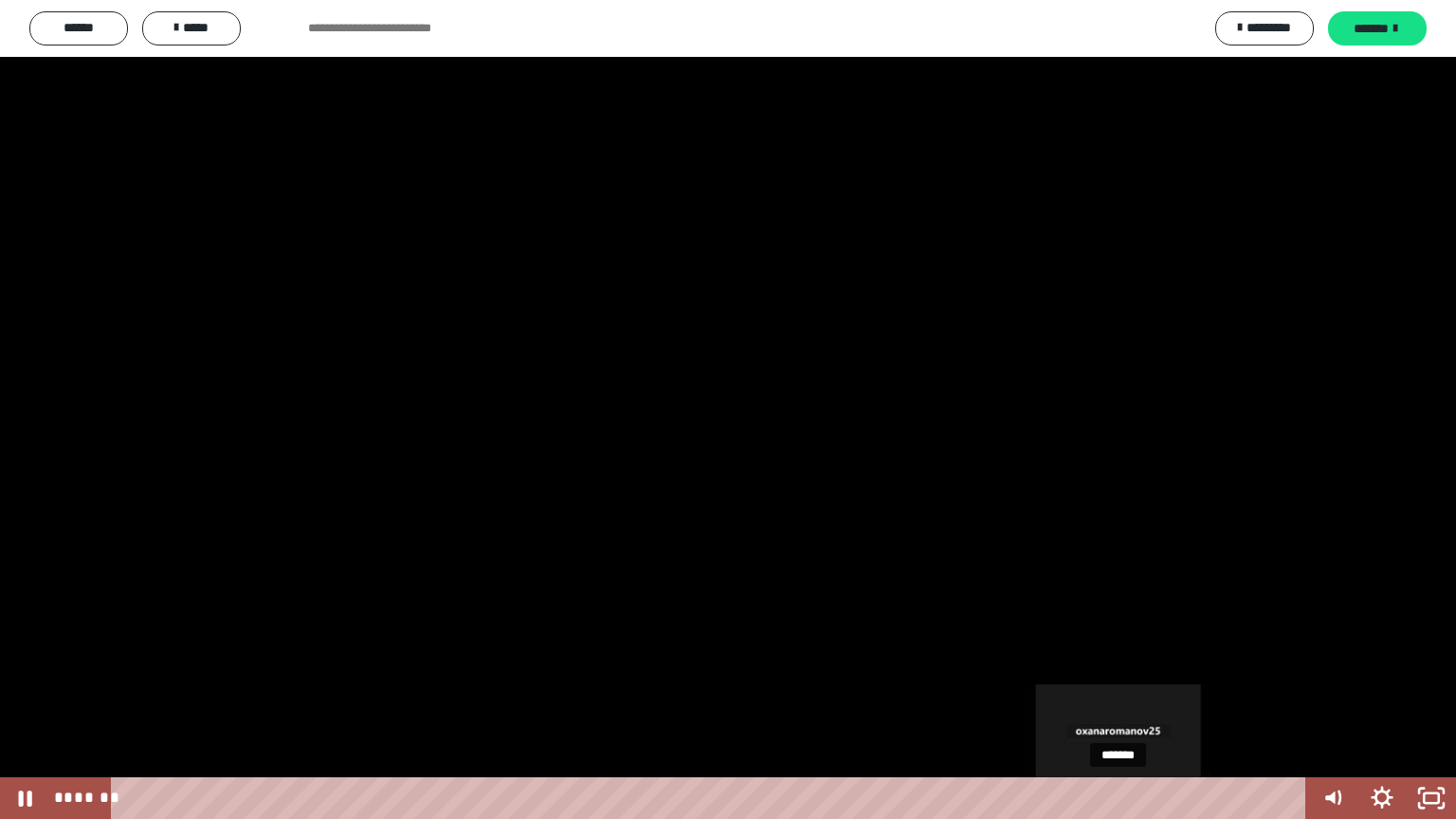 click on "*******" at bounding box center (712, 798) 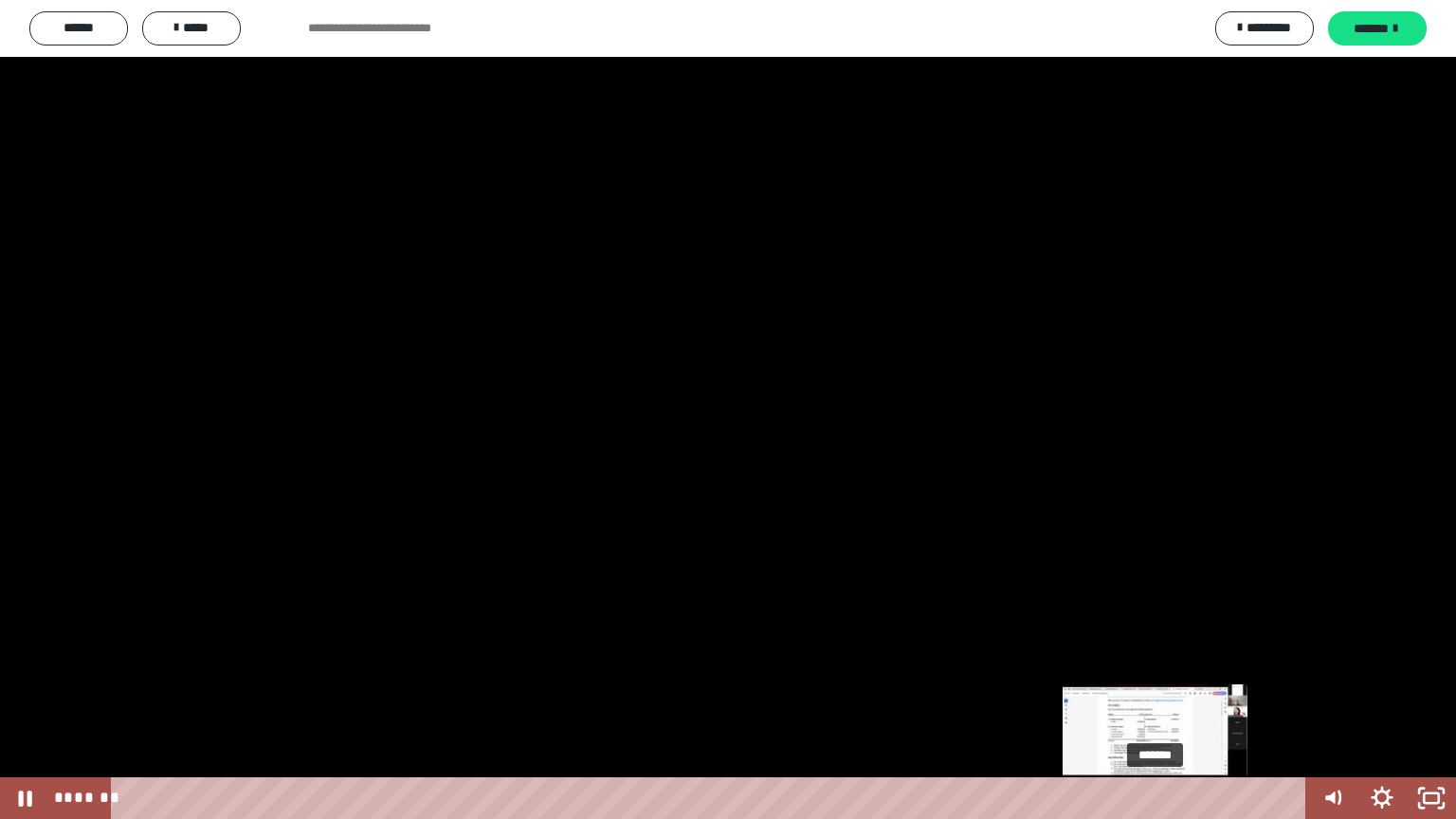 click on "*******" at bounding box center [712, 798] 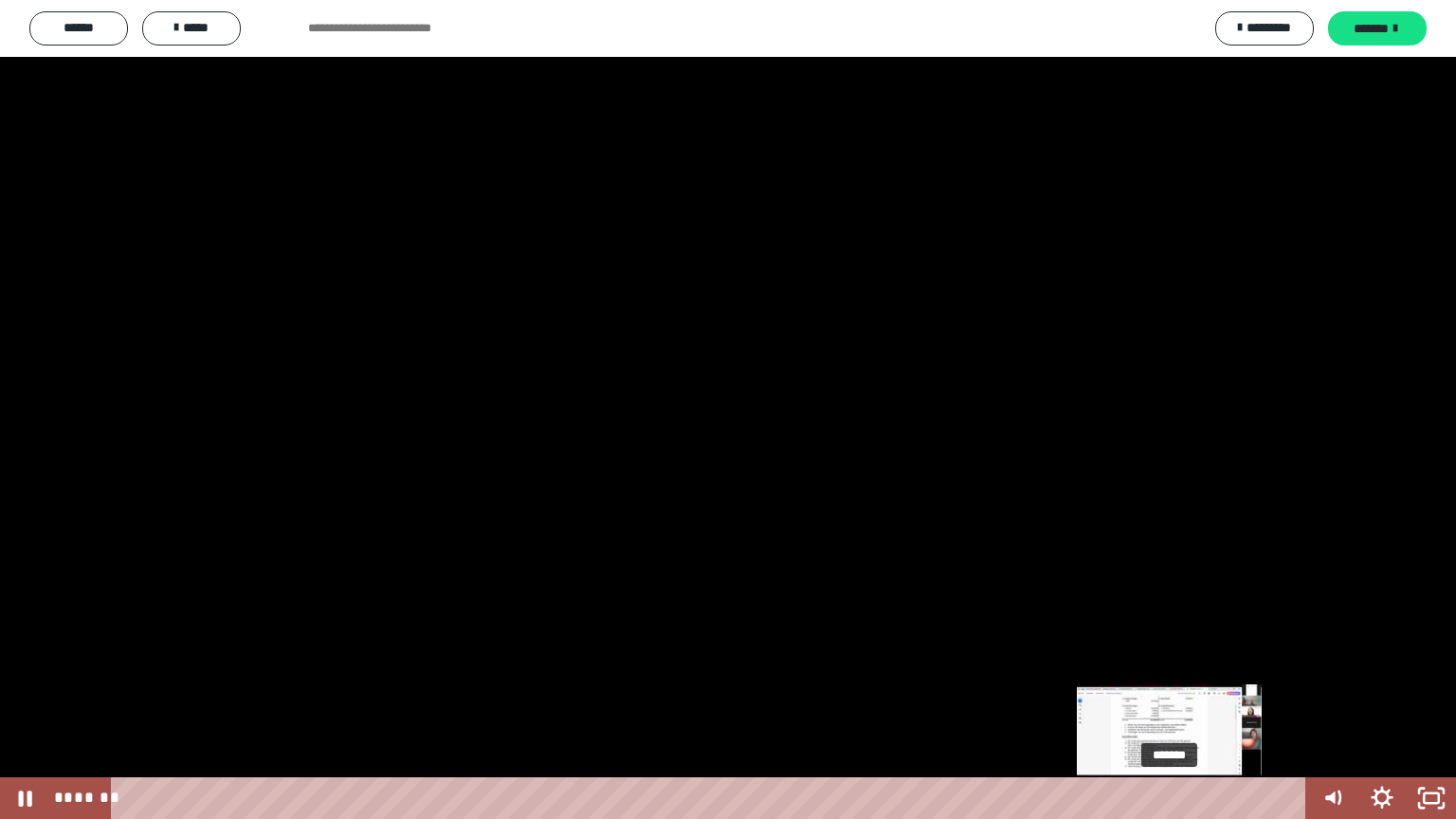 click on "*******" at bounding box center (712, 798) 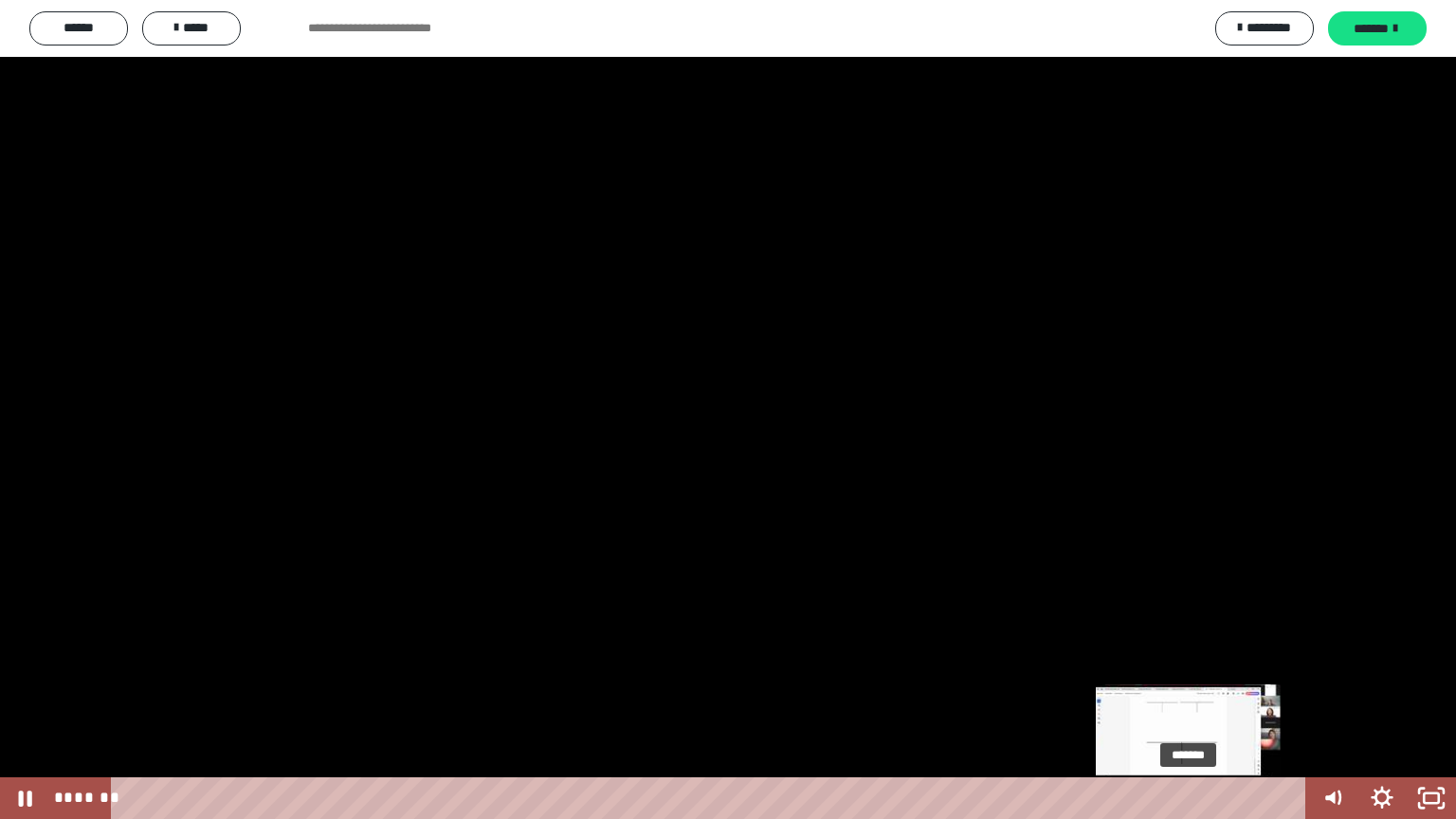 click on "*******" at bounding box center (712, 798) 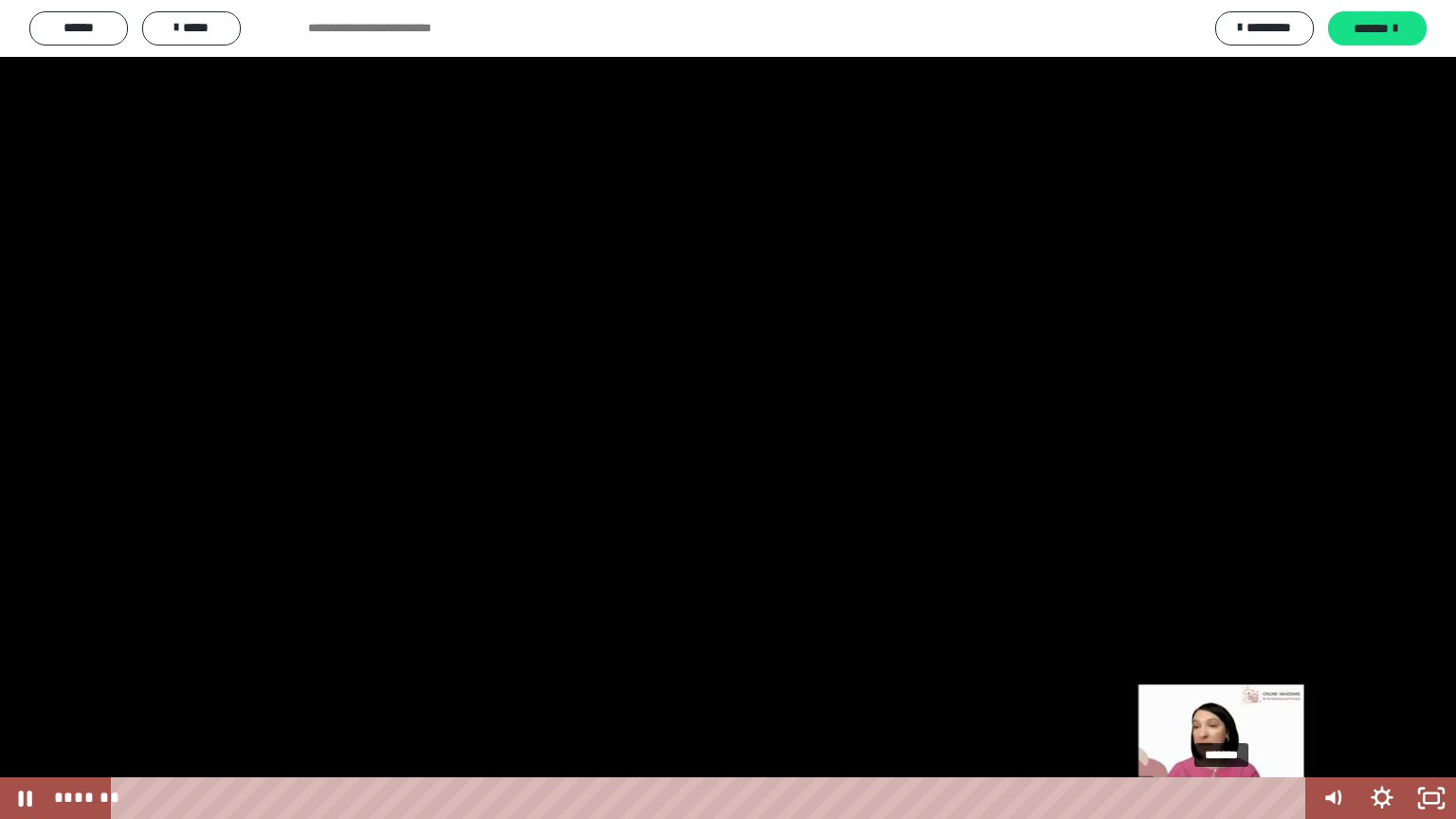 click on "*******" at bounding box center [712, 798] 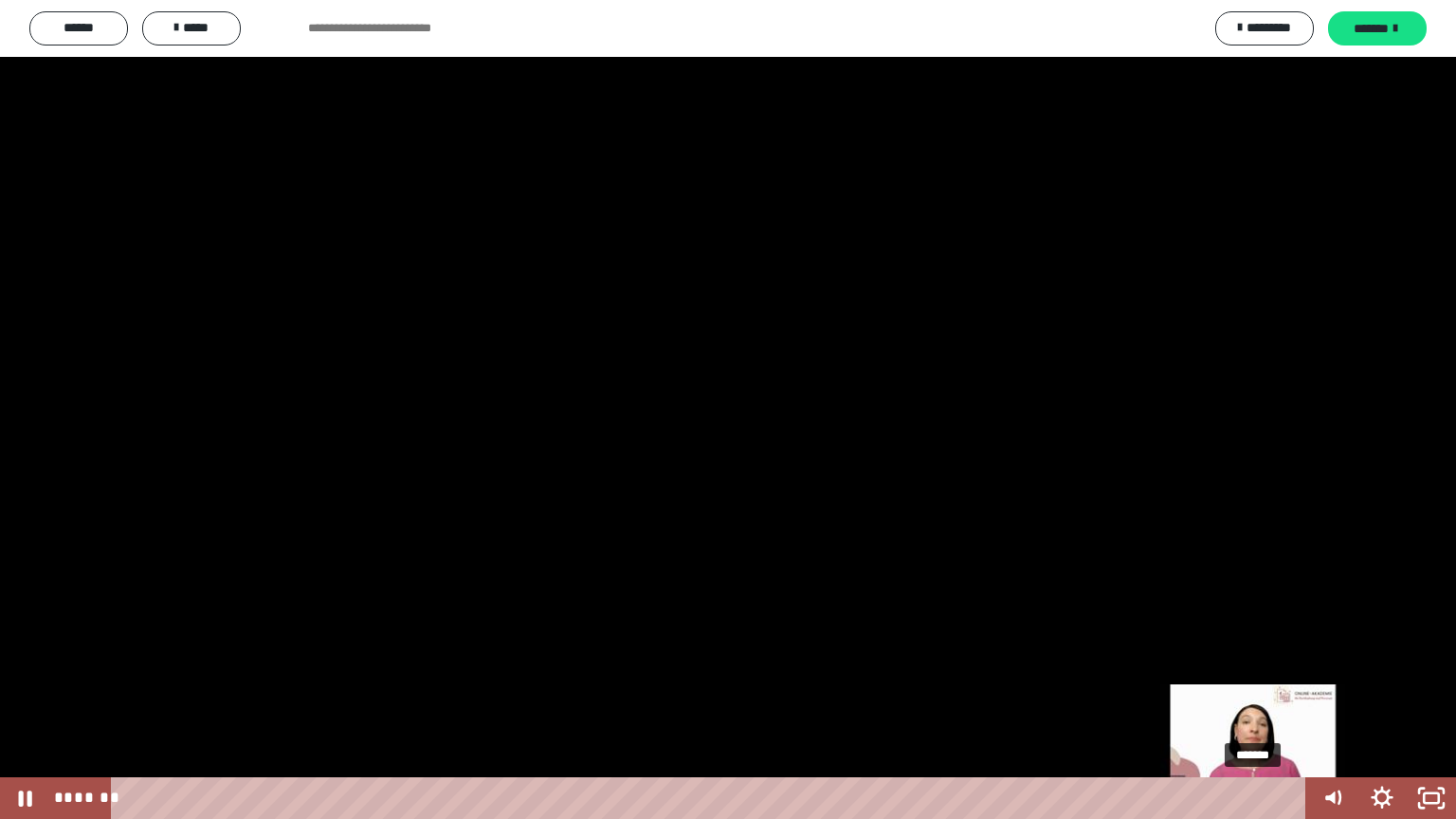 click on "*******" at bounding box center [712, 798] 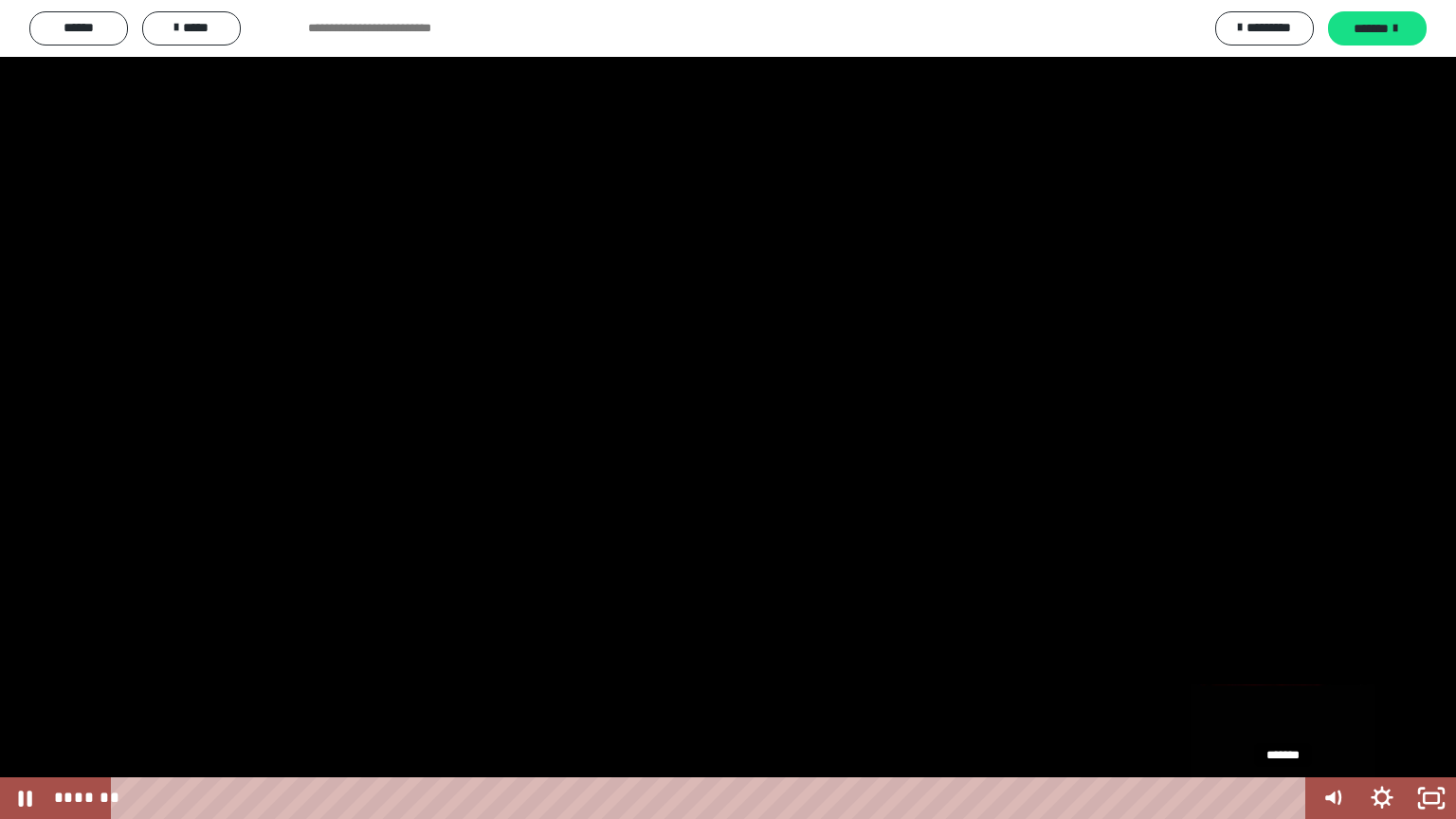 click on "*******" at bounding box center (712, 798) 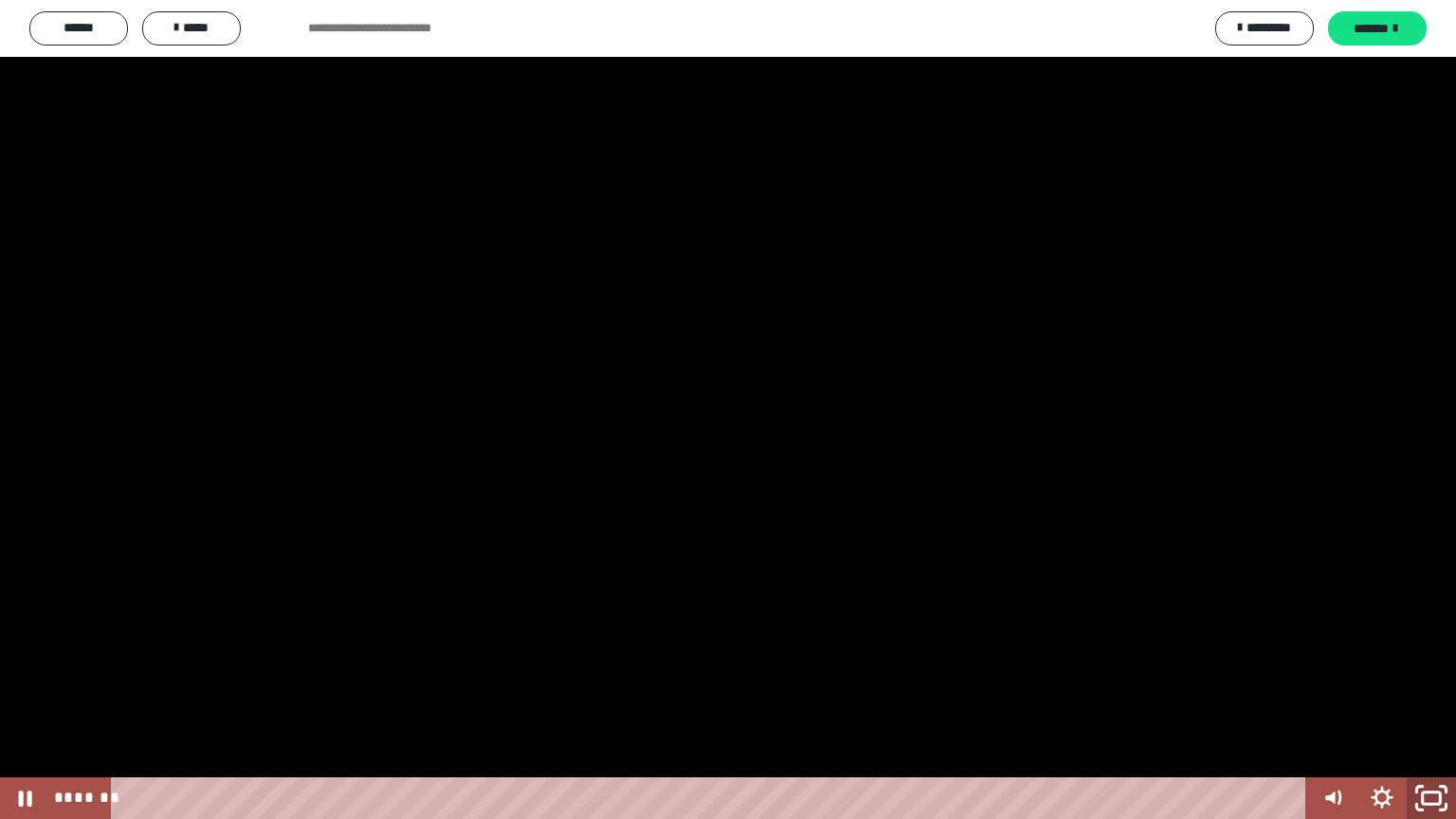 click 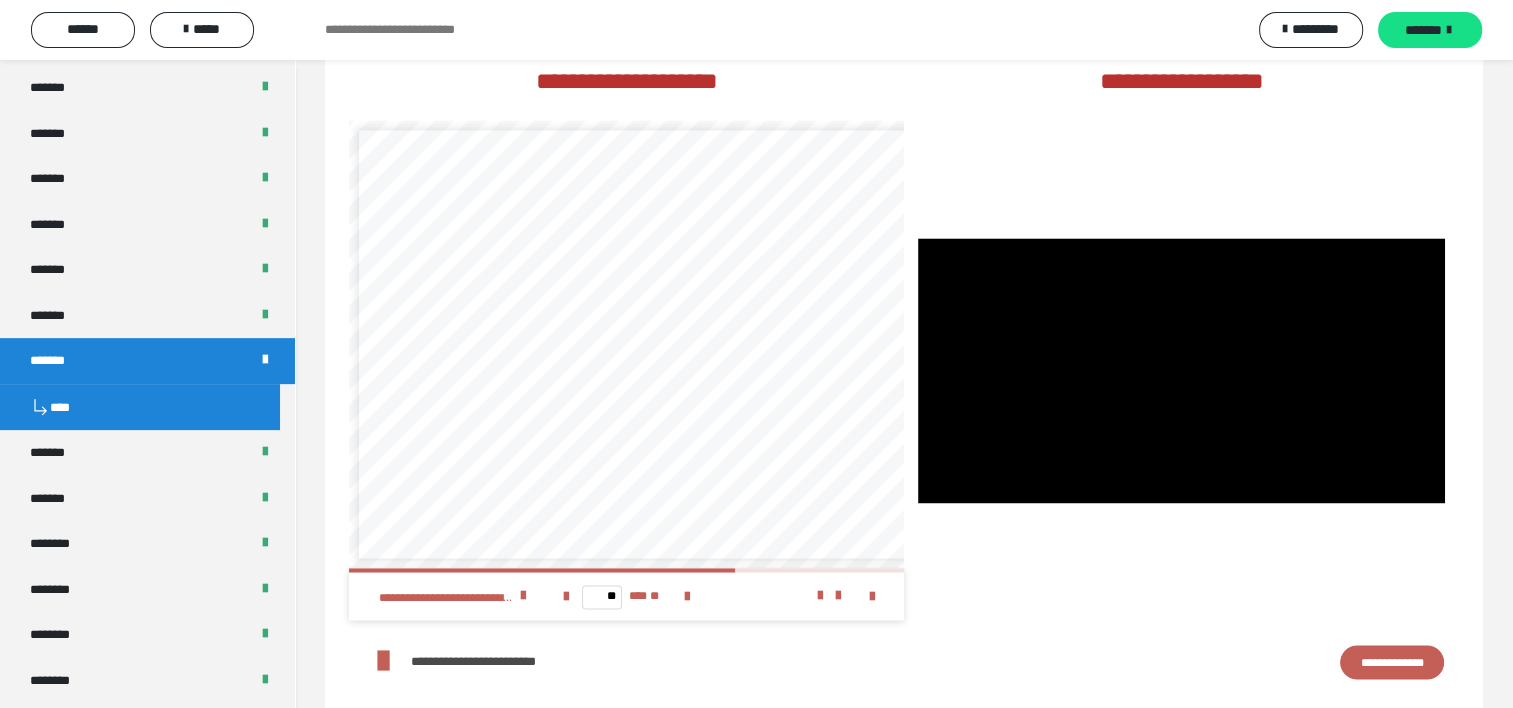click at bounding box center (1181, 370) 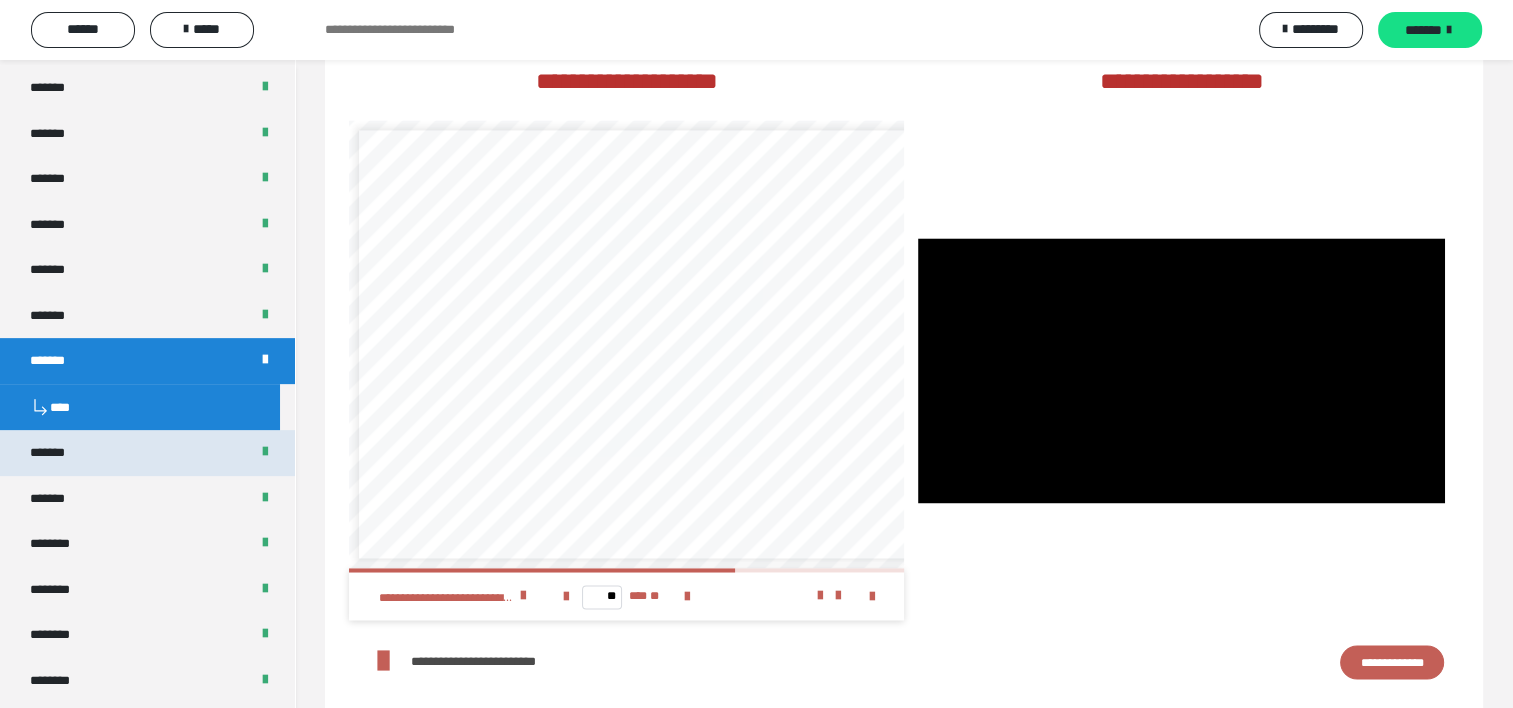 click on "*******" at bounding box center [147, 453] 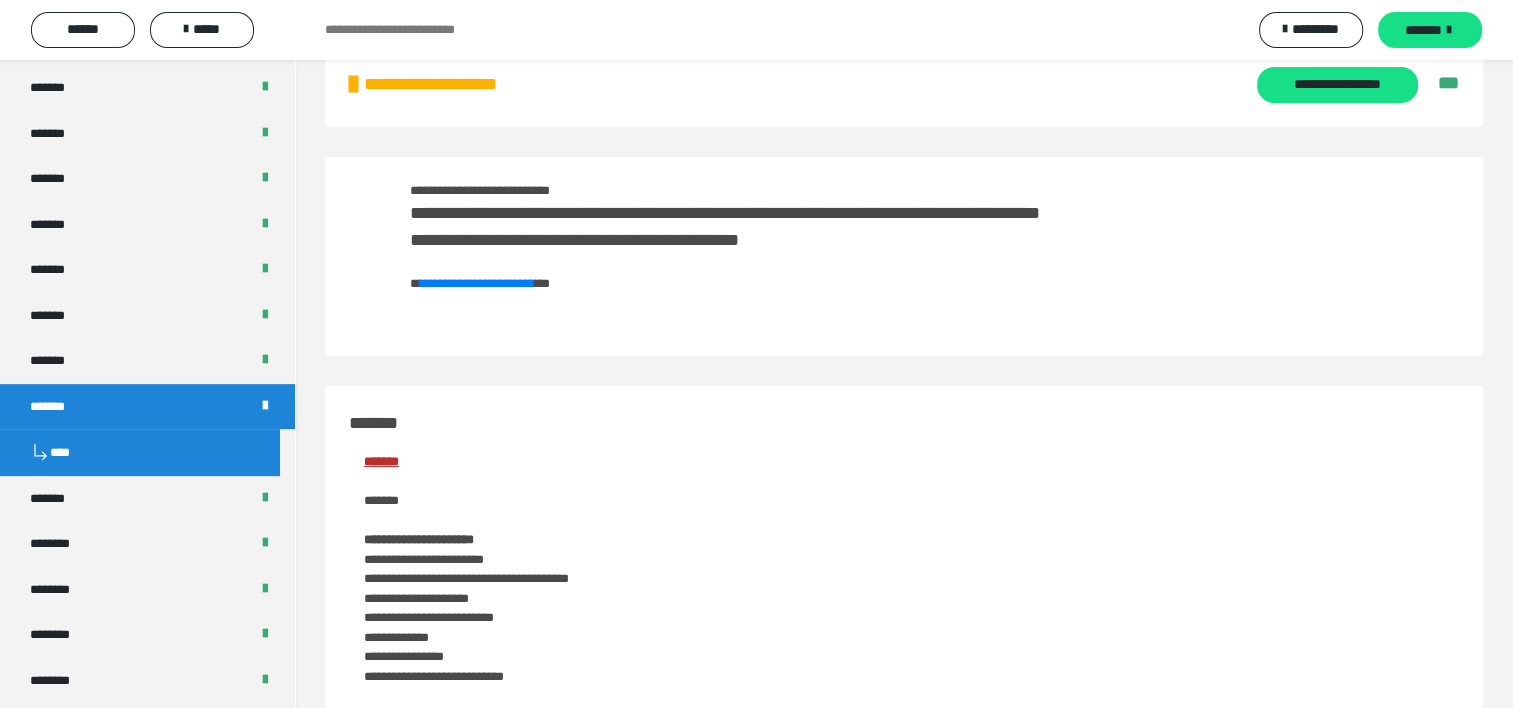 scroll, scrollTop: 0, scrollLeft: 0, axis: both 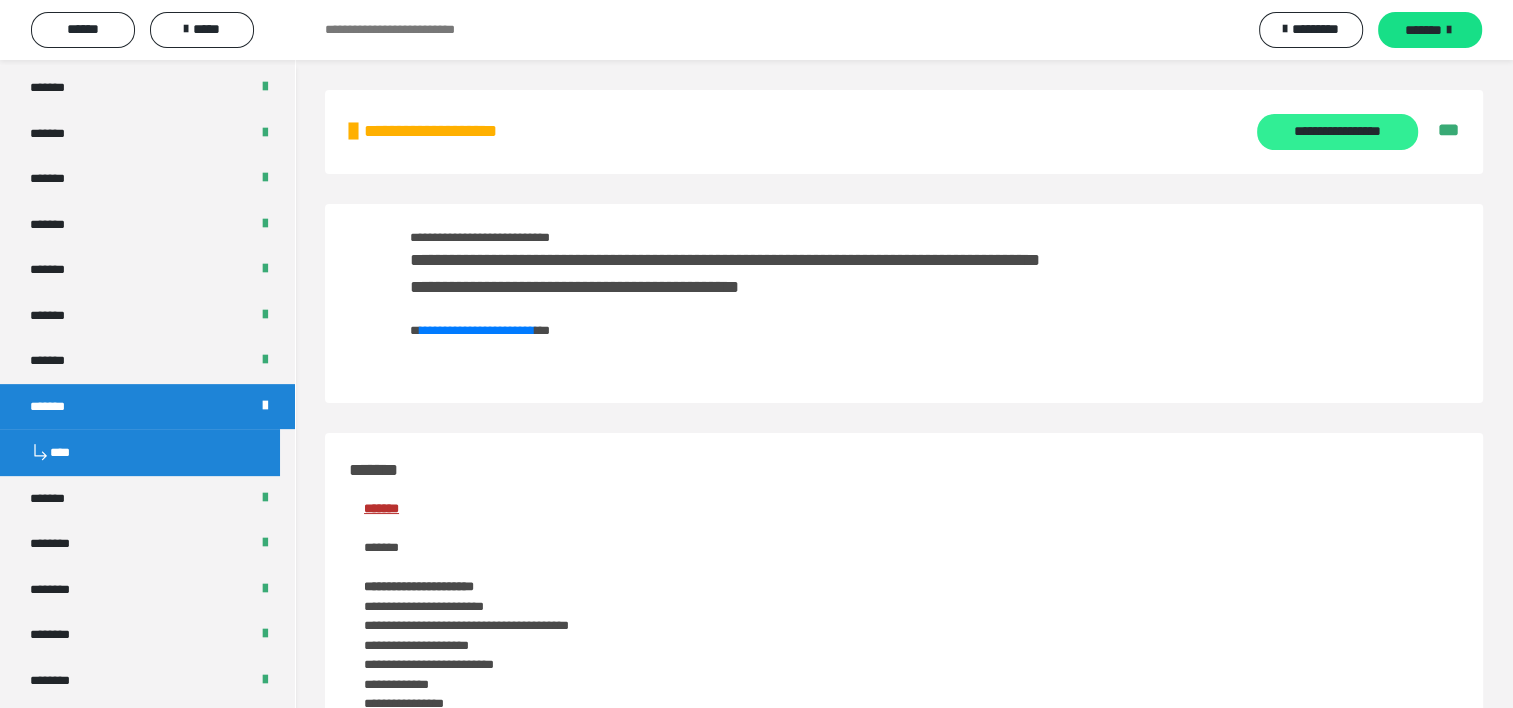 click on "**********" at bounding box center [1337, 132] 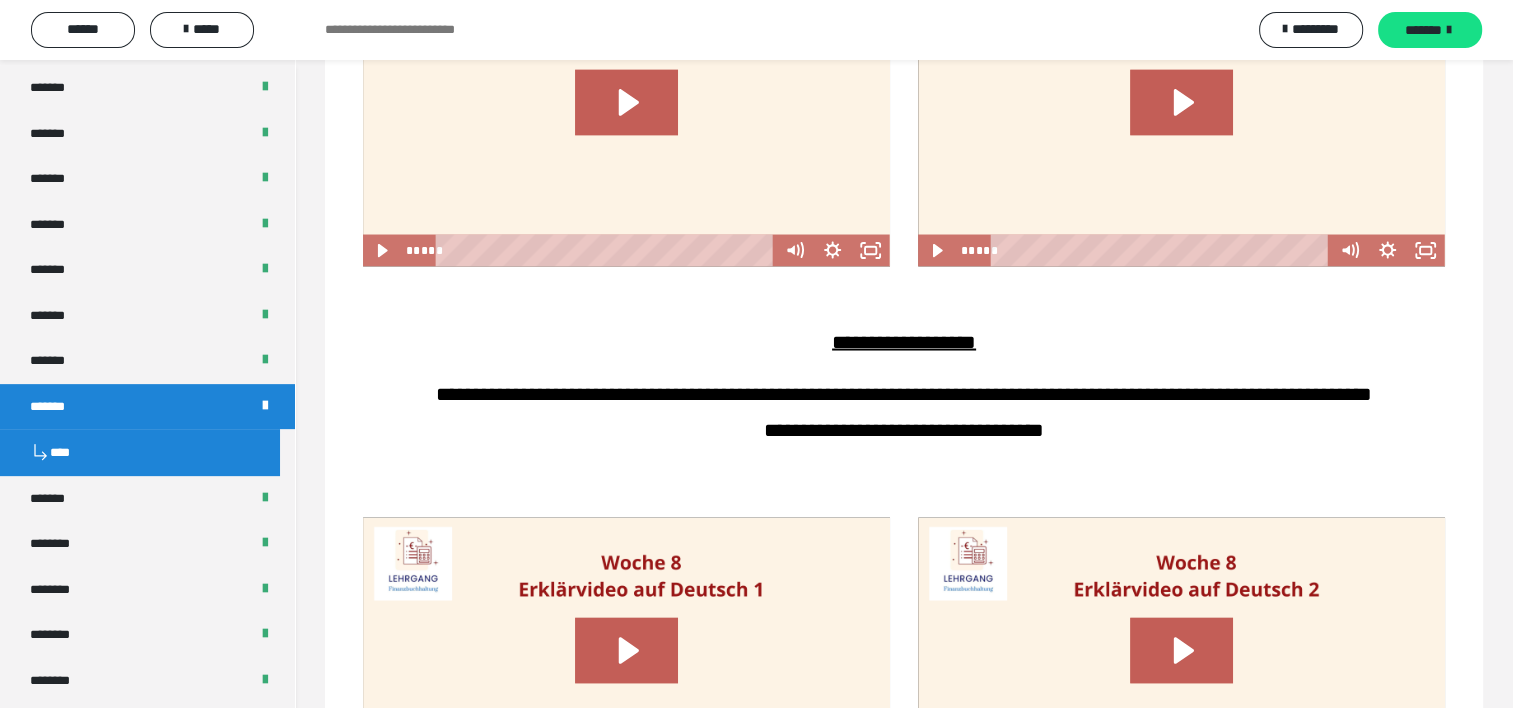 scroll, scrollTop: 3700, scrollLeft: 0, axis: vertical 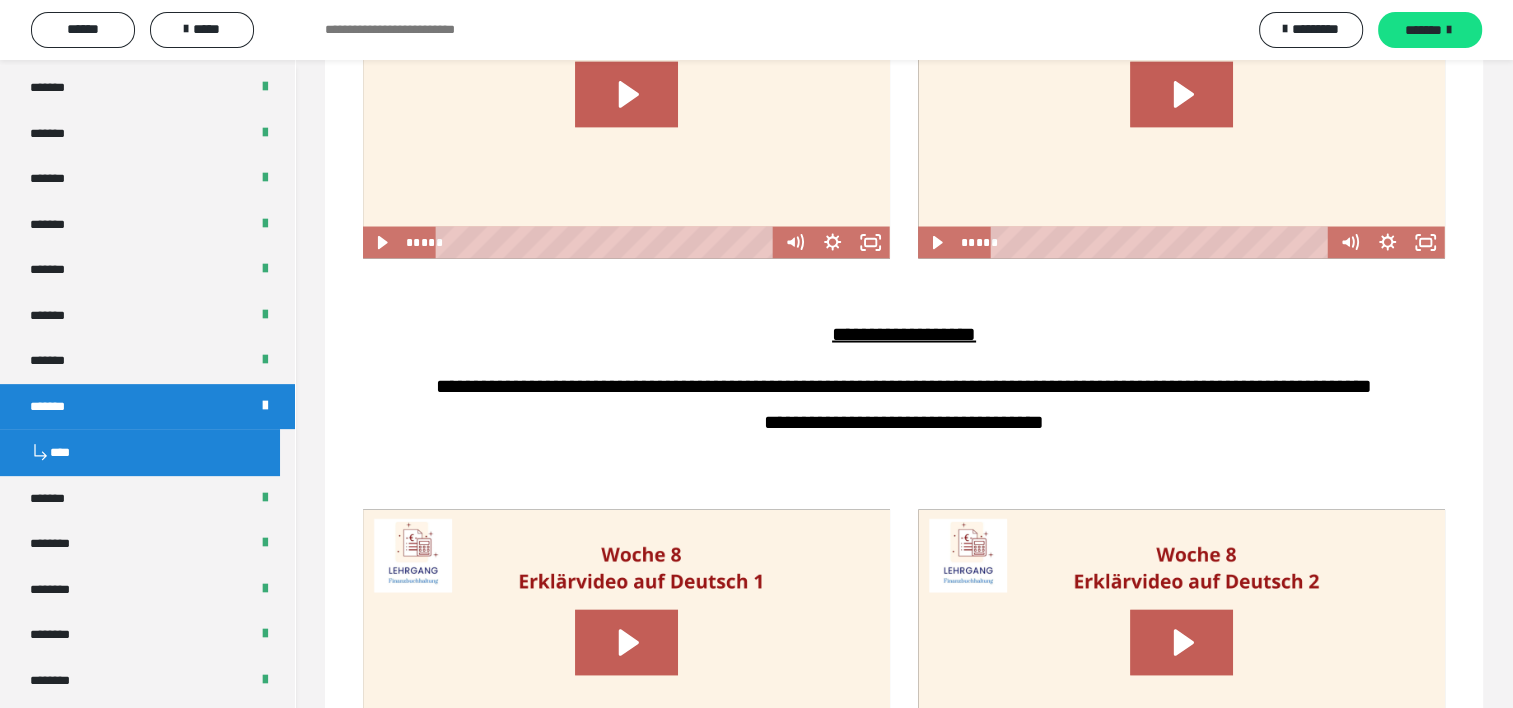 click at bounding box center (626, 110) 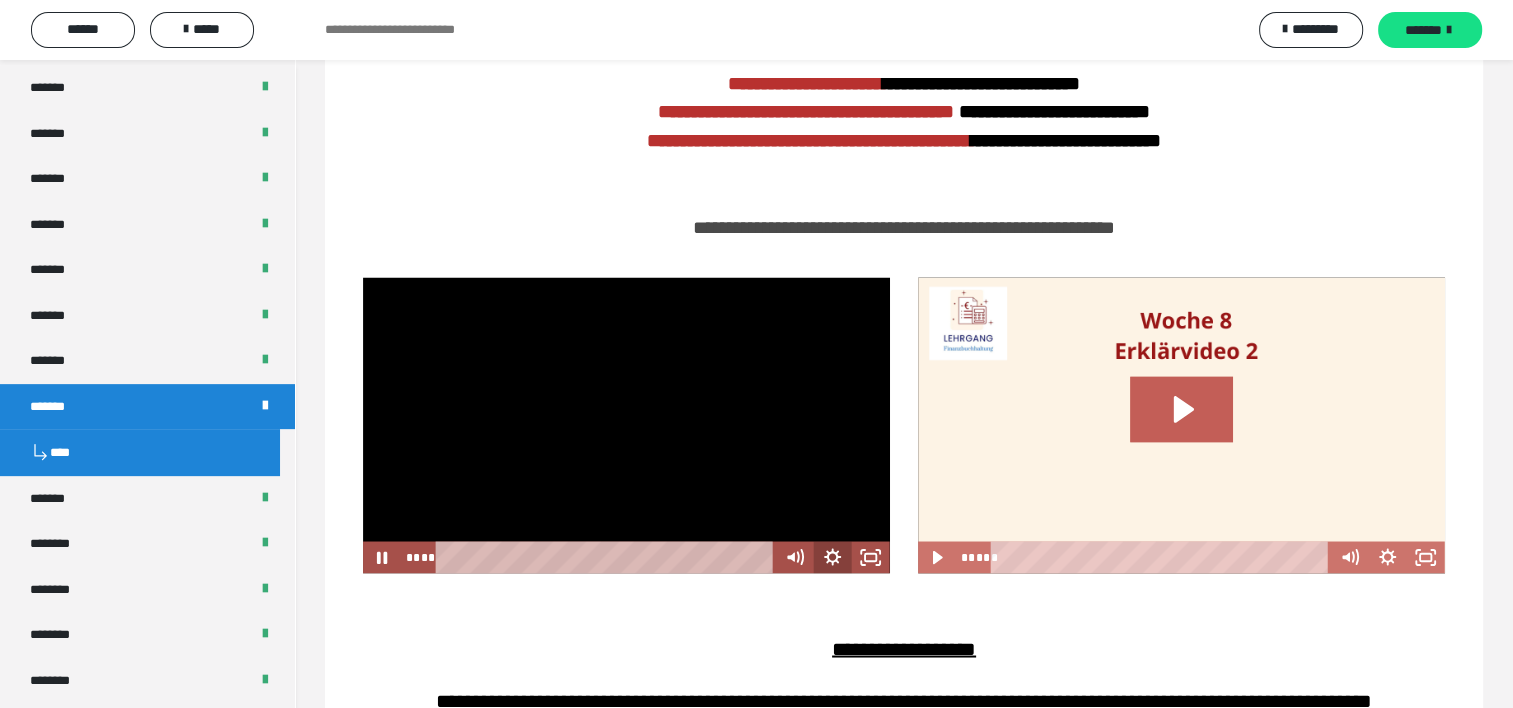scroll, scrollTop: 3600, scrollLeft: 0, axis: vertical 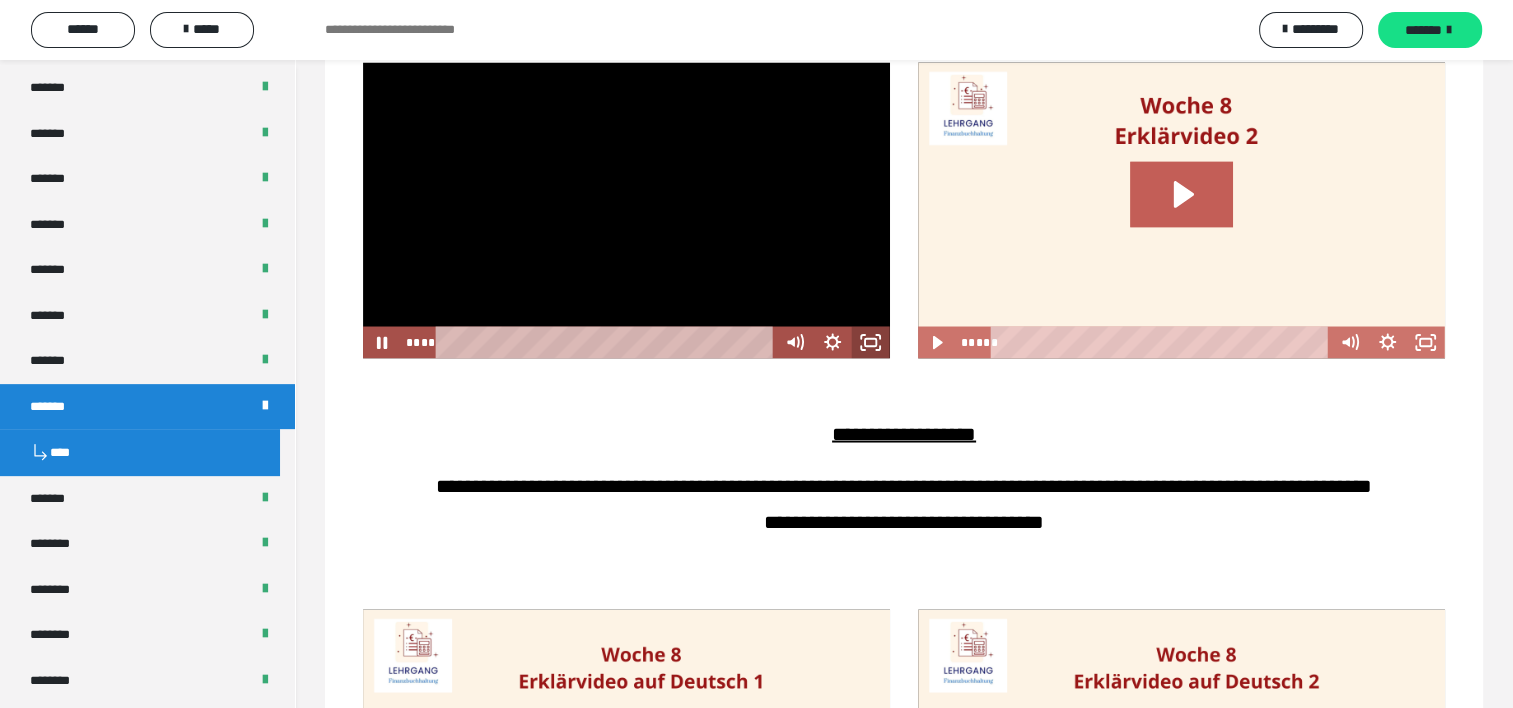 click 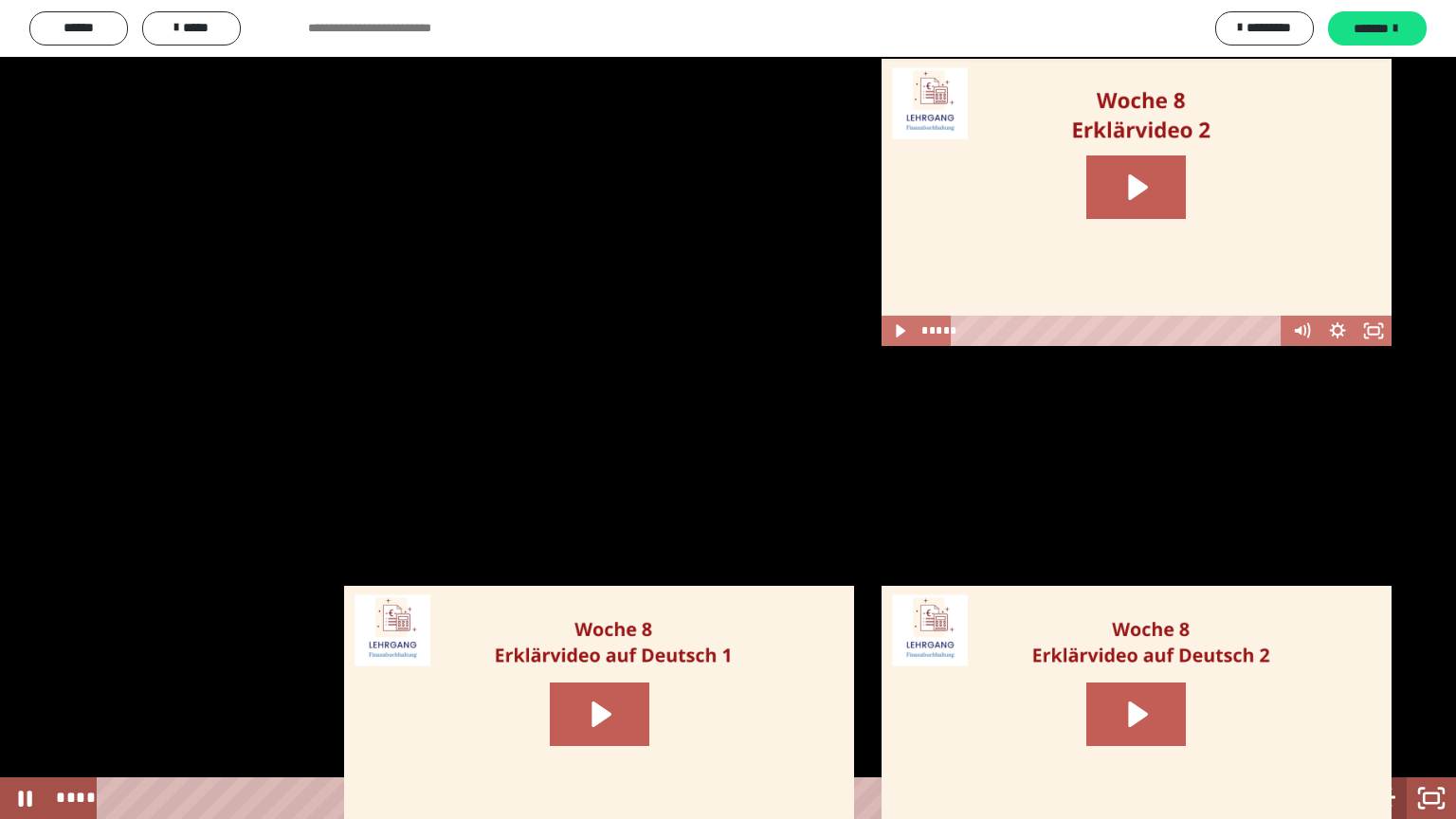 click 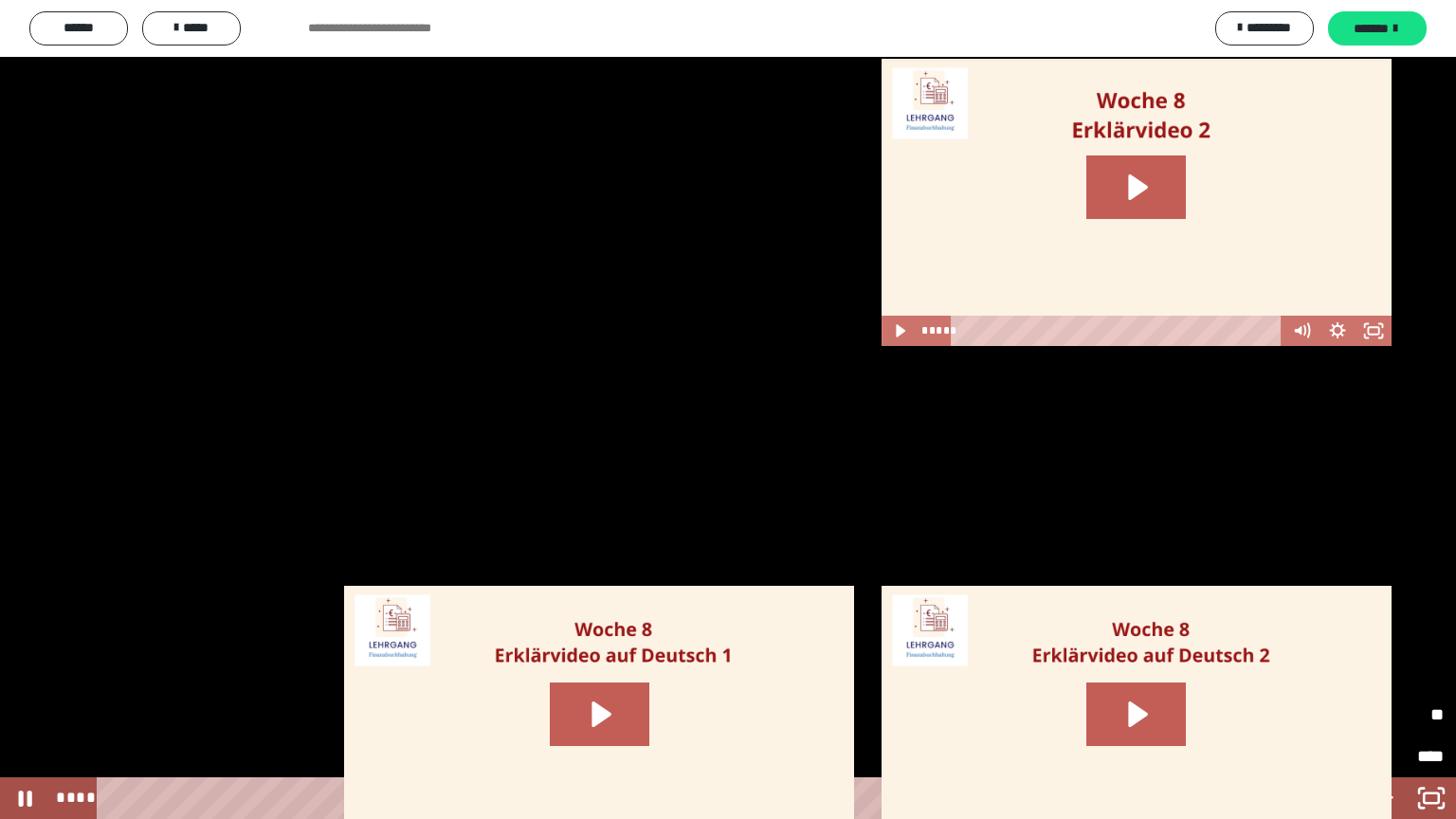 click on "*****" at bounding box center (1351, 715) 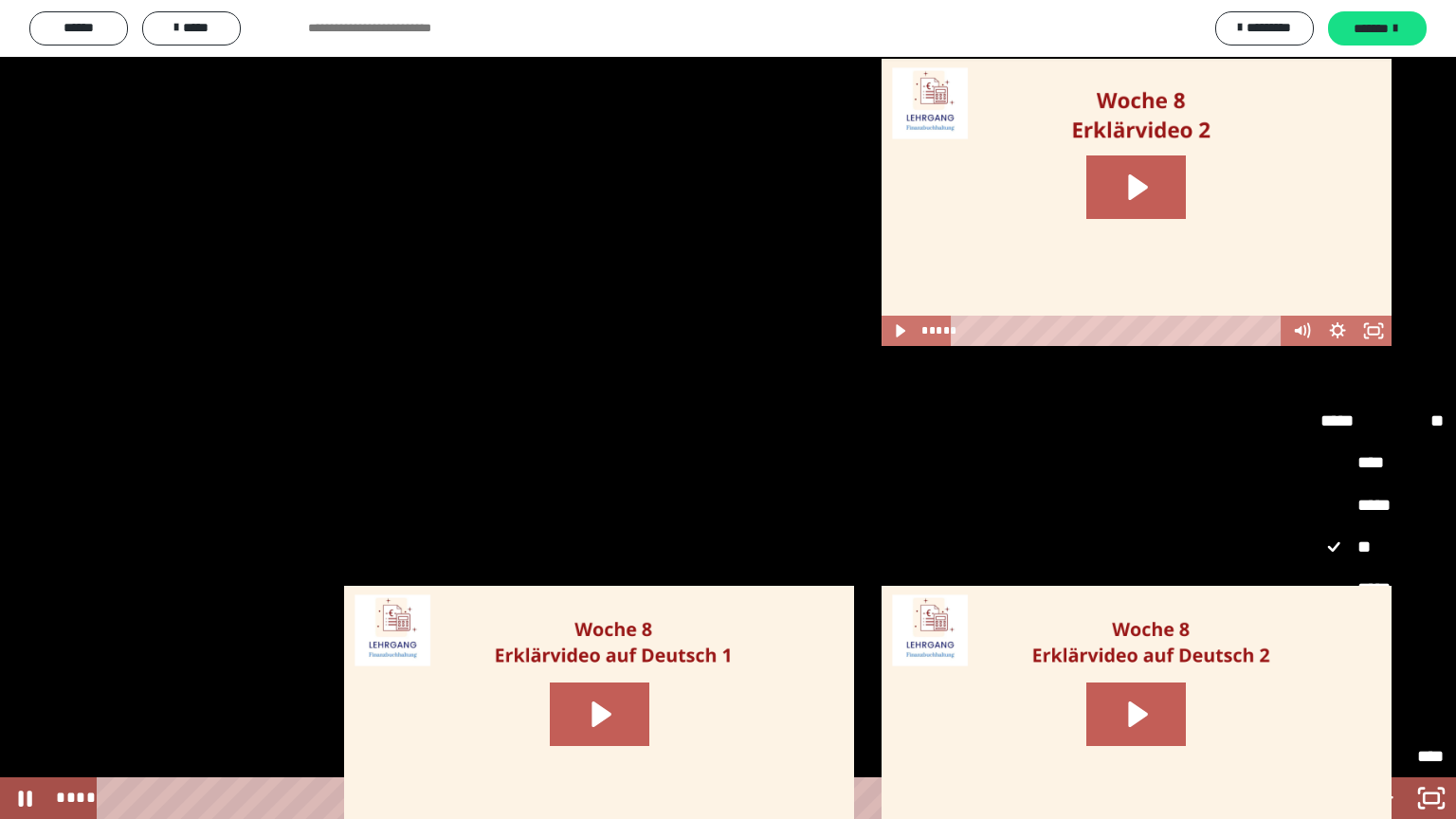 click on "*****" at bounding box center [1382, 590] 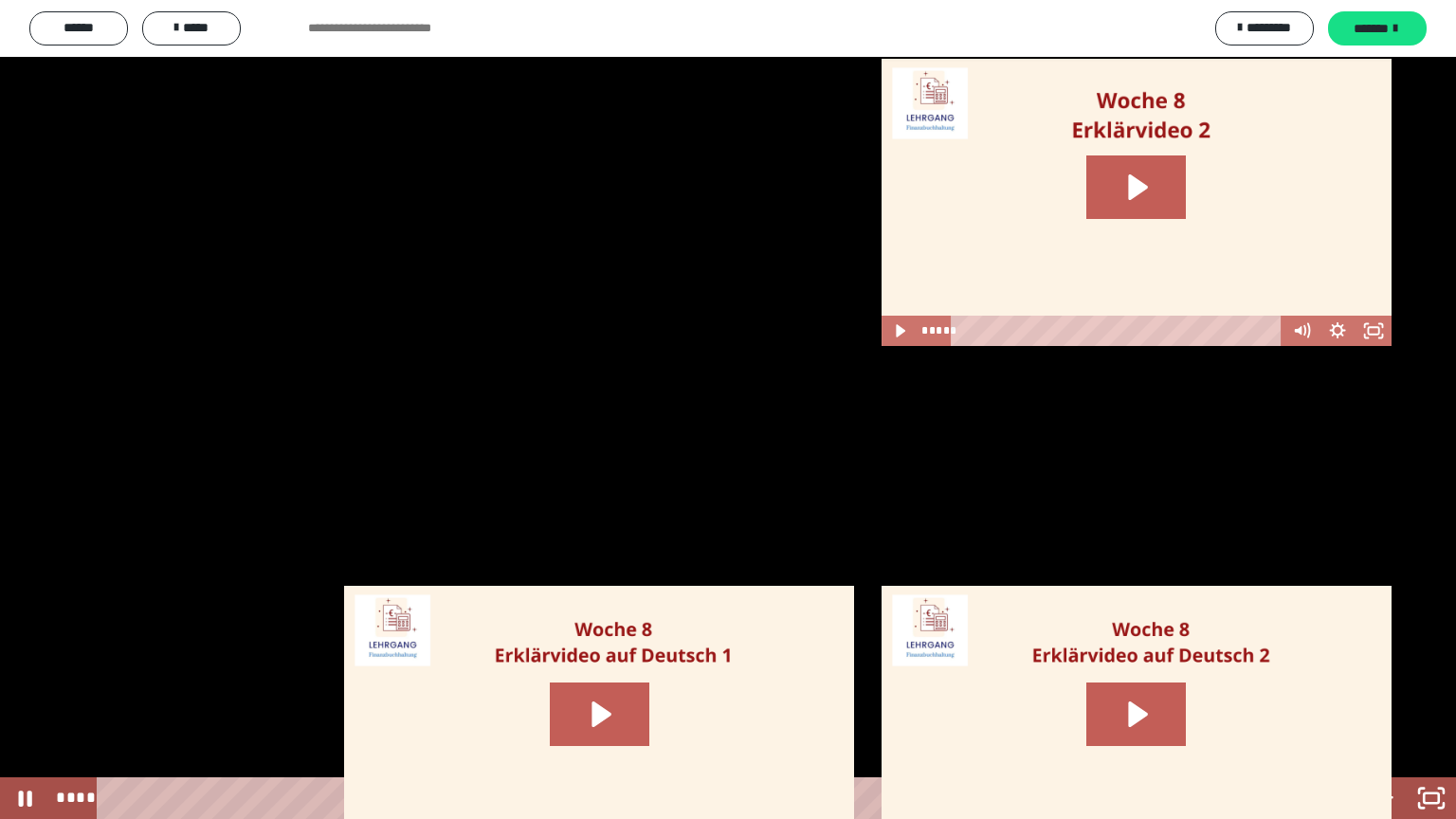 drag, startPoint x: 1145, startPoint y: 489, endPoint x: 1135, endPoint y: 478, distance: 14.86607 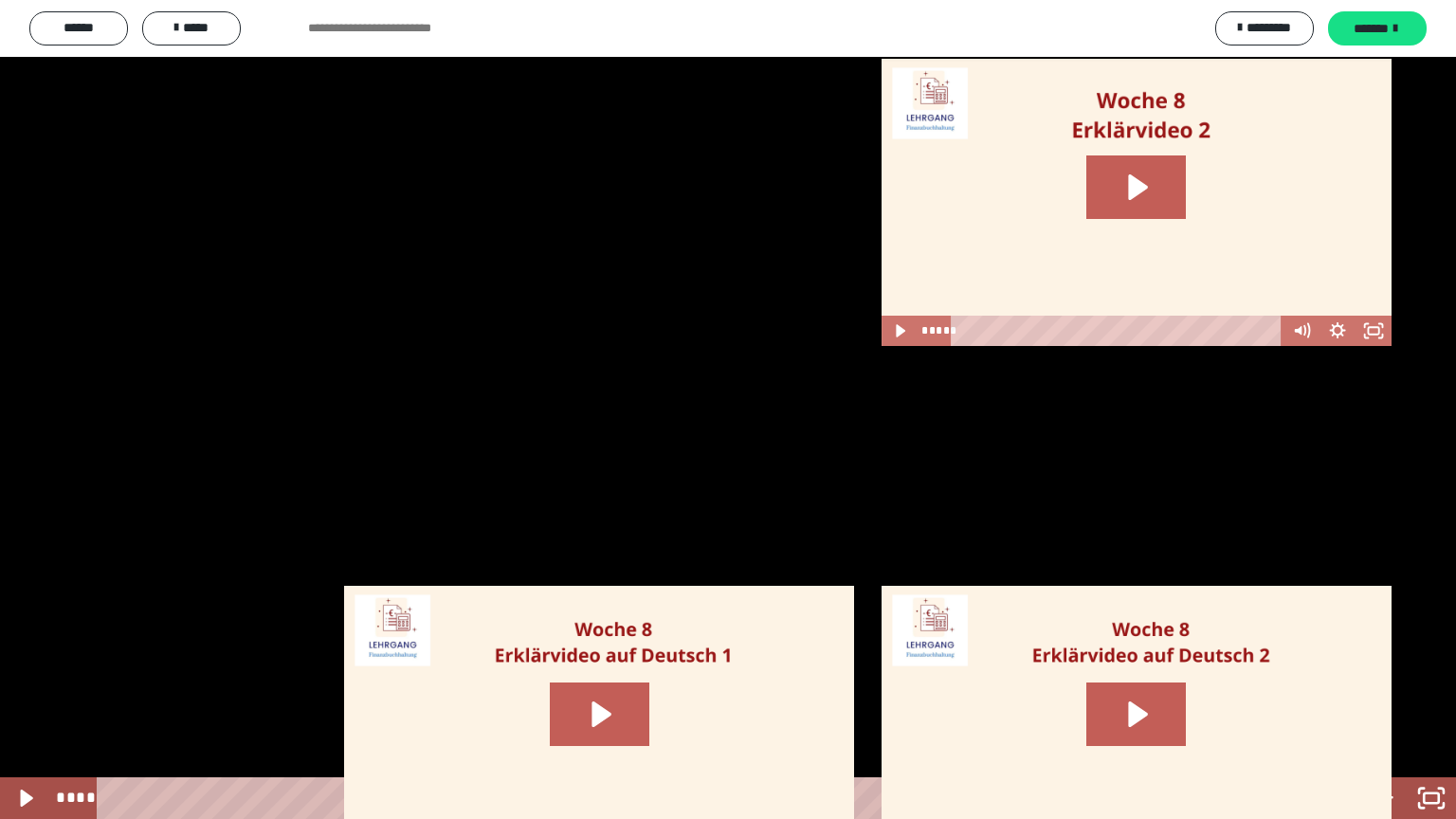 click at bounding box center [728, 410] 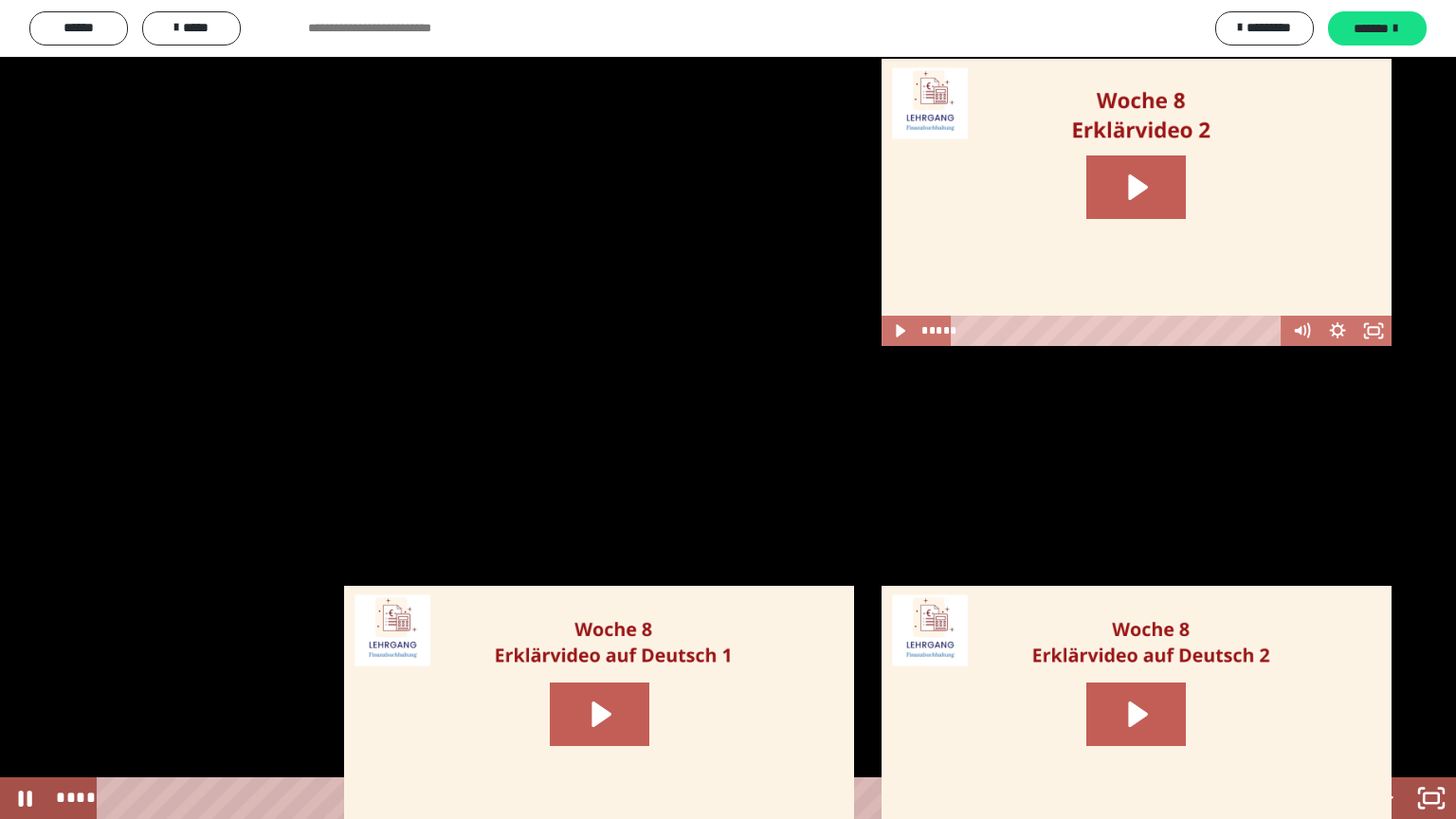click at bounding box center [728, 410] 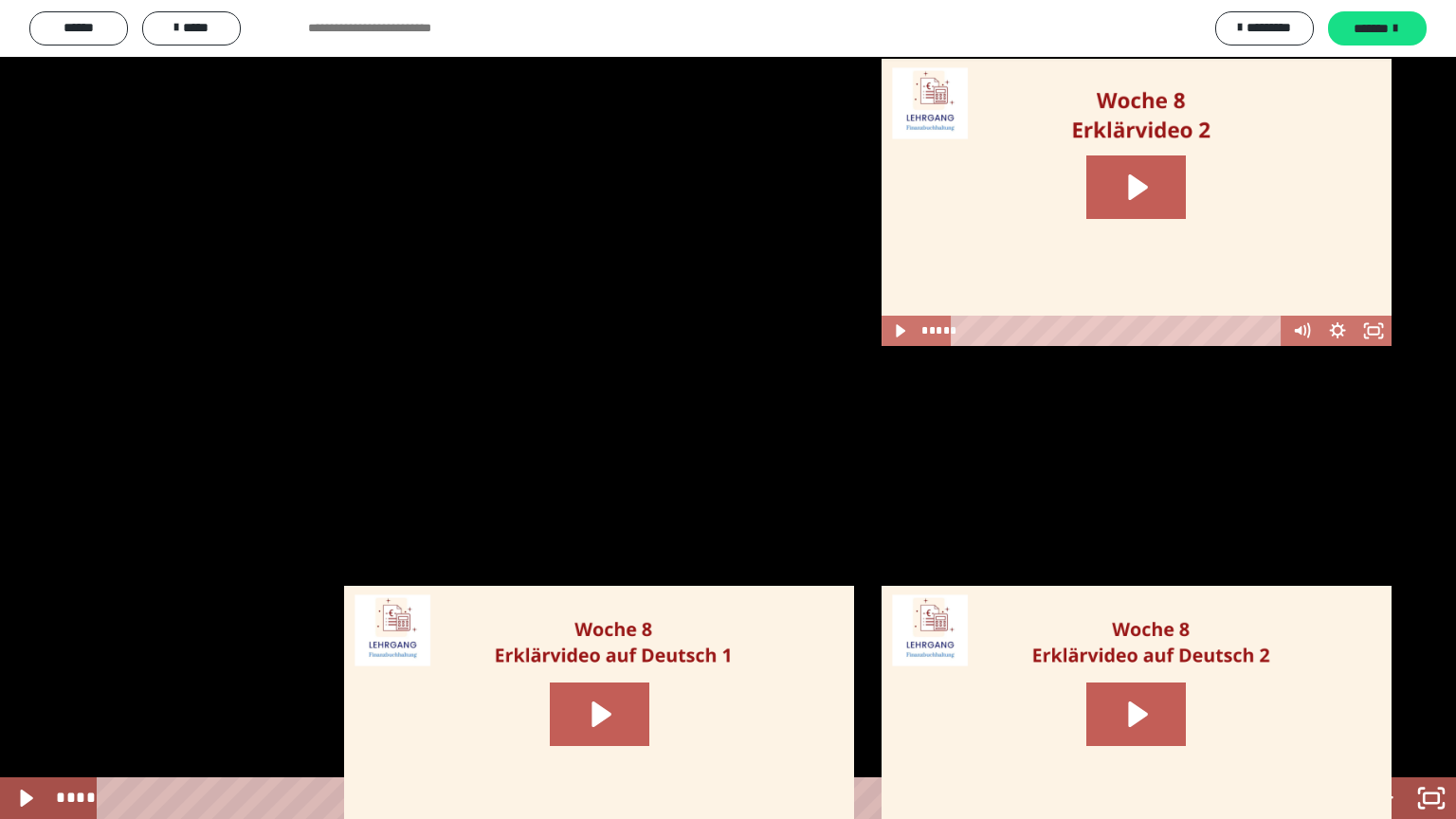 click at bounding box center [728, 410] 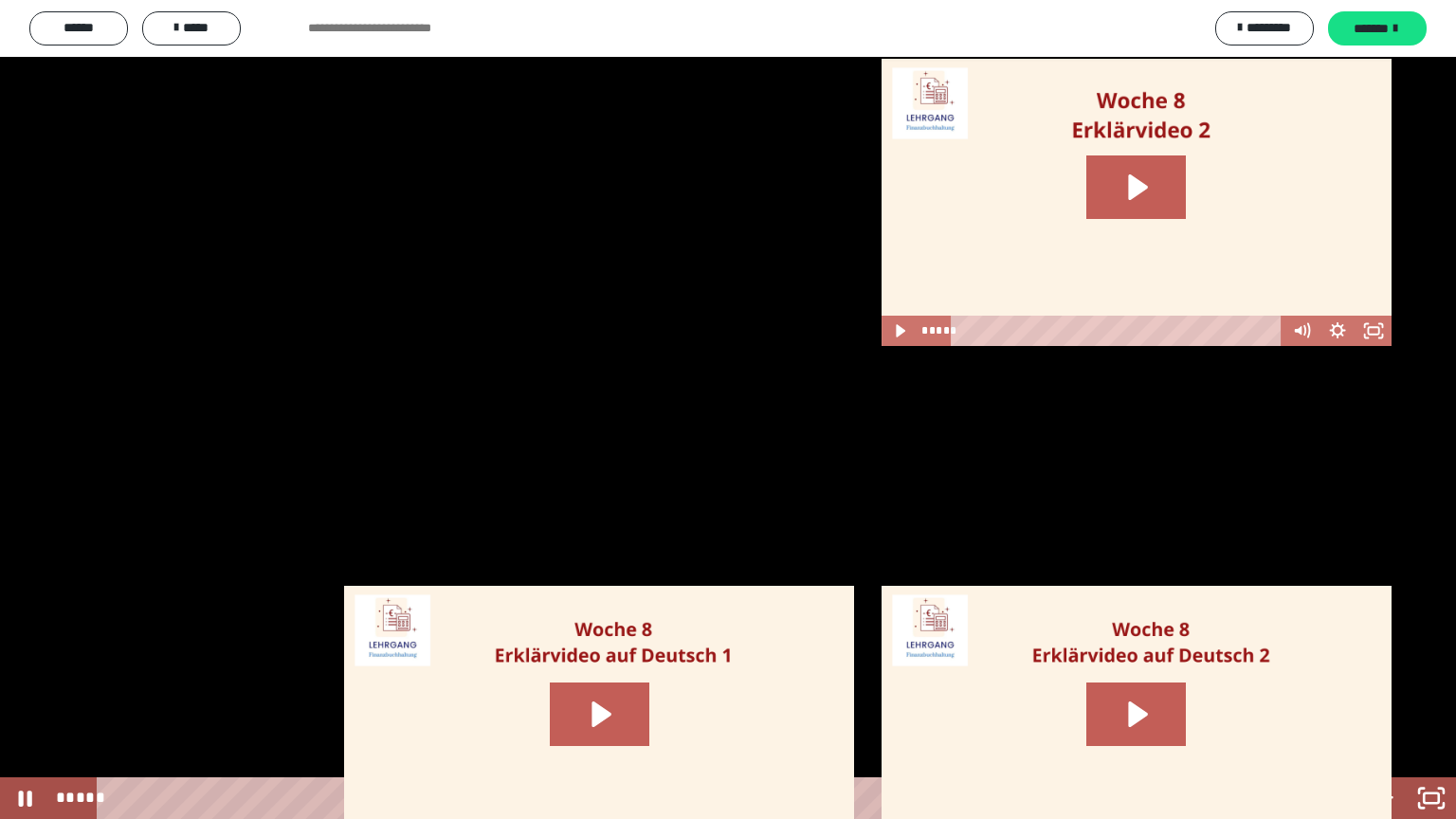 click at bounding box center [728, 410] 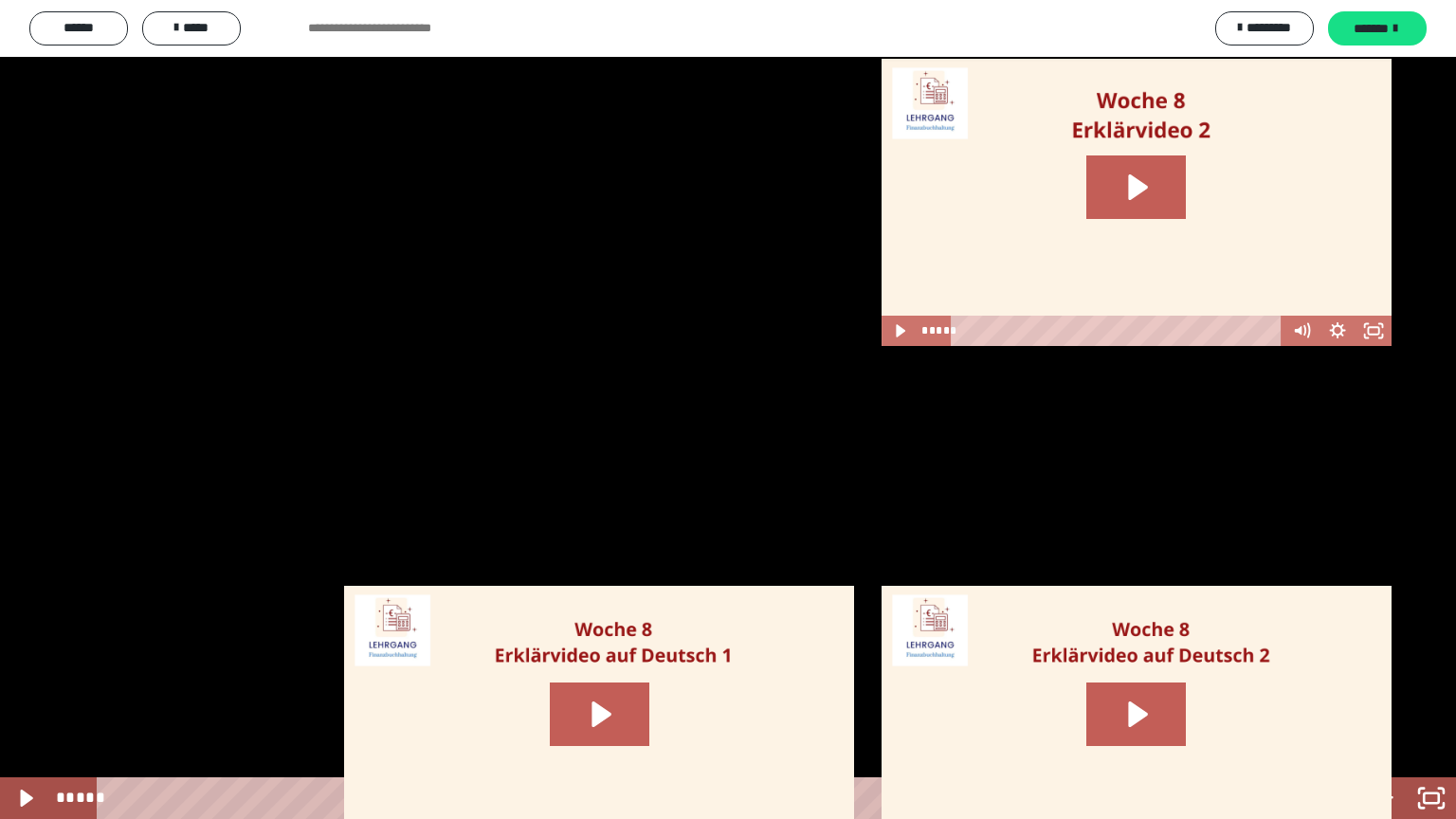 click at bounding box center (728, 410) 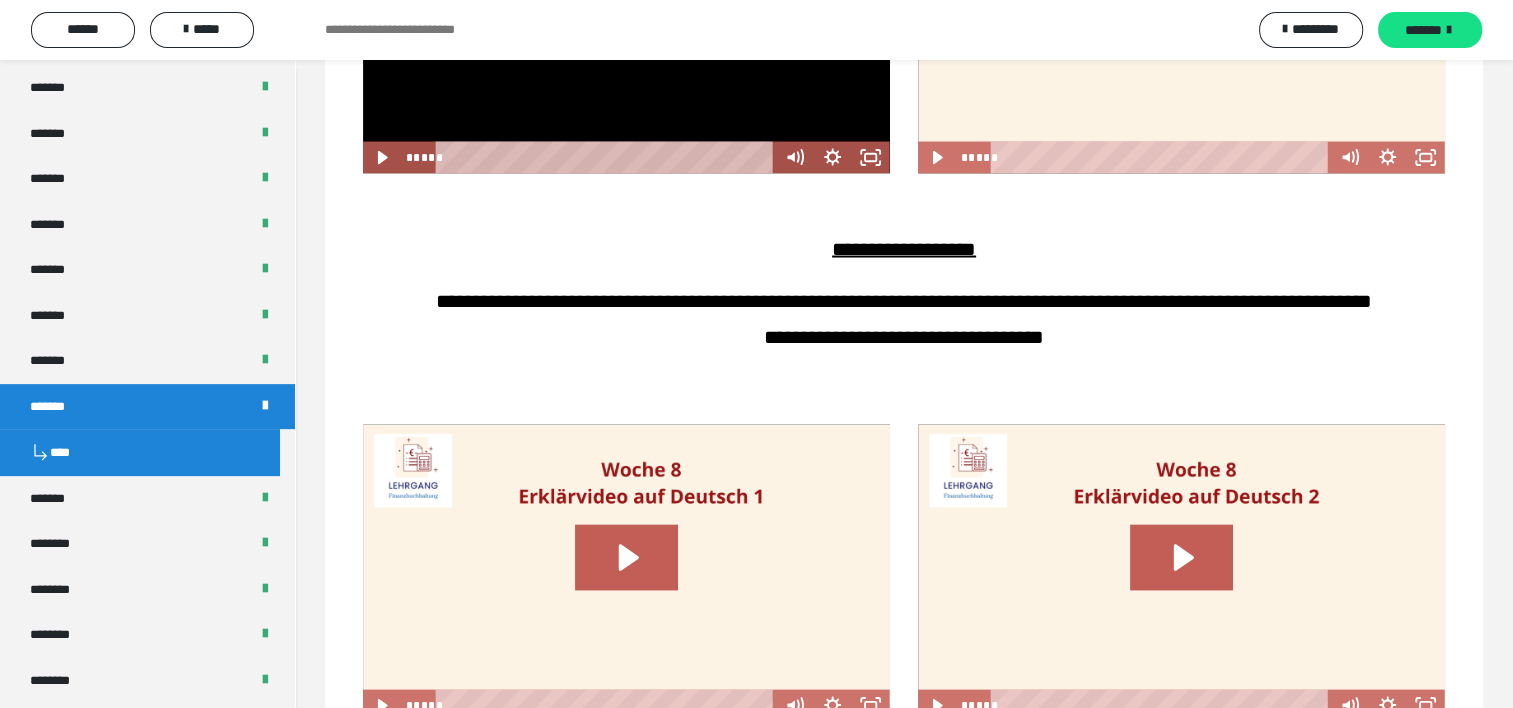 scroll, scrollTop: 3800, scrollLeft: 0, axis: vertical 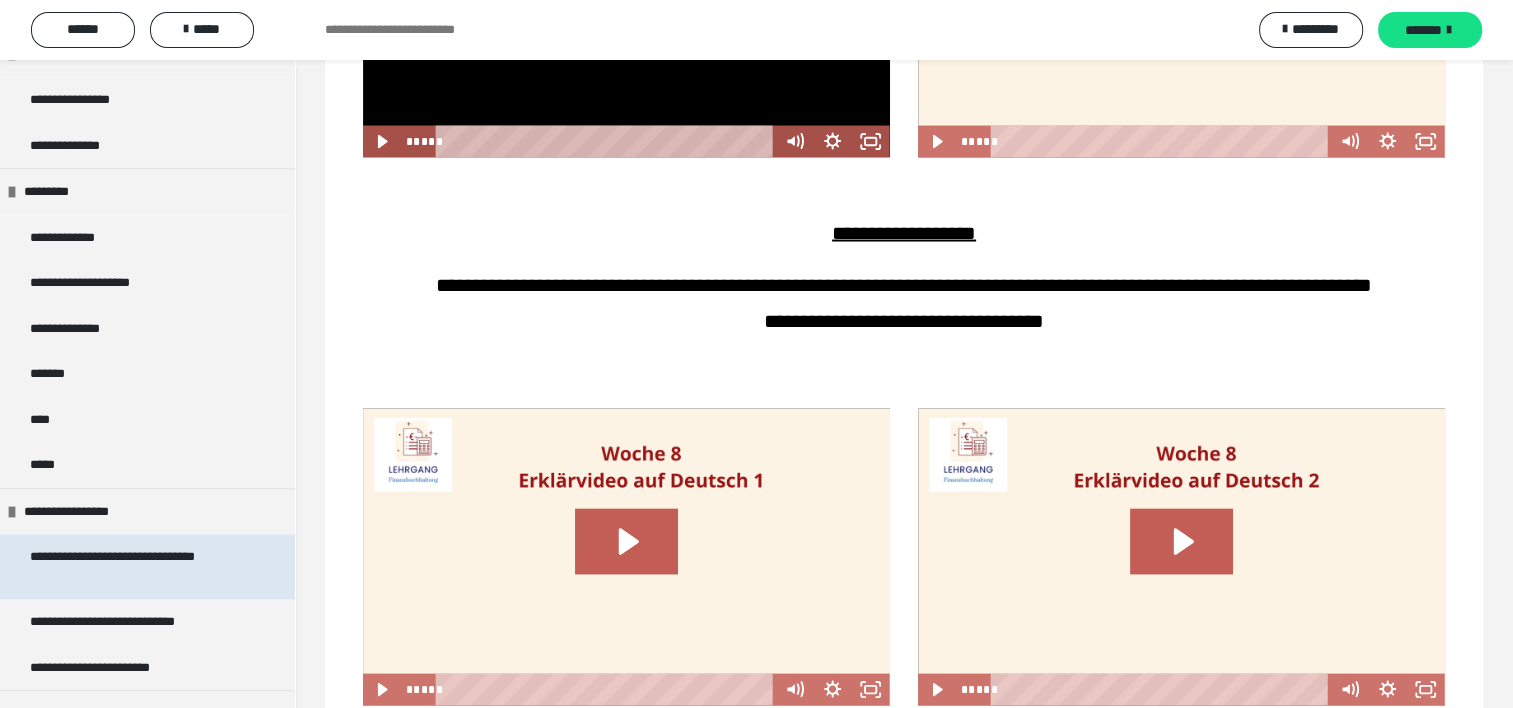 click on "**********" at bounding box center [132, 566] 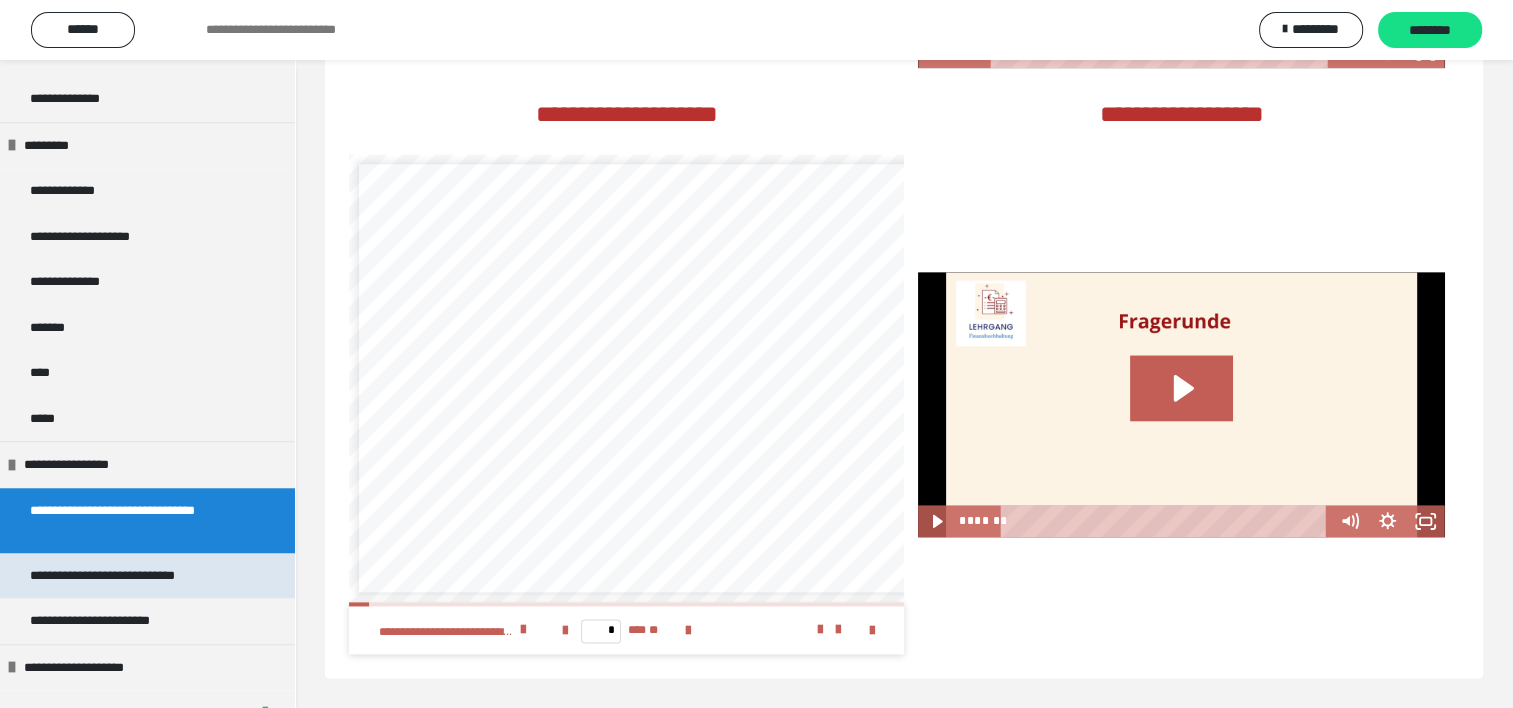 scroll, scrollTop: 865, scrollLeft: 0, axis: vertical 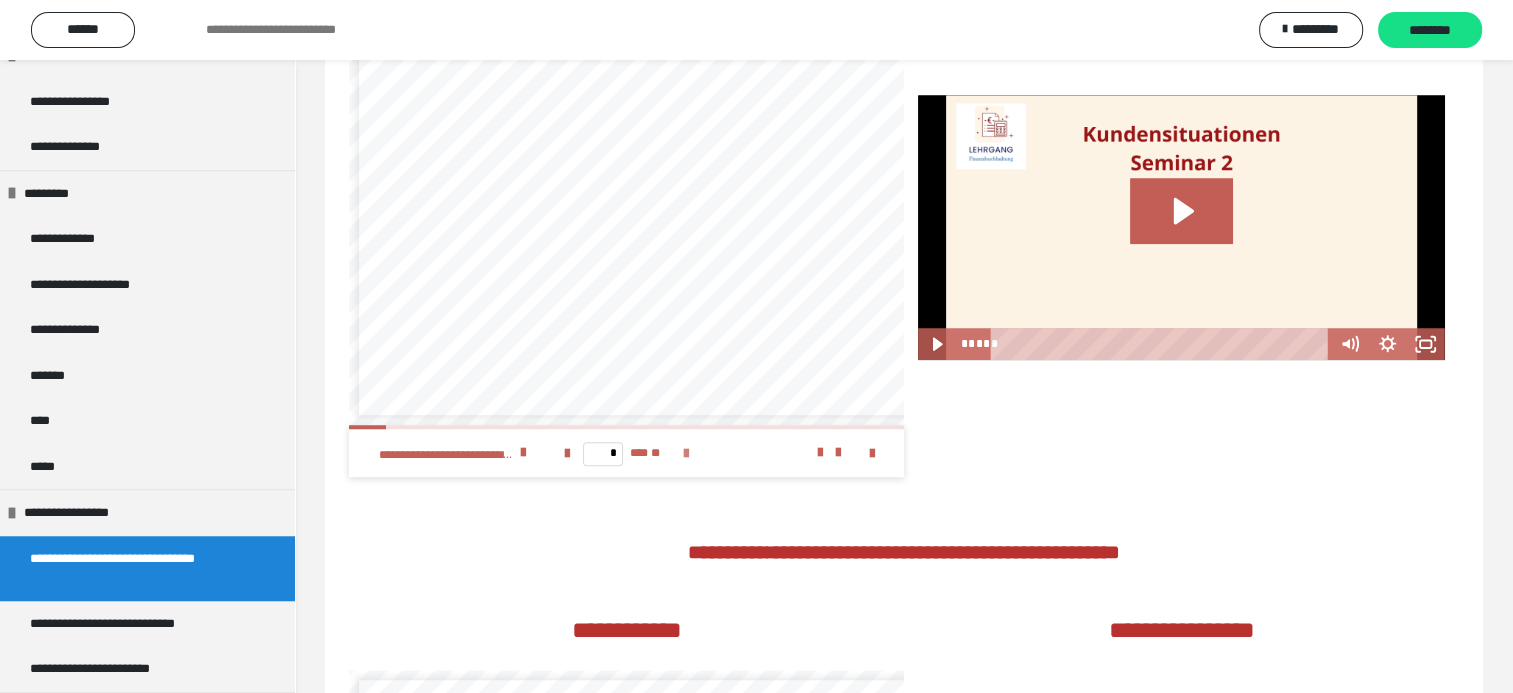 click at bounding box center (686, 454) 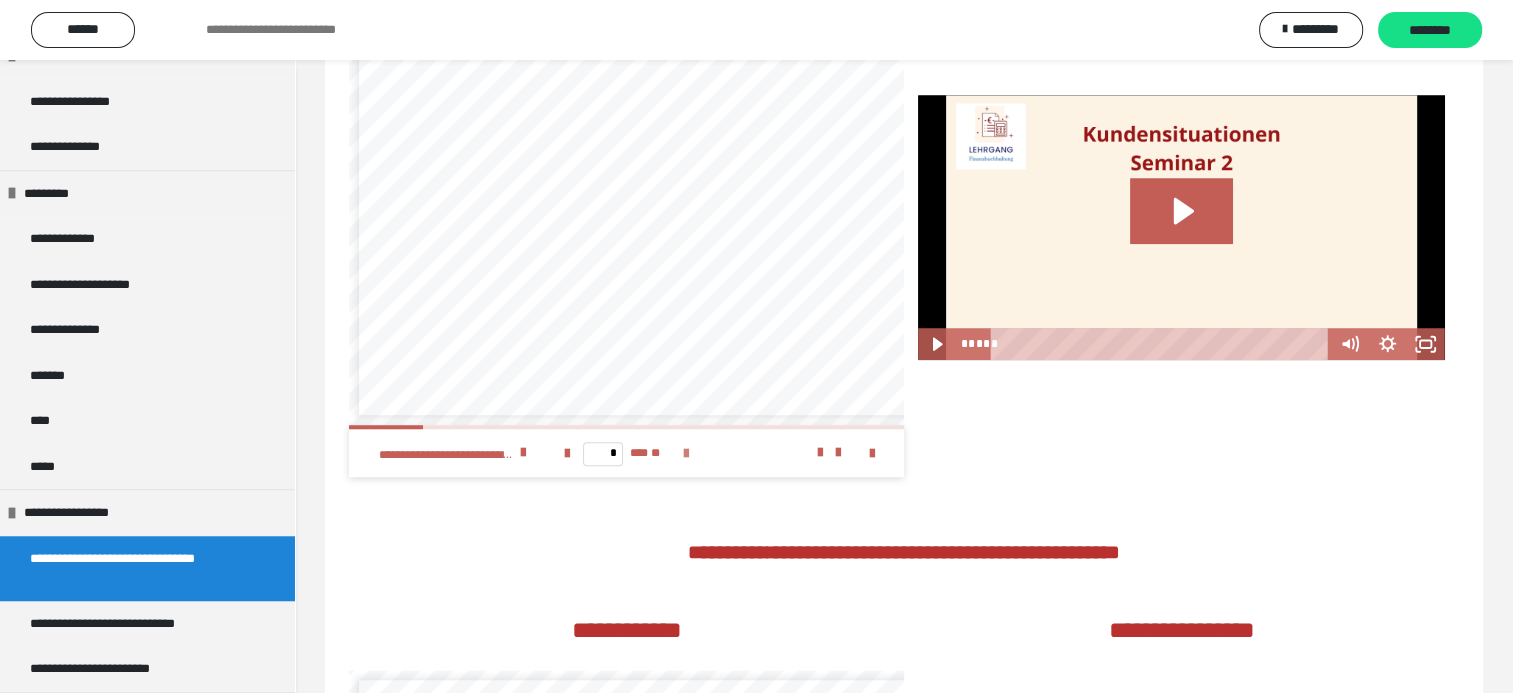 click at bounding box center [686, 454] 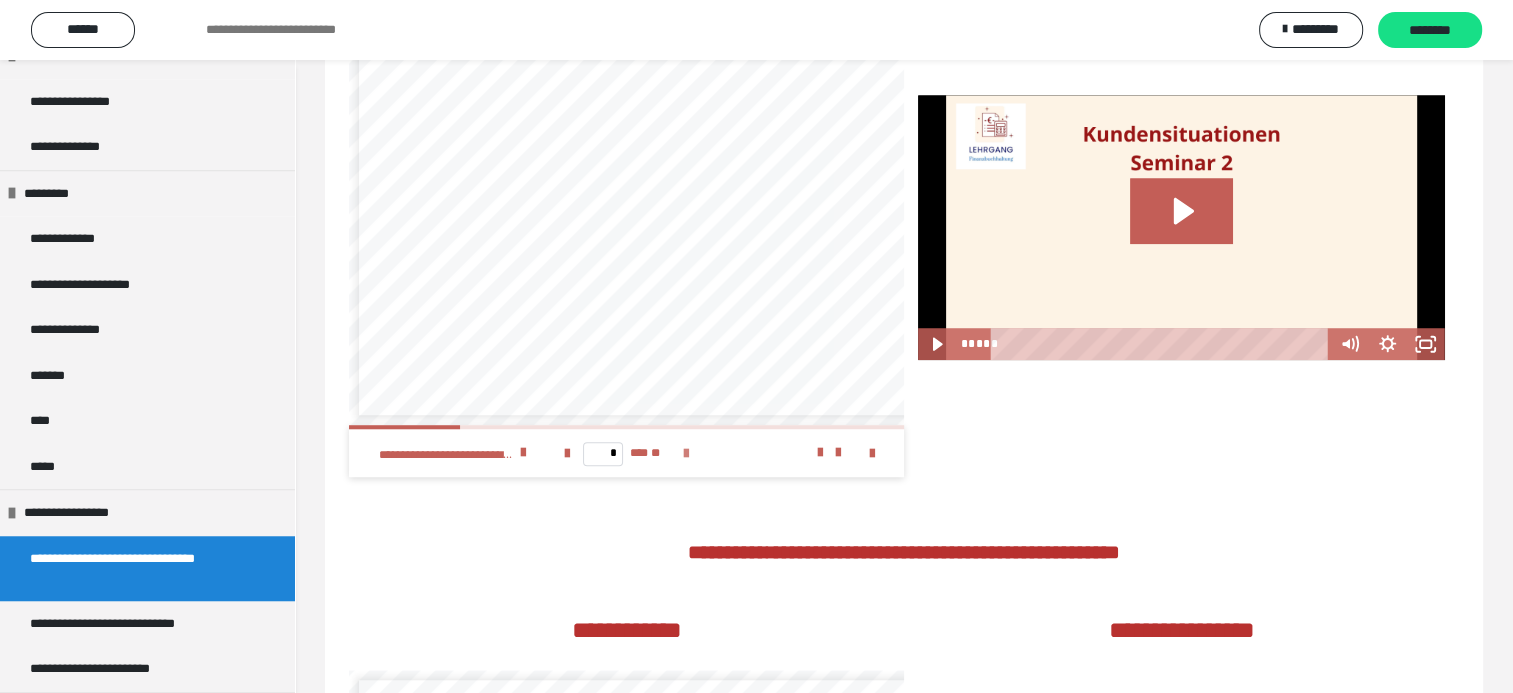 click at bounding box center (686, 454) 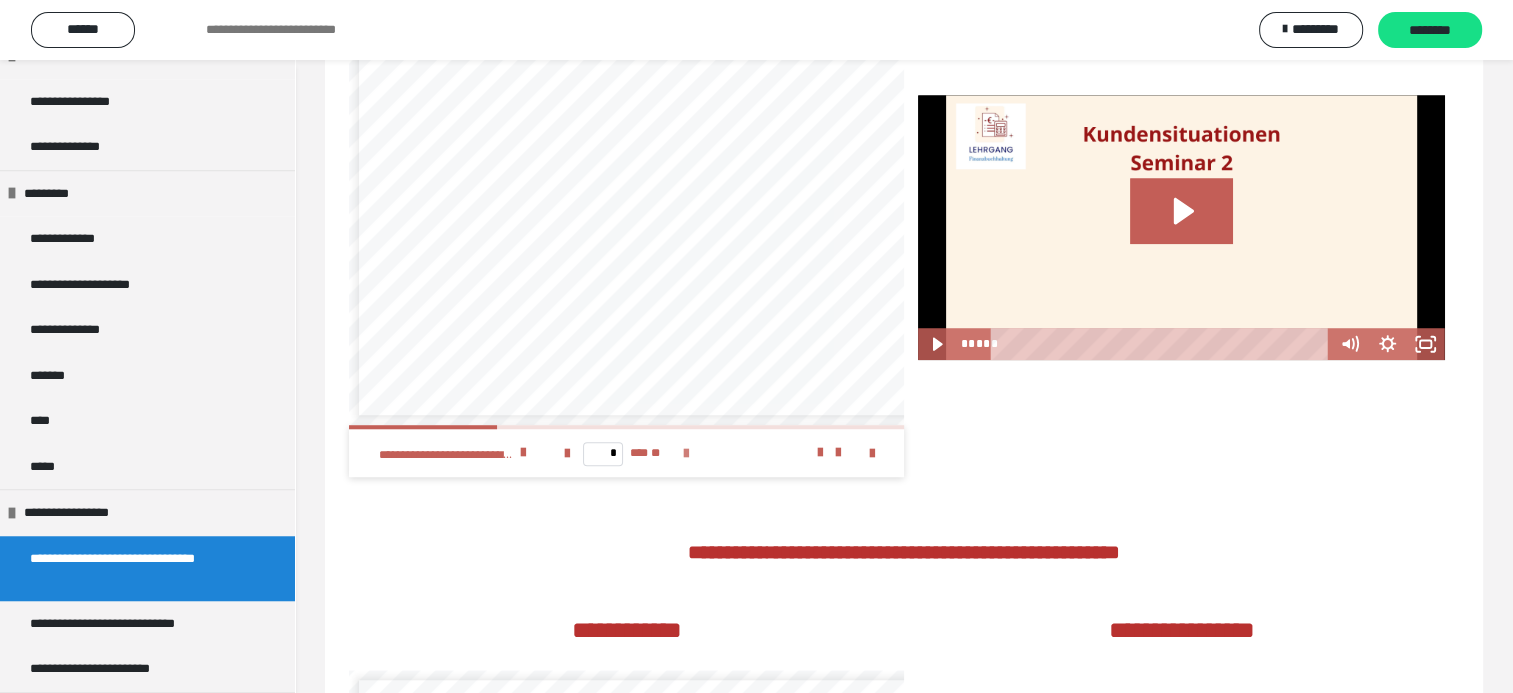 click at bounding box center [686, 454] 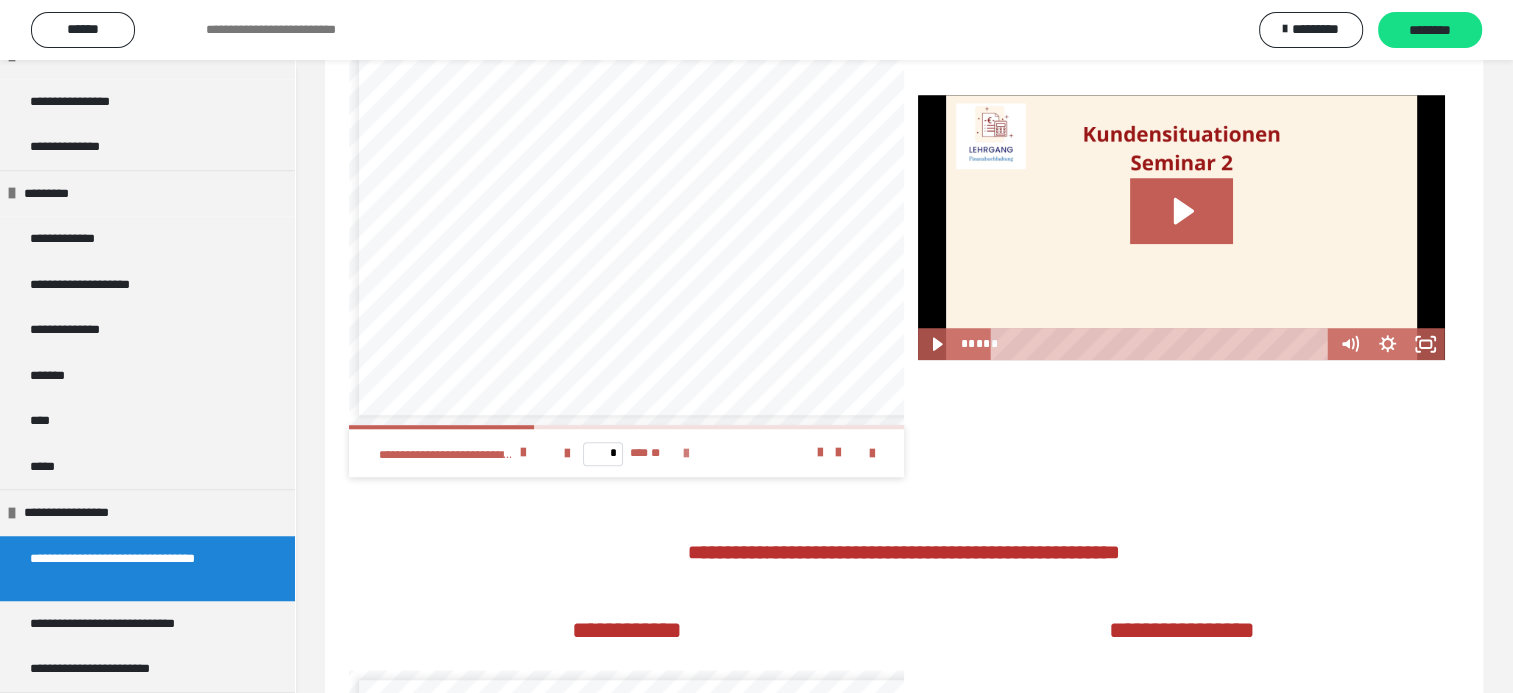 click at bounding box center [686, 454] 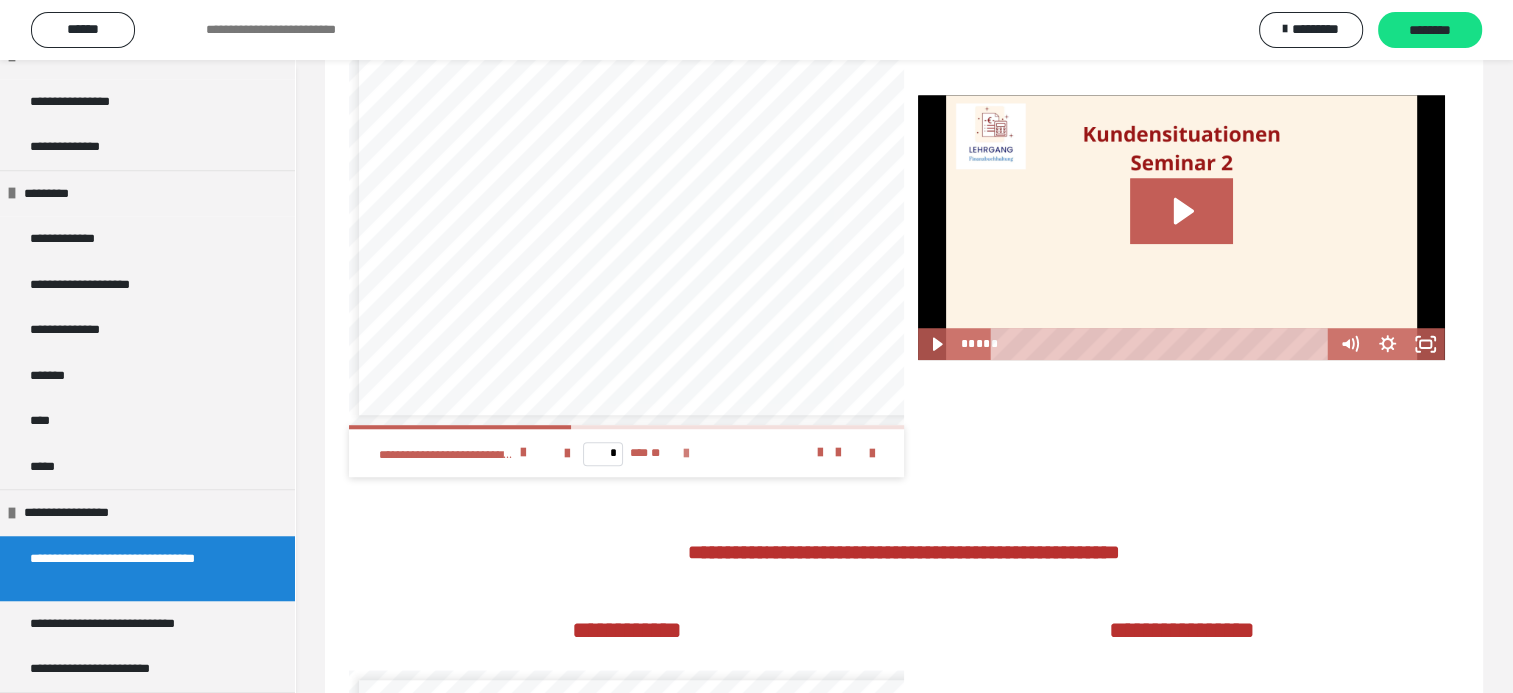click at bounding box center (686, 454) 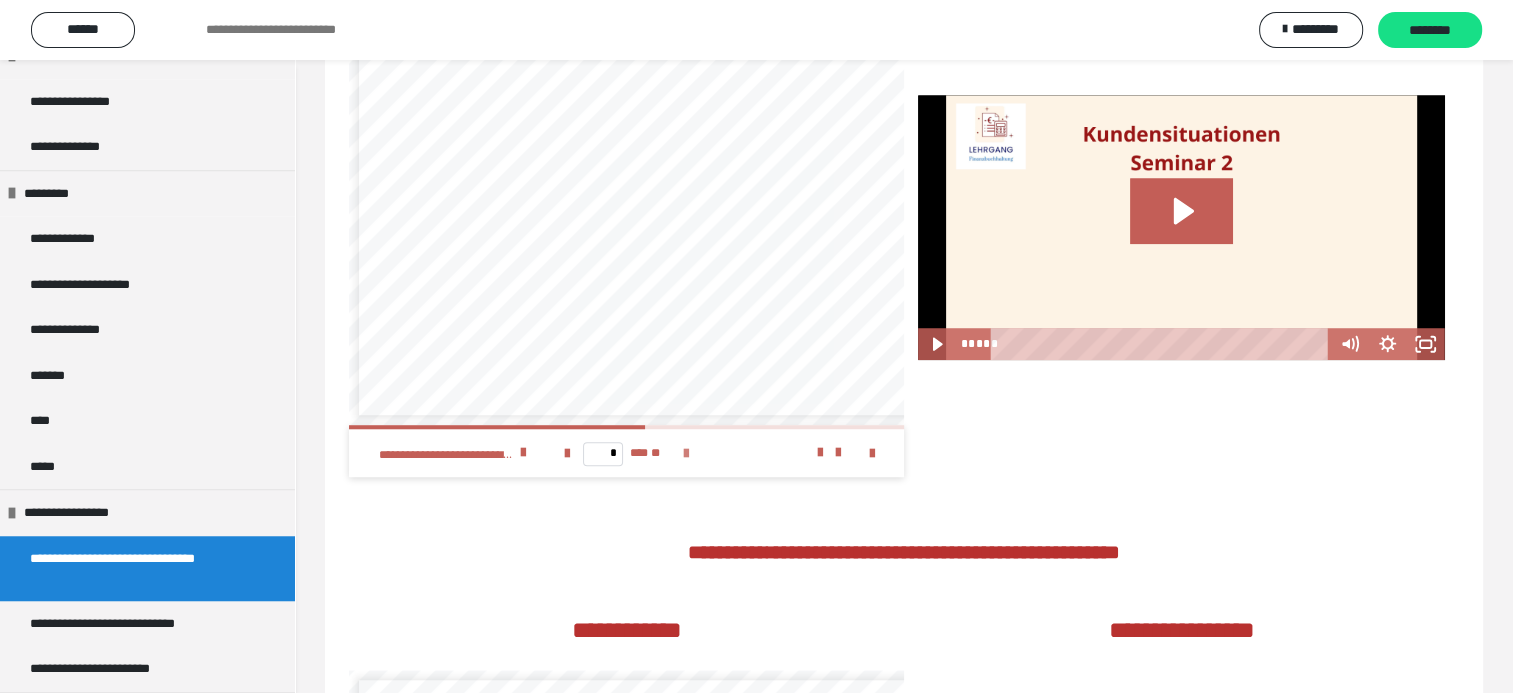 click at bounding box center [686, 454] 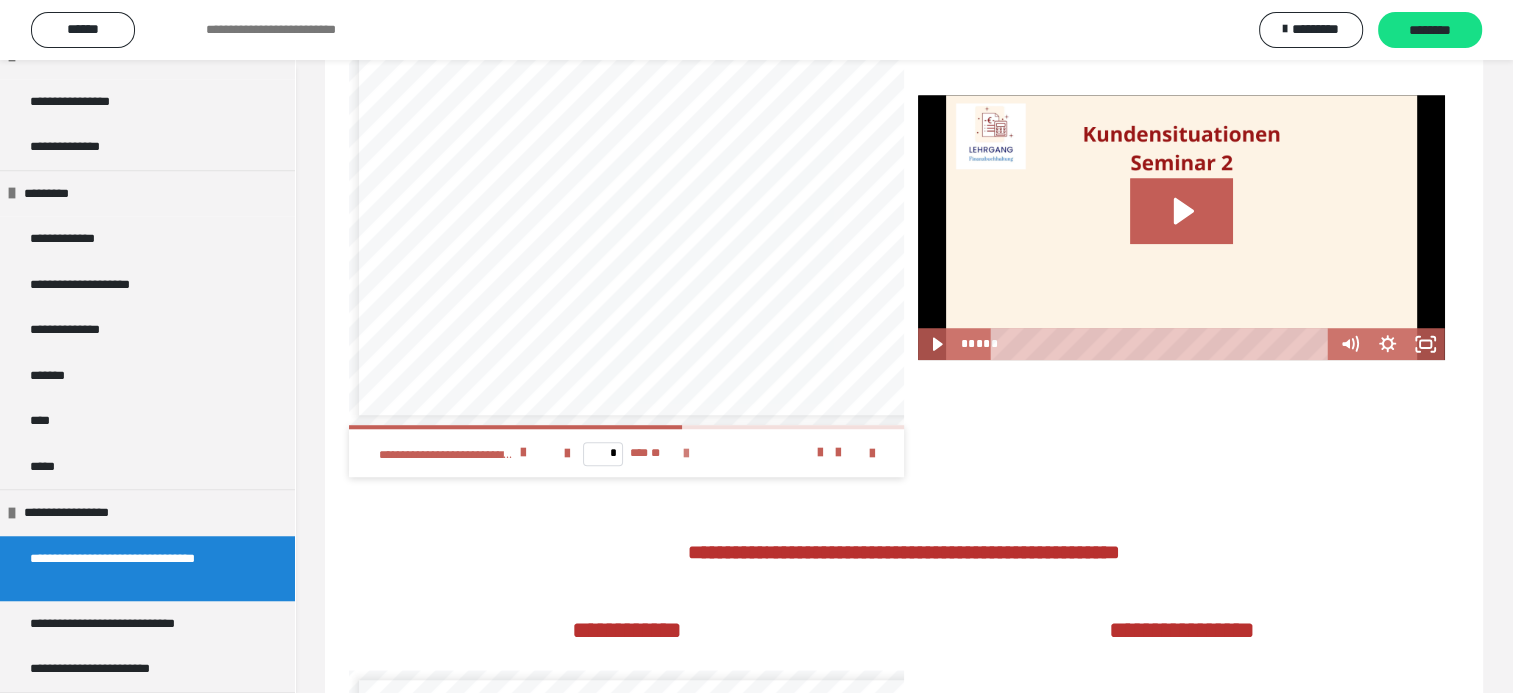 click at bounding box center [686, 454] 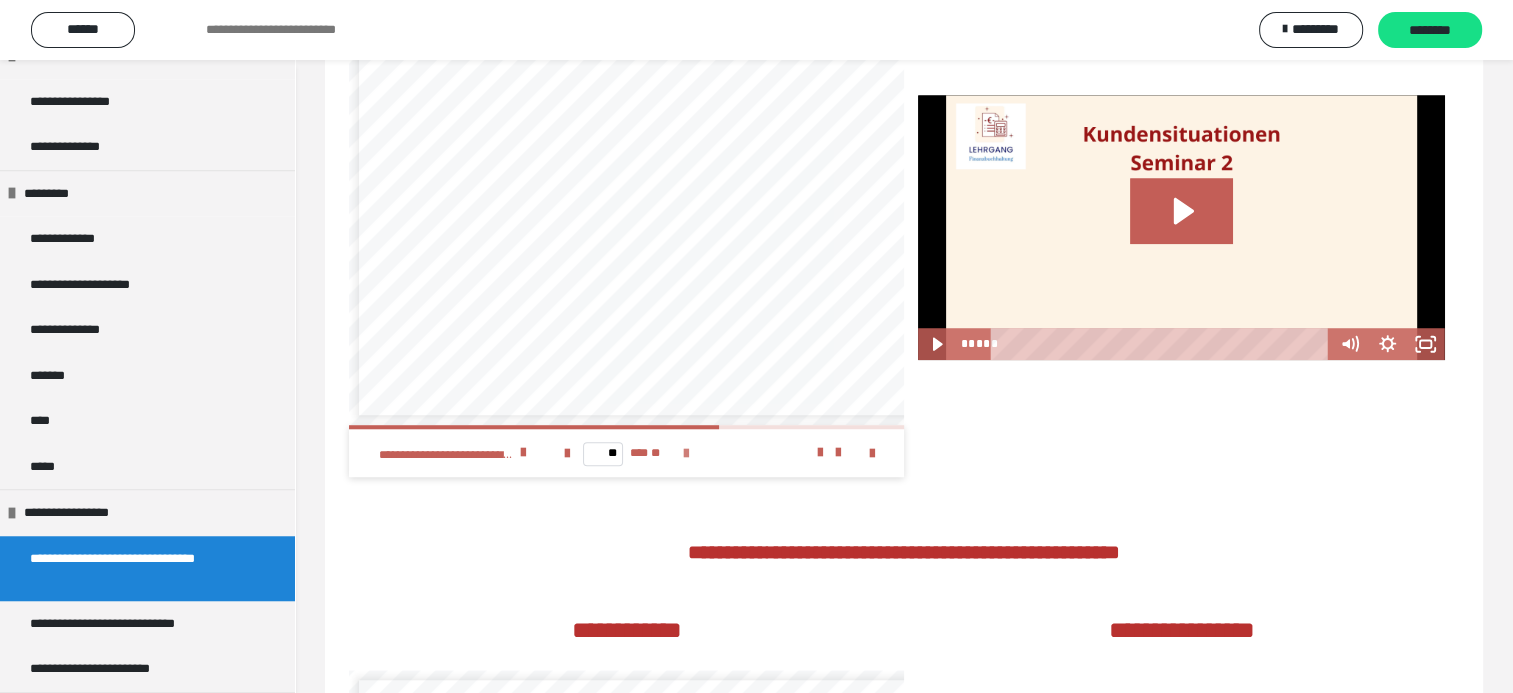 click at bounding box center (686, 454) 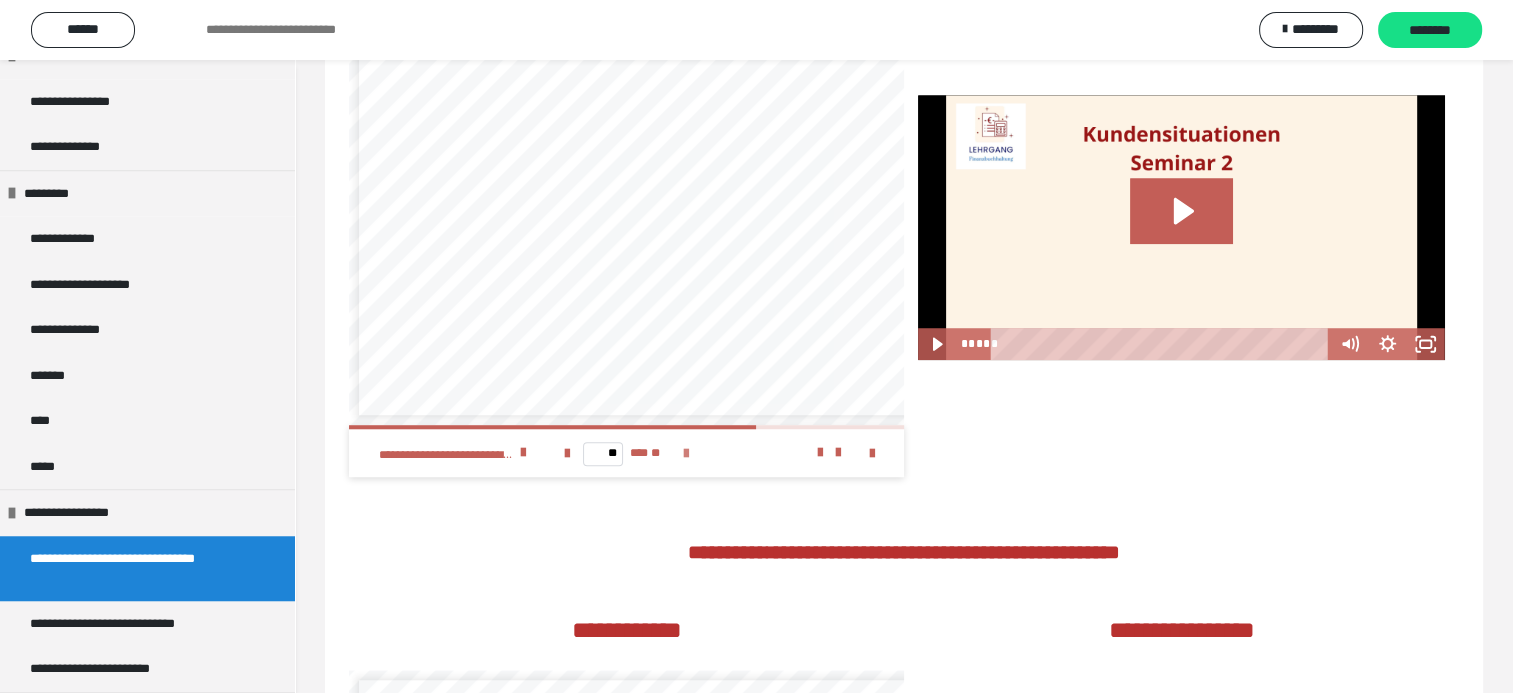 click at bounding box center [686, 454] 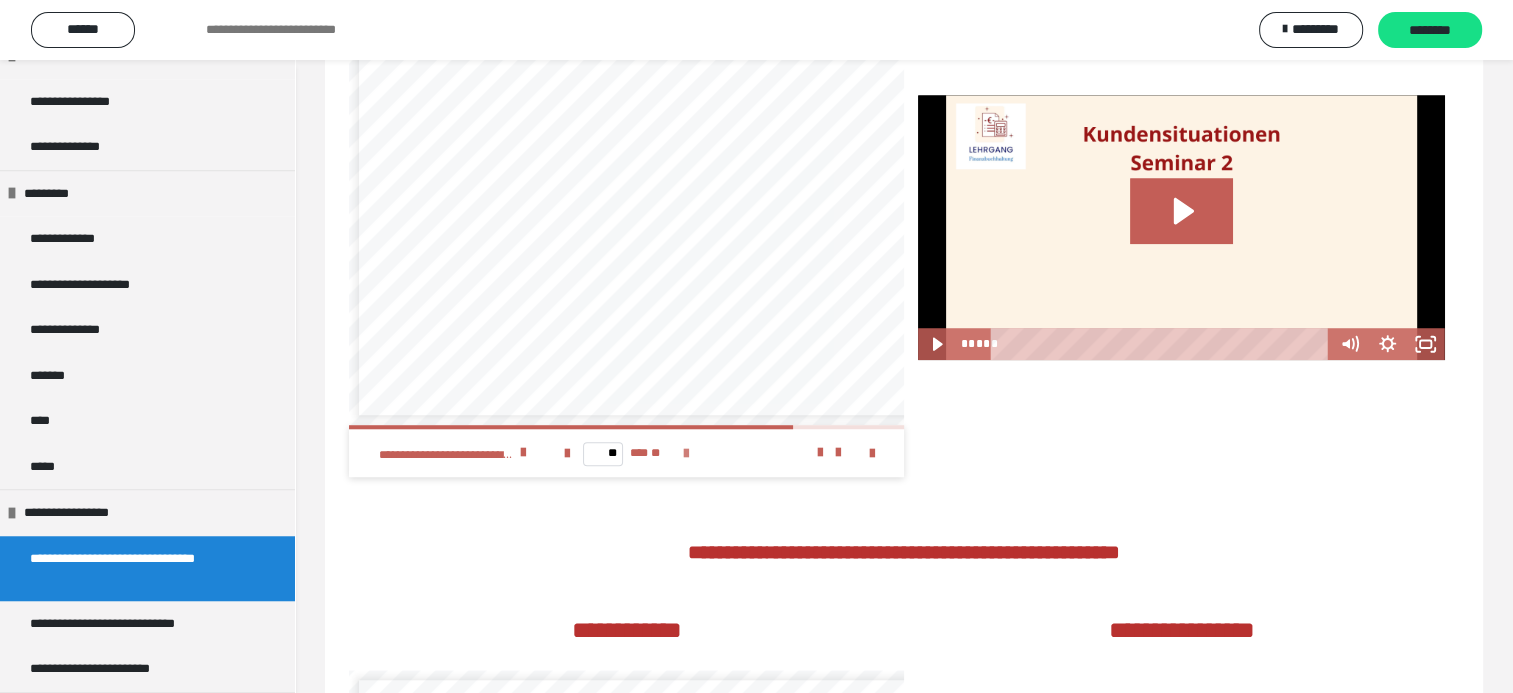 click at bounding box center [686, 454] 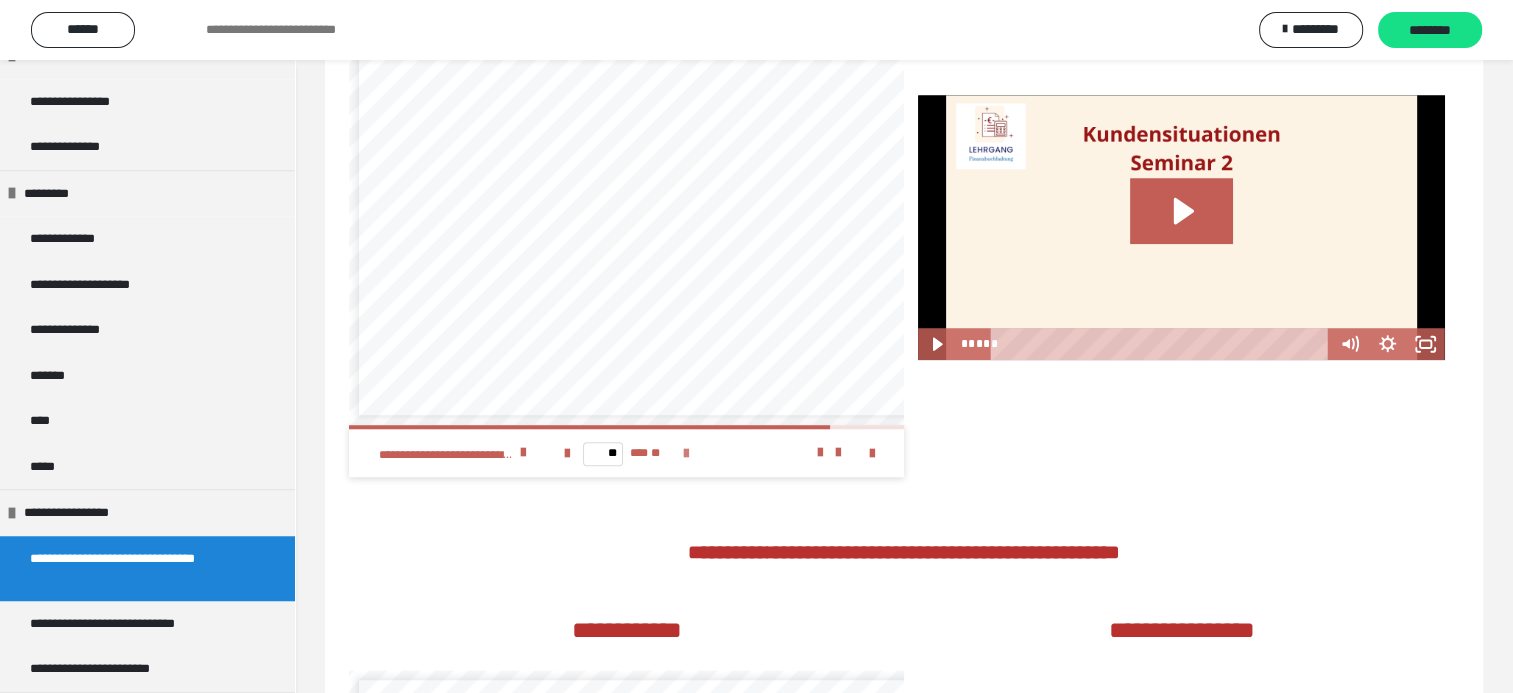 click at bounding box center [686, 454] 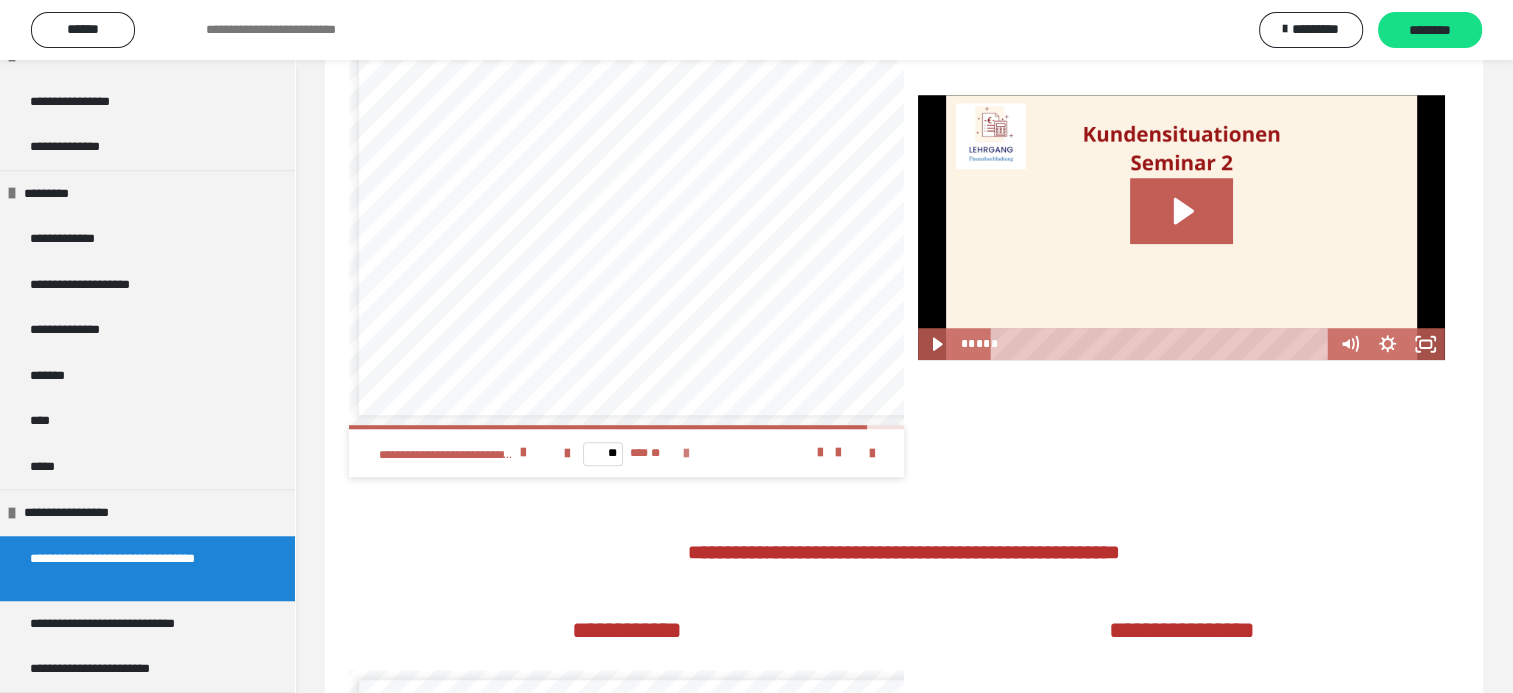 click at bounding box center (686, 454) 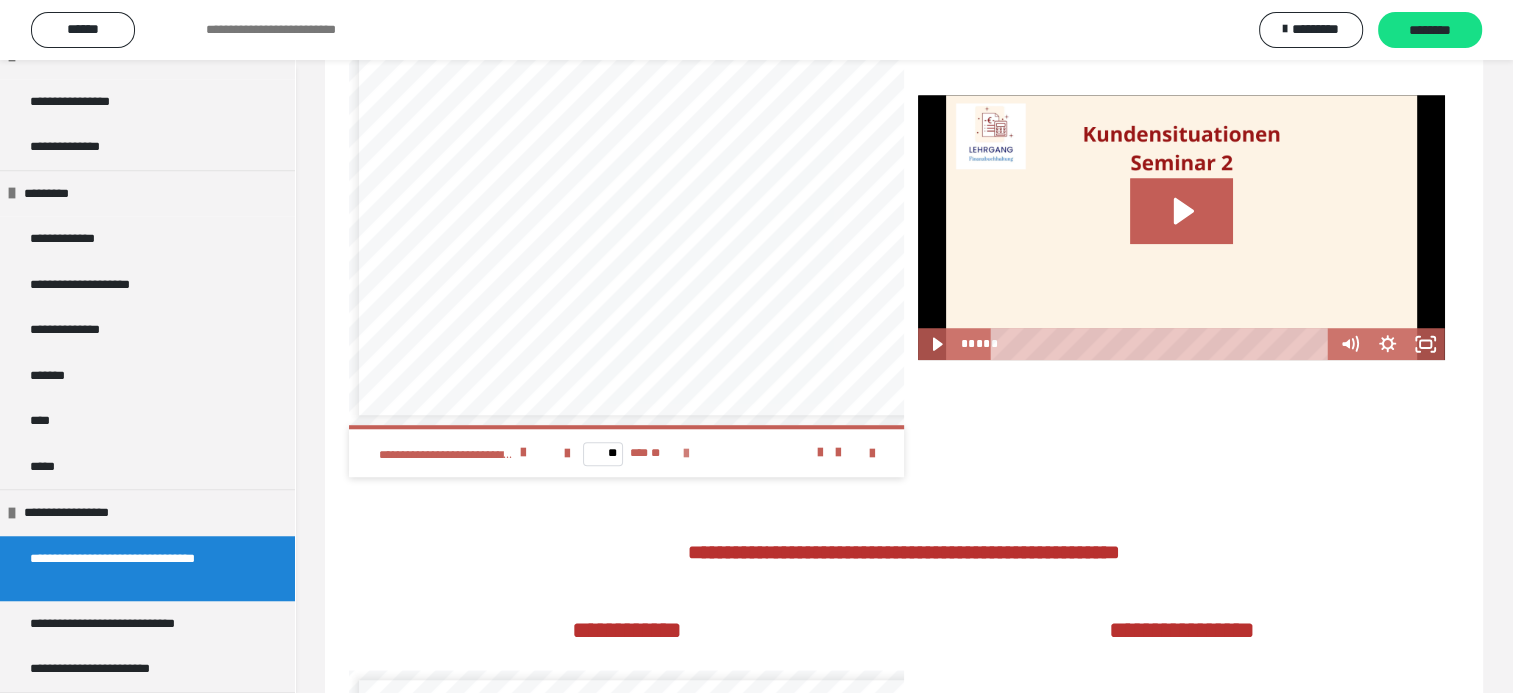 click on "** *** **" at bounding box center (626, 453) 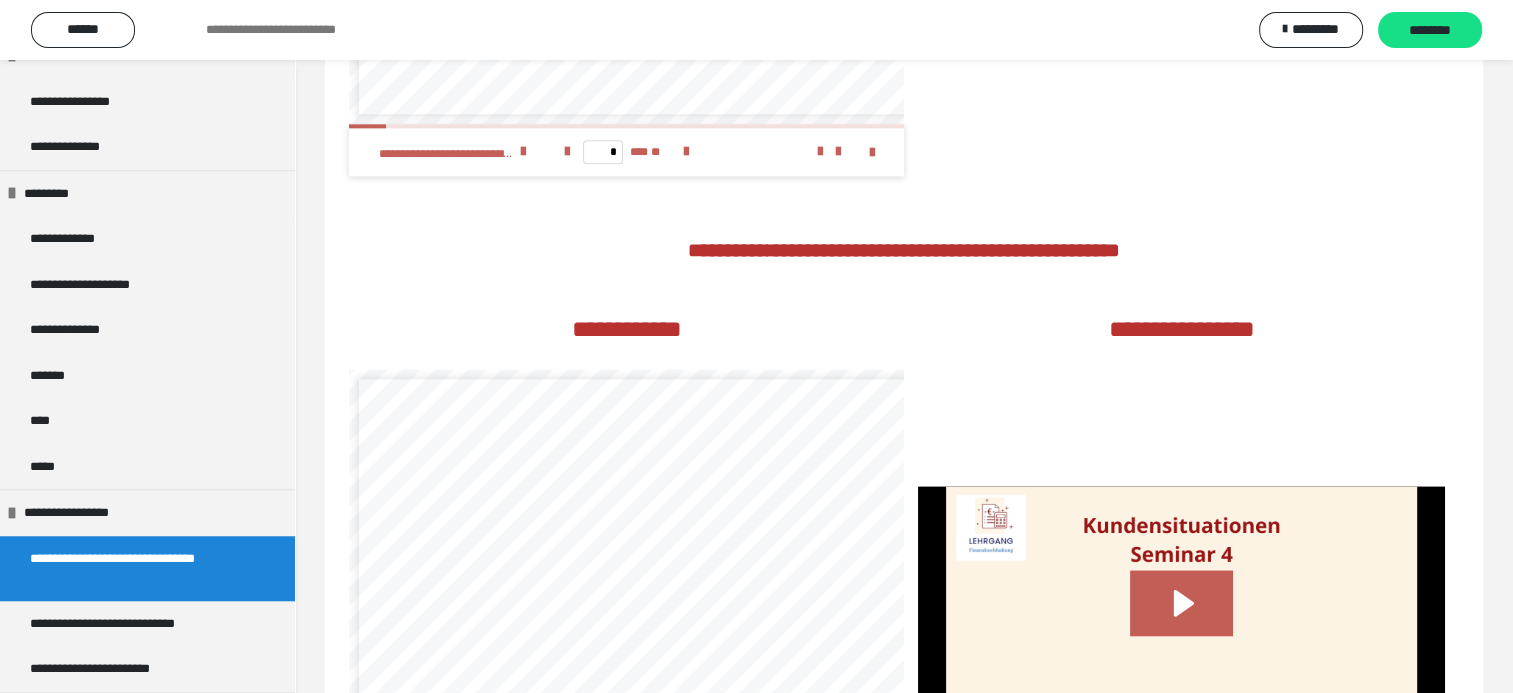 scroll, scrollTop: 2465, scrollLeft: 0, axis: vertical 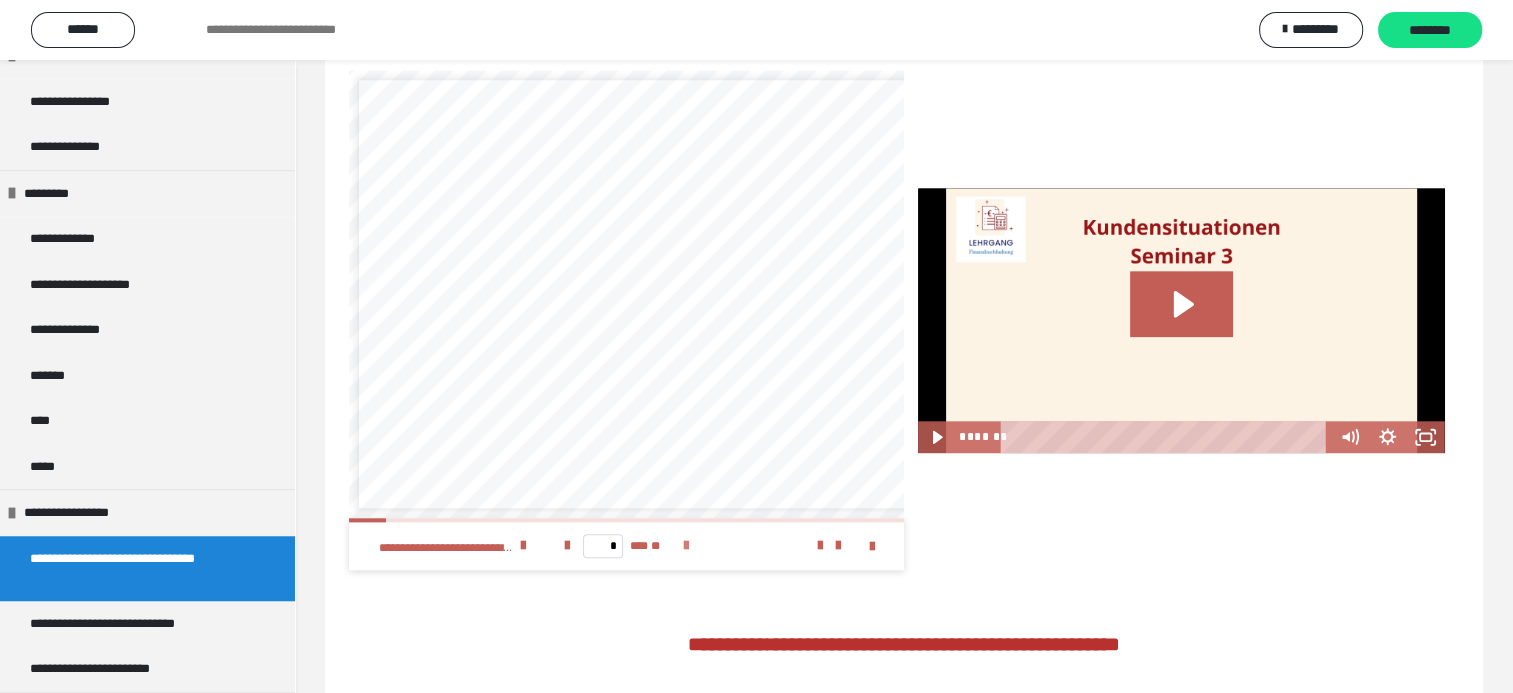 click at bounding box center (686, 546) 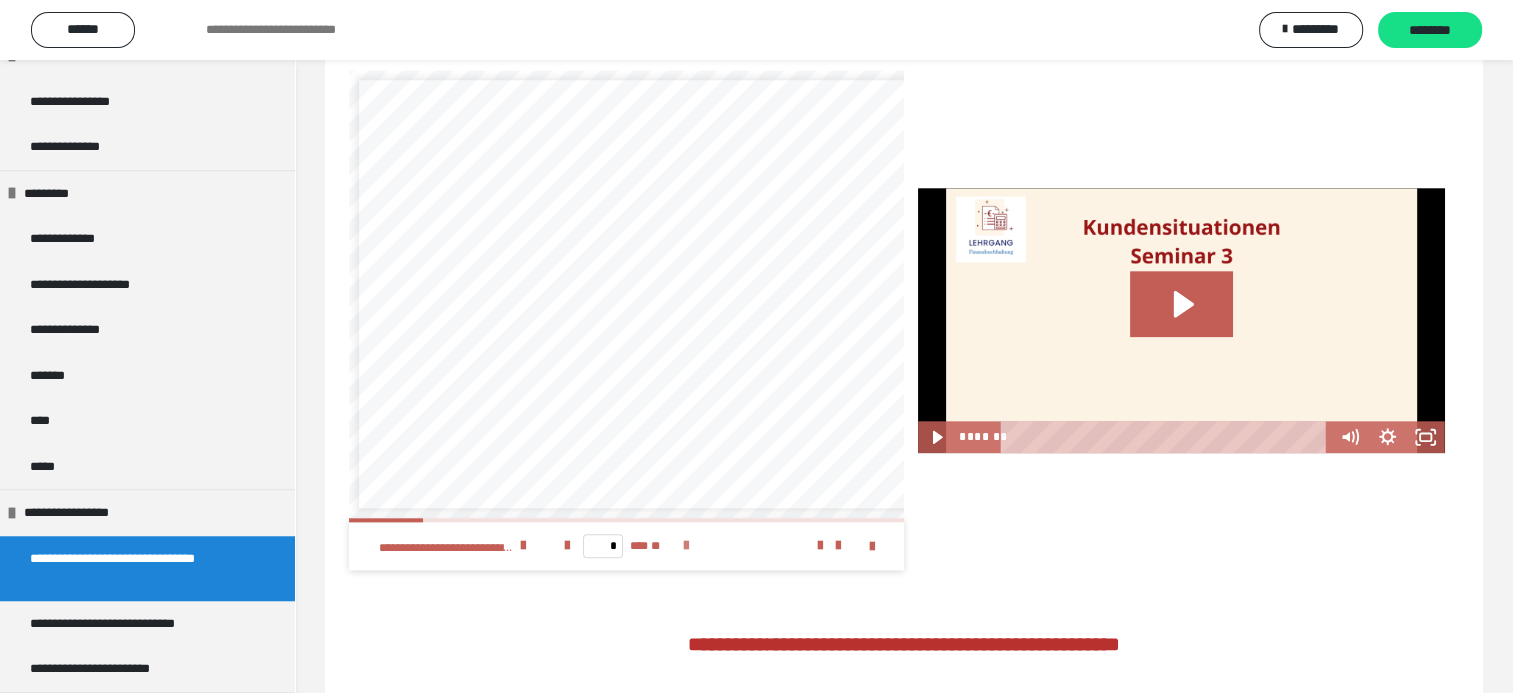 click at bounding box center [686, 546] 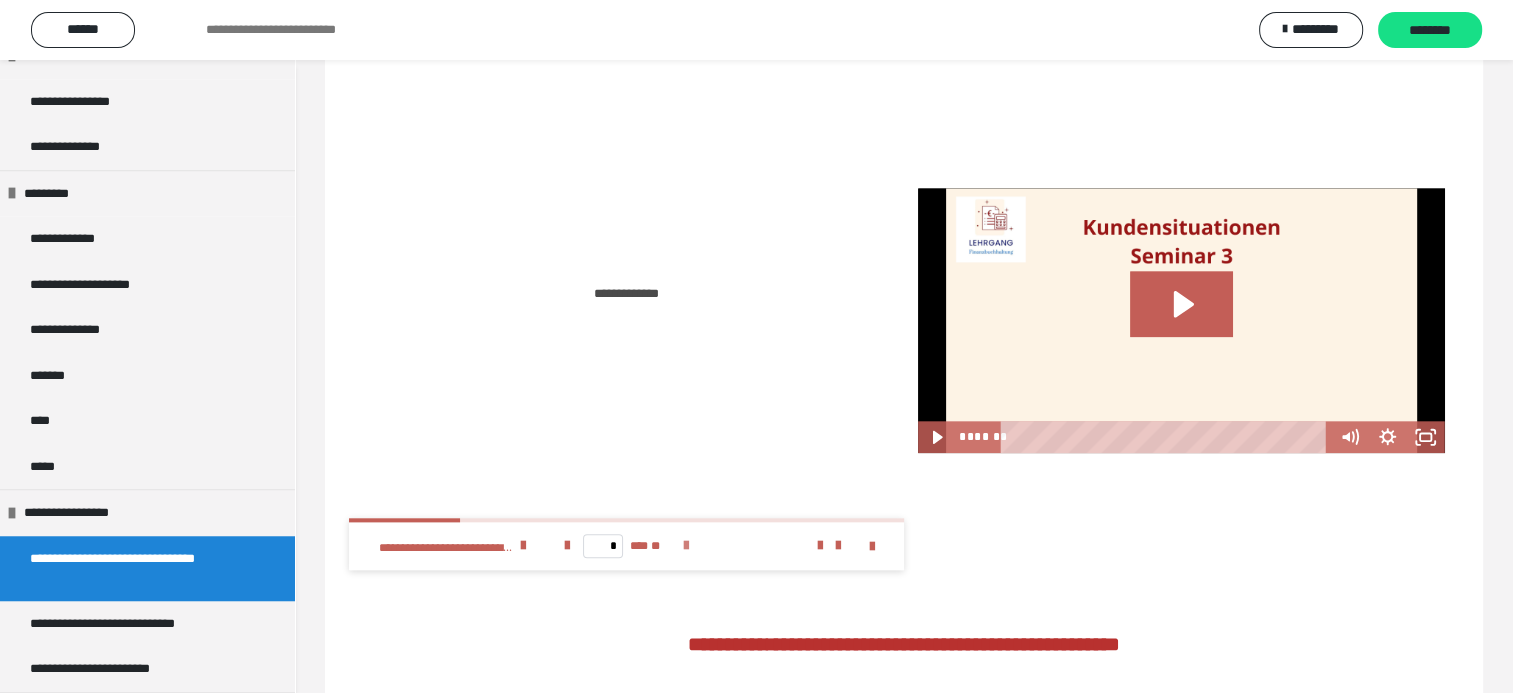 click at bounding box center (686, 546) 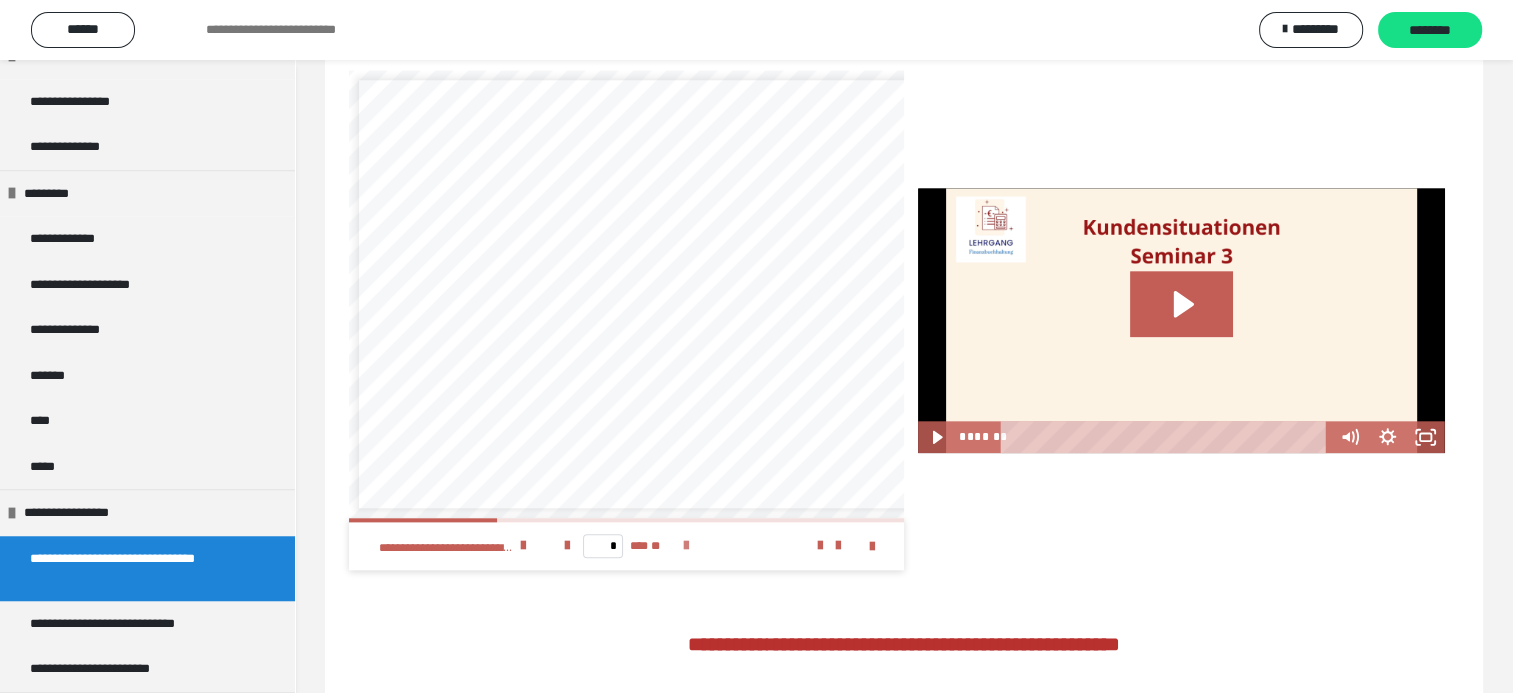 click at bounding box center [686, 546] 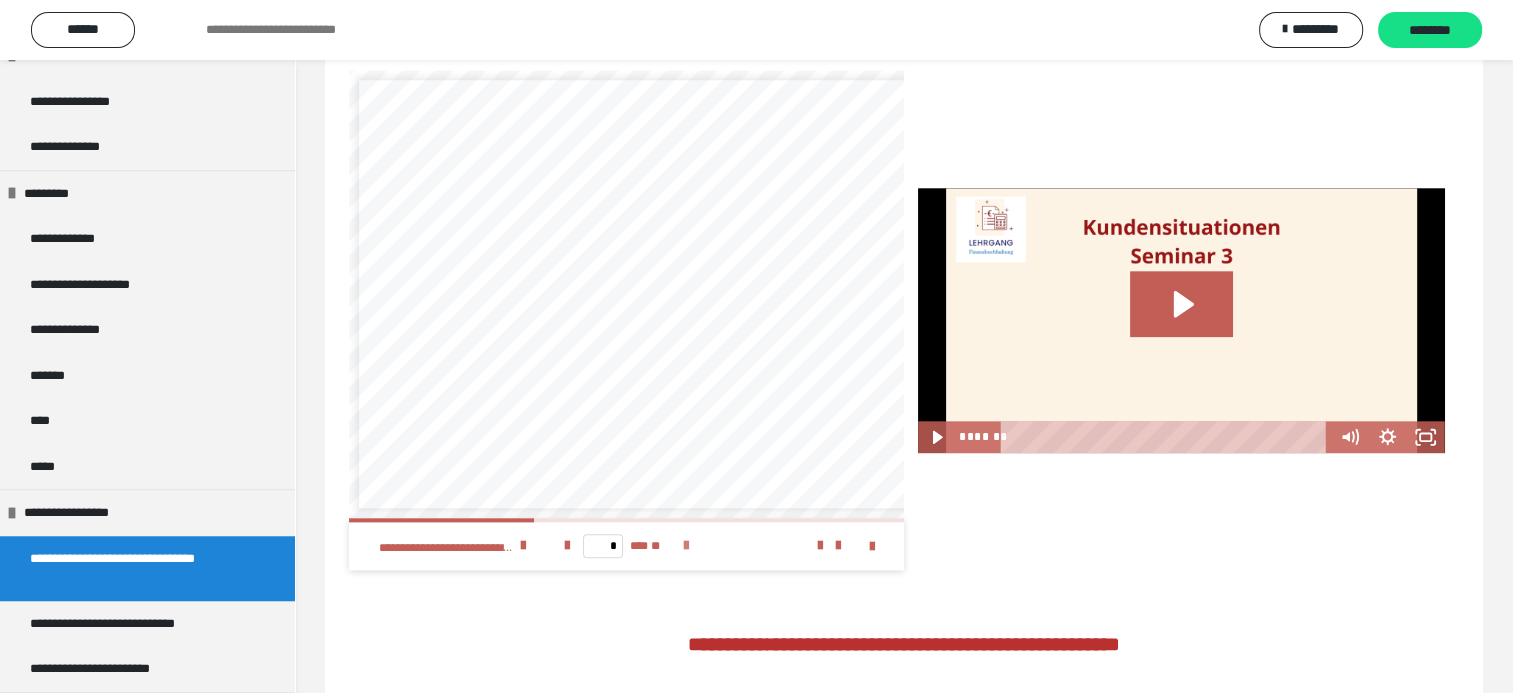 click at bounding box center (686, 546) 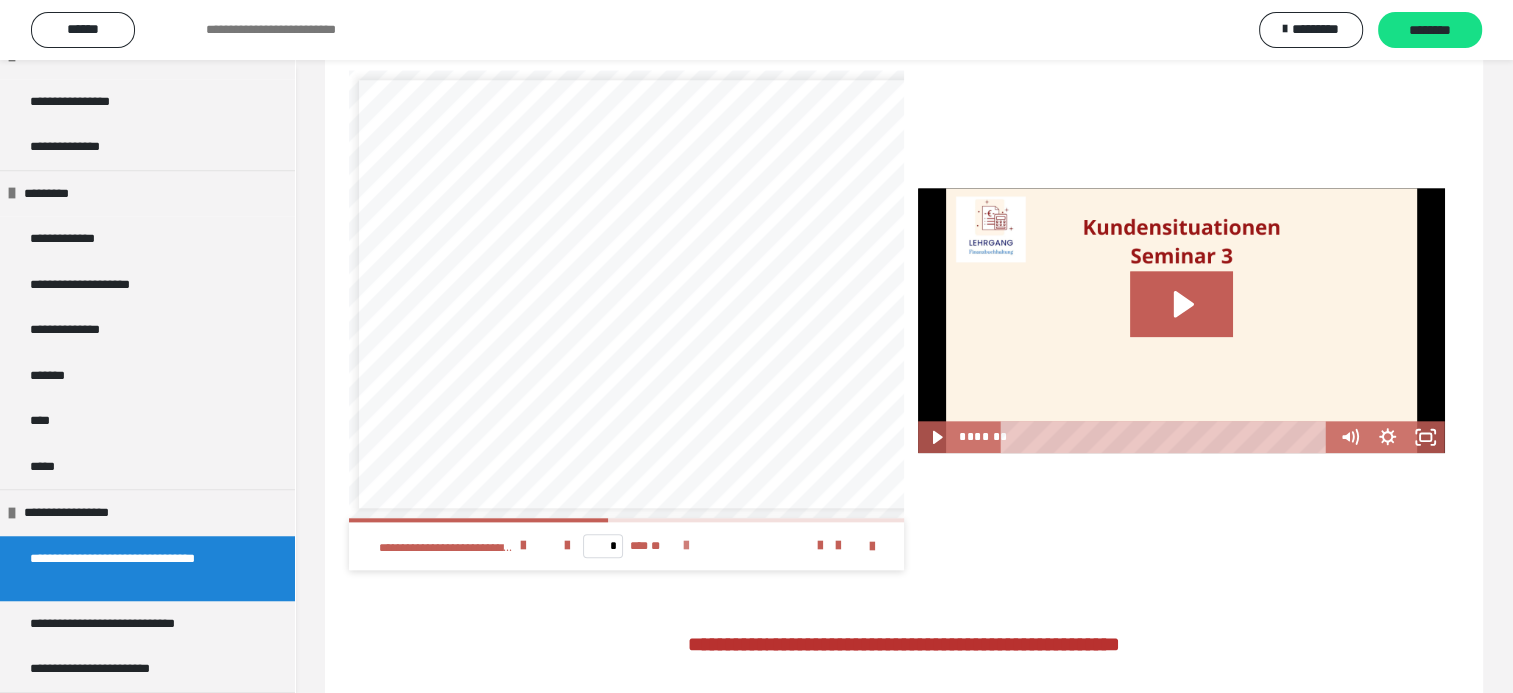 click at bounding box center [686, 546] 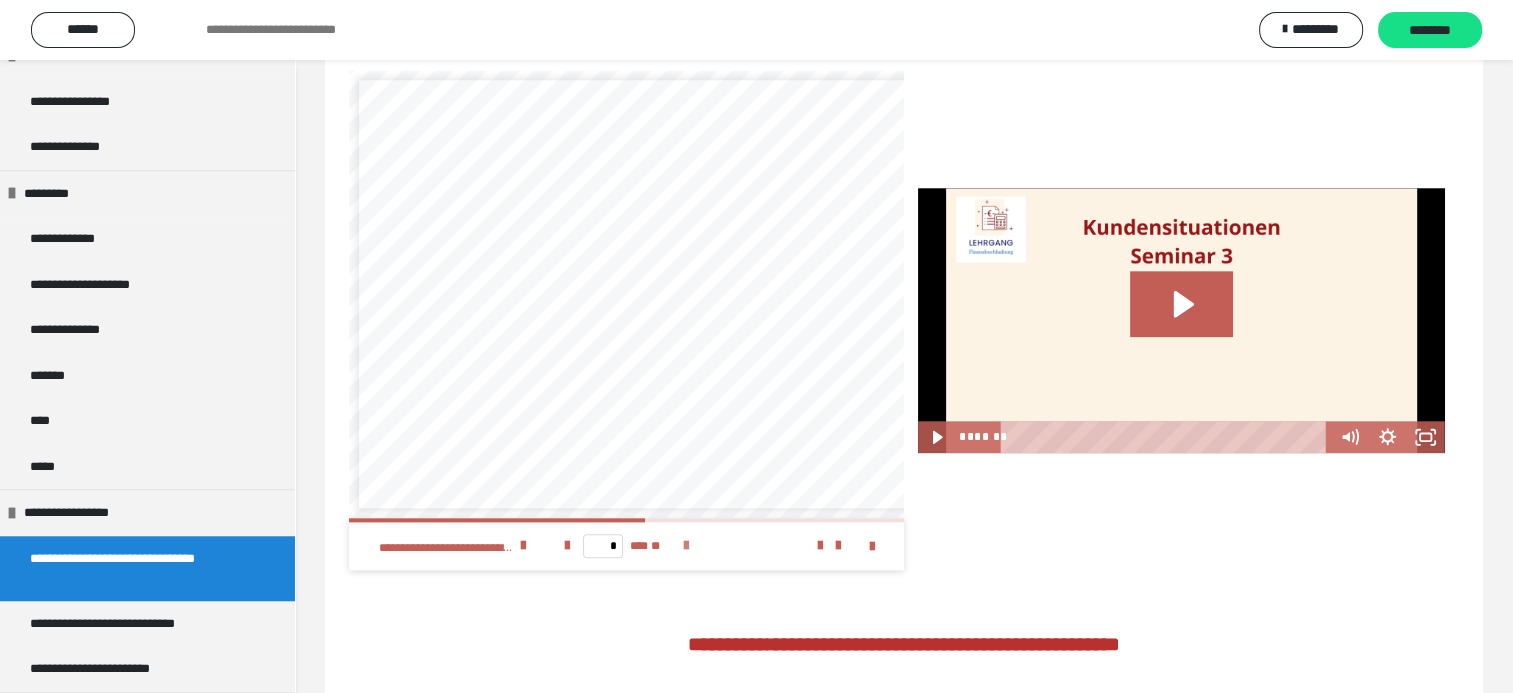 click at bounding box center [686, 546] 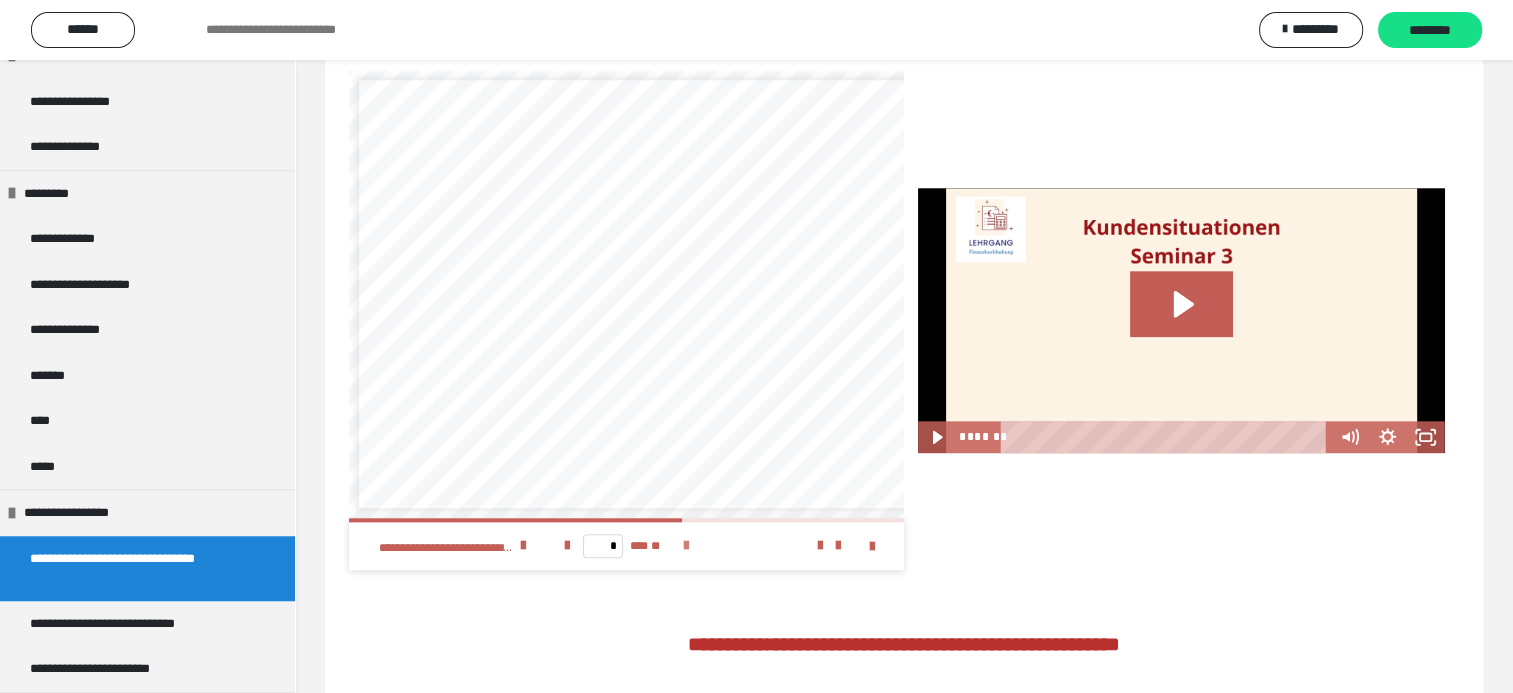 click at bounding box center (686, 546) 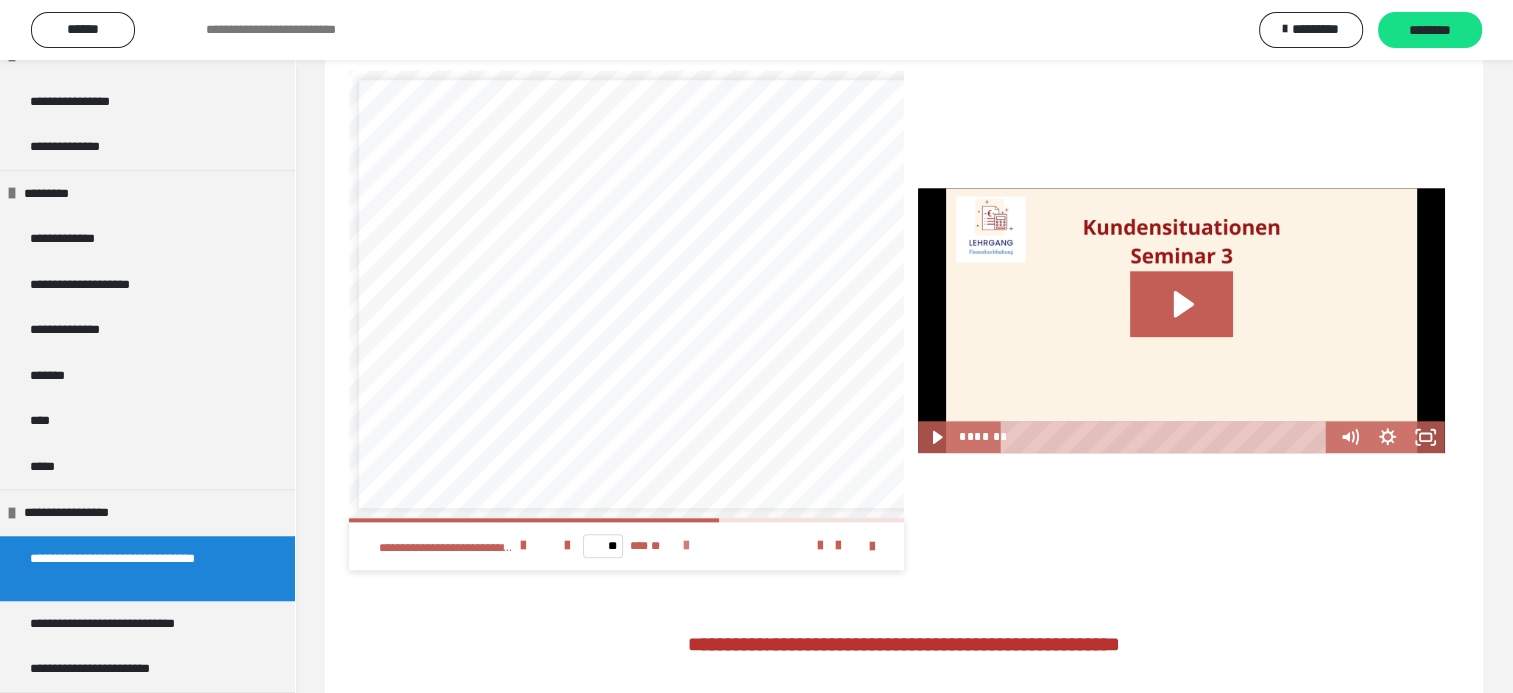 click at bounding box center (686, 546) 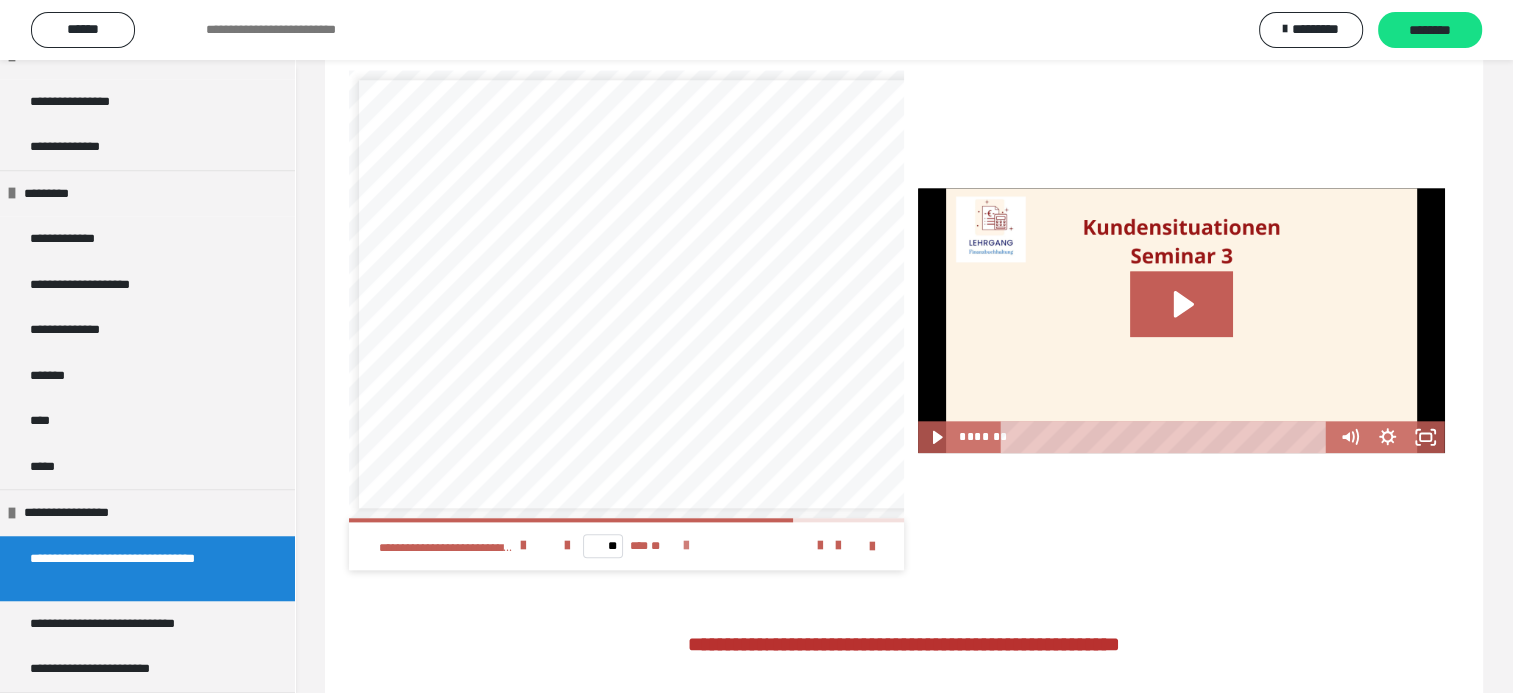click at bounding box center [686, 546] 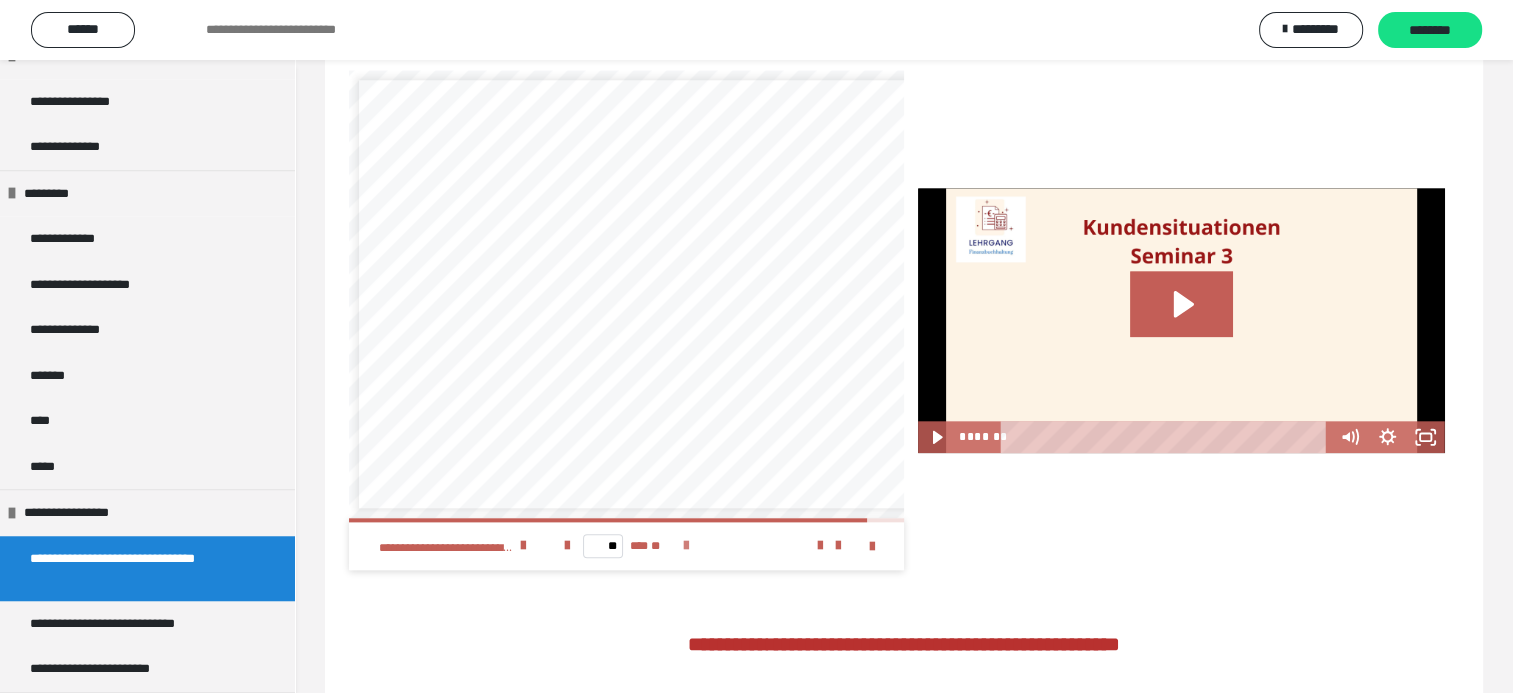 click at bounding box center [686, 546] 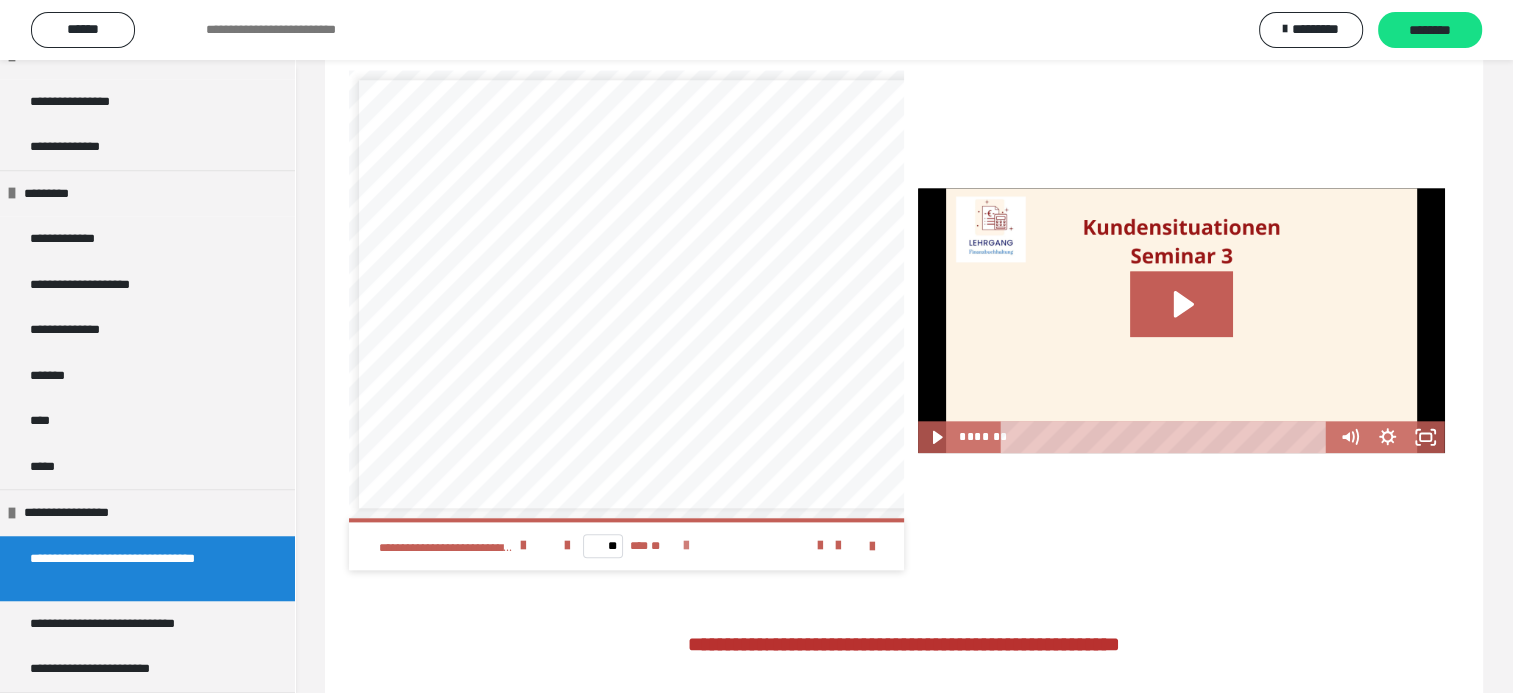 click on "** *** **" at bounding box center (626, 546) 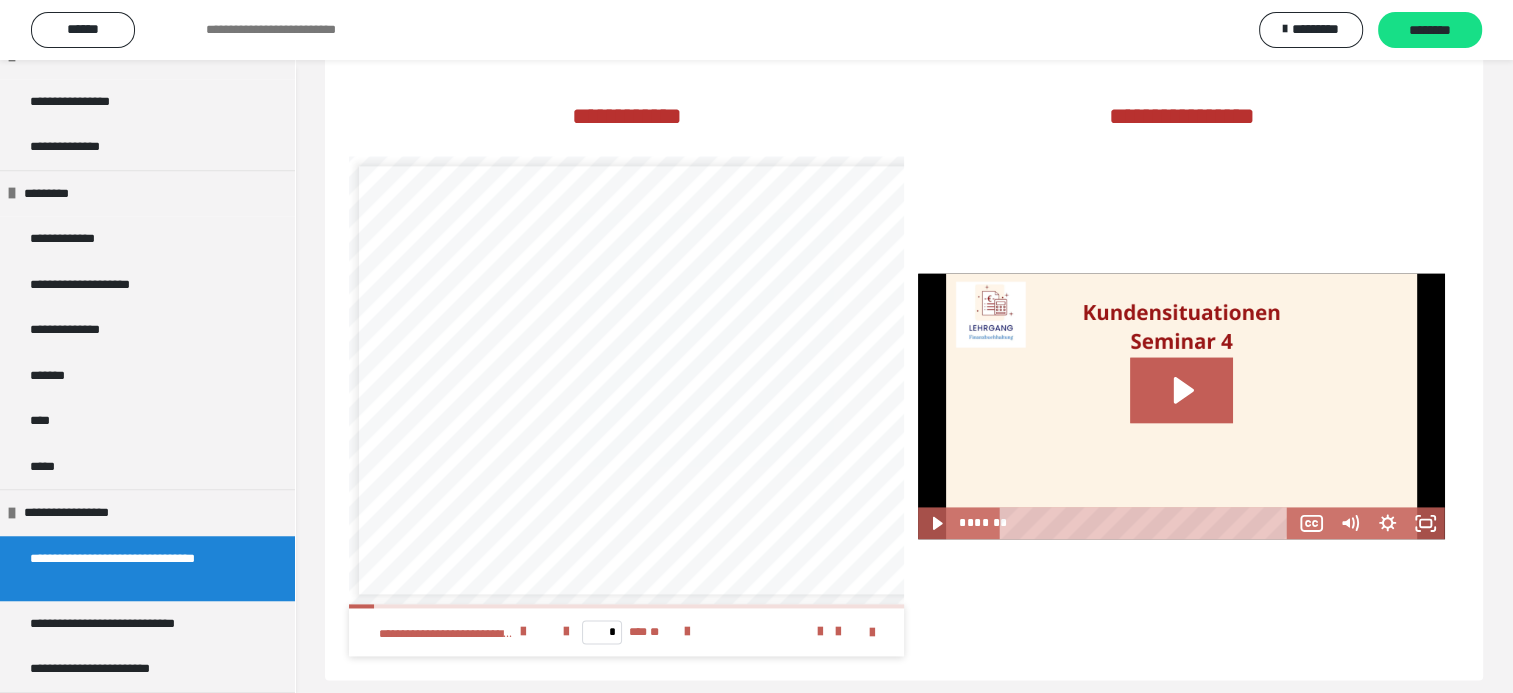 scroll, scrollTop: 2688, scrollLeft: 0, axis: vertical 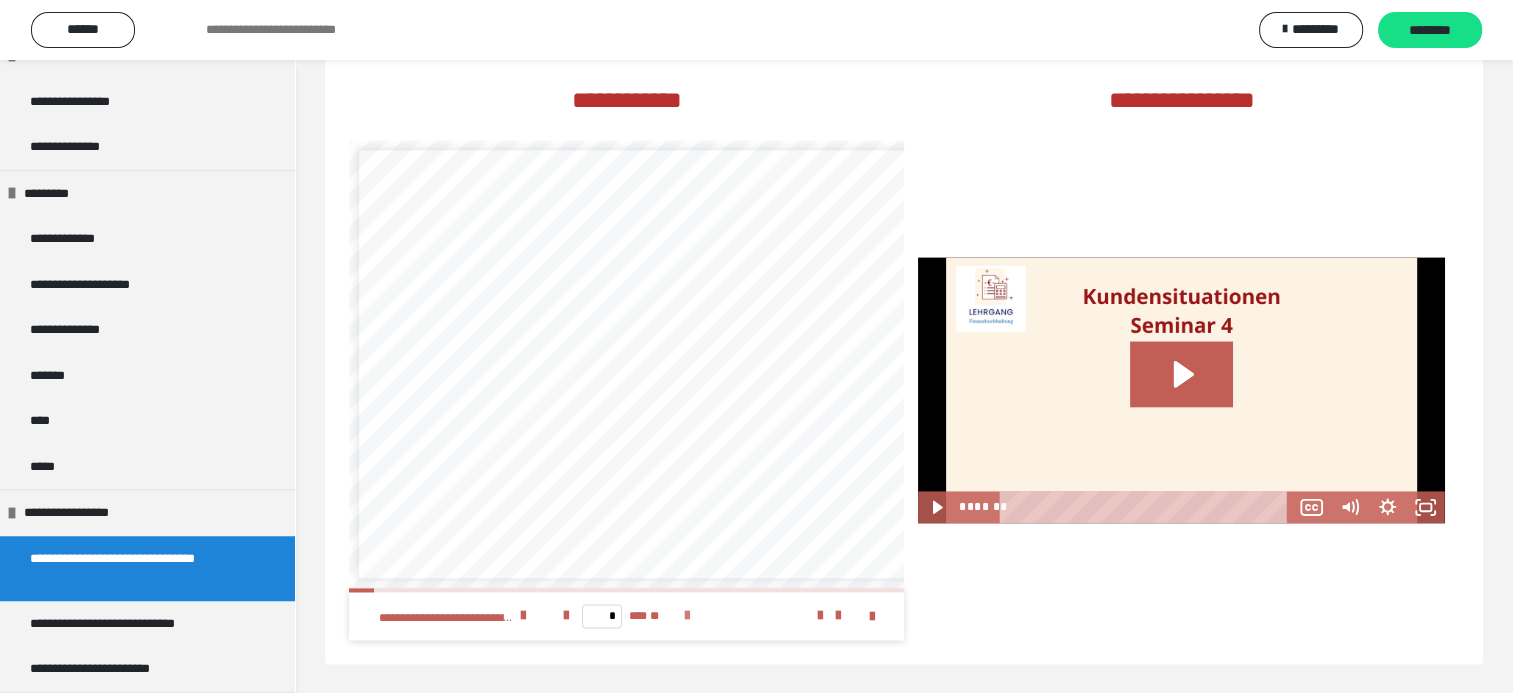 click at bounding box center (687, 616) 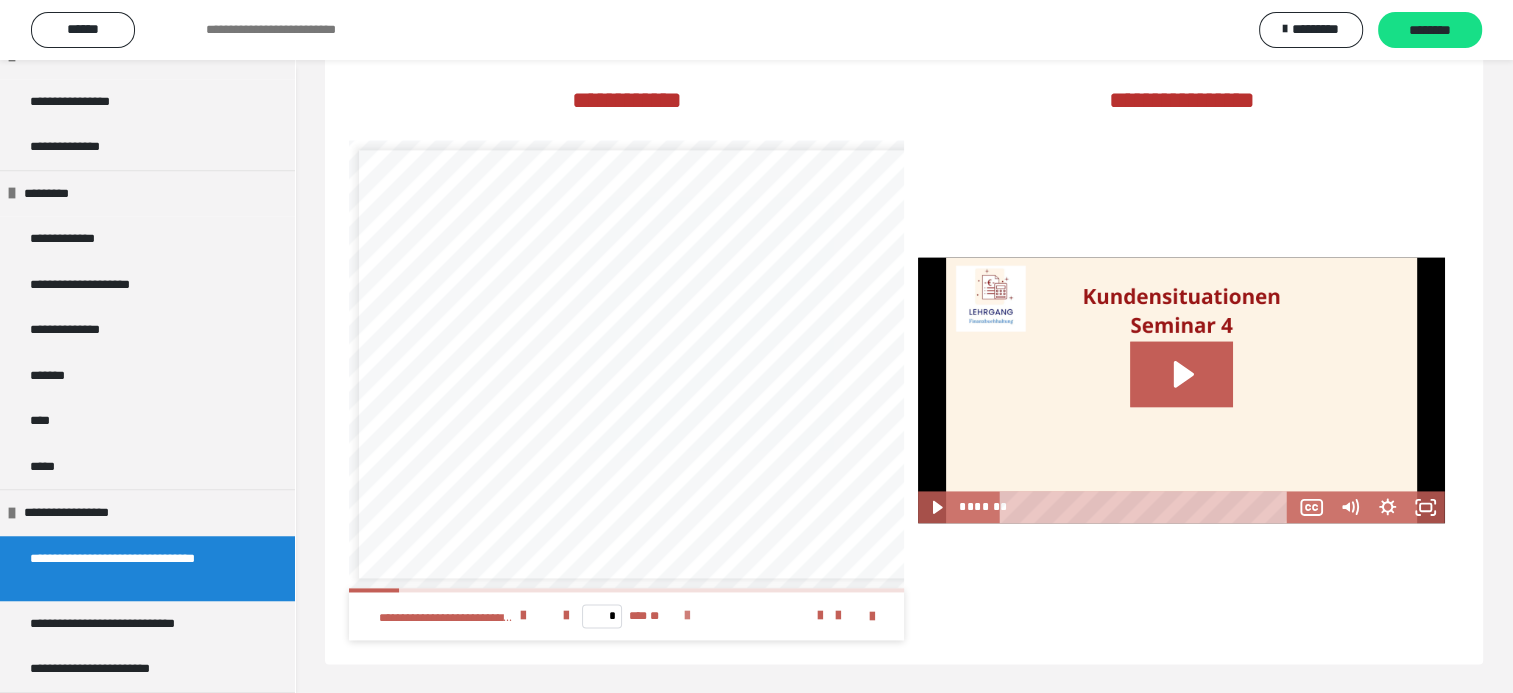 click at bounding box center [687, 616] 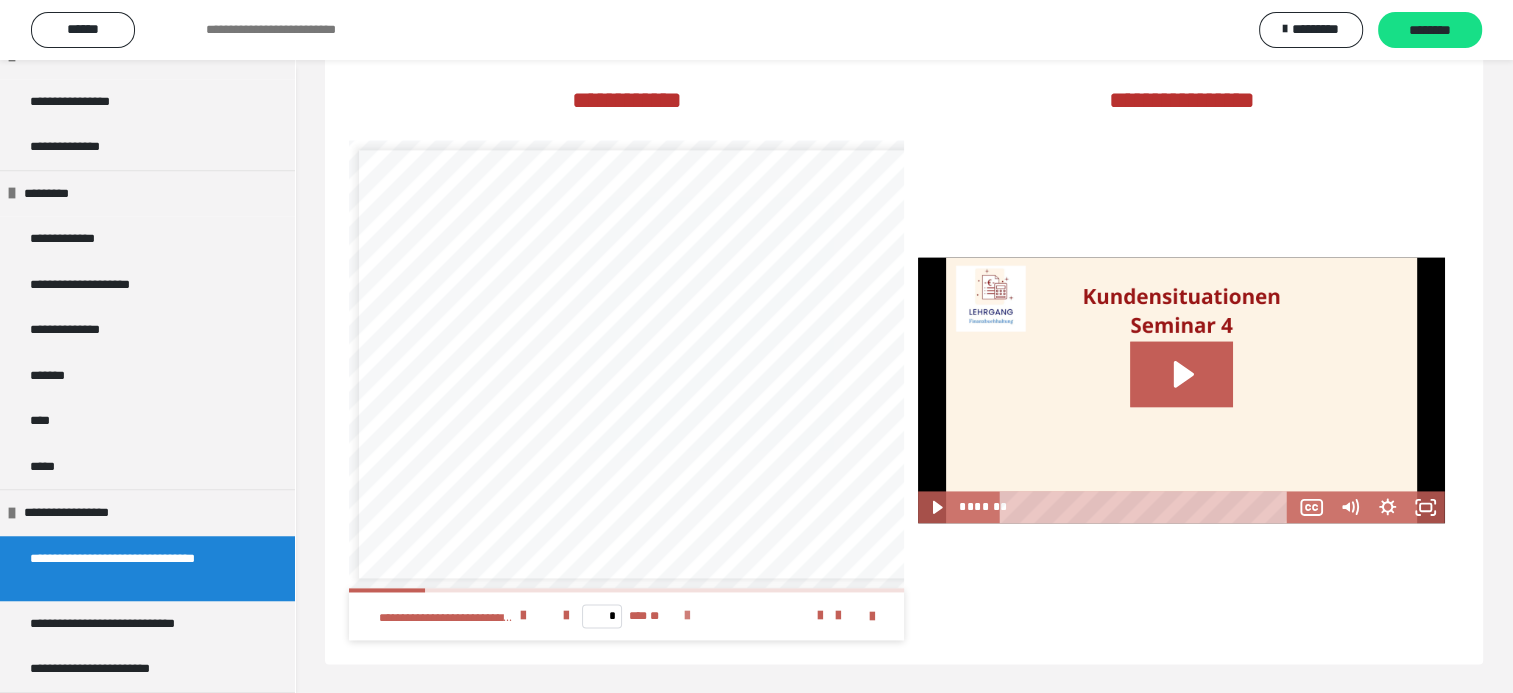 click at bounding box center (687, 616) 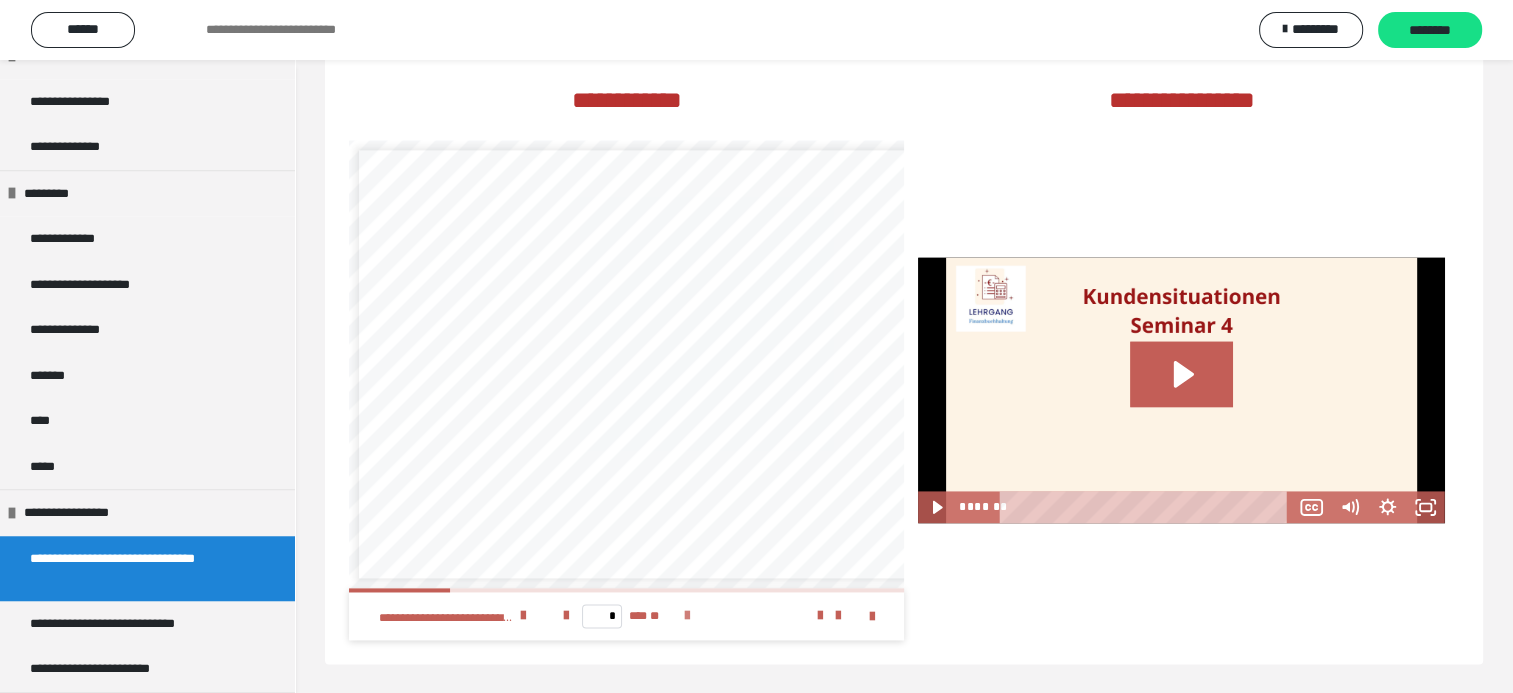click at bounding box center [687, 616] 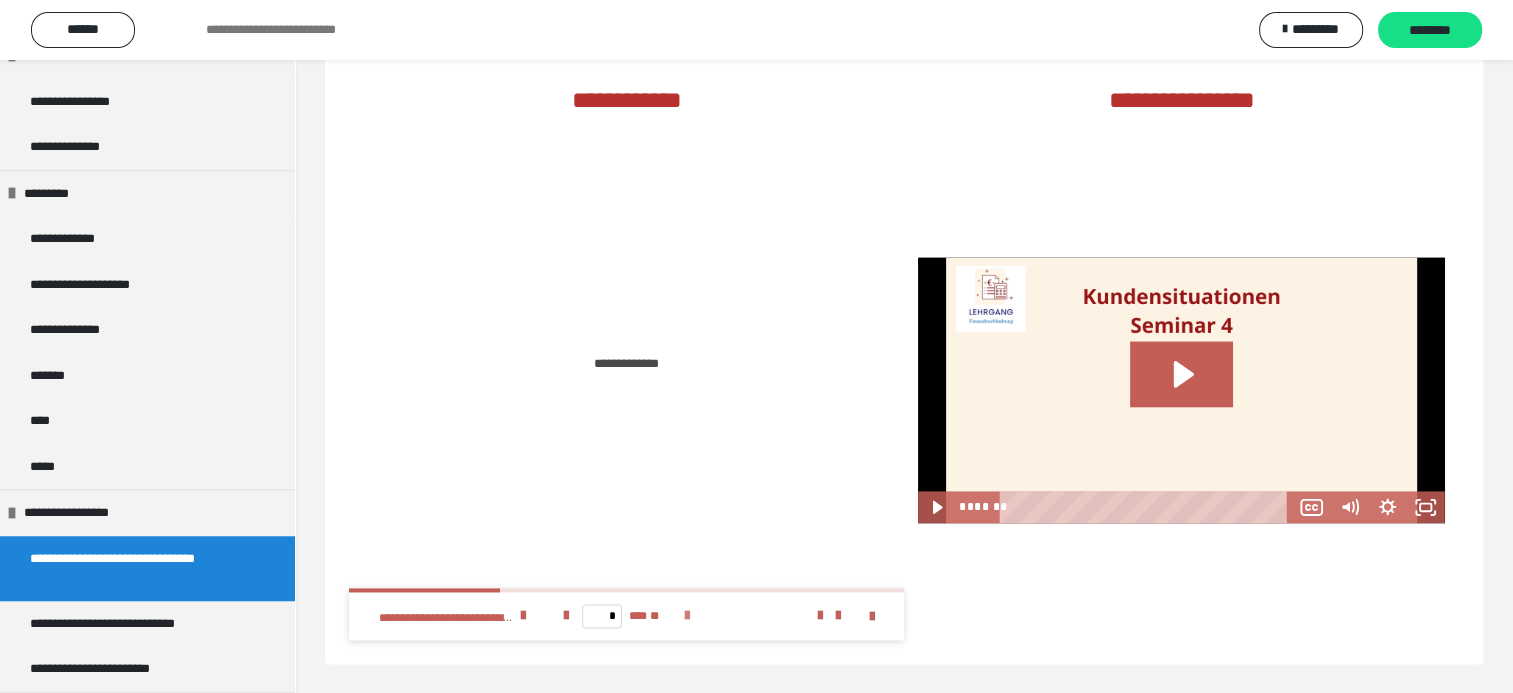 click at bounding box center (687, 616) 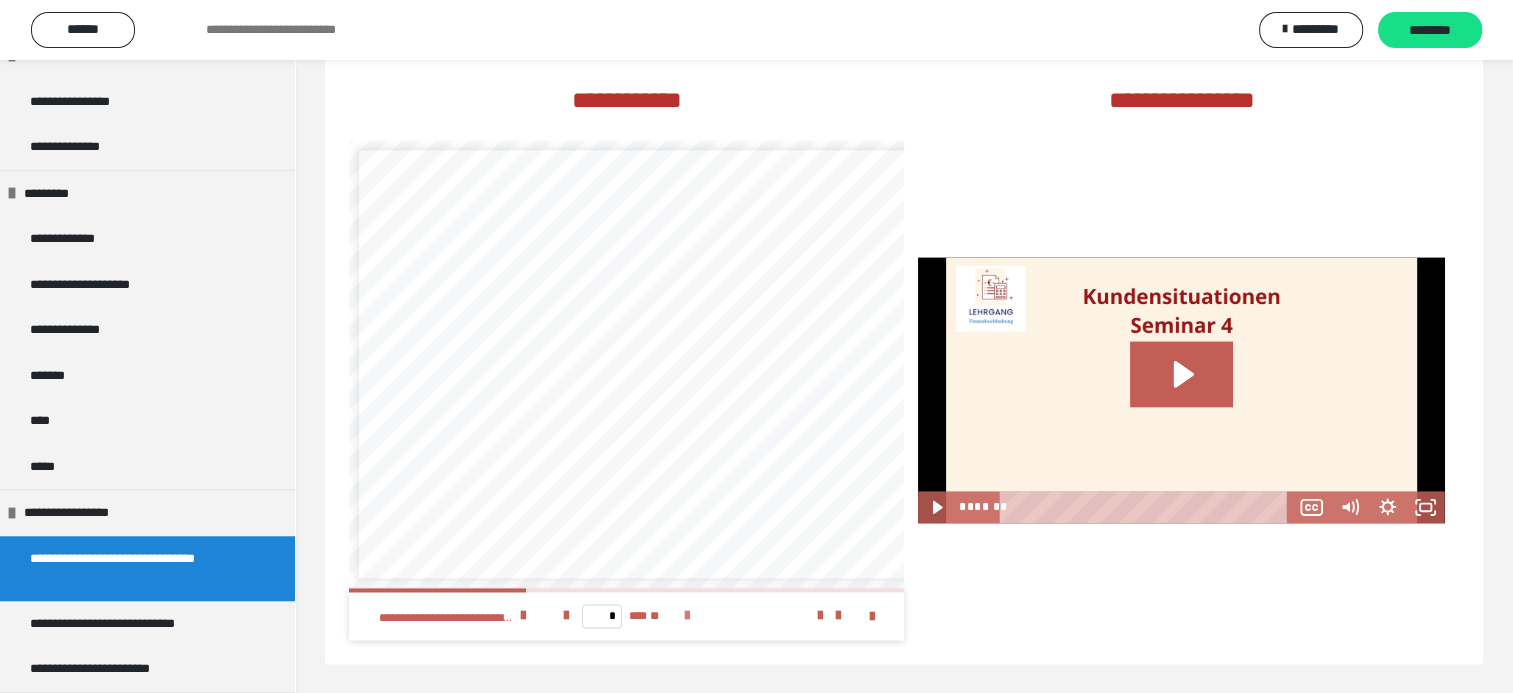 click on "* *** **" at bounding box center [626, 616] 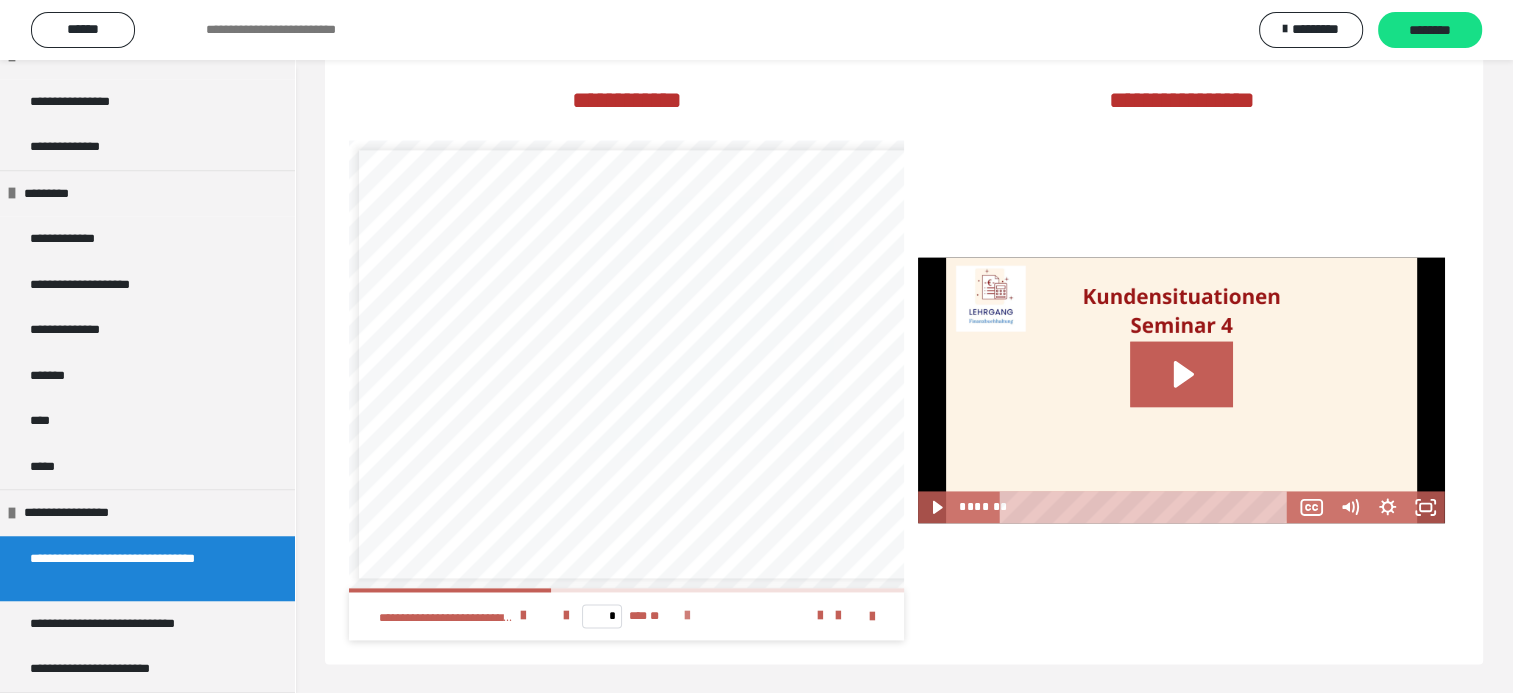 click at bounding box center [687, 616] 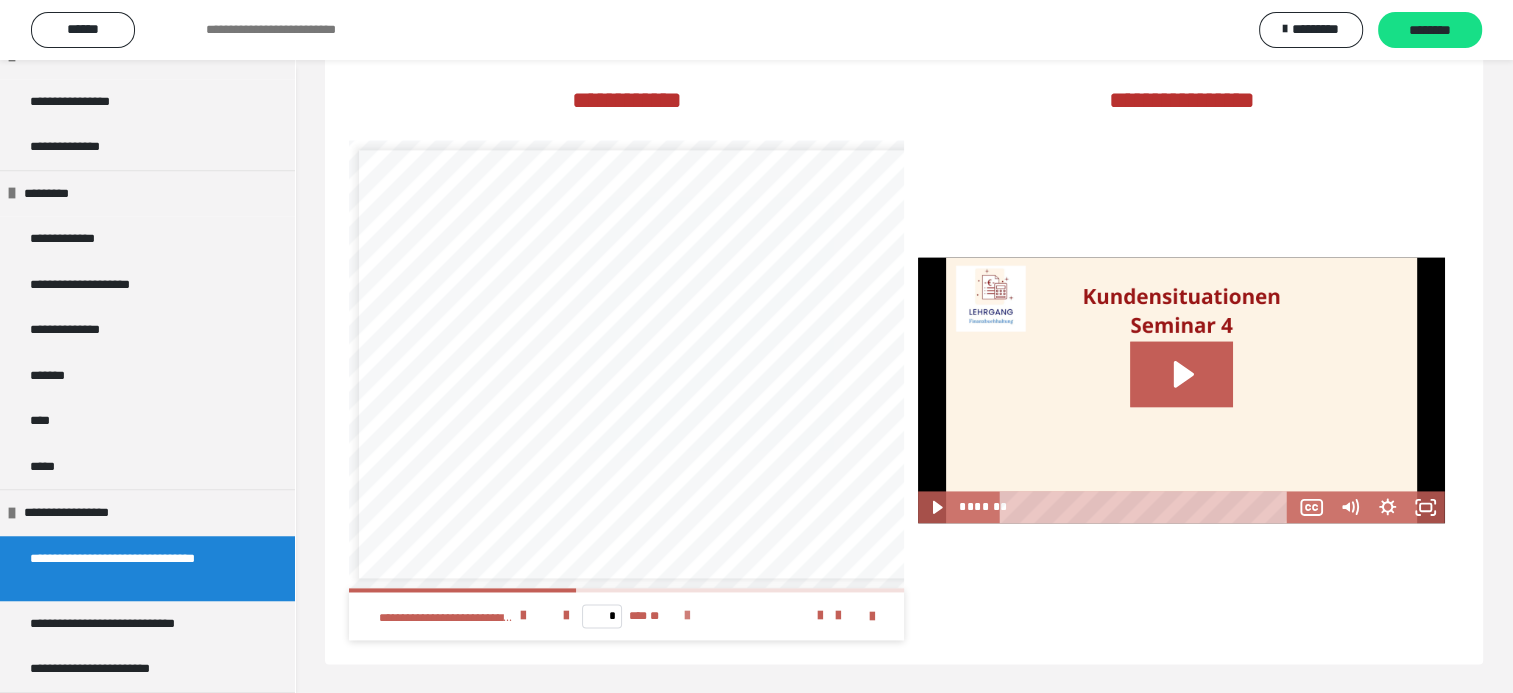 click at bounding box center (687, 616) 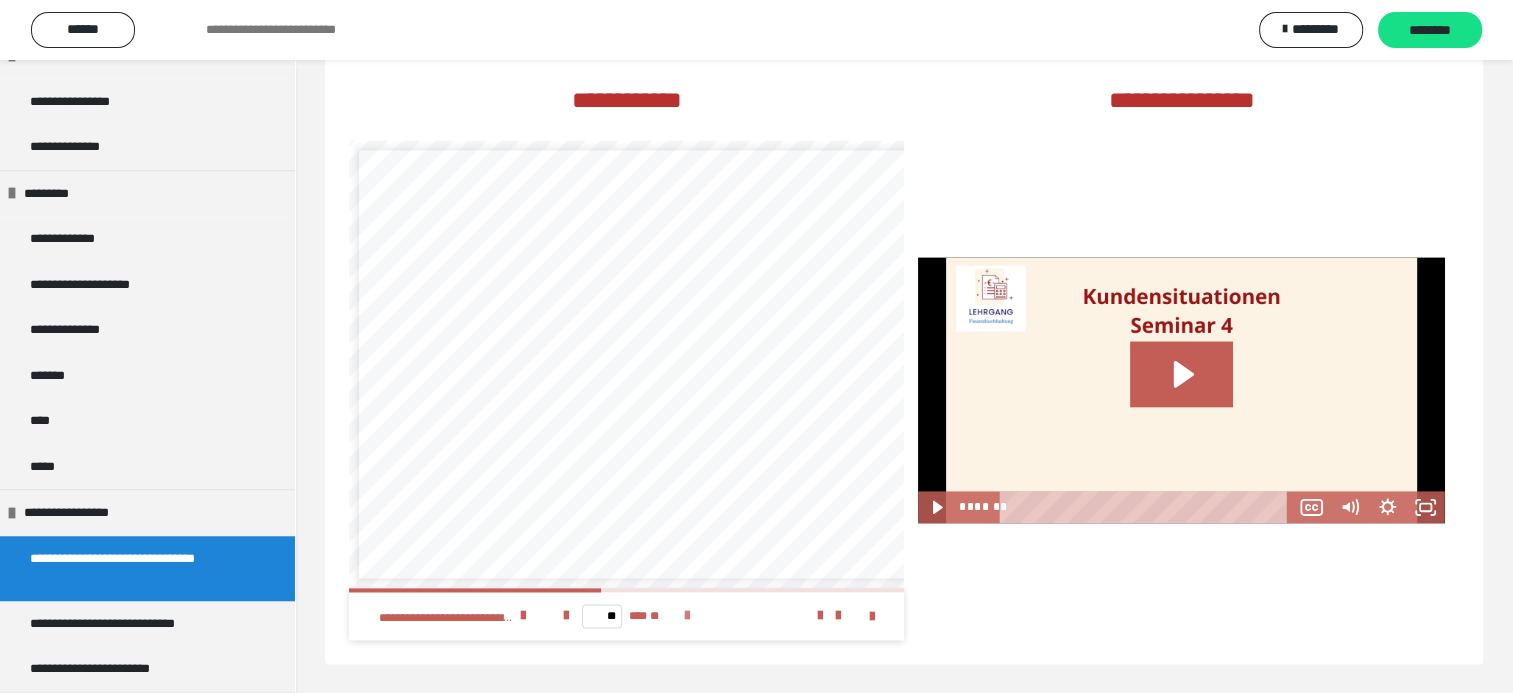 click at bounding box center (687, 616) 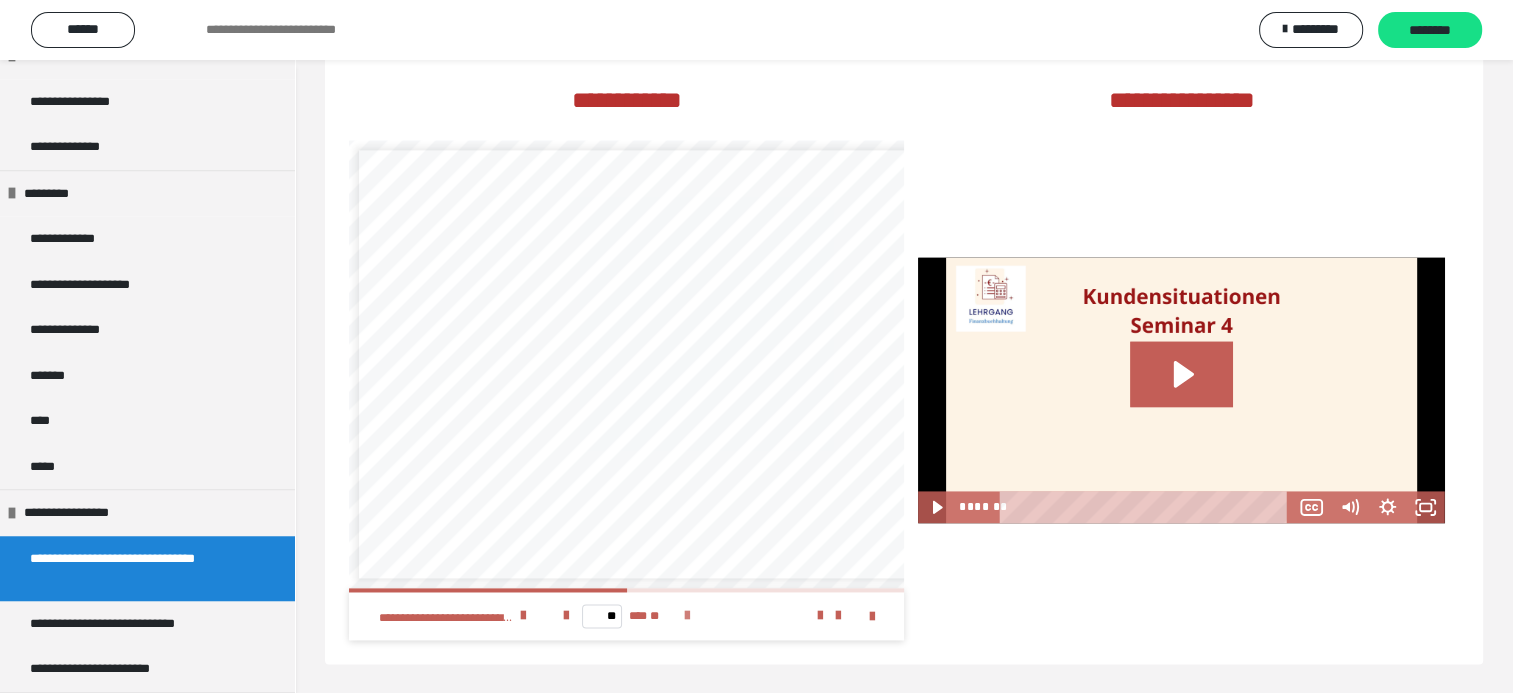 click at bounding box center [687, 616] 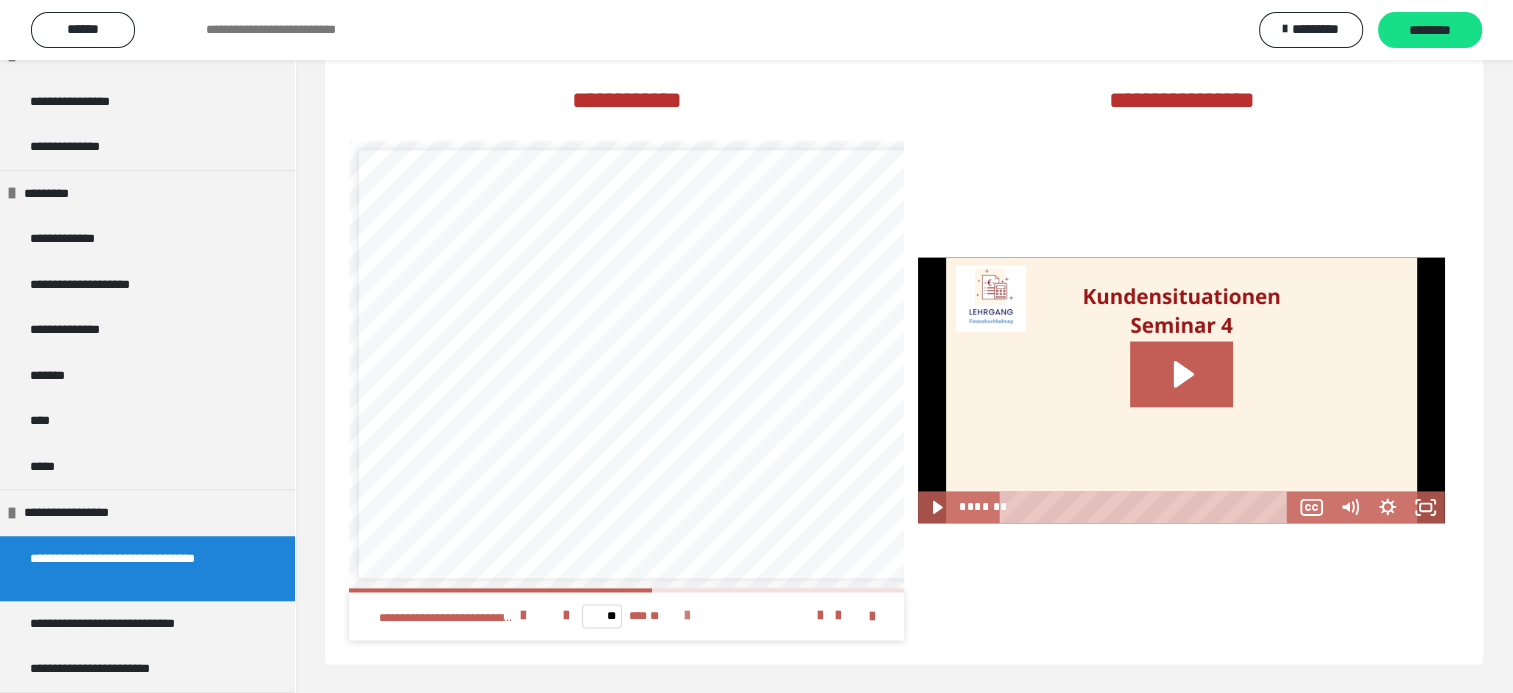 click at bounding box center (687, 616) 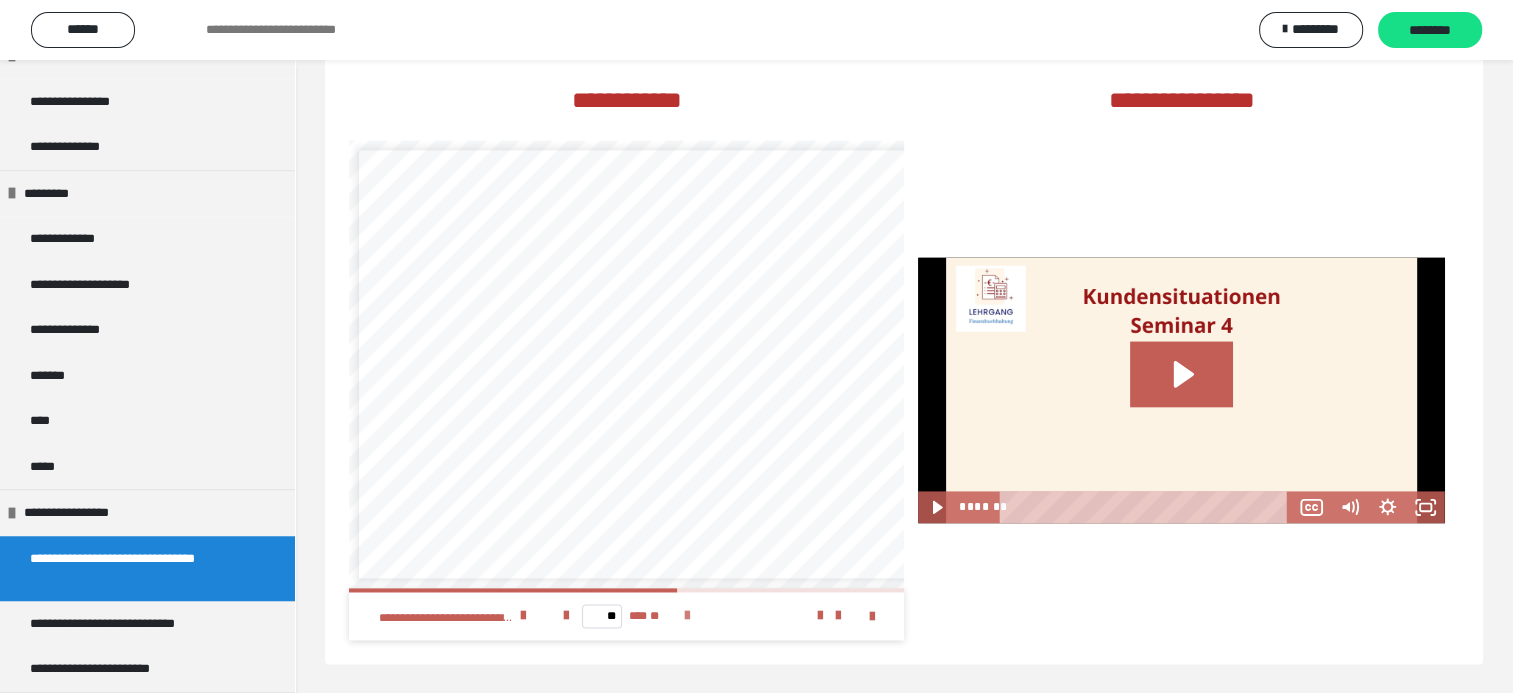 click at bounding box center [687, 616] 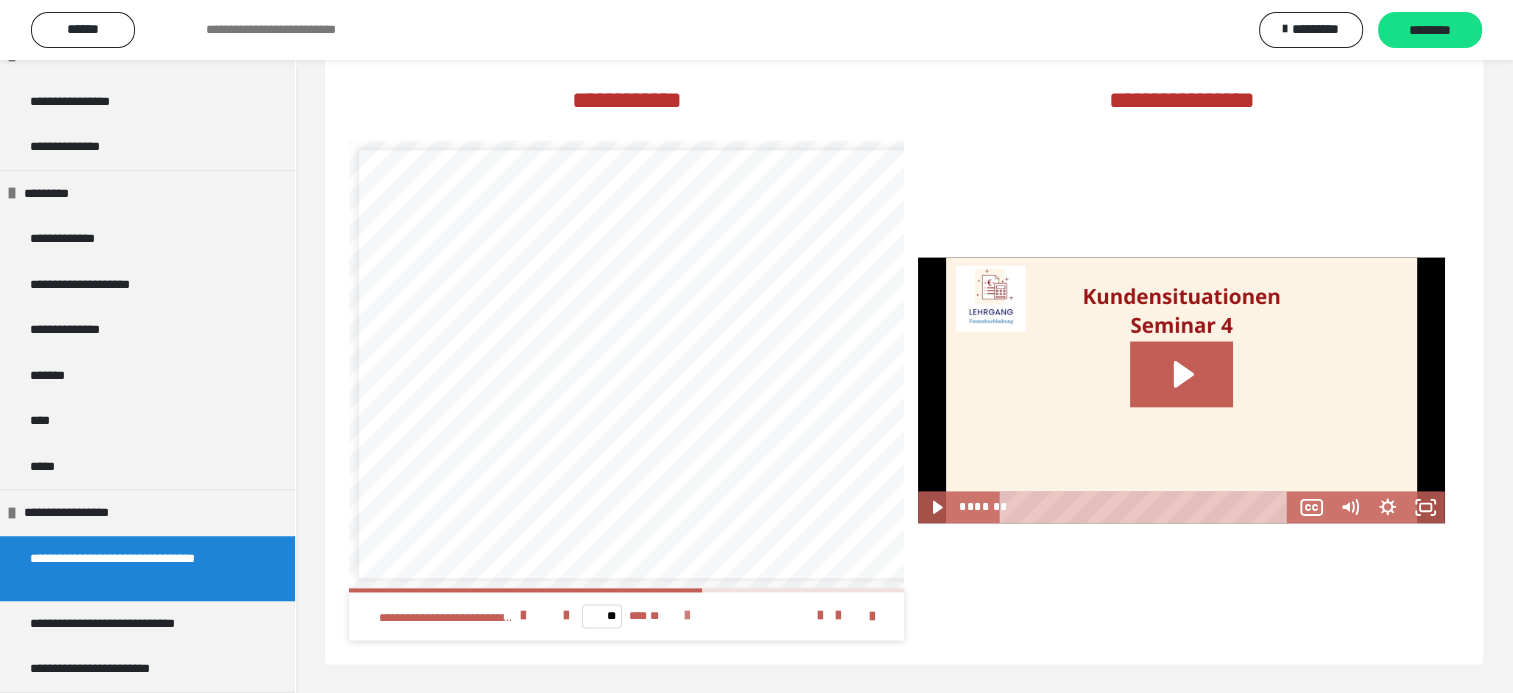 click at bounding box center [687, 616] 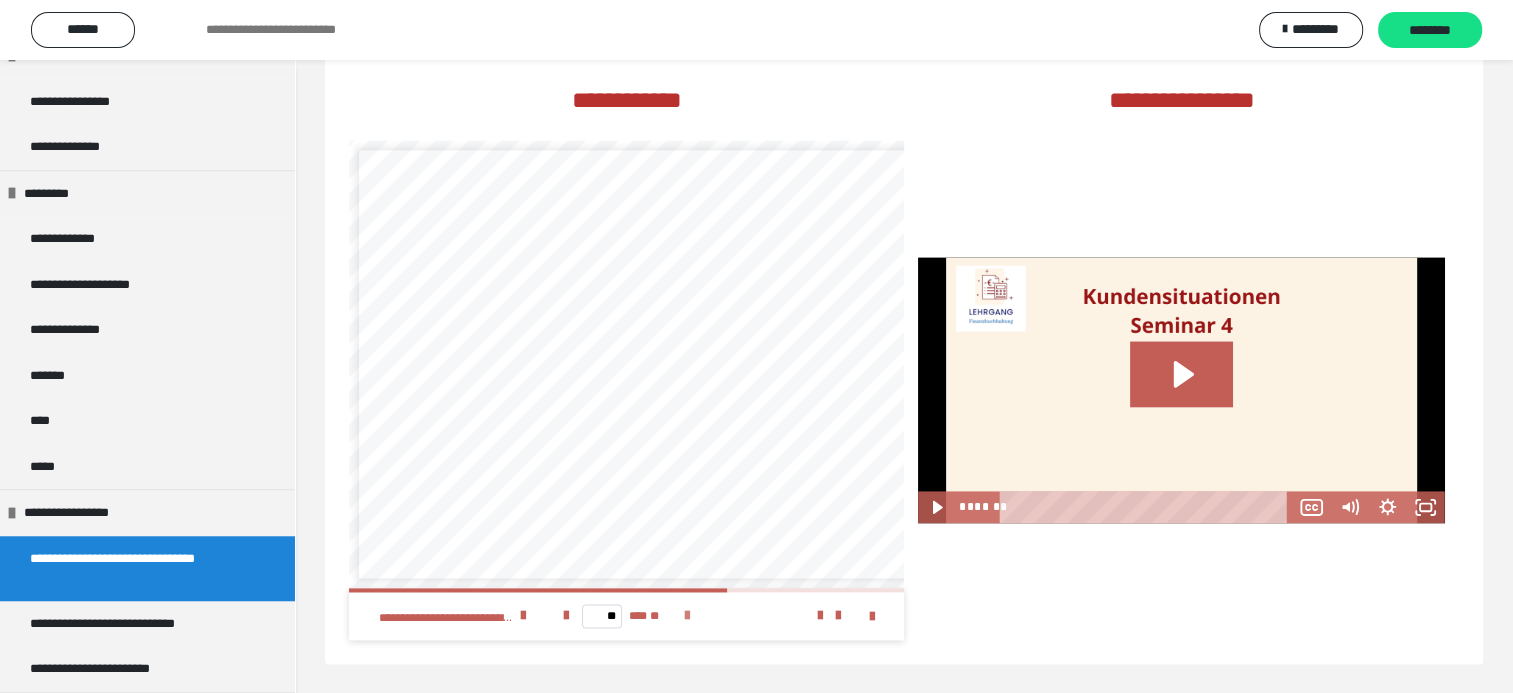 click at bounding box center (687, 616) 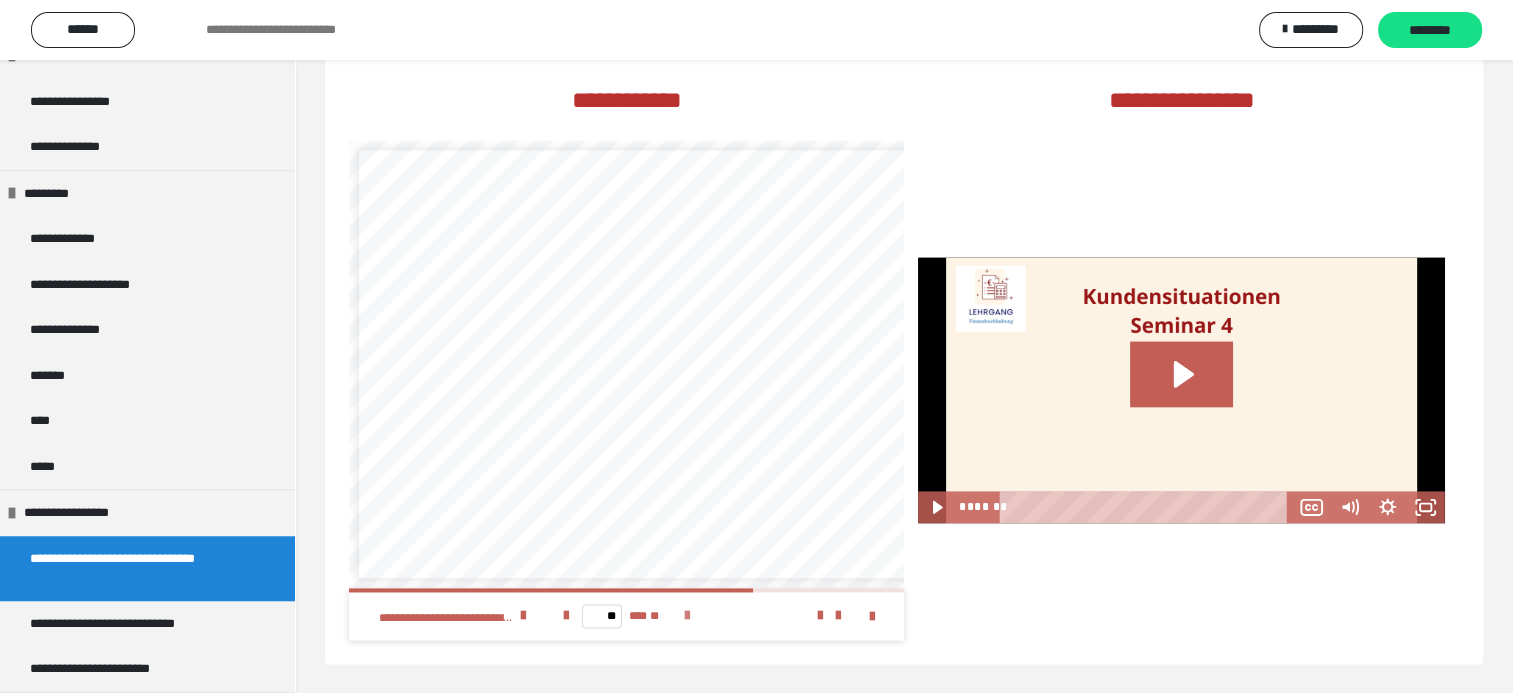 click at bounding box center (687, 616) 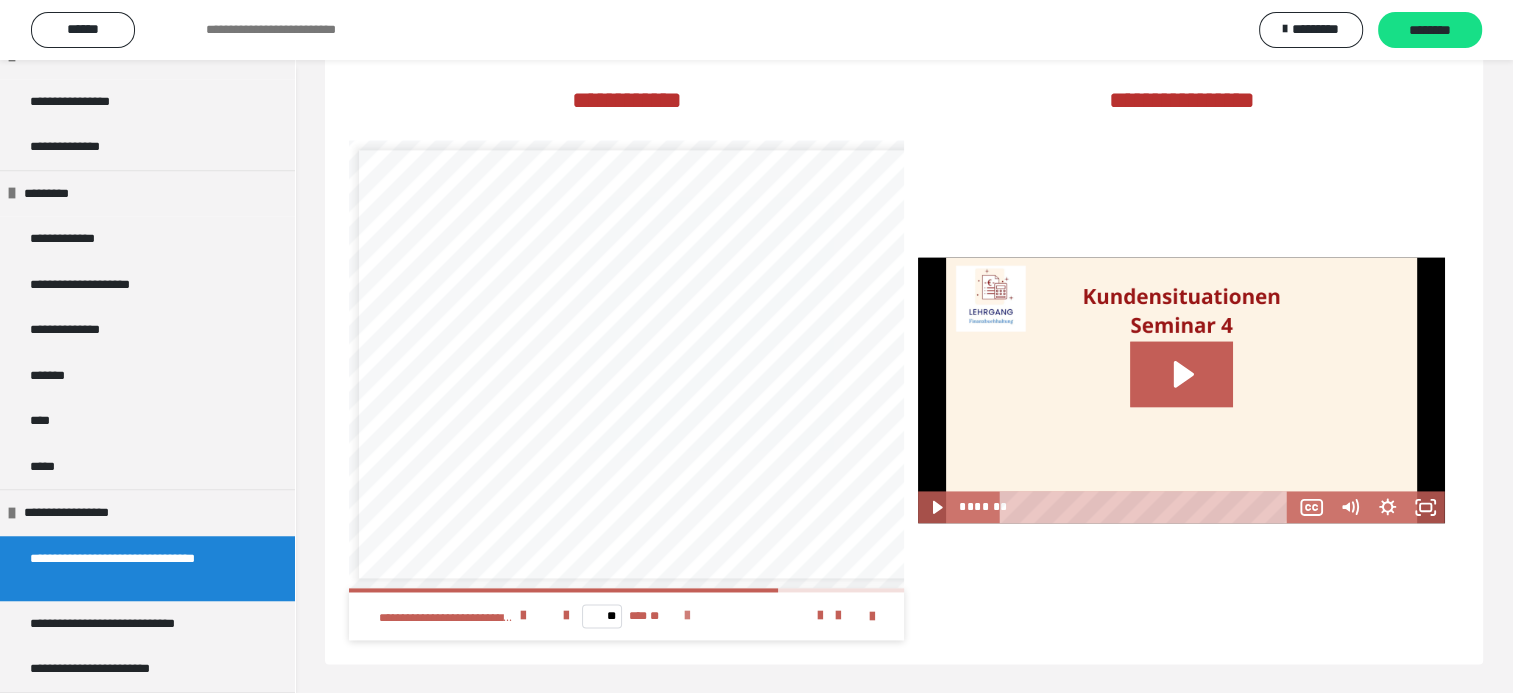 click at bounding box center [687, 616] 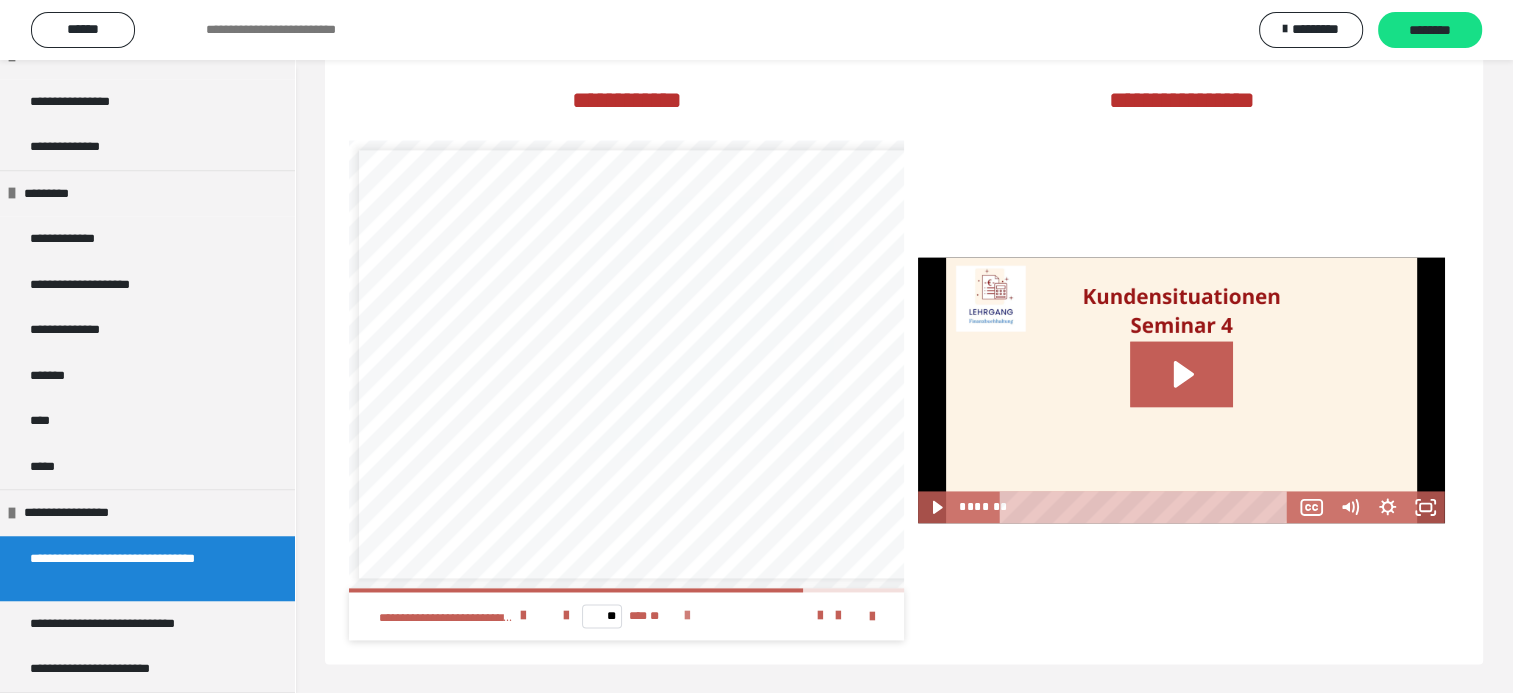 click at bounding box center (687, 616) 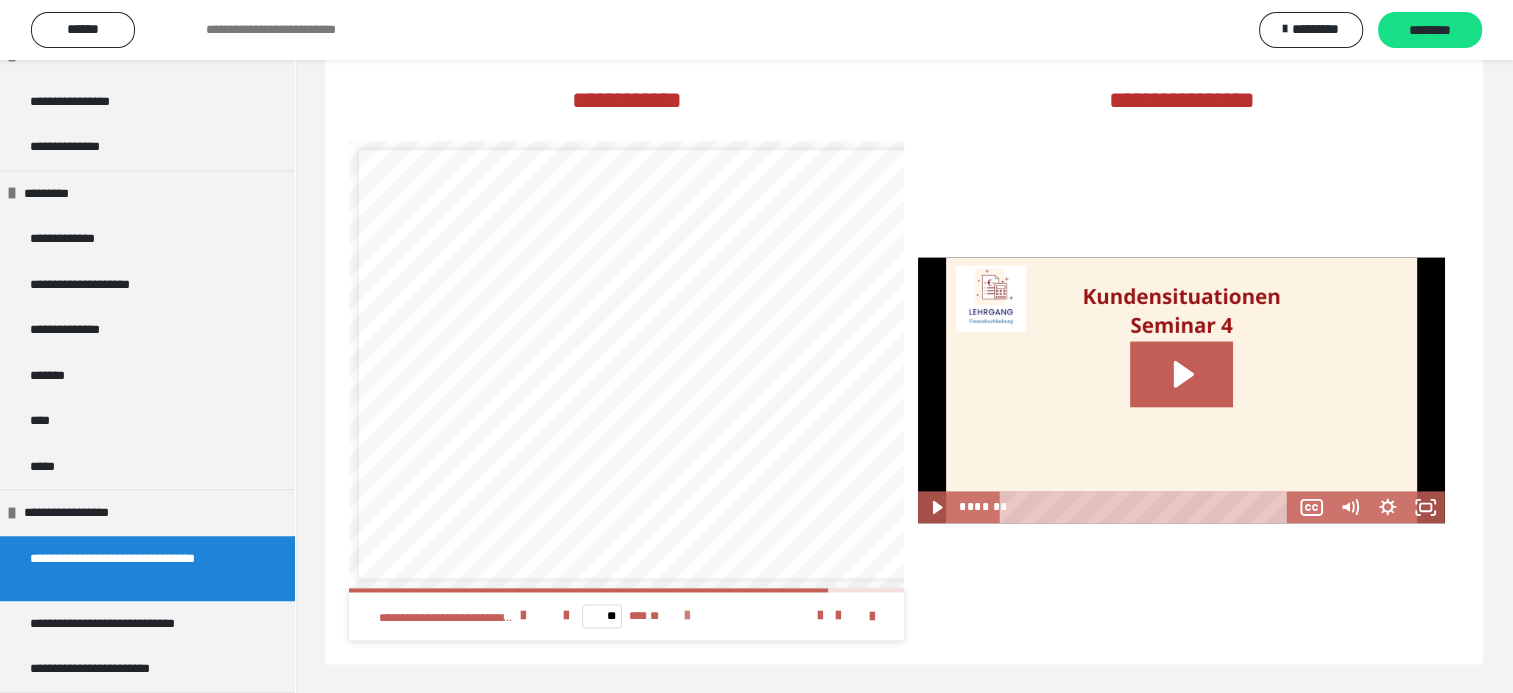 click at bounding box center (687, 616) 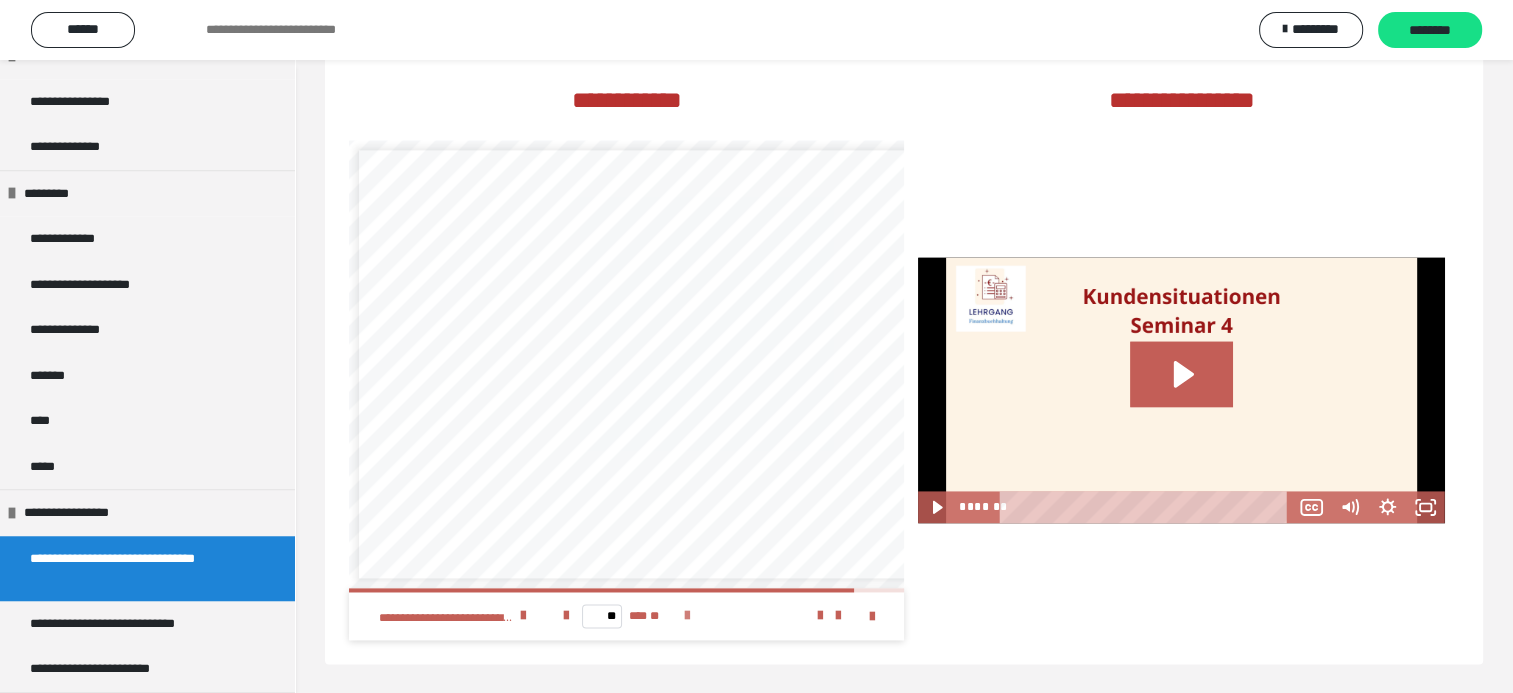 click at bounding box center (687, 616) 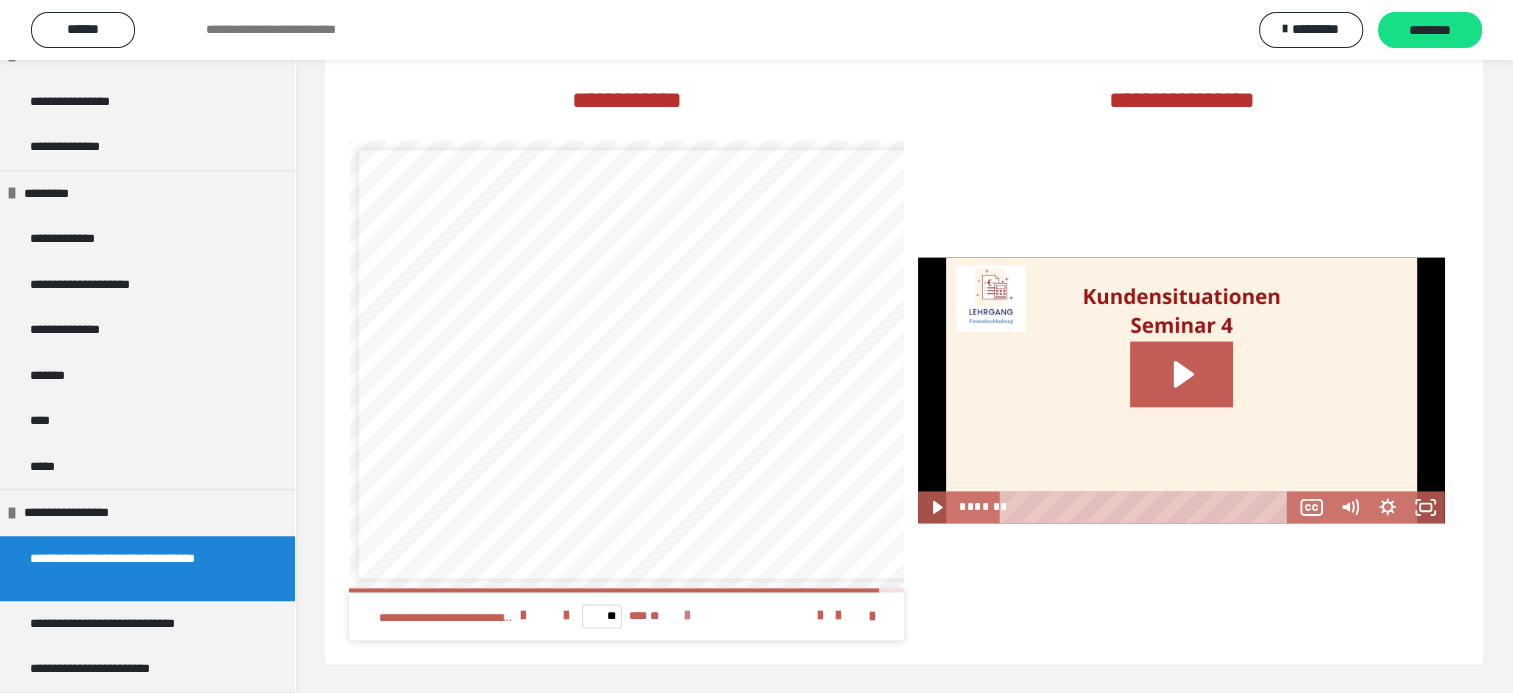 click at bounding box center (687, 616) 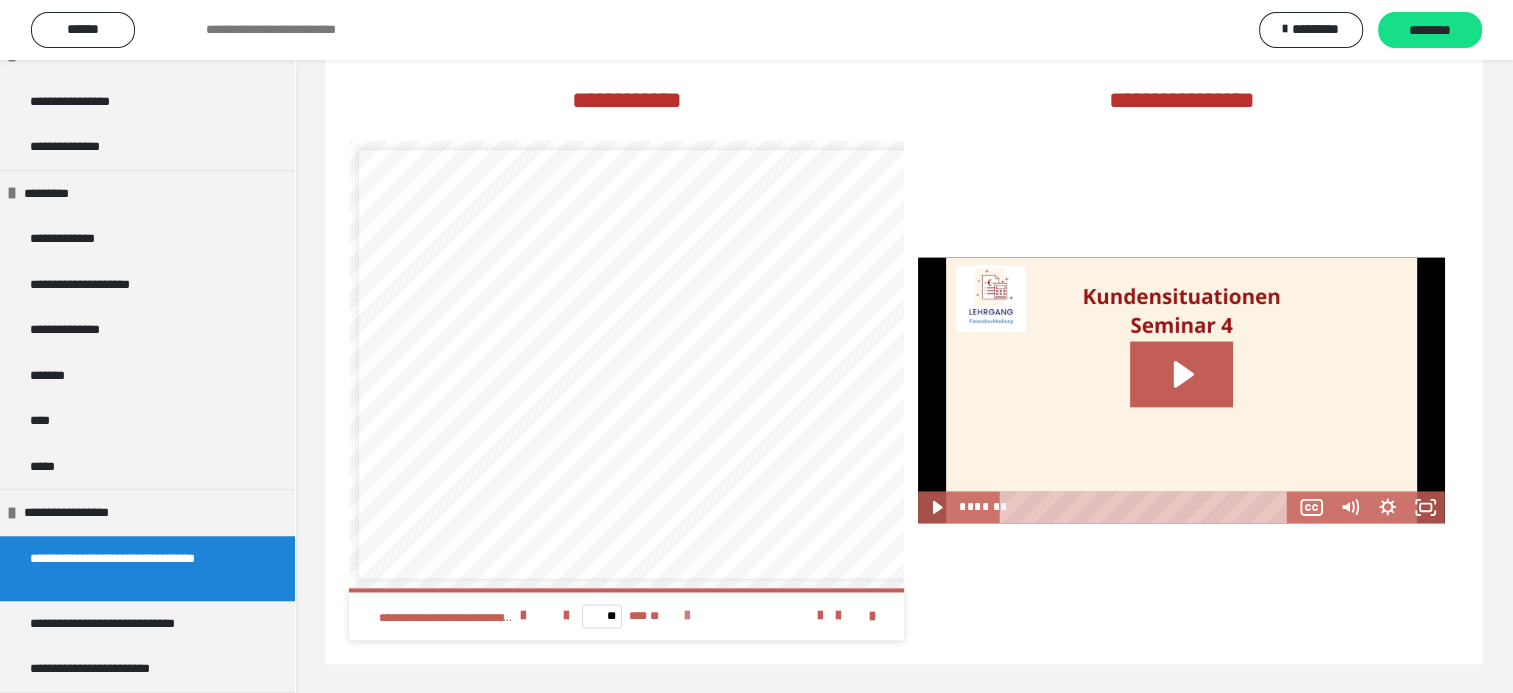 click on "** *** **" at bounding box center [626, 616] 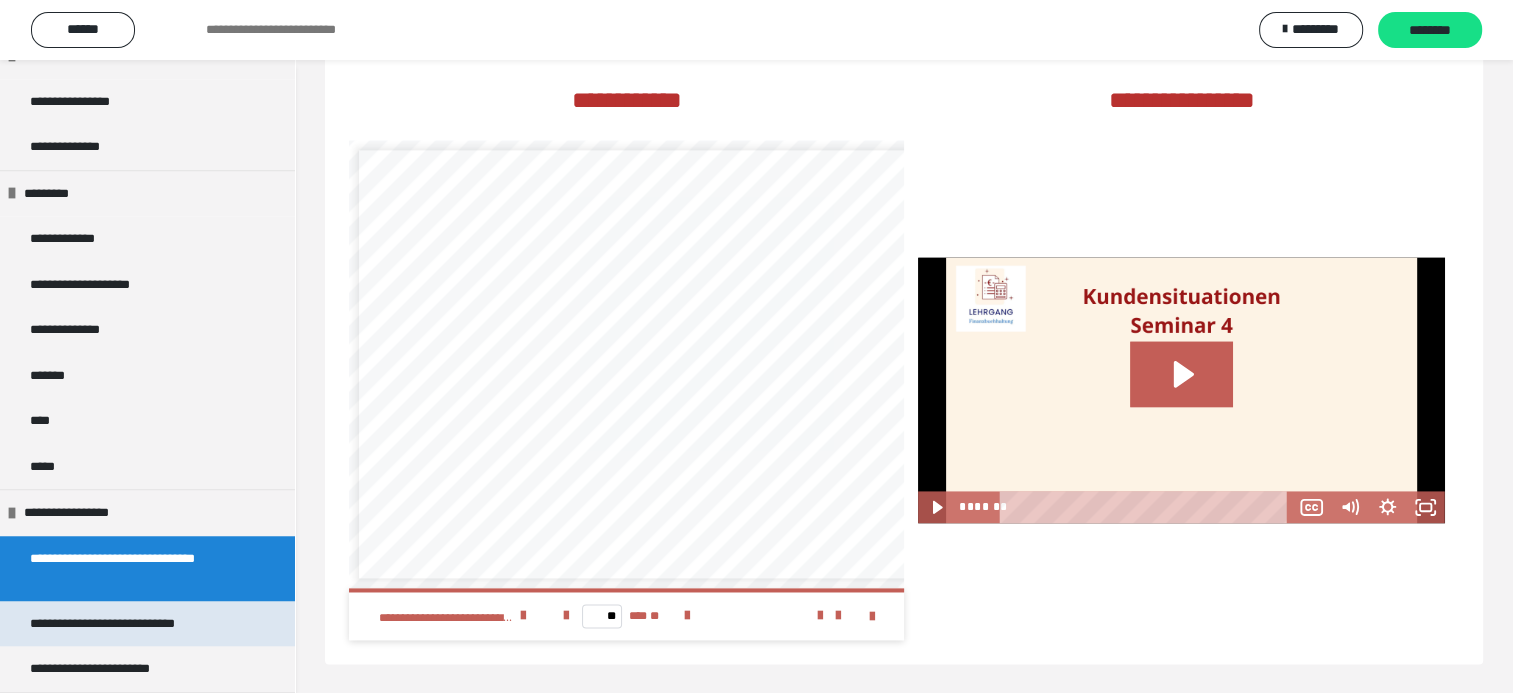 click on "**********" at bounding box center (147, 624) 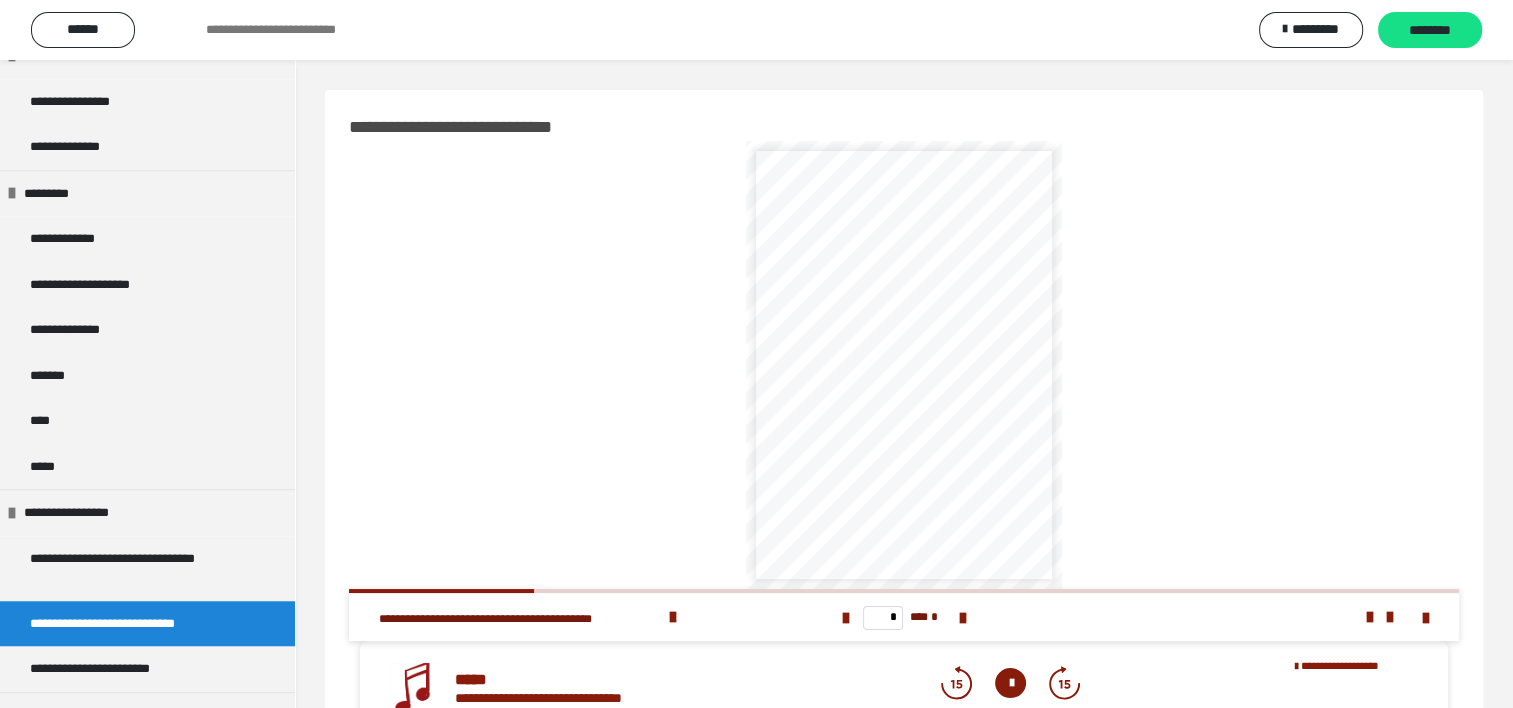 scroll, scrollTop: 0, scrollLeft: 0, axis: both 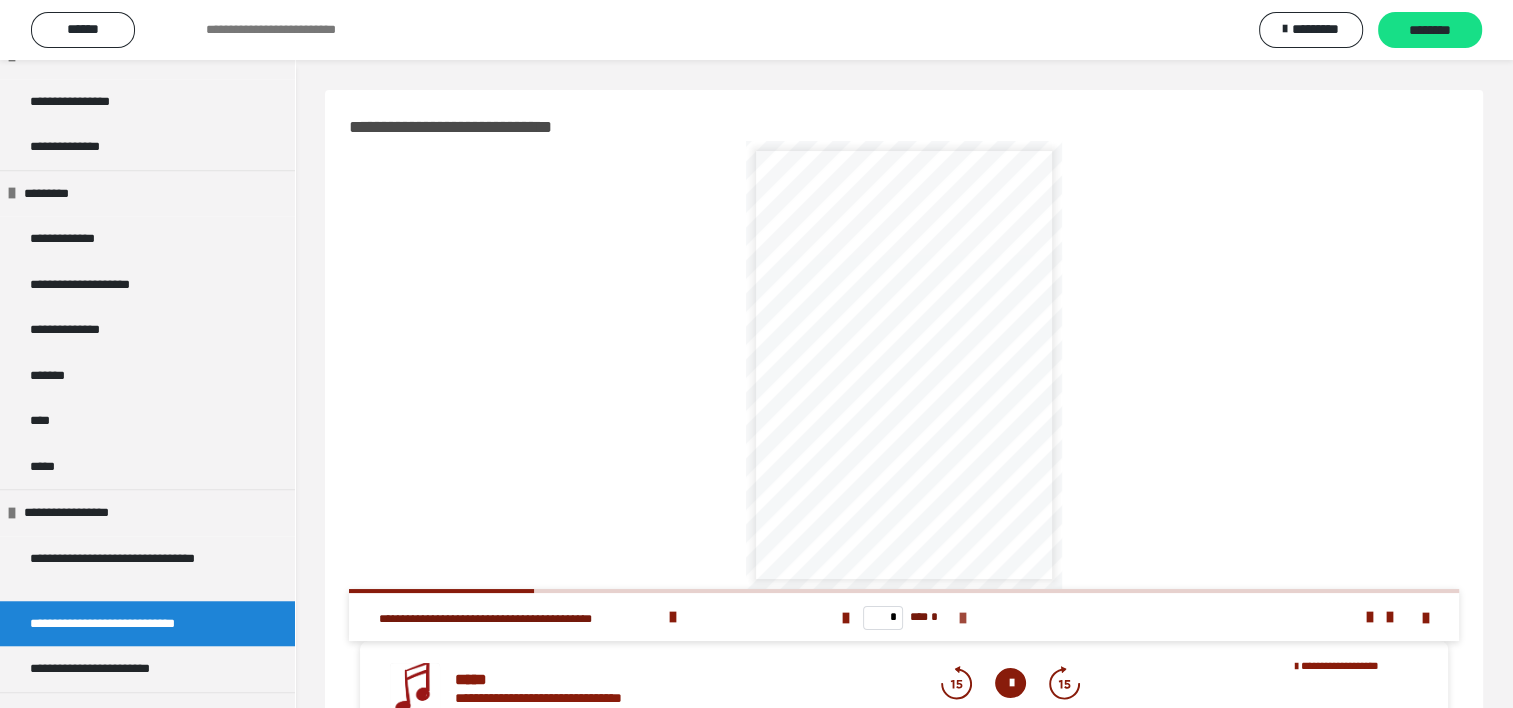 click at bounding box center (962, 618) 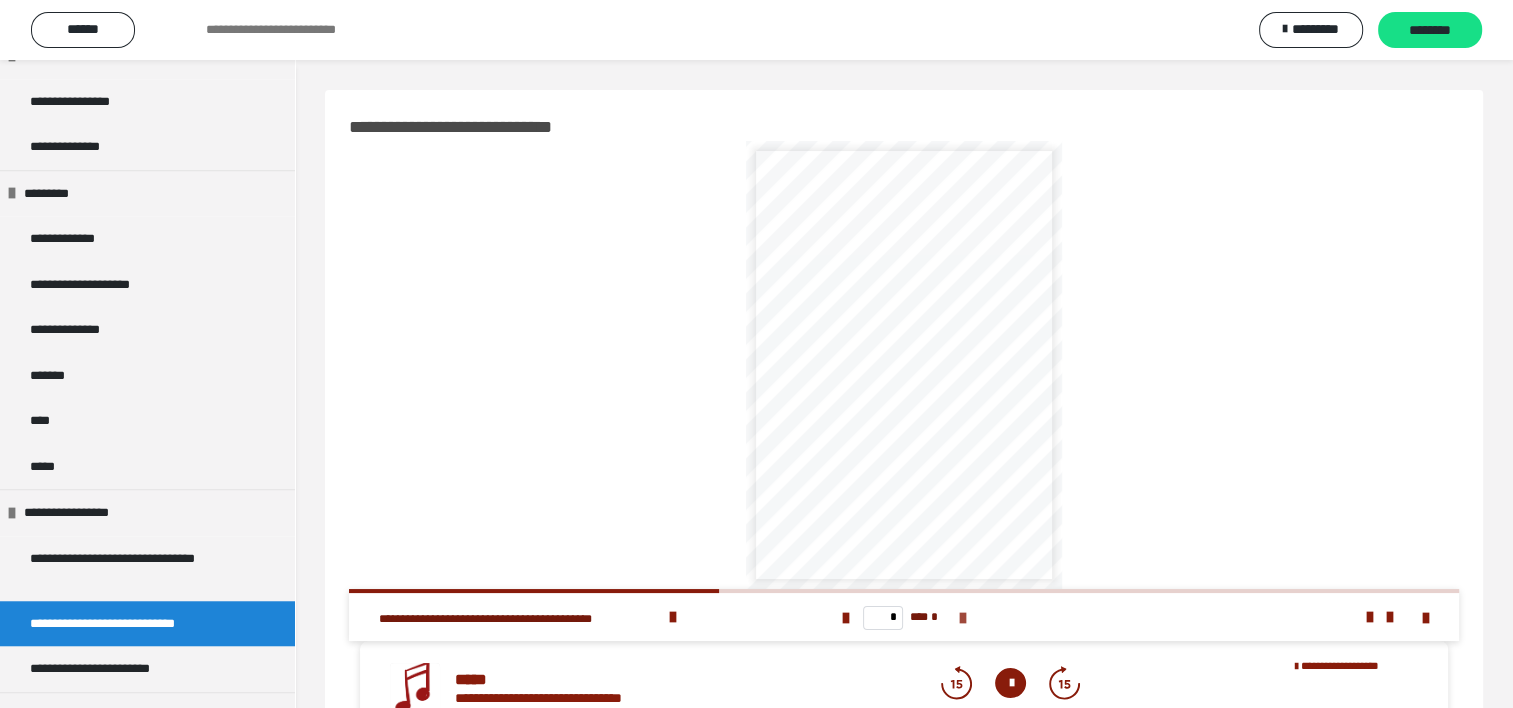 click at bounding box center (962, 618) 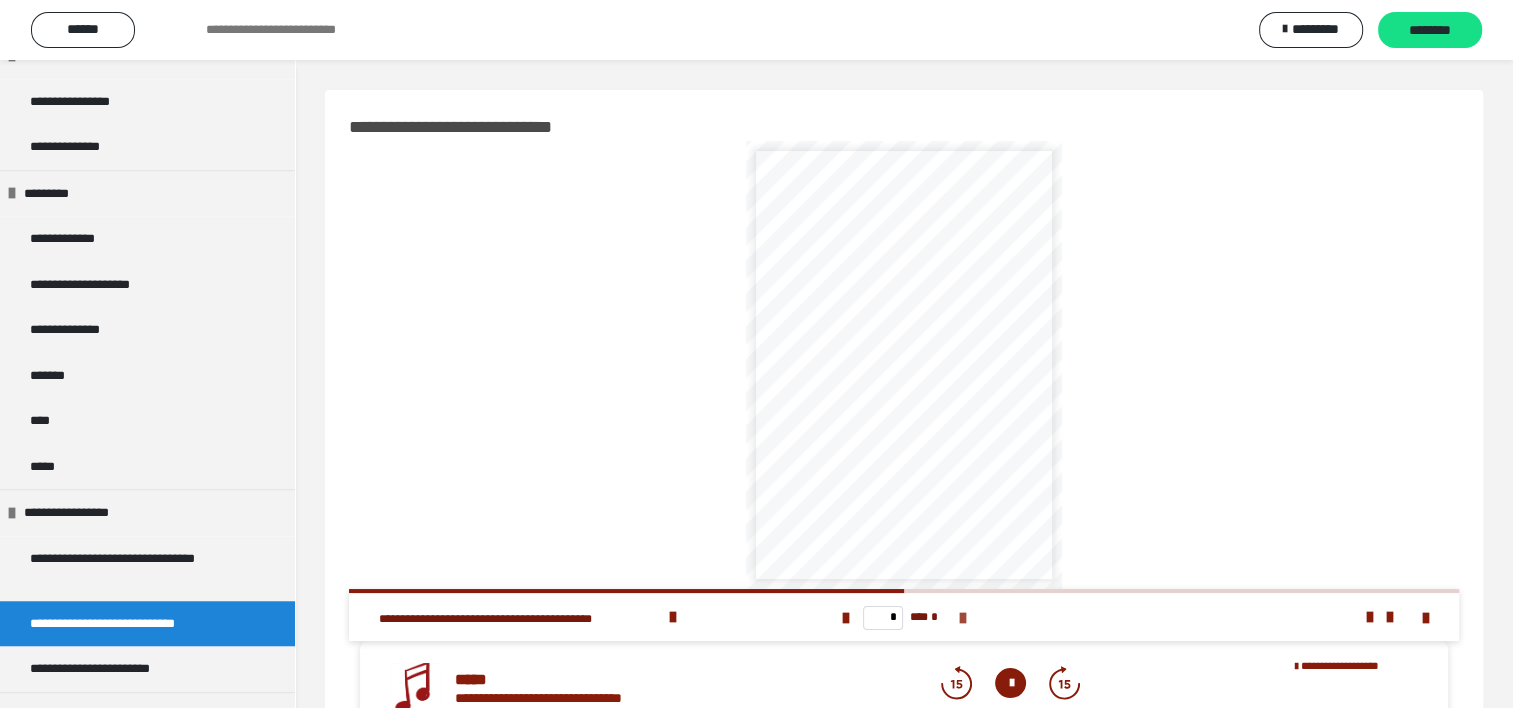 click at bounding box center (962, 618) 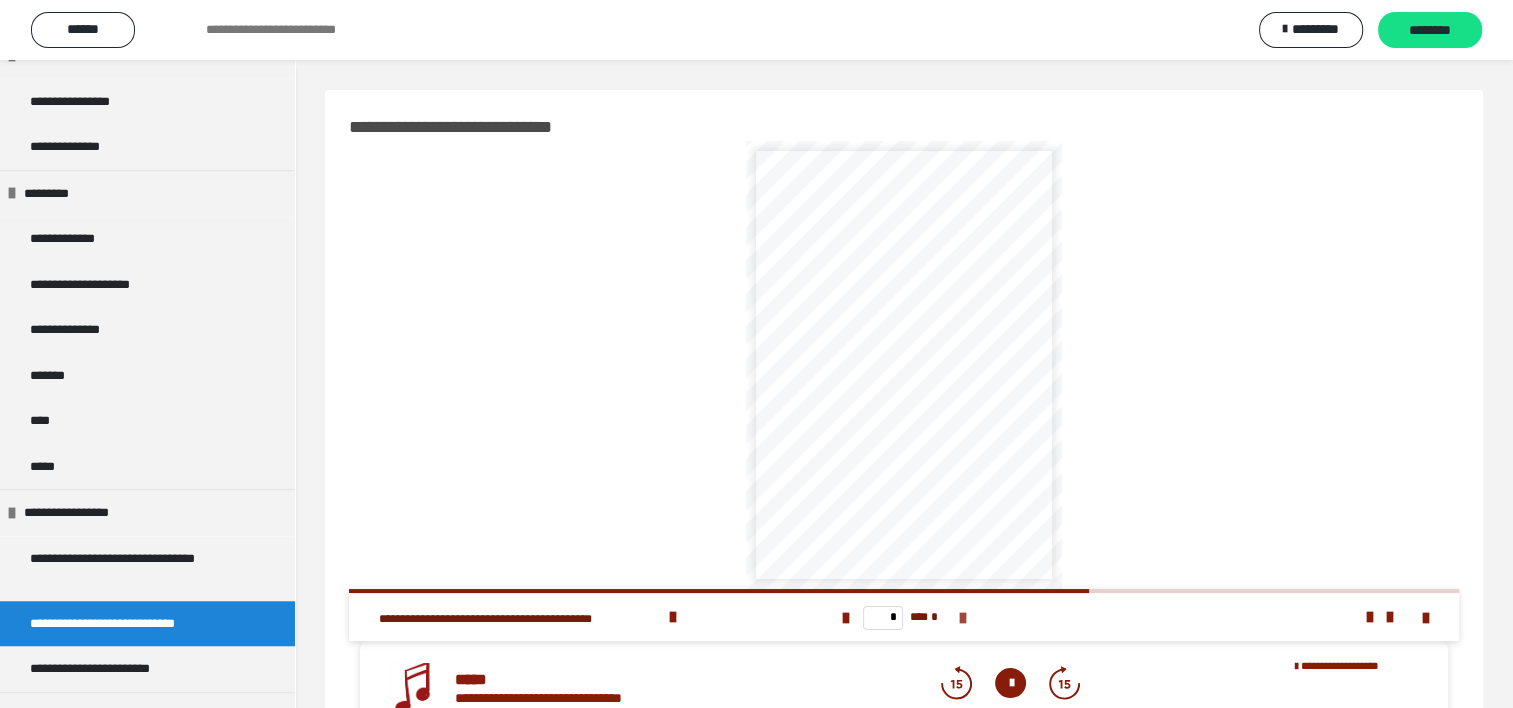 click at bounding box center (962, 618) 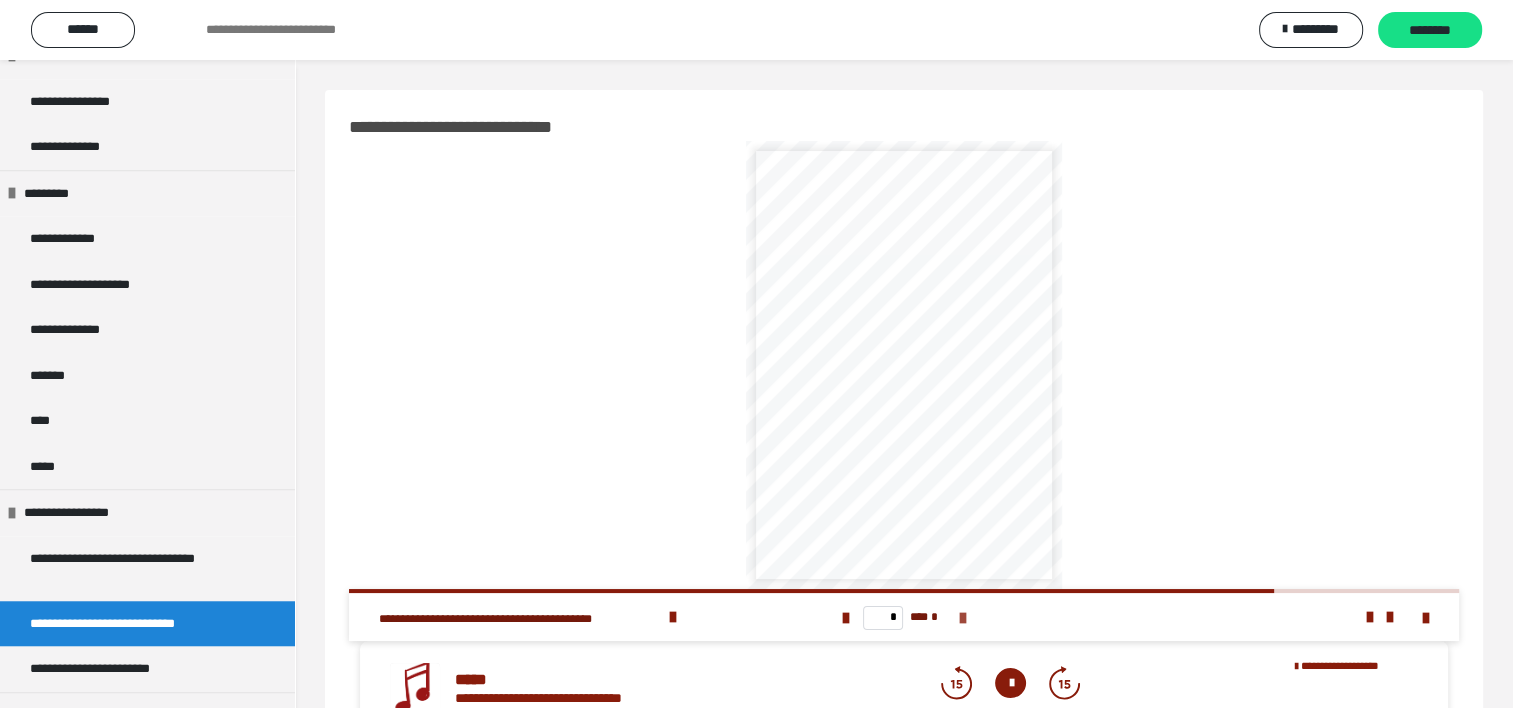 click at bounding box center (962, 618) 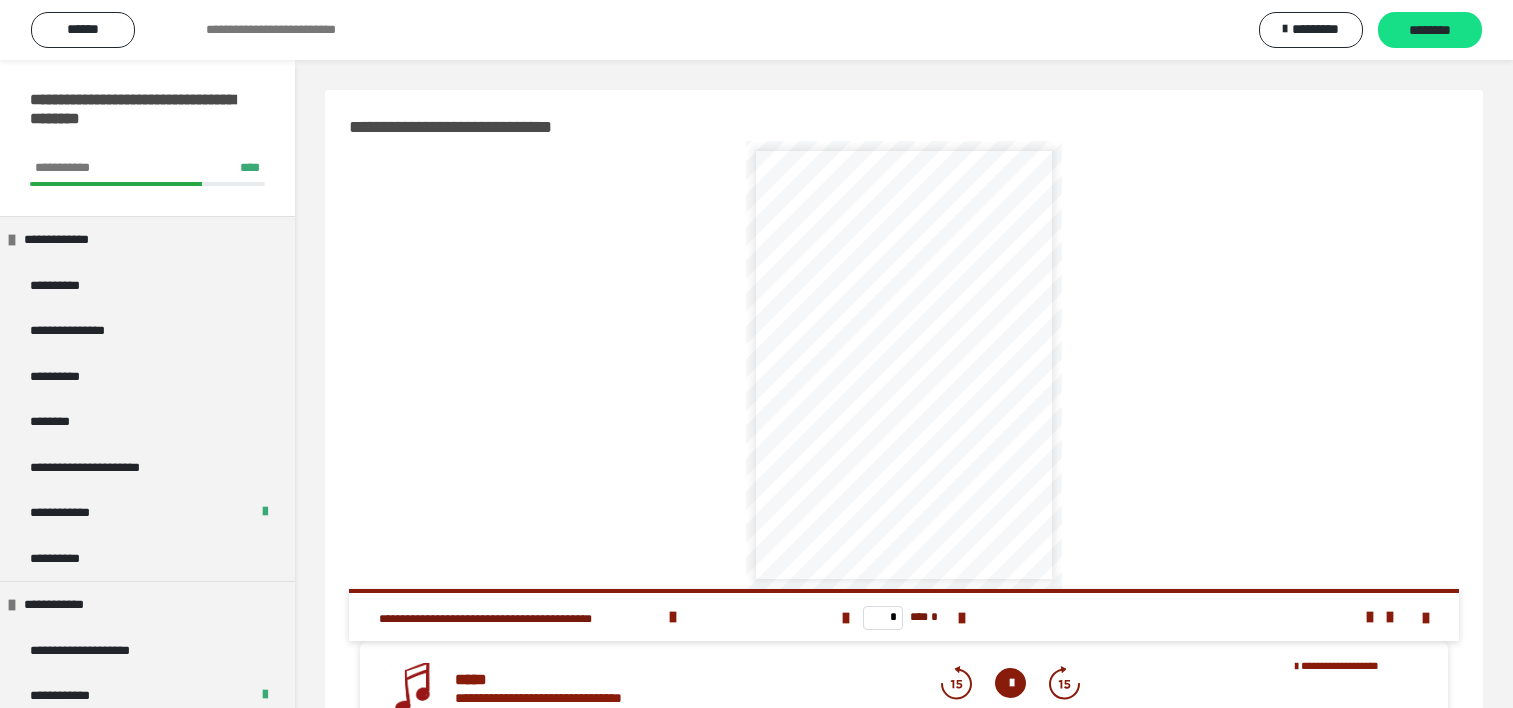 scroll, scrollTop: 31, scrollLeft: 0, axis: vertical 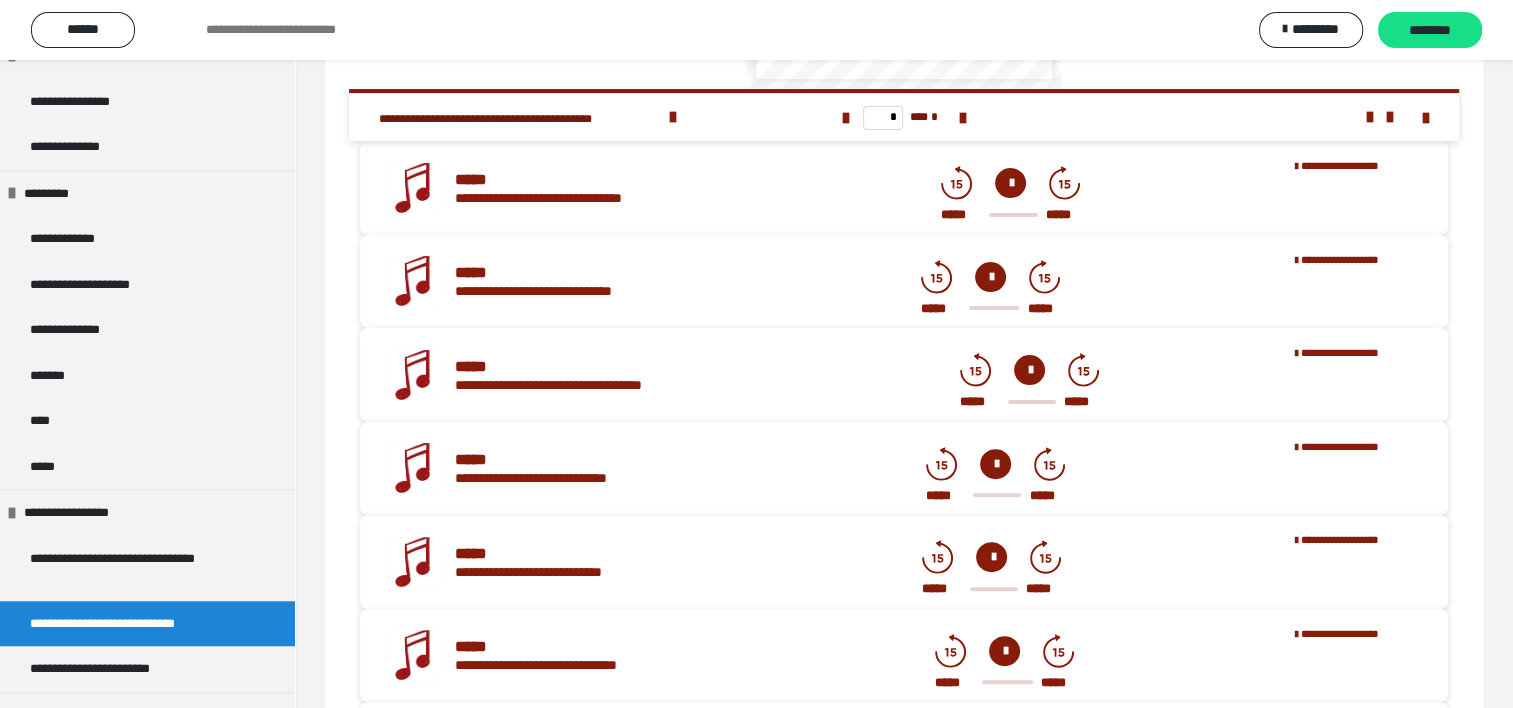 click at bounding box center (1010, 183) 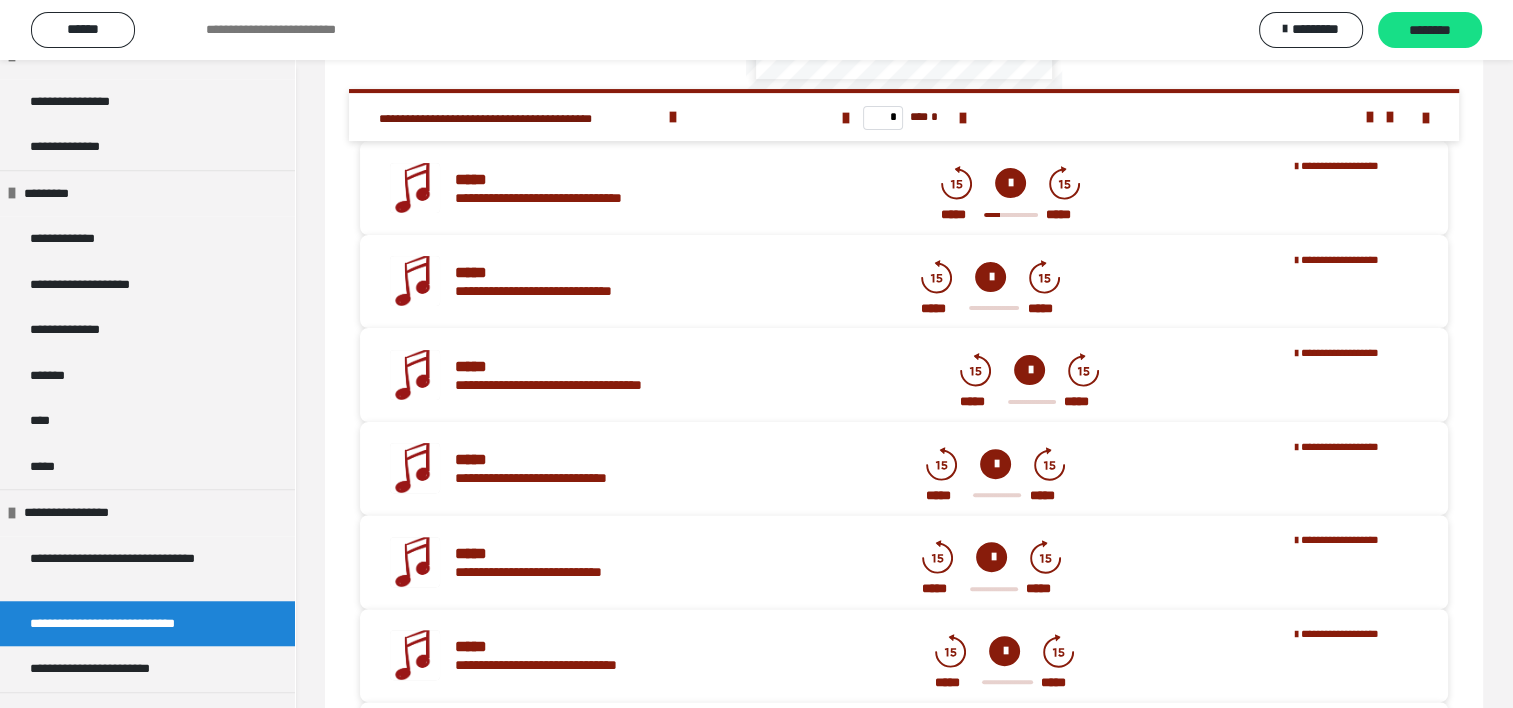 click at bounding box center (1010, 183) 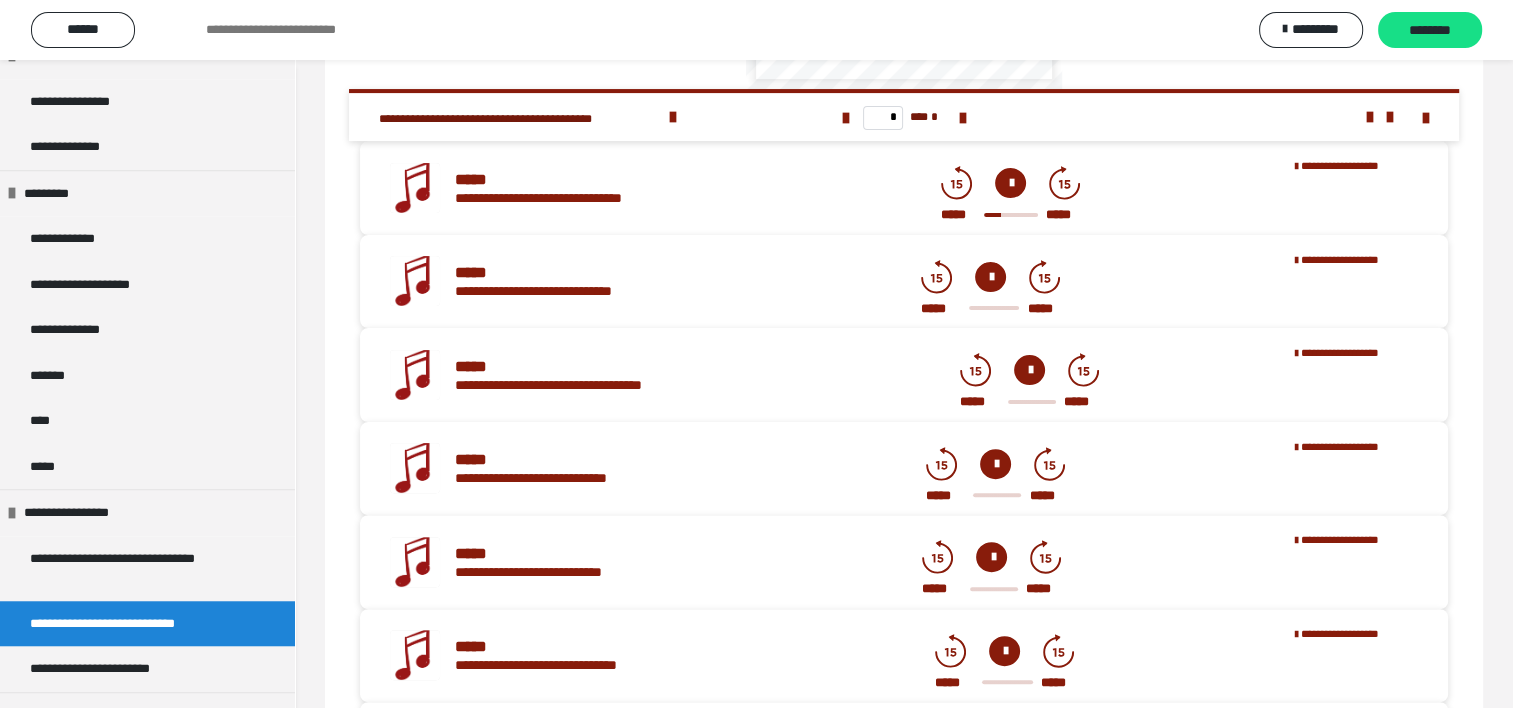 click at bounding box center [990, 277] 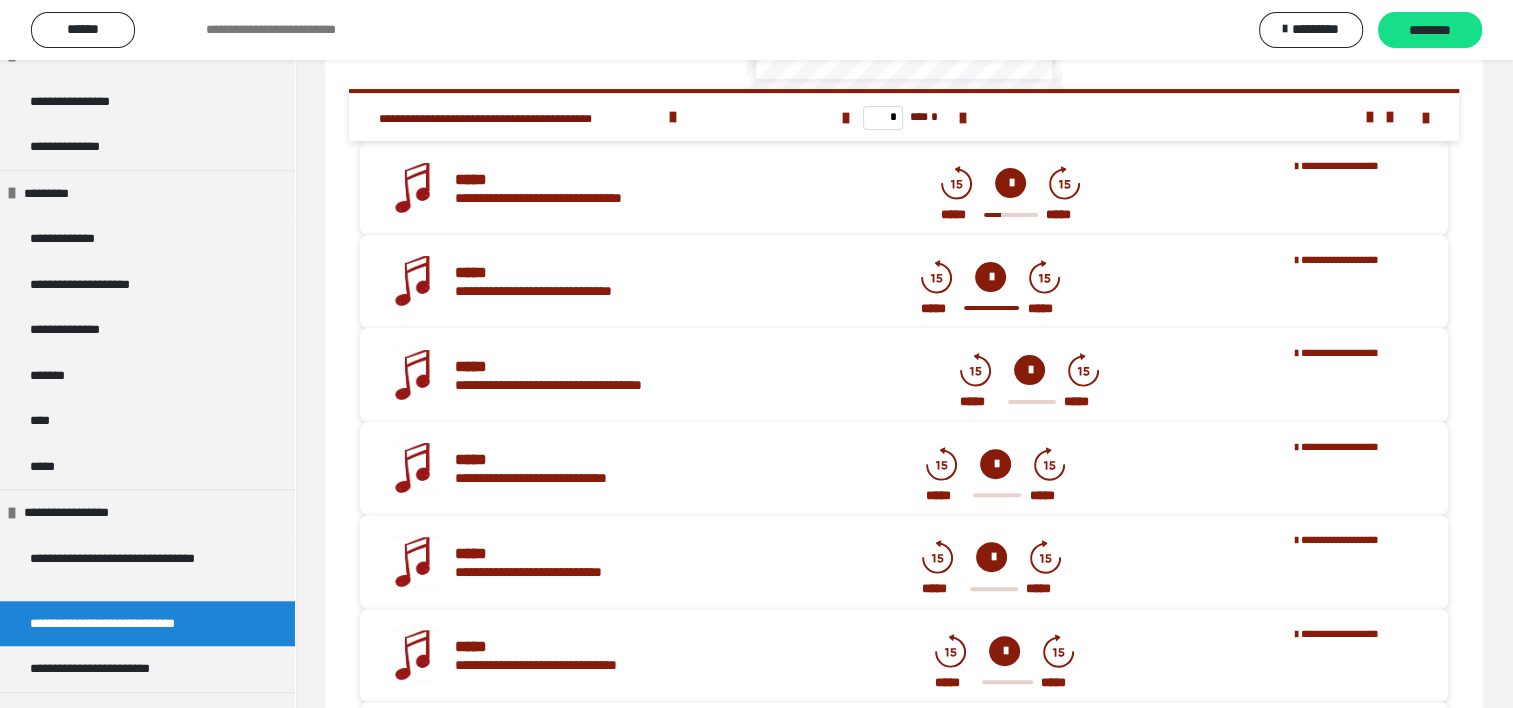 click at bounding box center [1029, 370] 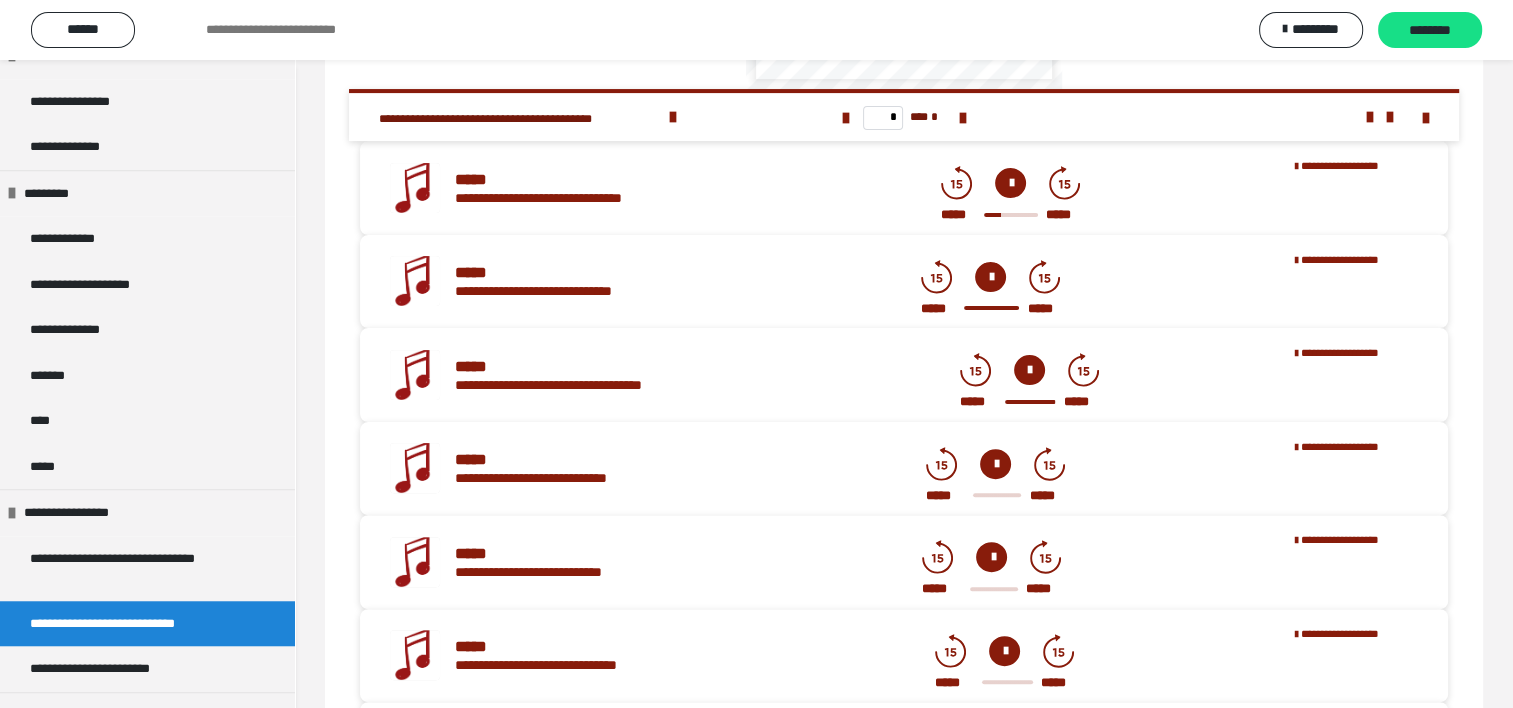 click at bounding box center [1029, 370] 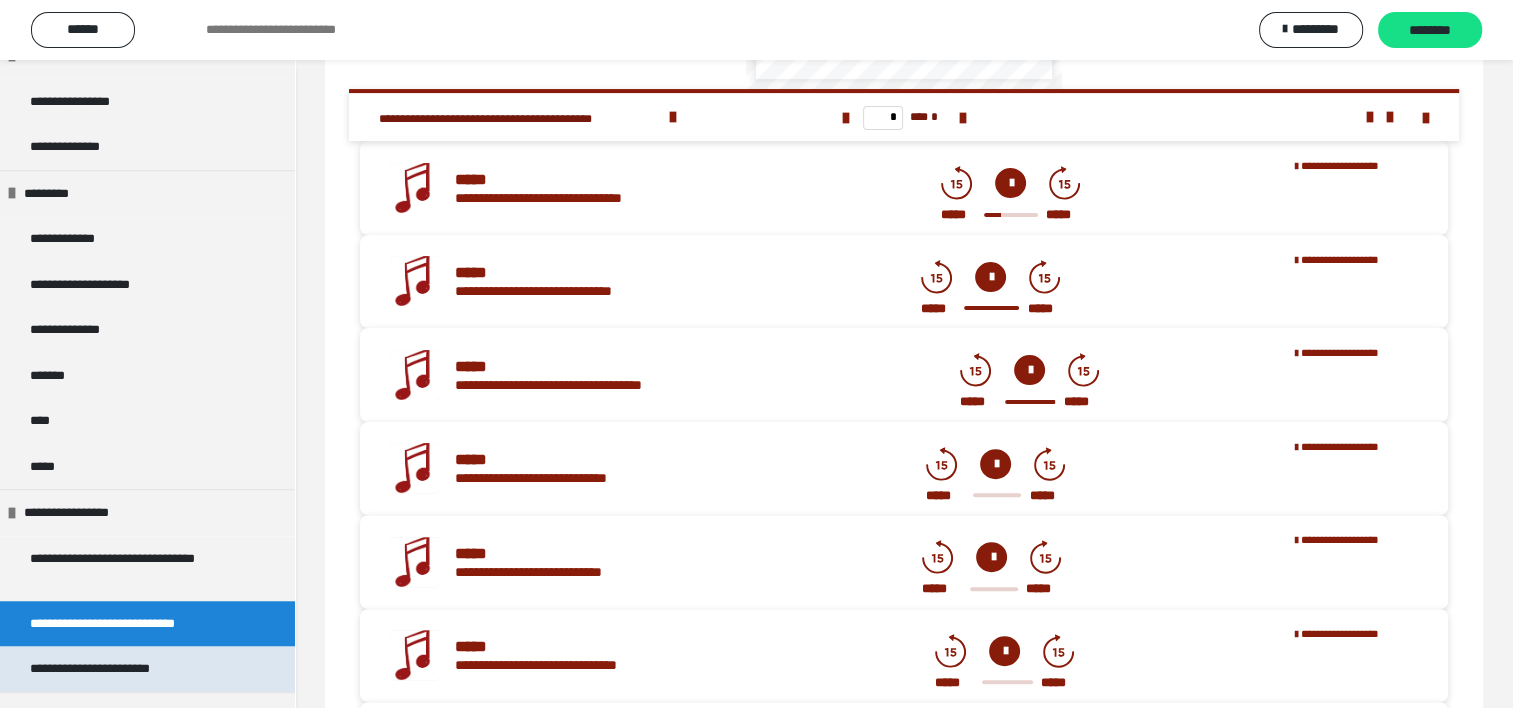 click on "**********" at bounding box center [117, 669] 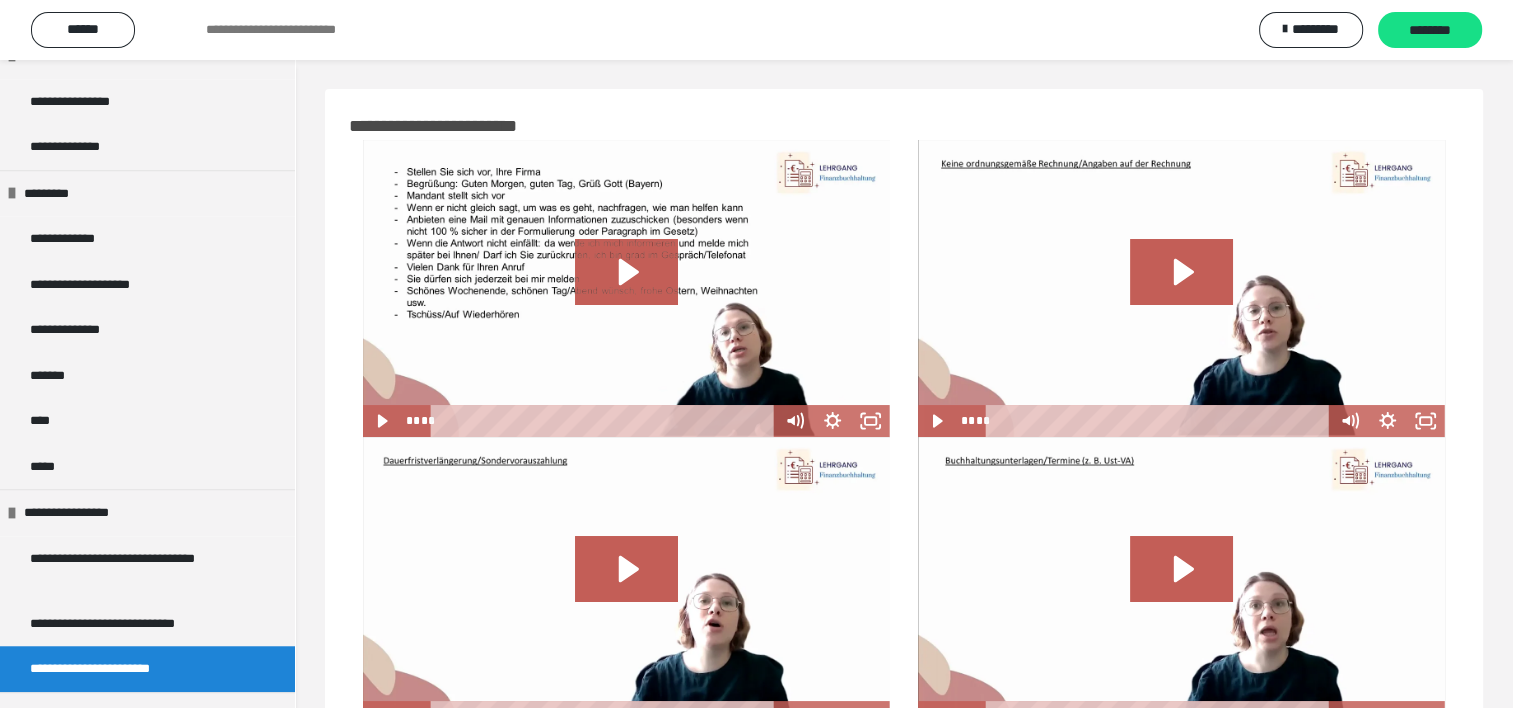 scroll, scrollTop: 0, scrollLeft: 0, axis: both 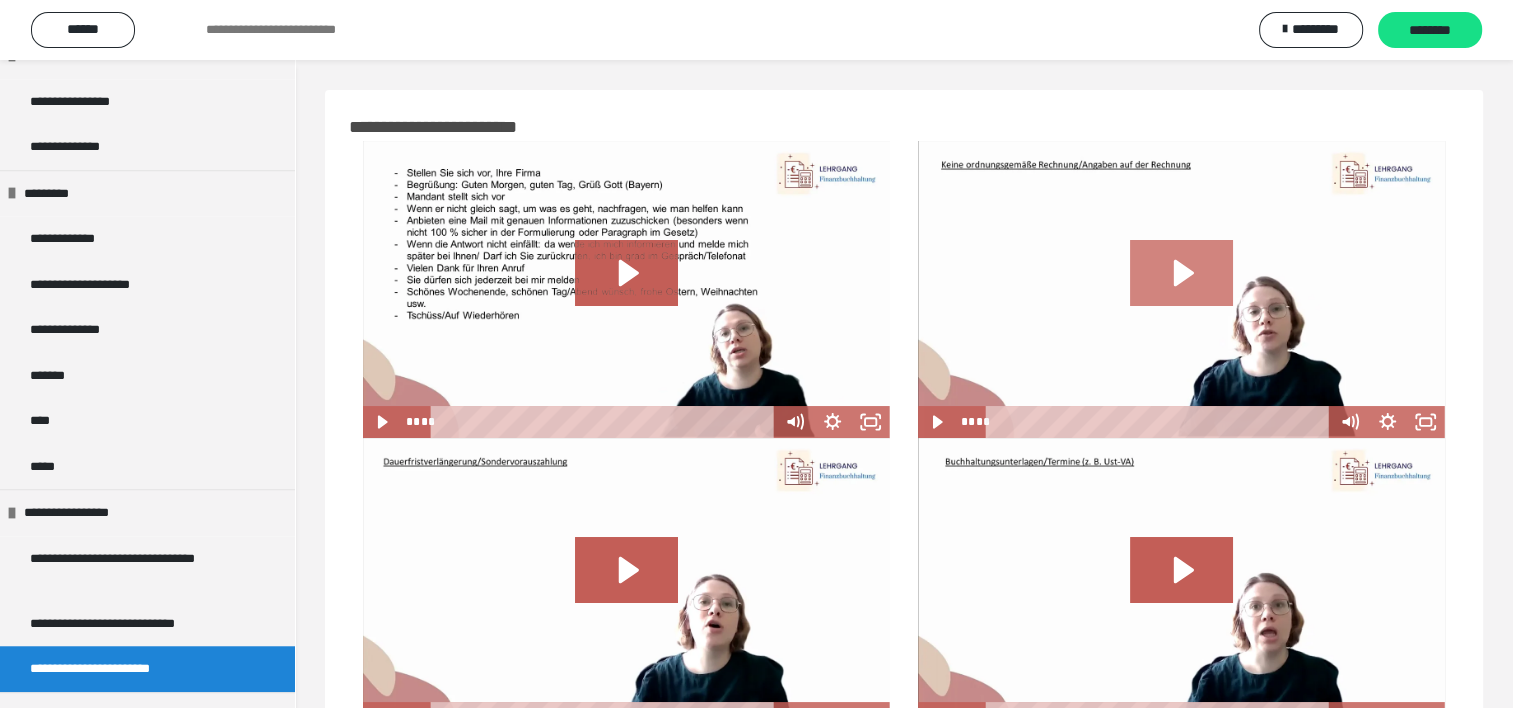 click 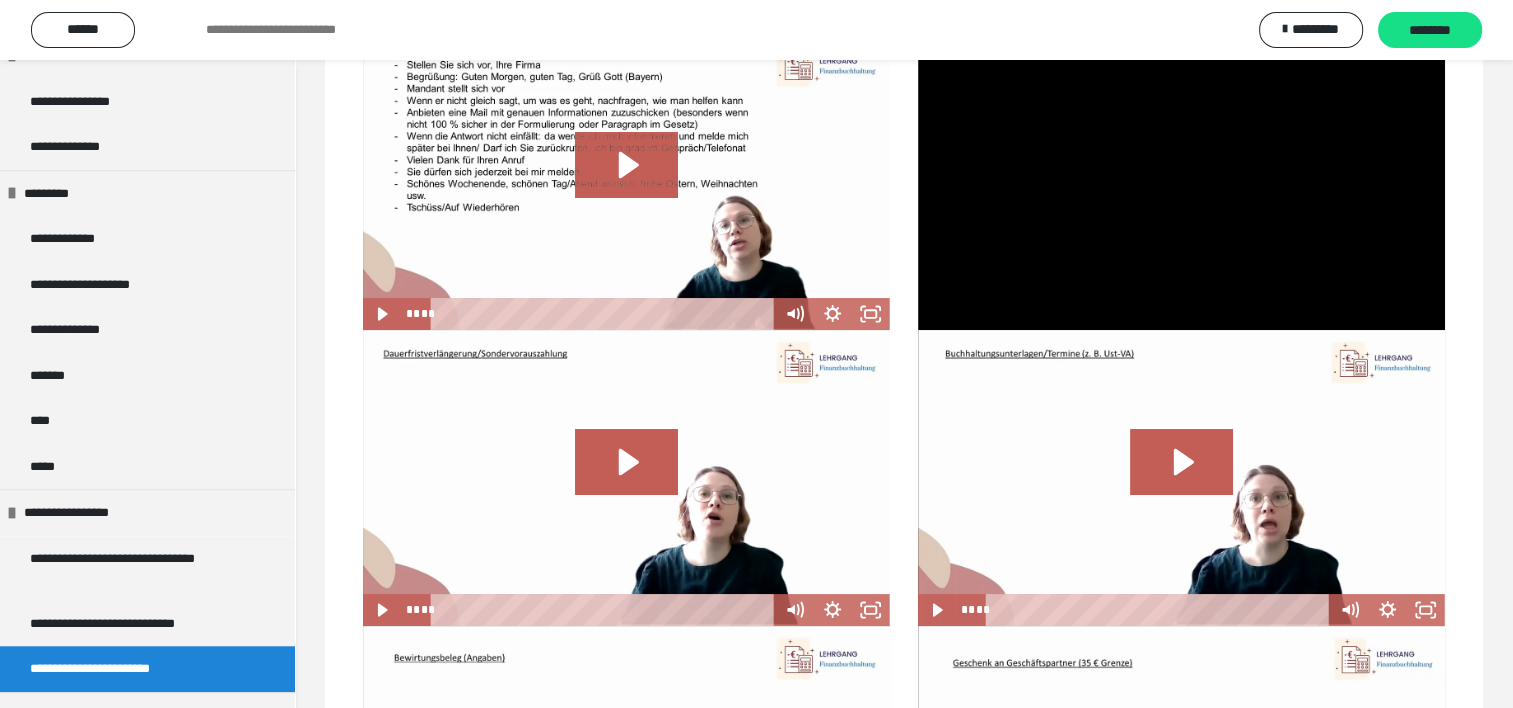 scroll, scrollTop: 0, scrollLeft: 0, axis: both 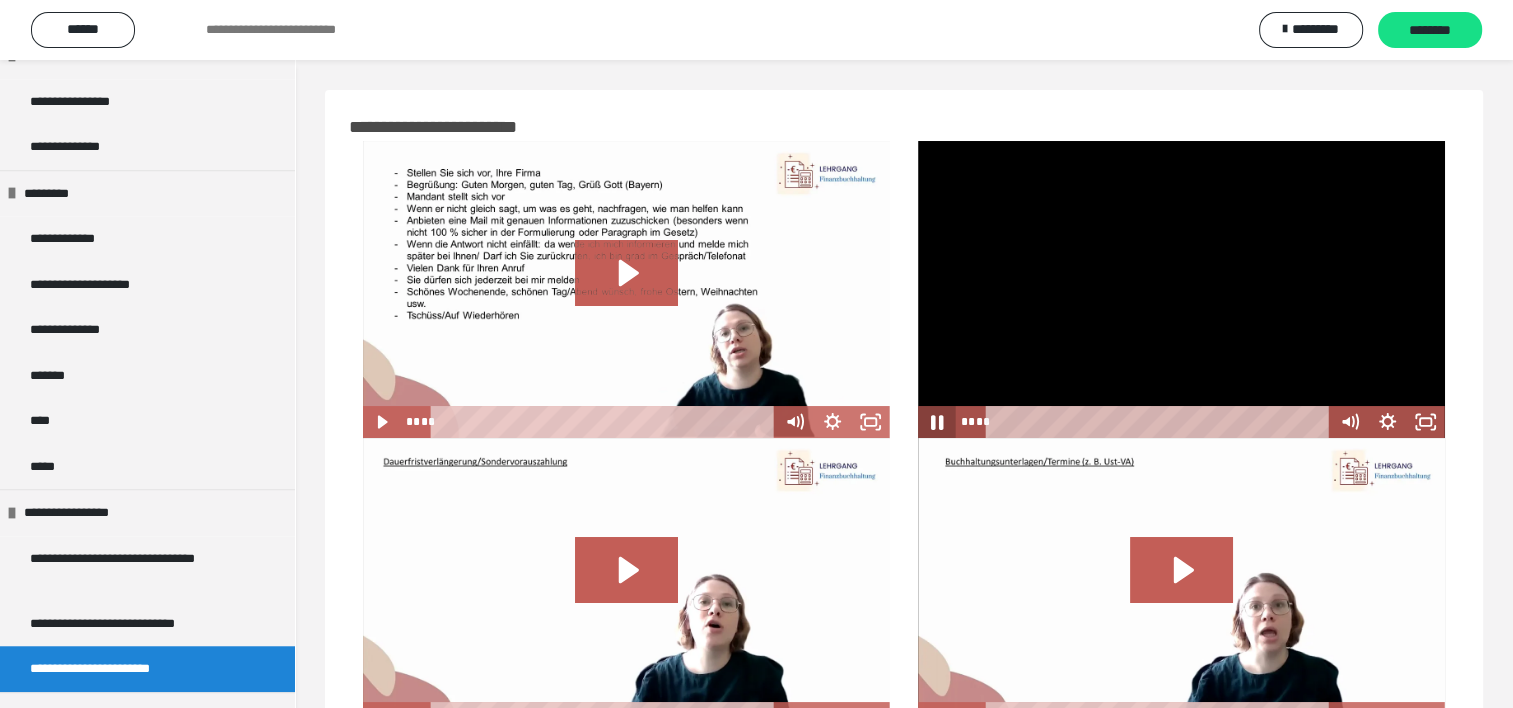 click 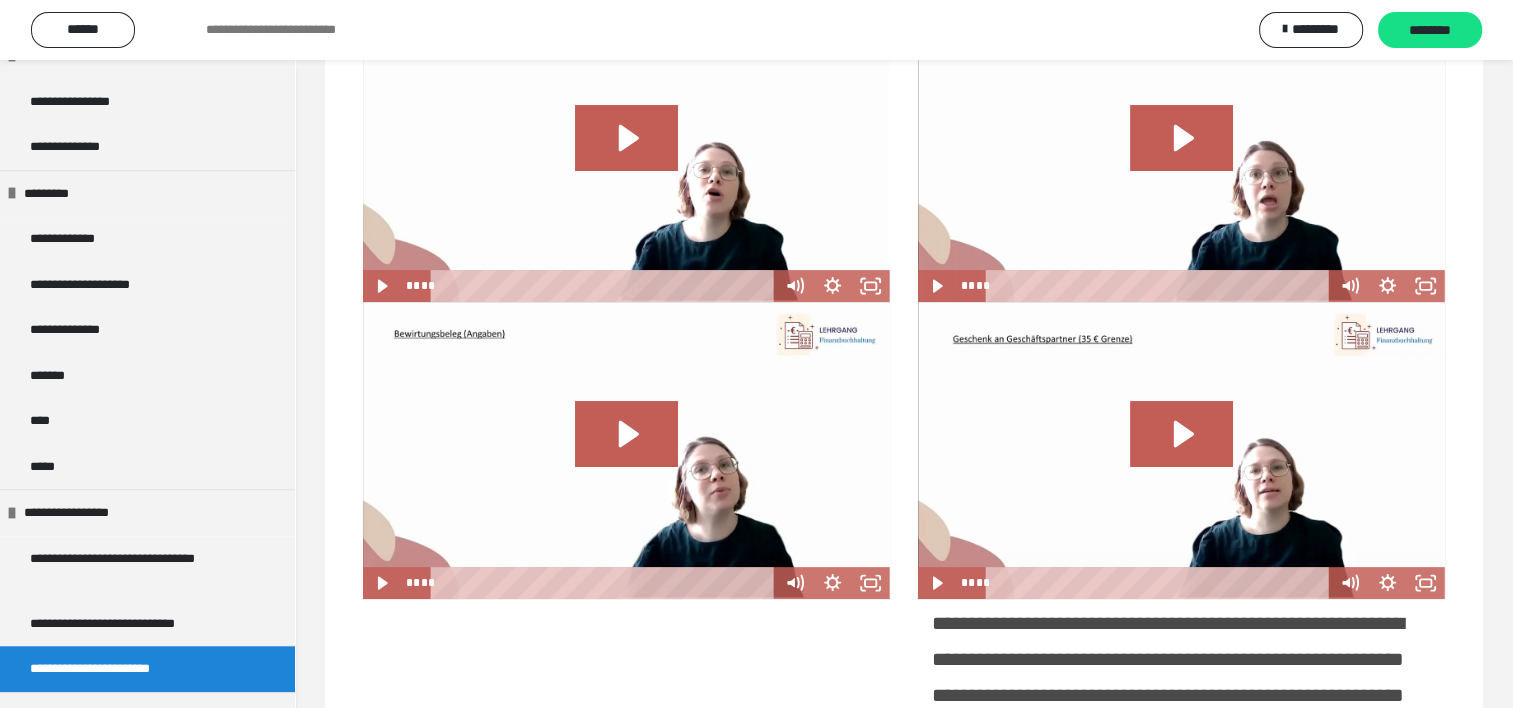 scroll, scrollTop: 584, scrollLeft: 0, axis: vertical 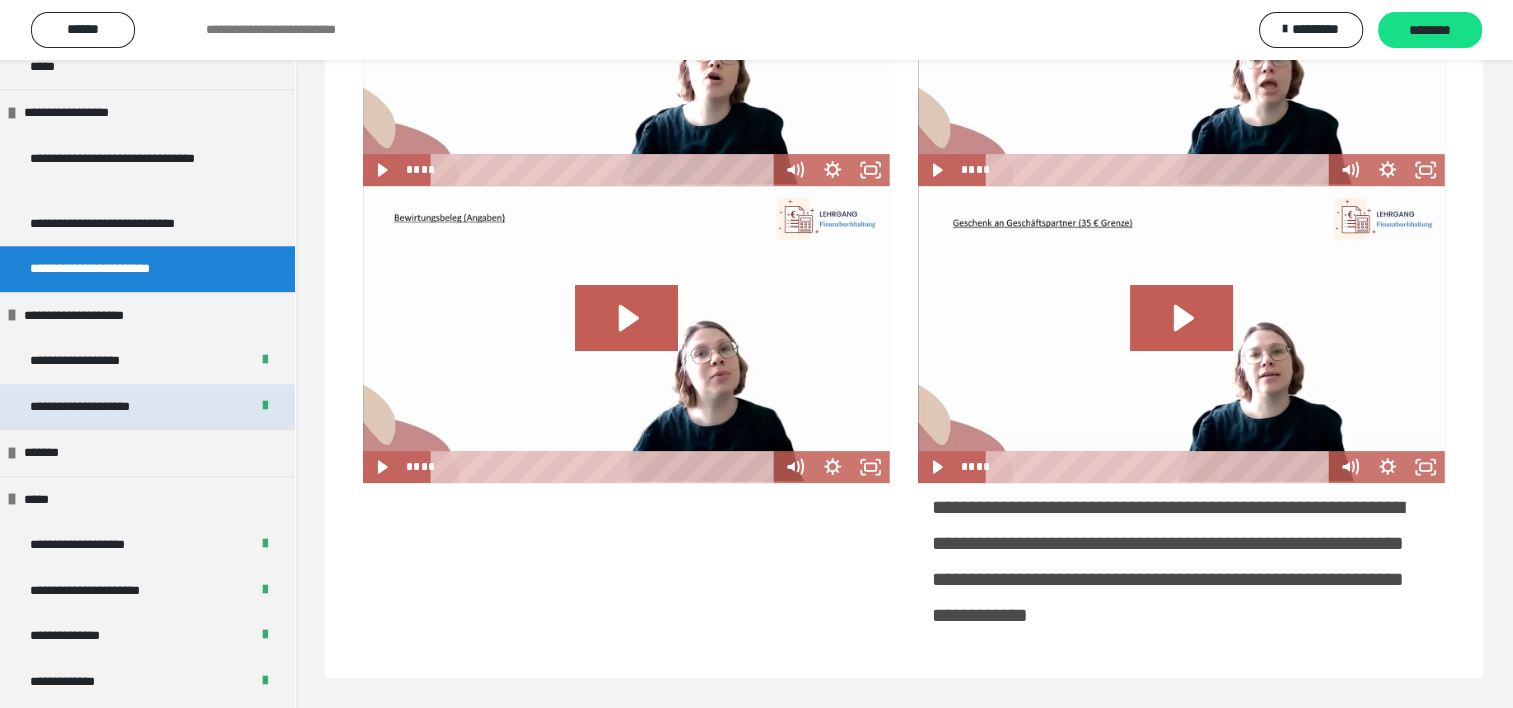 click on "**********" at bounding box center [102, 407] 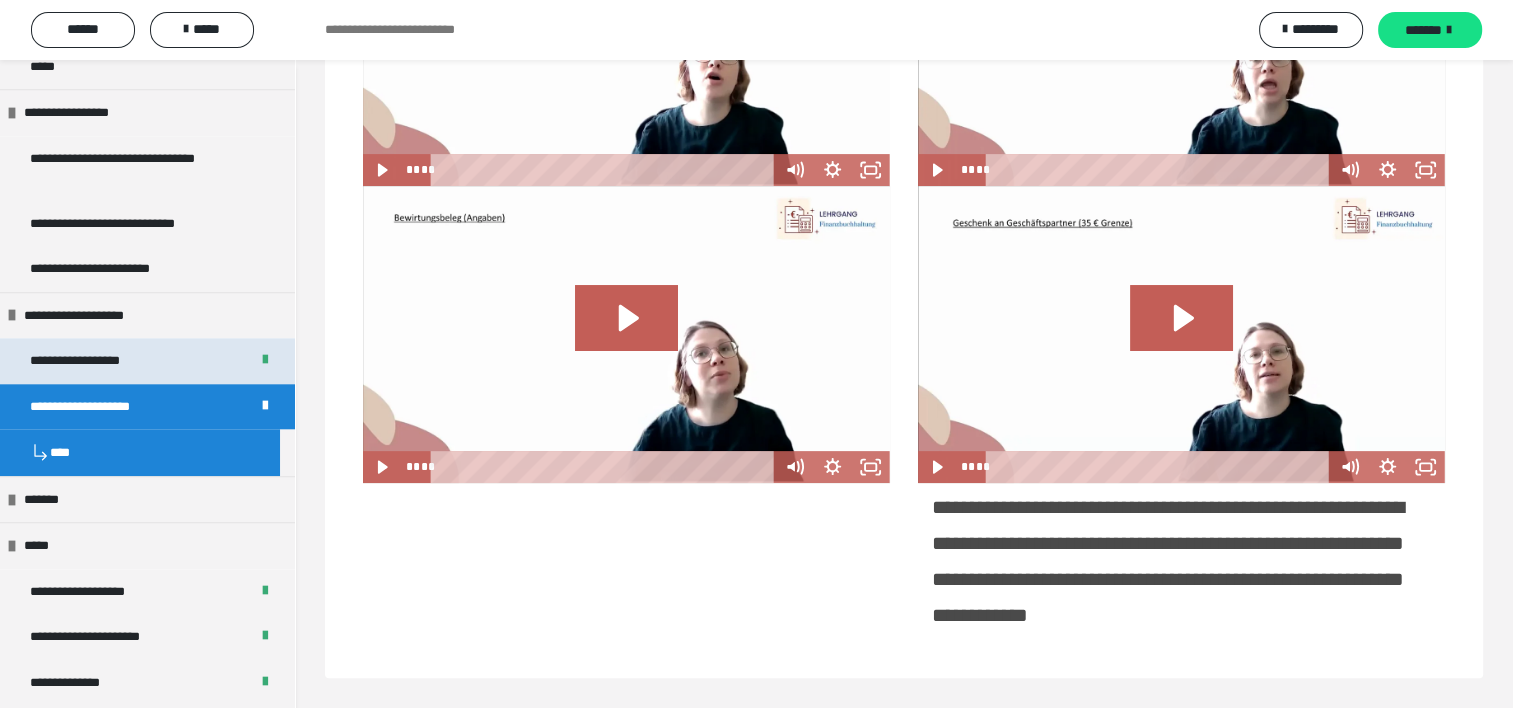 scroll, scrollTop: 60, scrollLeft: 0, axis: vertical 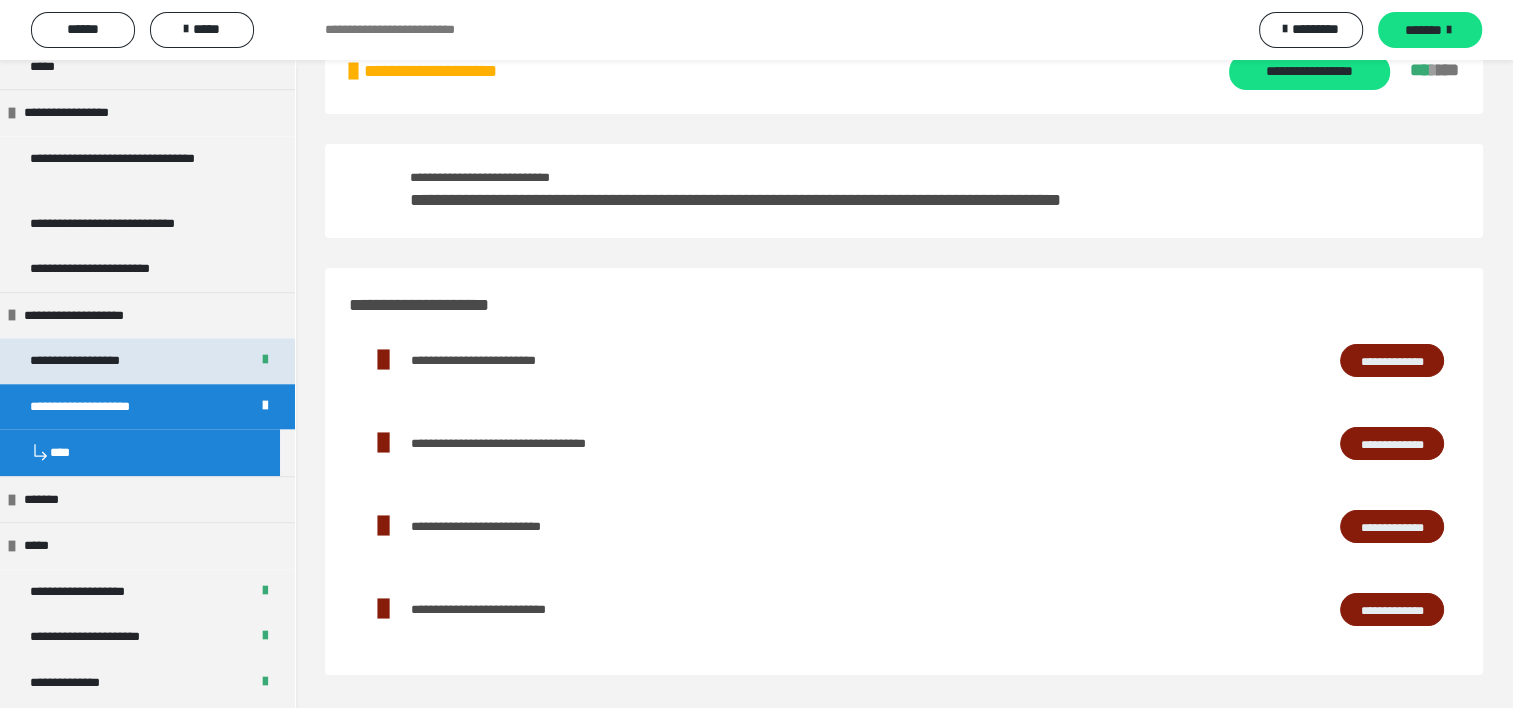 click on "**********" at bounding box center (147, 361) 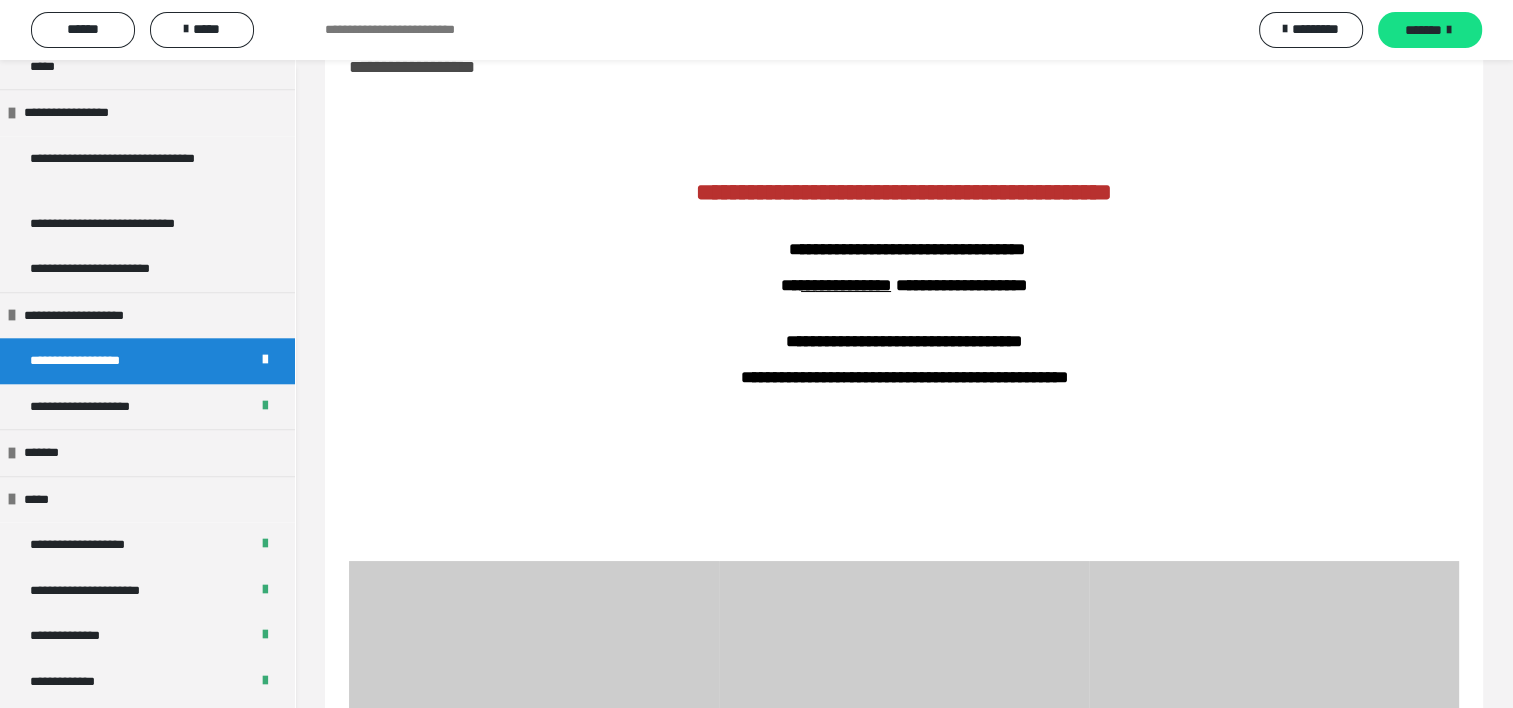 scroll, scrollTop: 467, scrollLeft: 0, axis: vertical 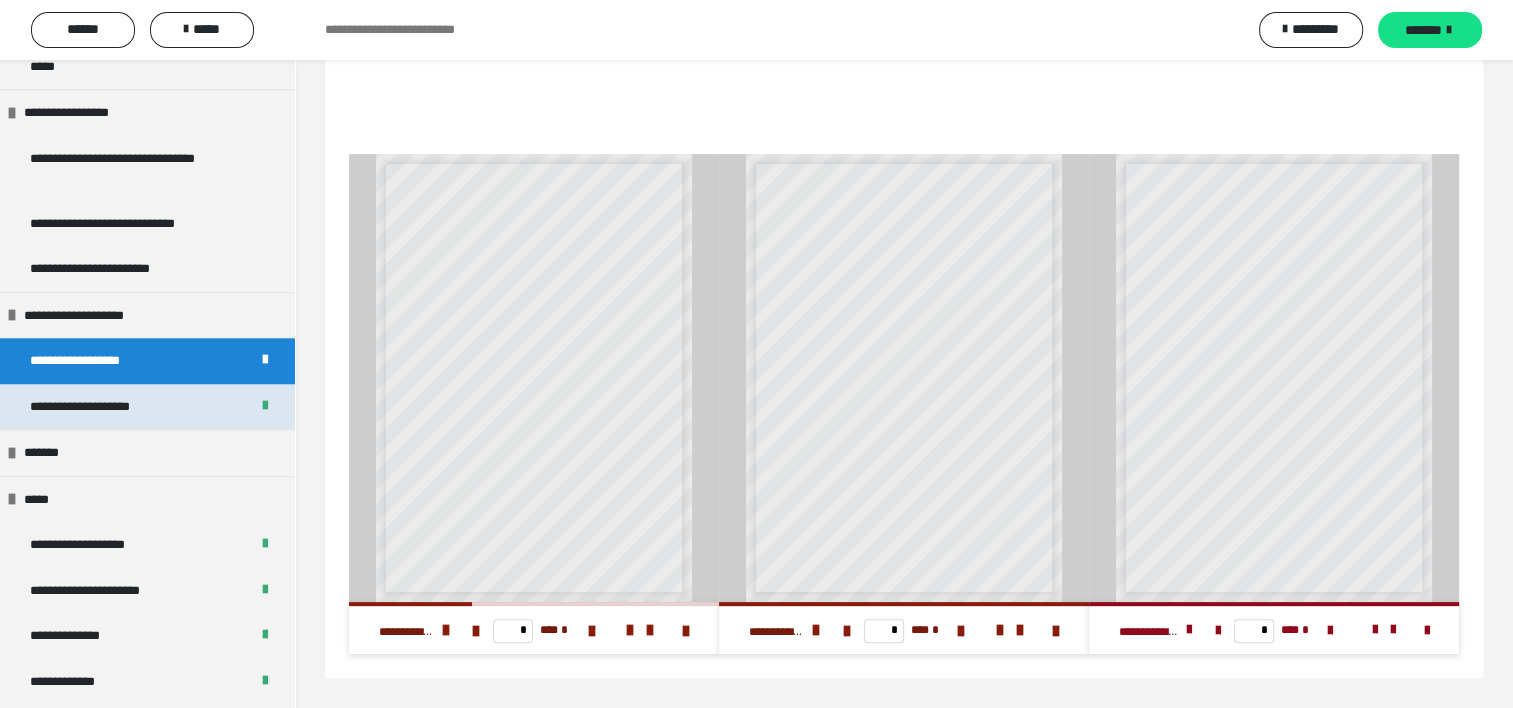 click on "**********" at bounding box center [102, 407] 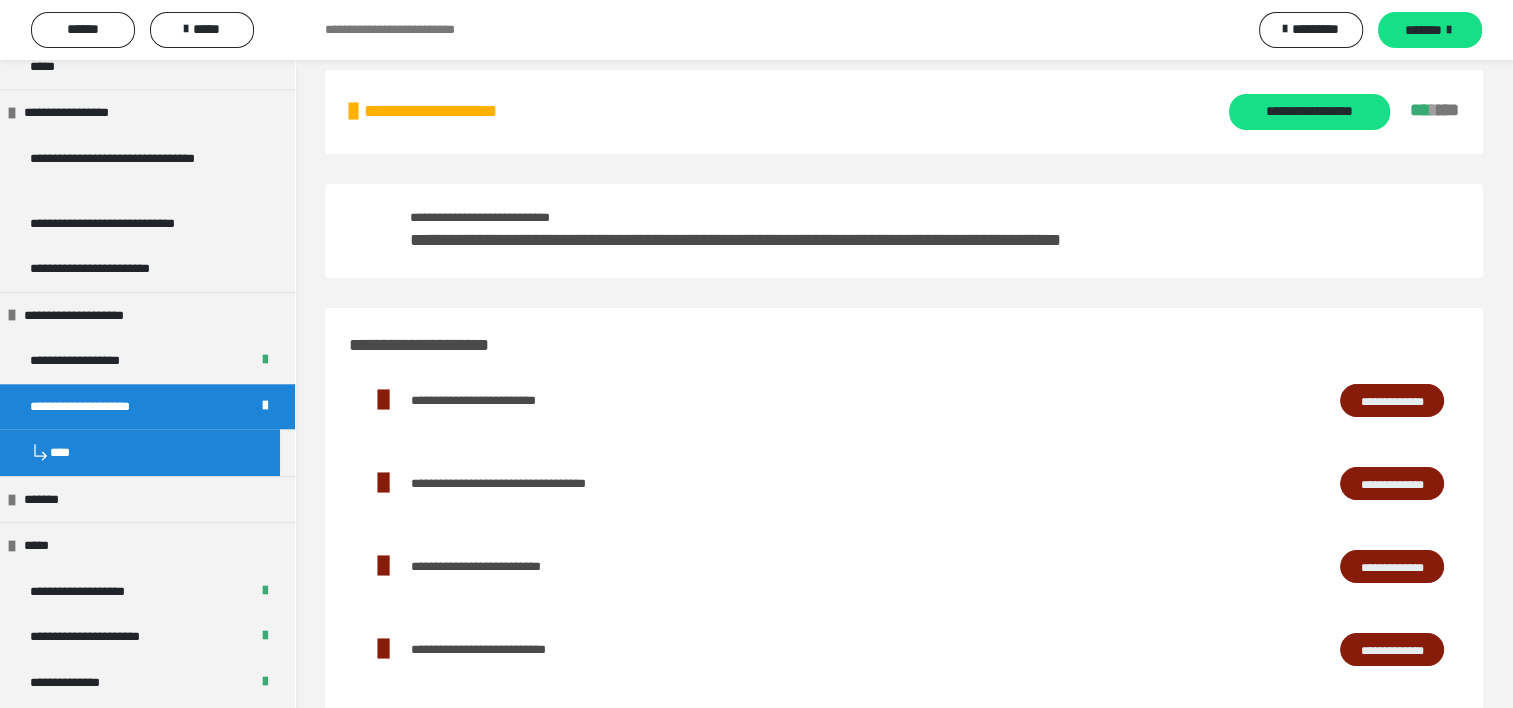 scroll, scrollTop: 0, scrollLeft: 0, axis: both 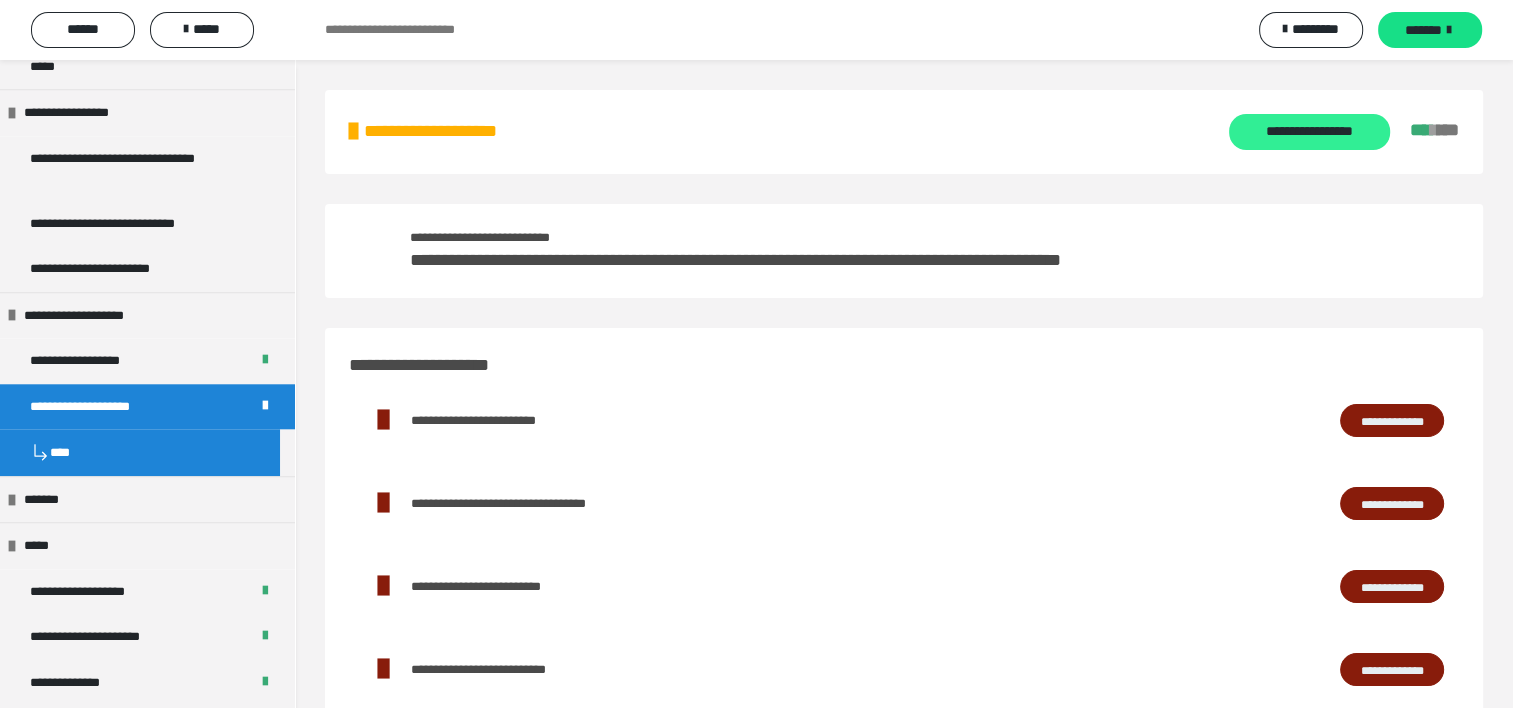 click on "**********" at bounding box center [1309, 132] 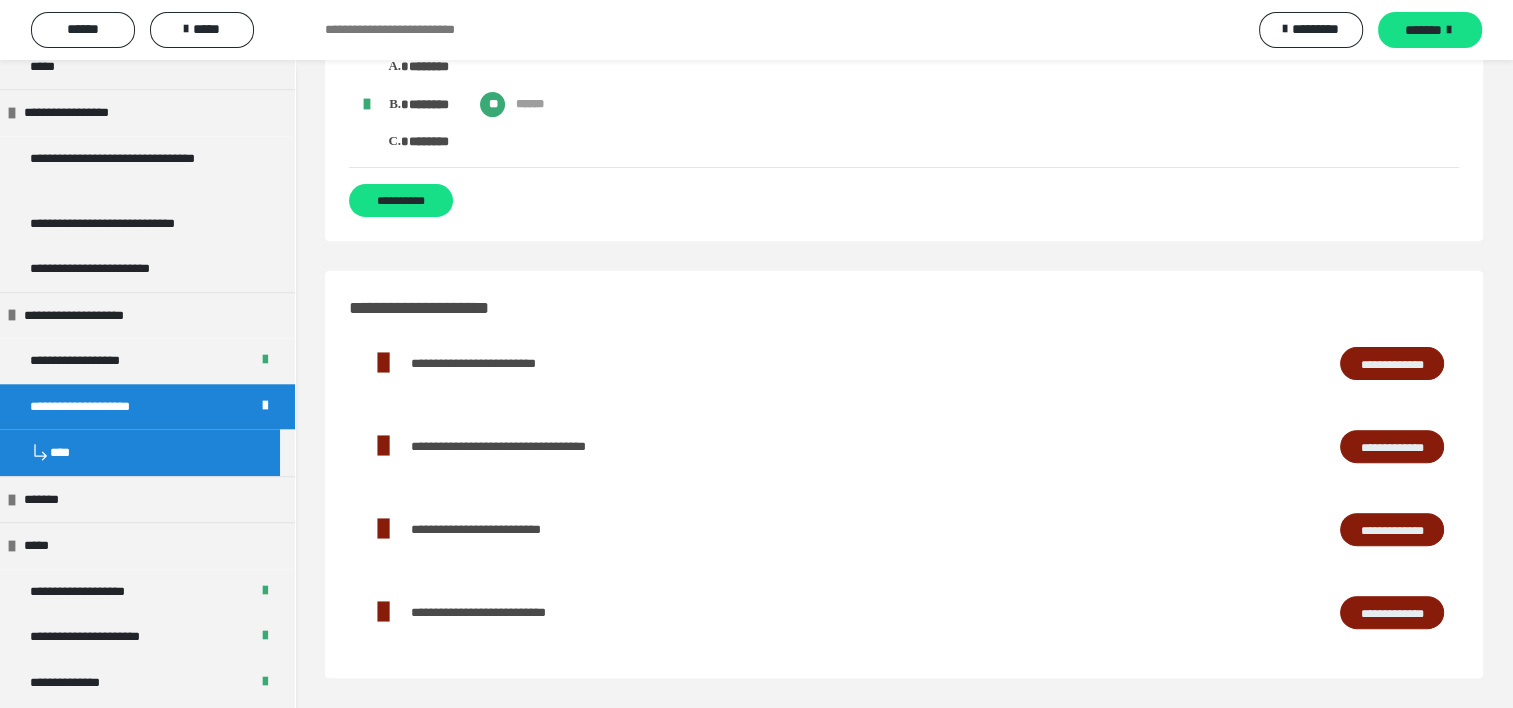 scroll, scrollTop: 15718, scrollLeft: 0, axis: vertical 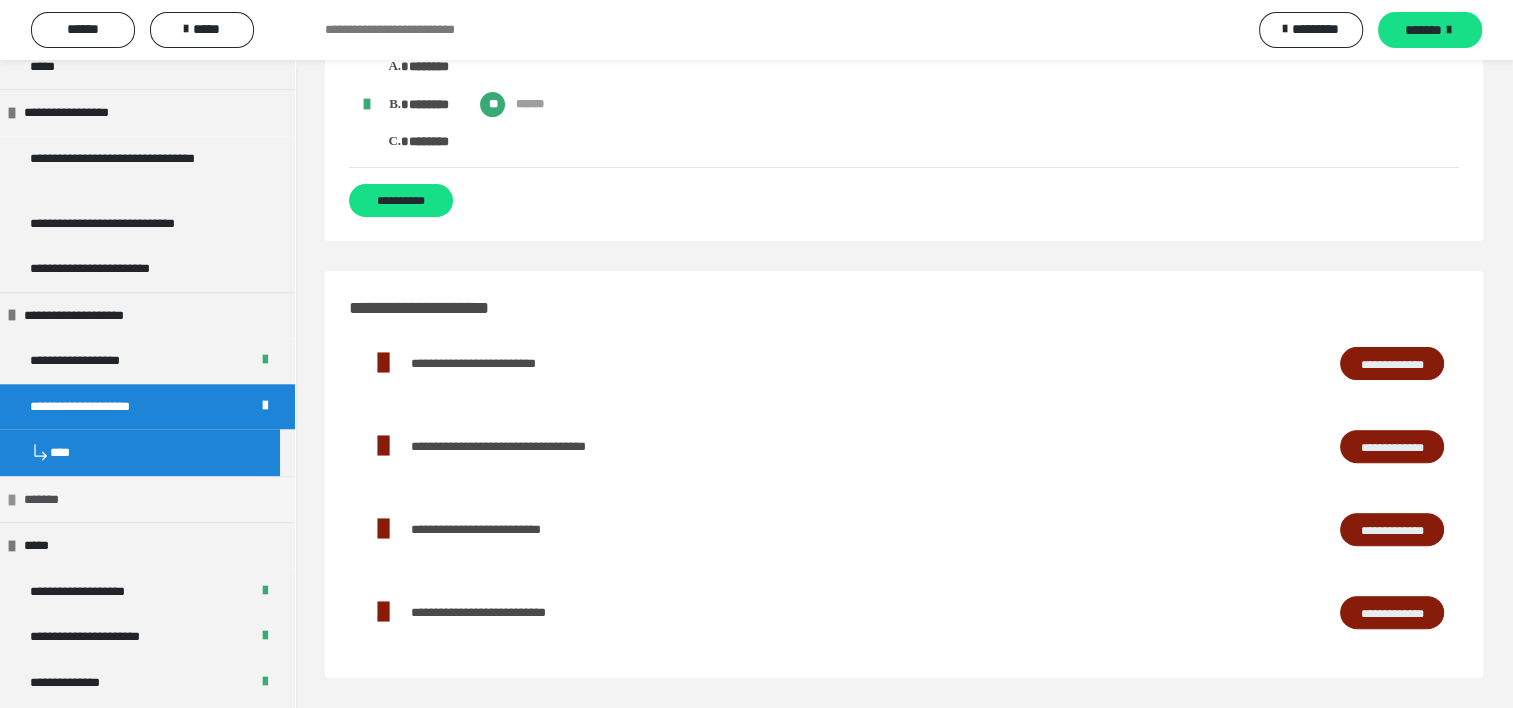 click on "*******" at bounding box center (147, 499) 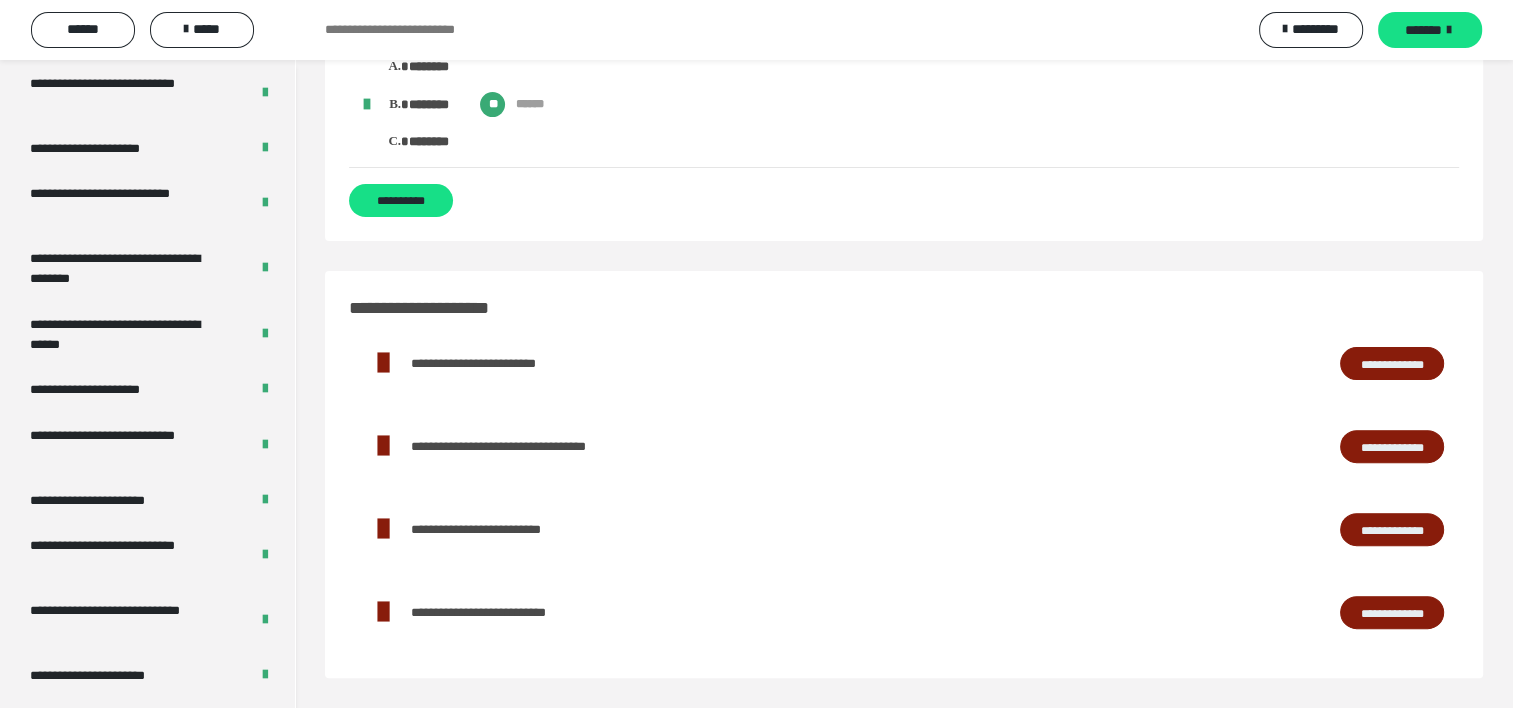 scroll, scrollTop: 3896, scrollLeft: 0, axis: vertical 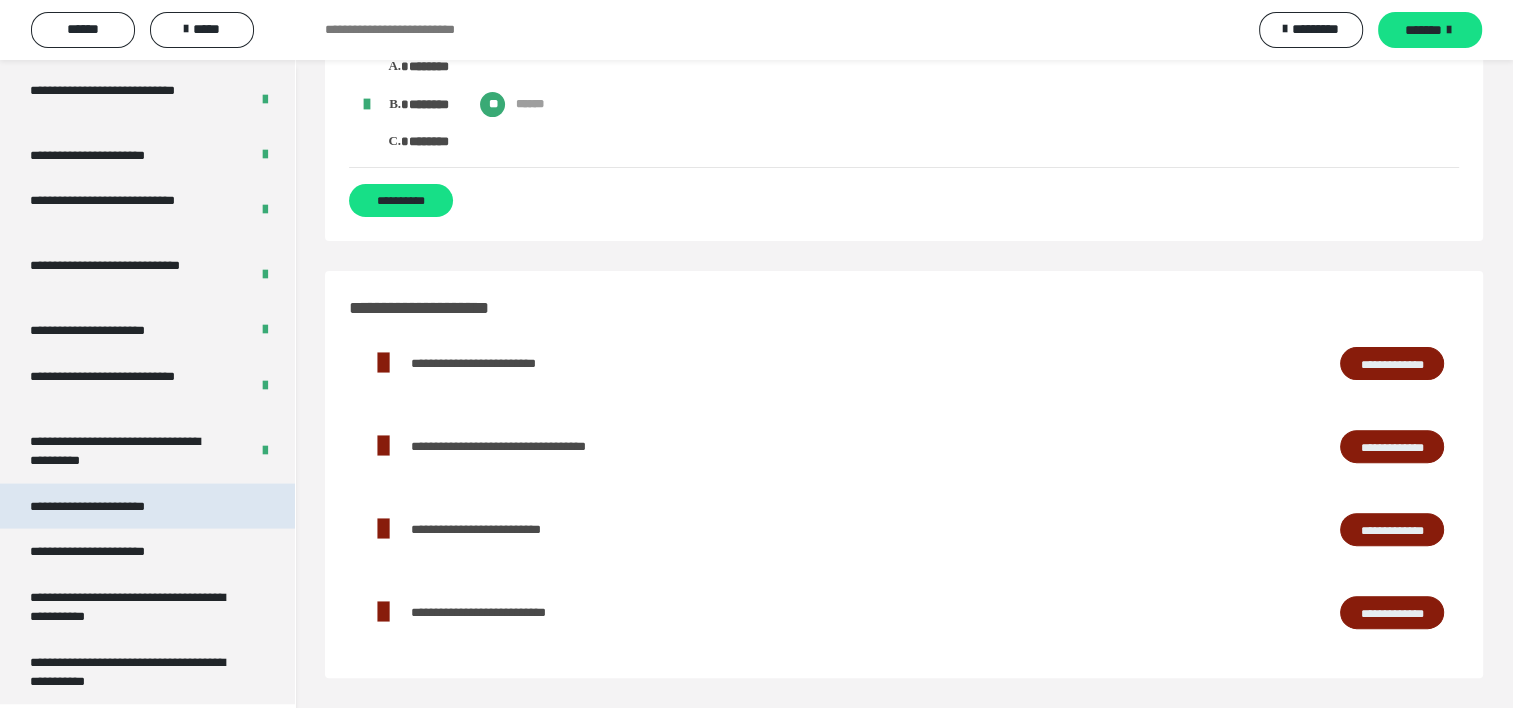 click on "**********" at bounding box center [110, 507] 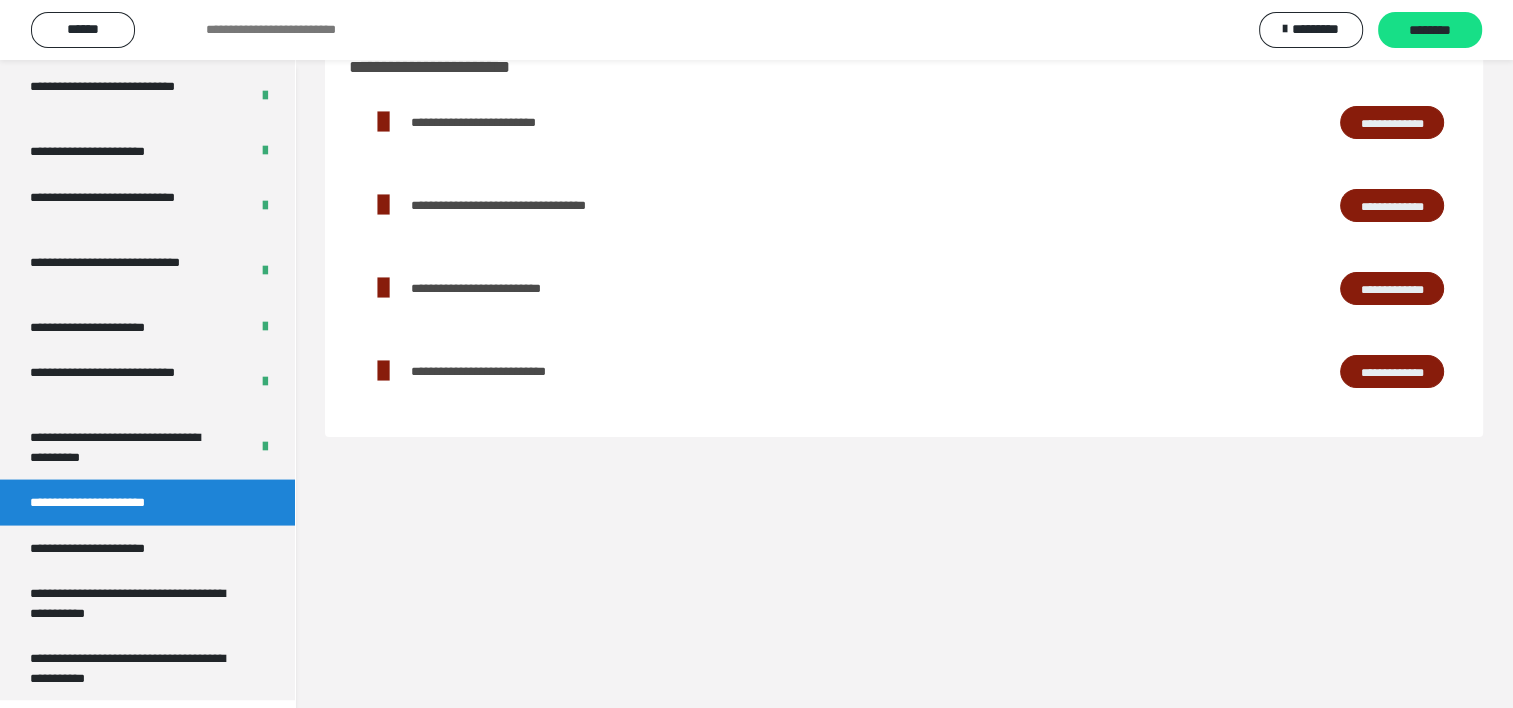 scroll, scrollTop: 0, scrollLeft: 0, axis: both 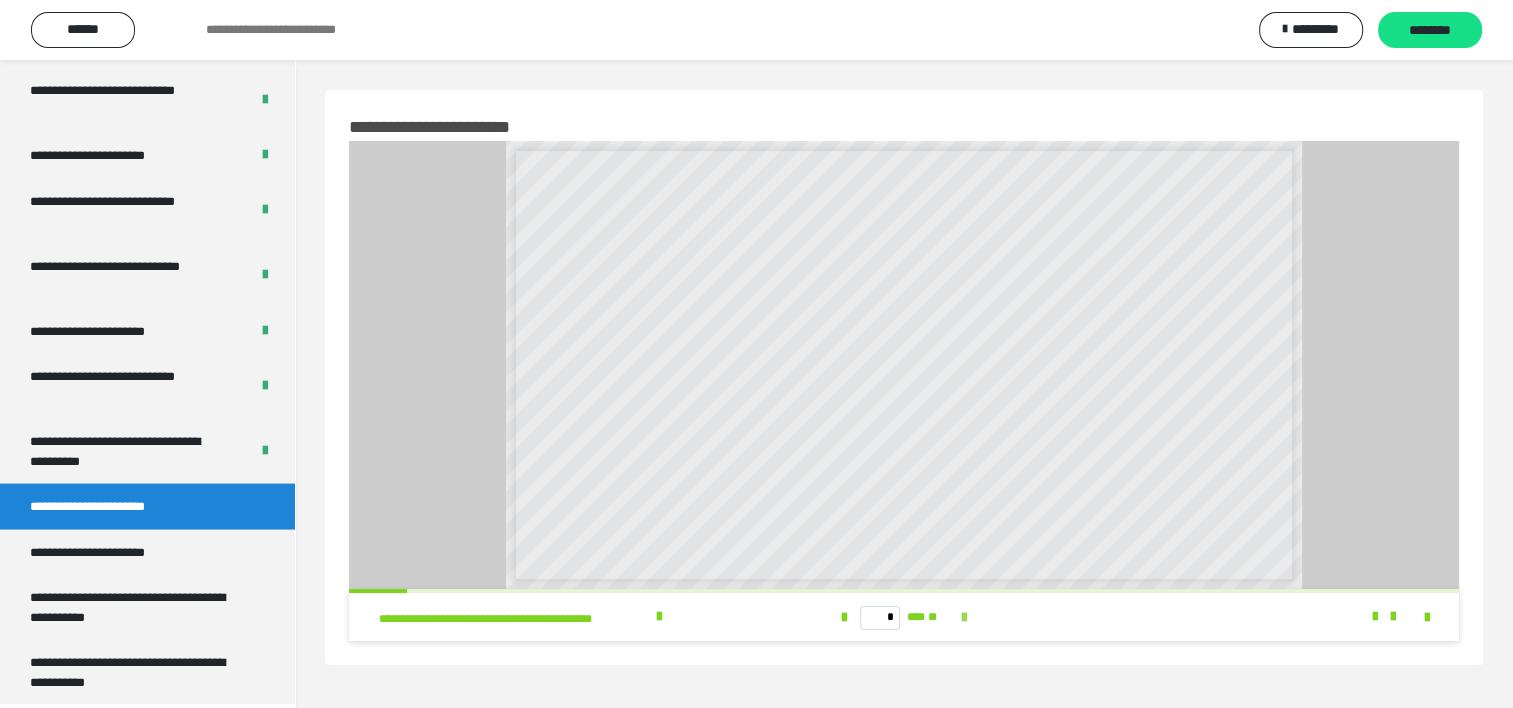 click at bounding box center [964, 618] 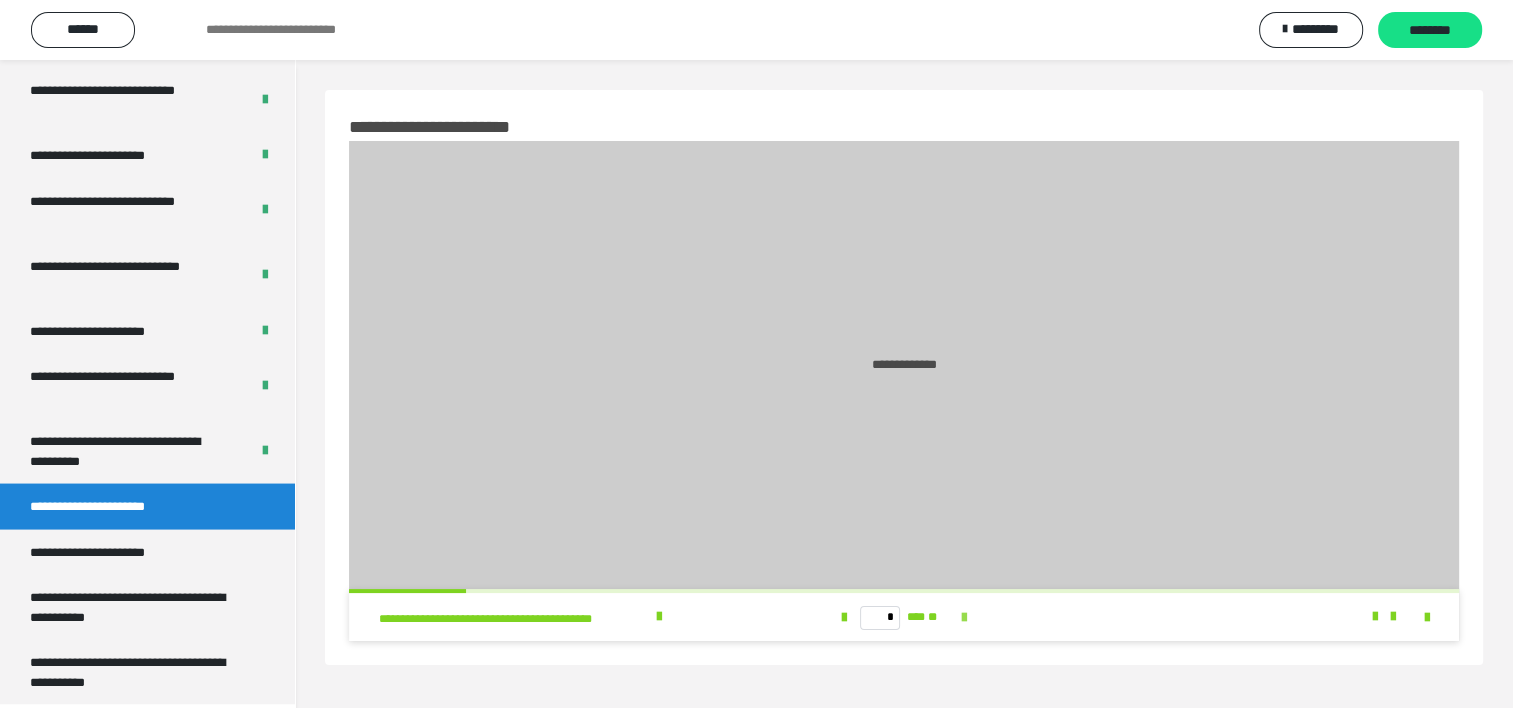 click at bounding box center [964, 618] 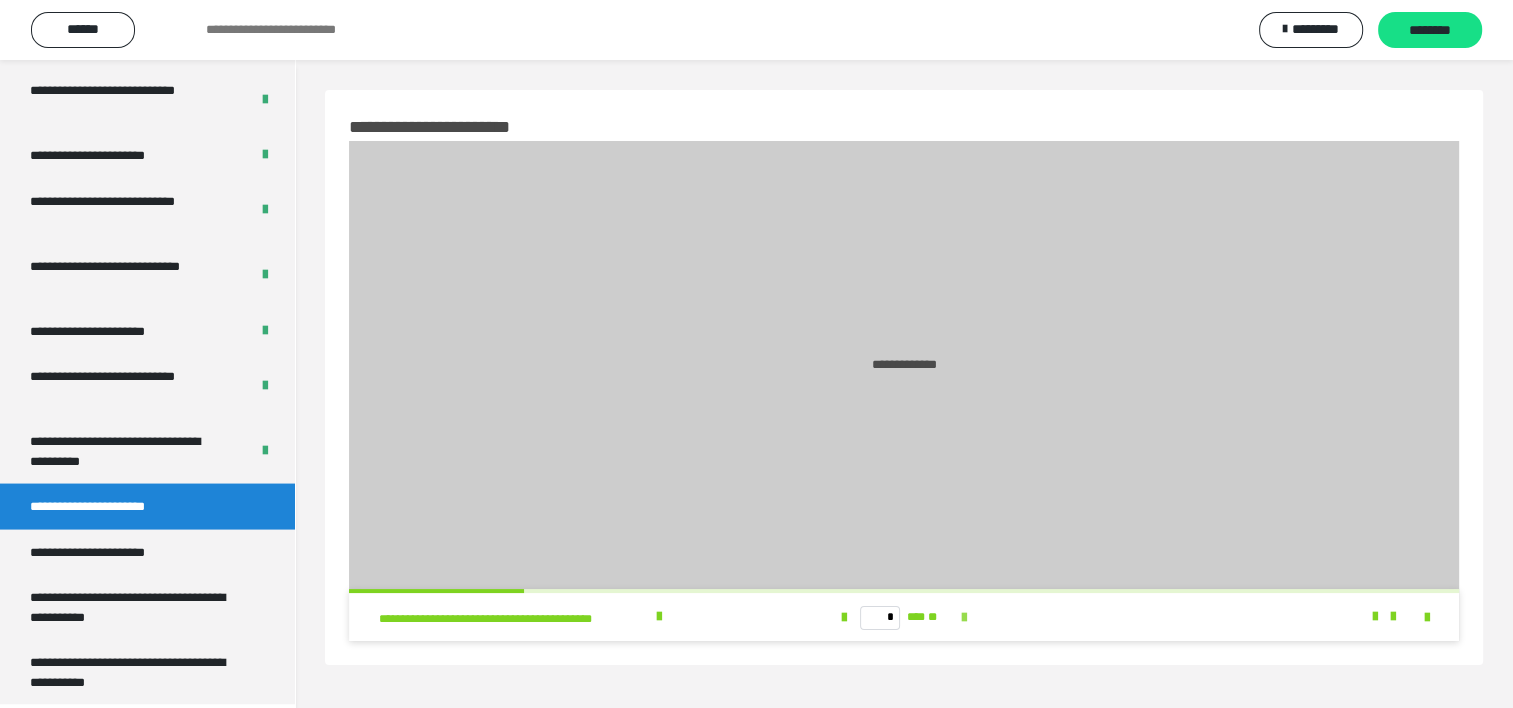 type on "*" 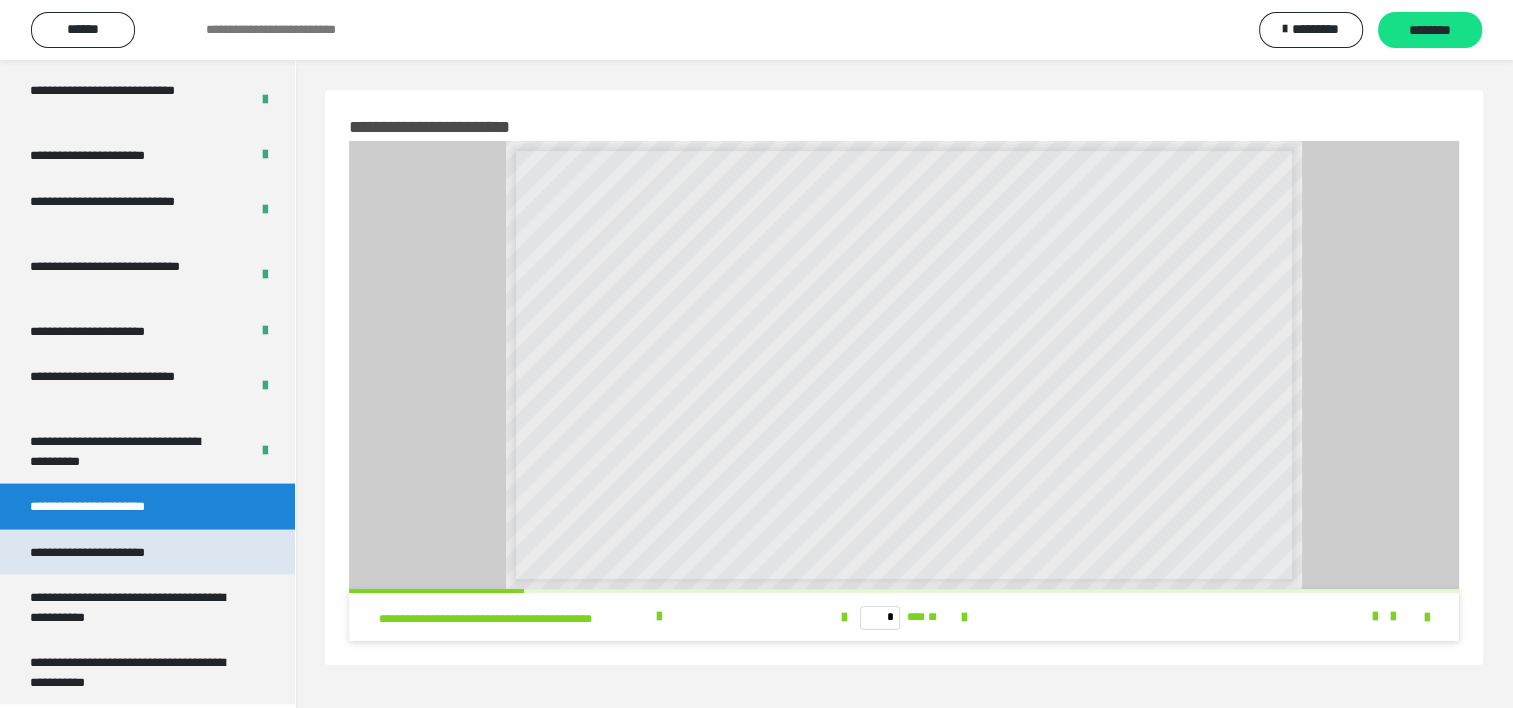 click on "**********" at bounding box center (147, 553) 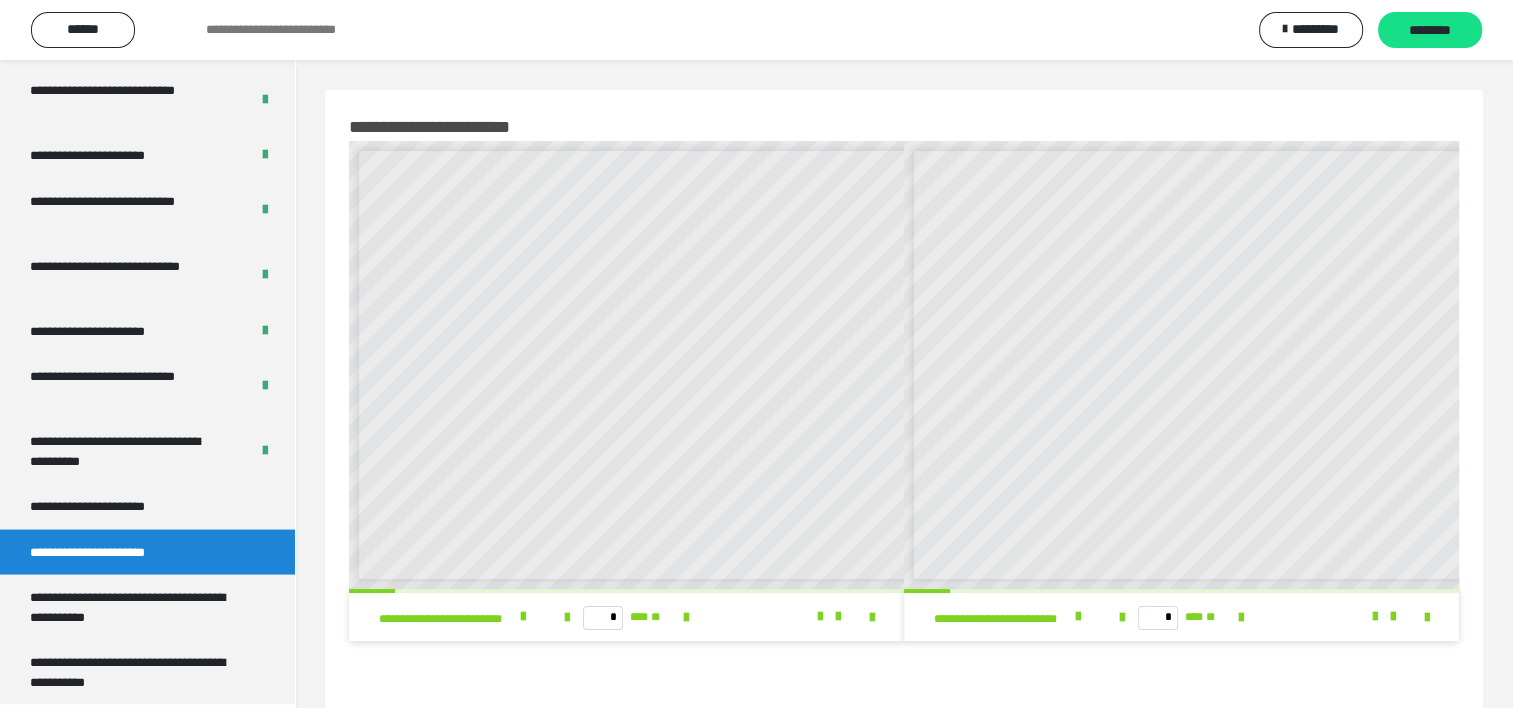 scroll, scrollTop: 8, scrollLeft: 0, axis: vertical 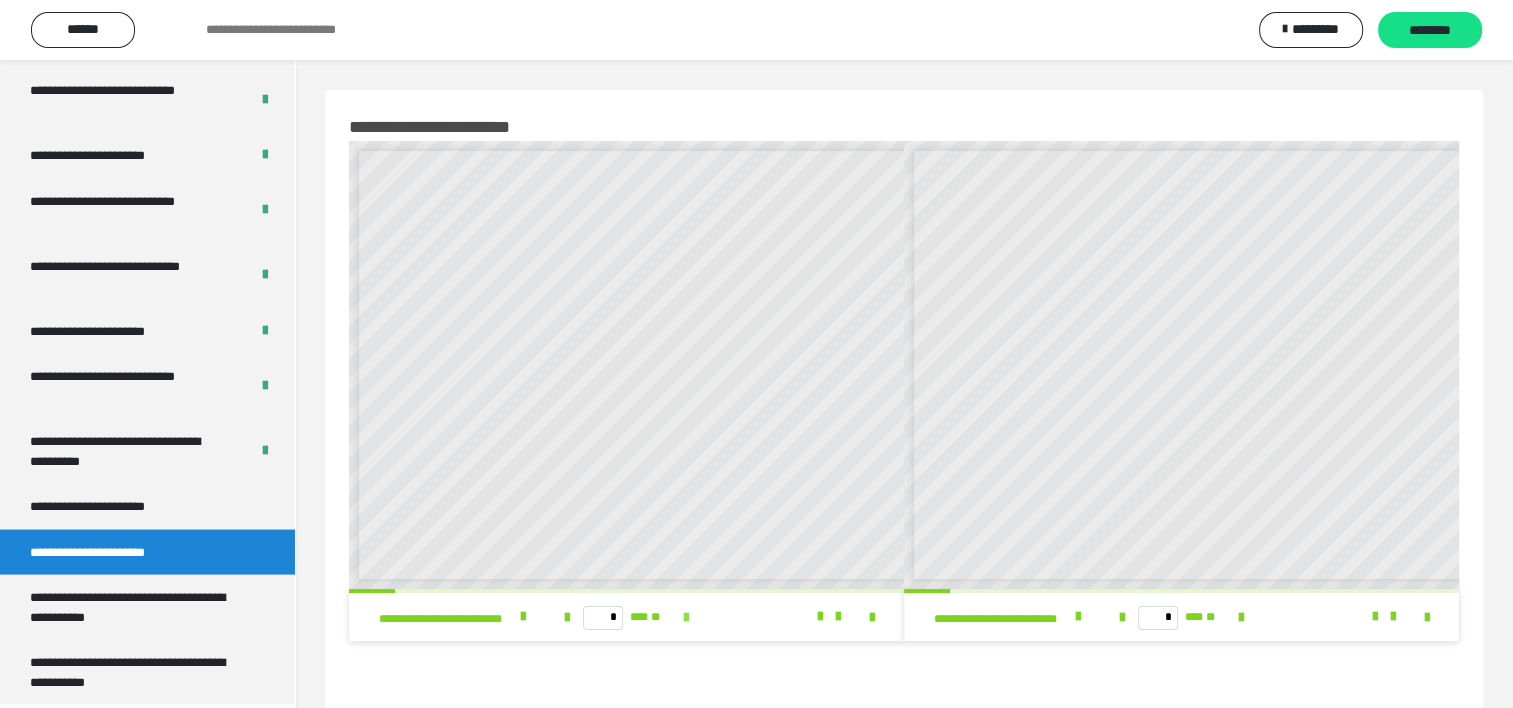 click at bounding box center (686, 618) 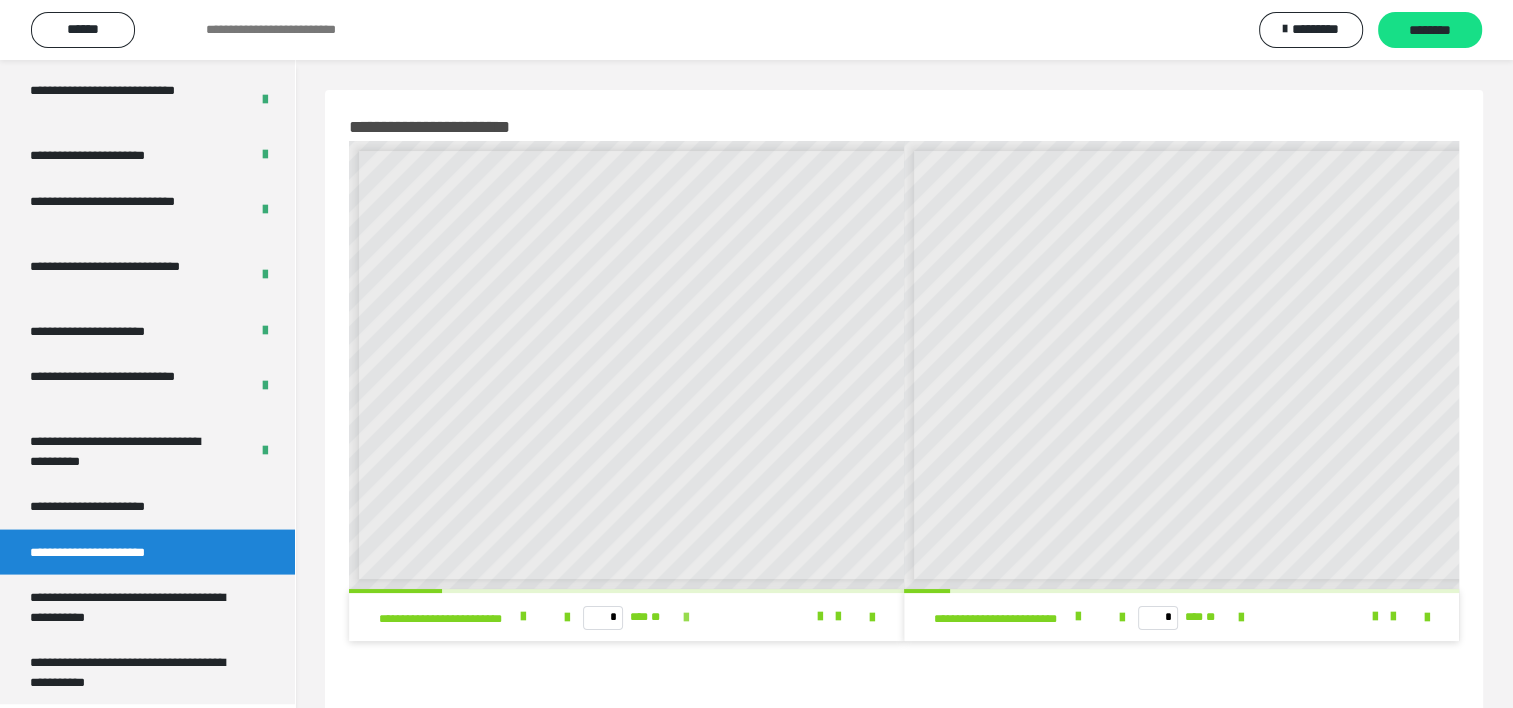 scroll, scrollTop: 0, scrollLeft: 0, axis: both 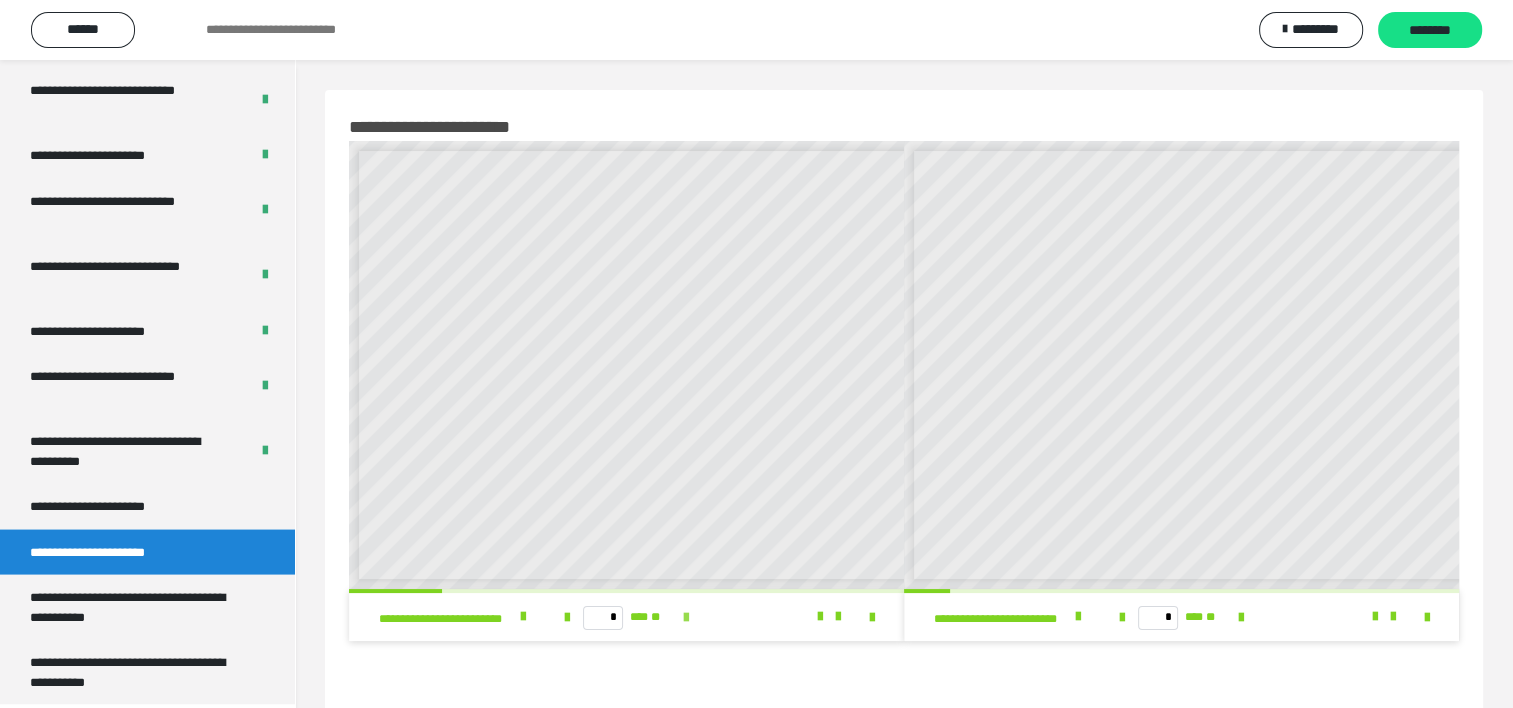 click at bounding box center [686, 618] 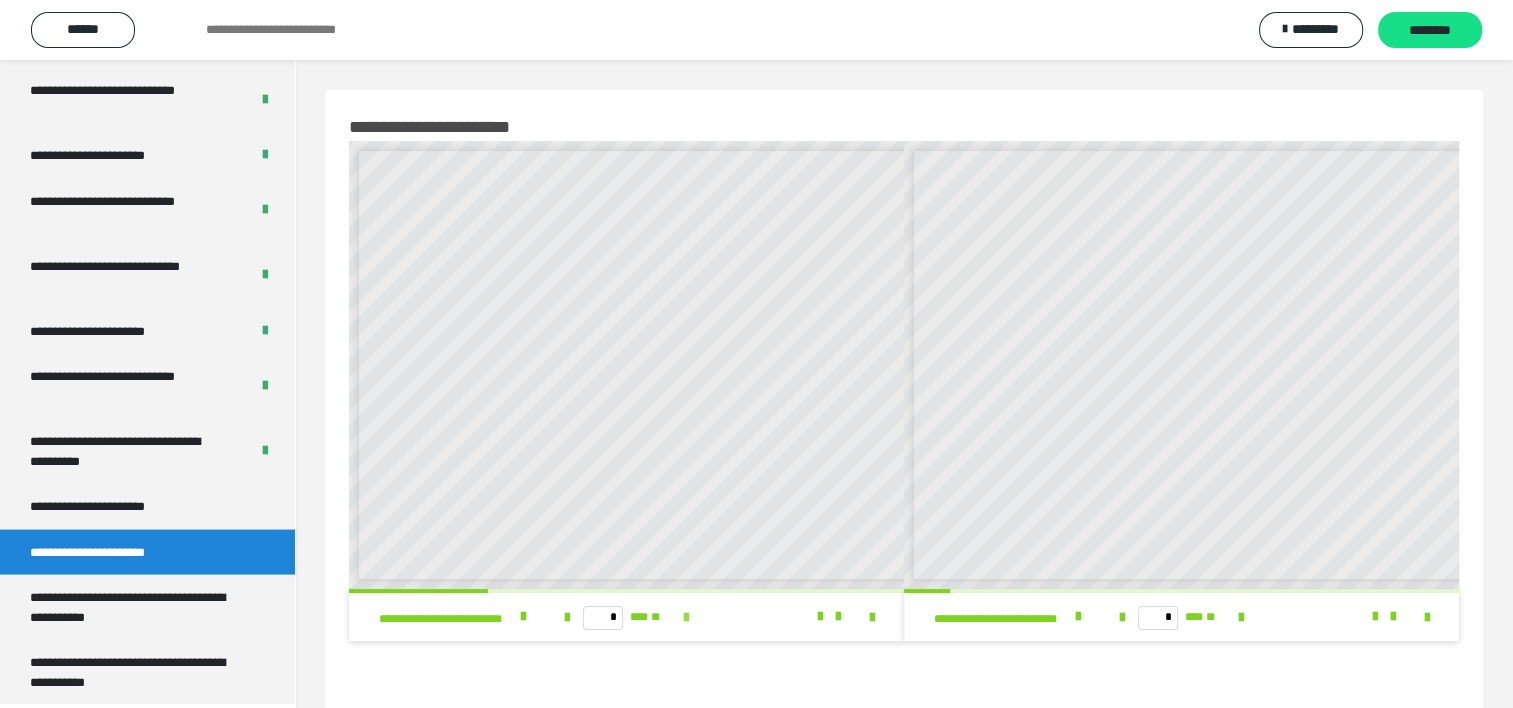 click at bounding box center [686, 618] 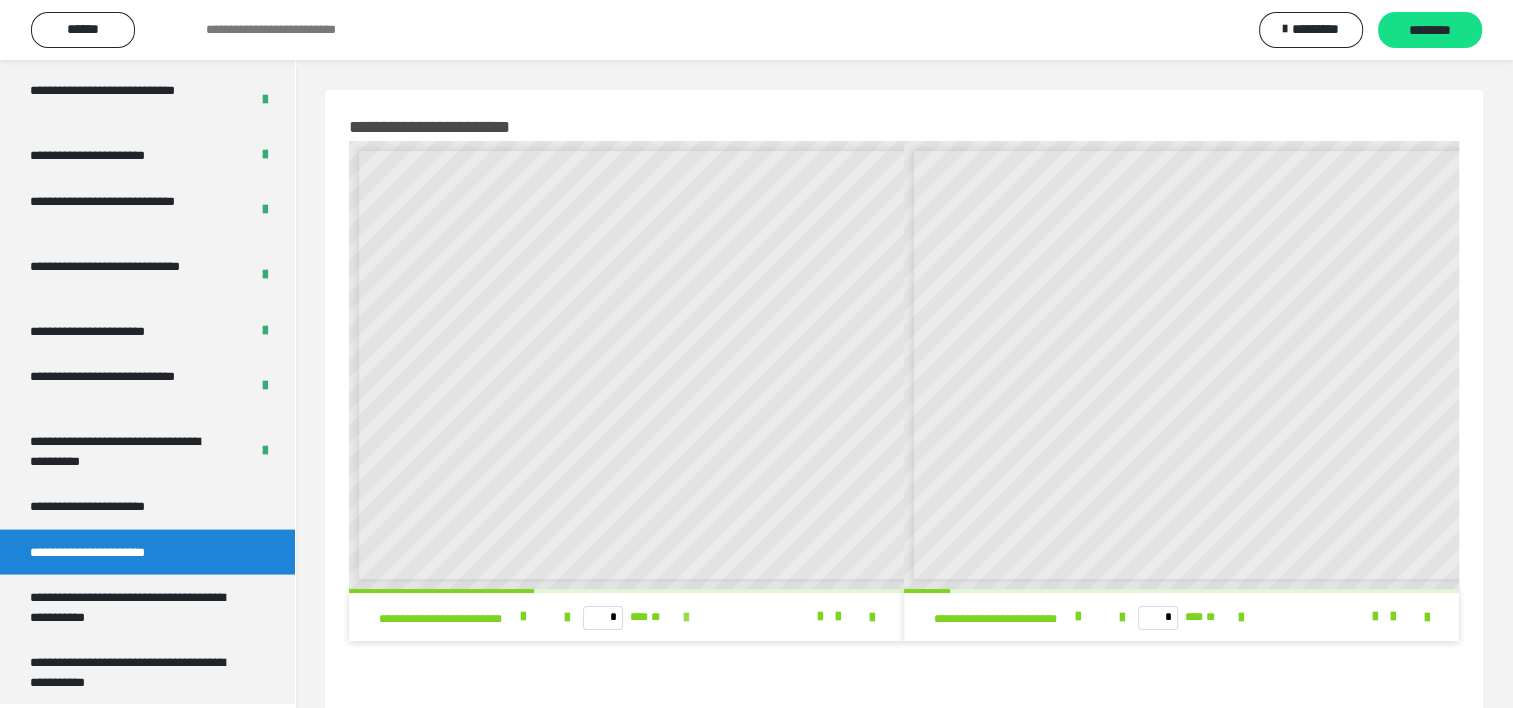 click at bounding box center (686, 618) 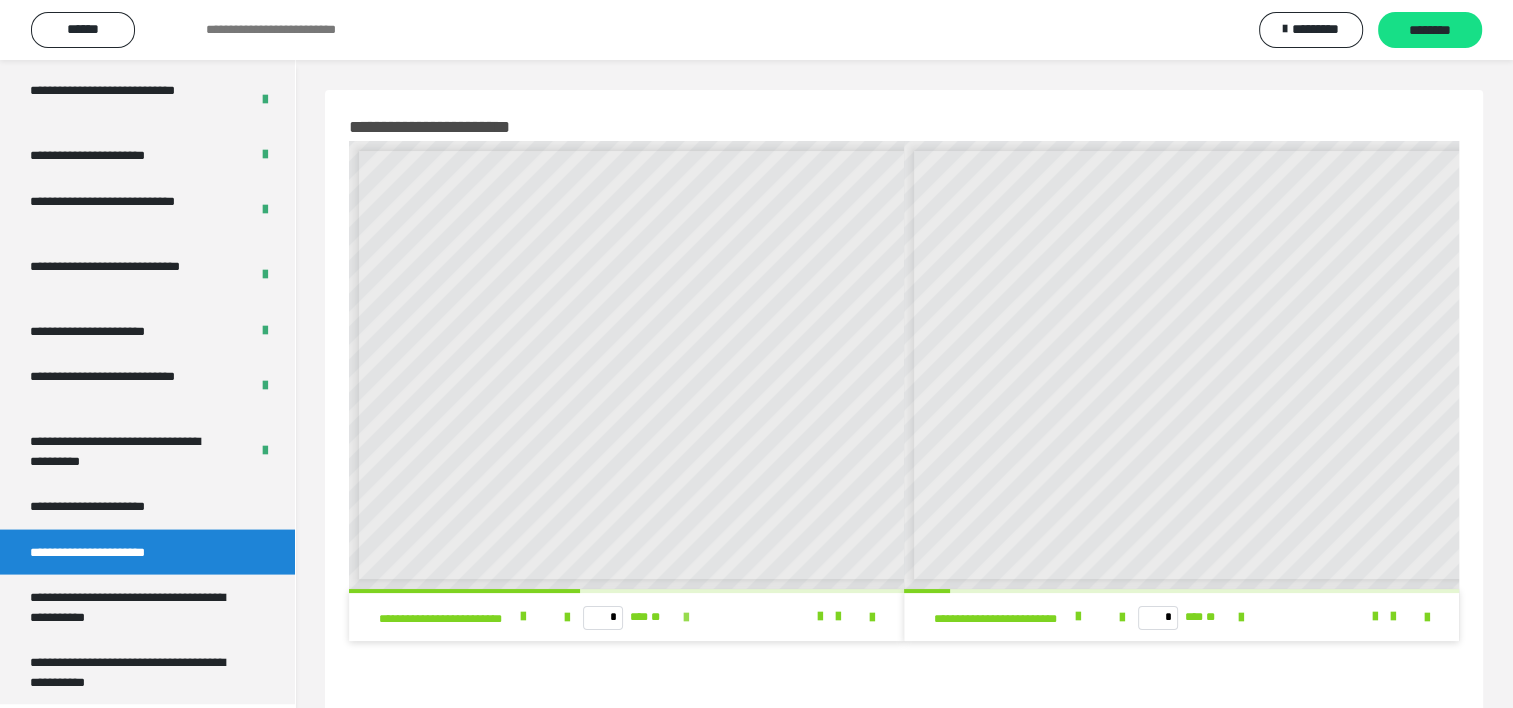 click at bounding box center [686, 618] 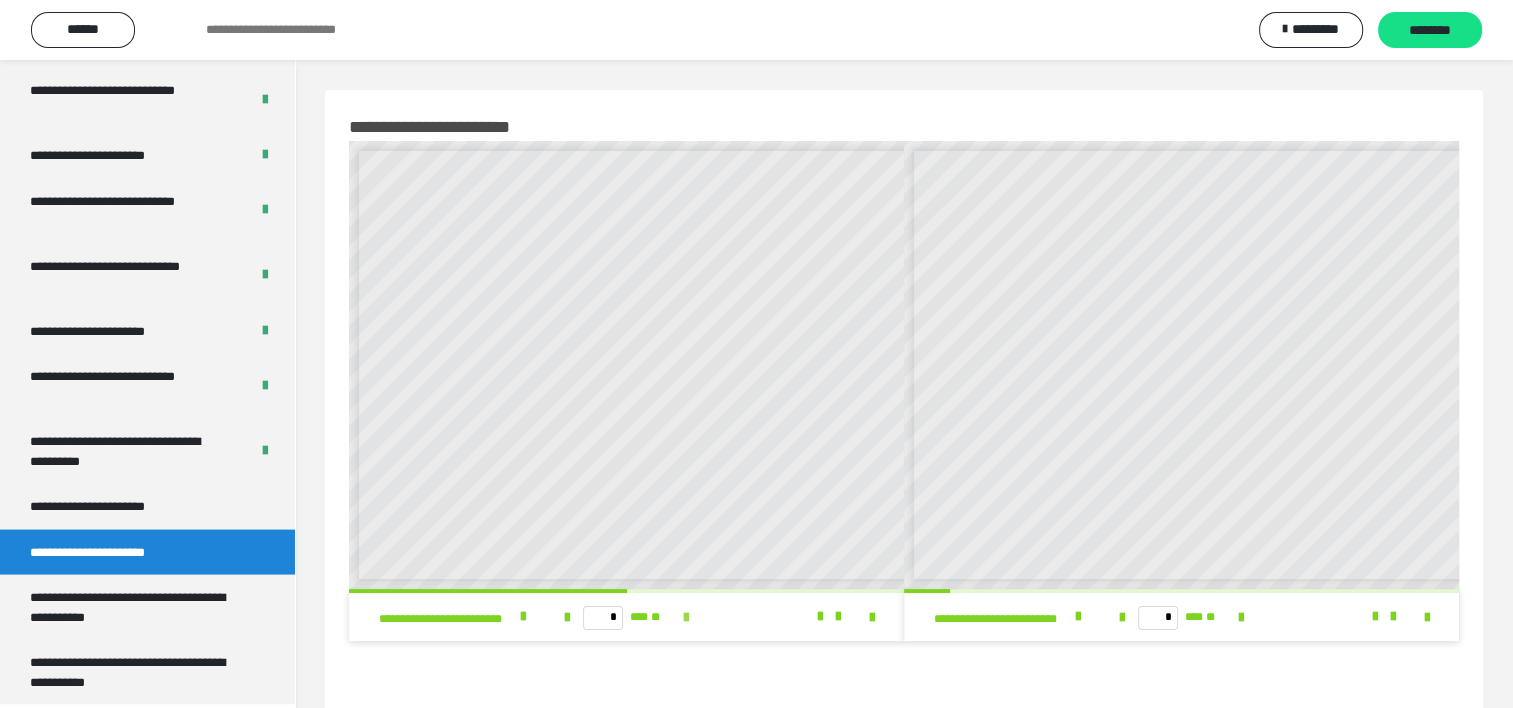 click at bounding box center [686, 618] 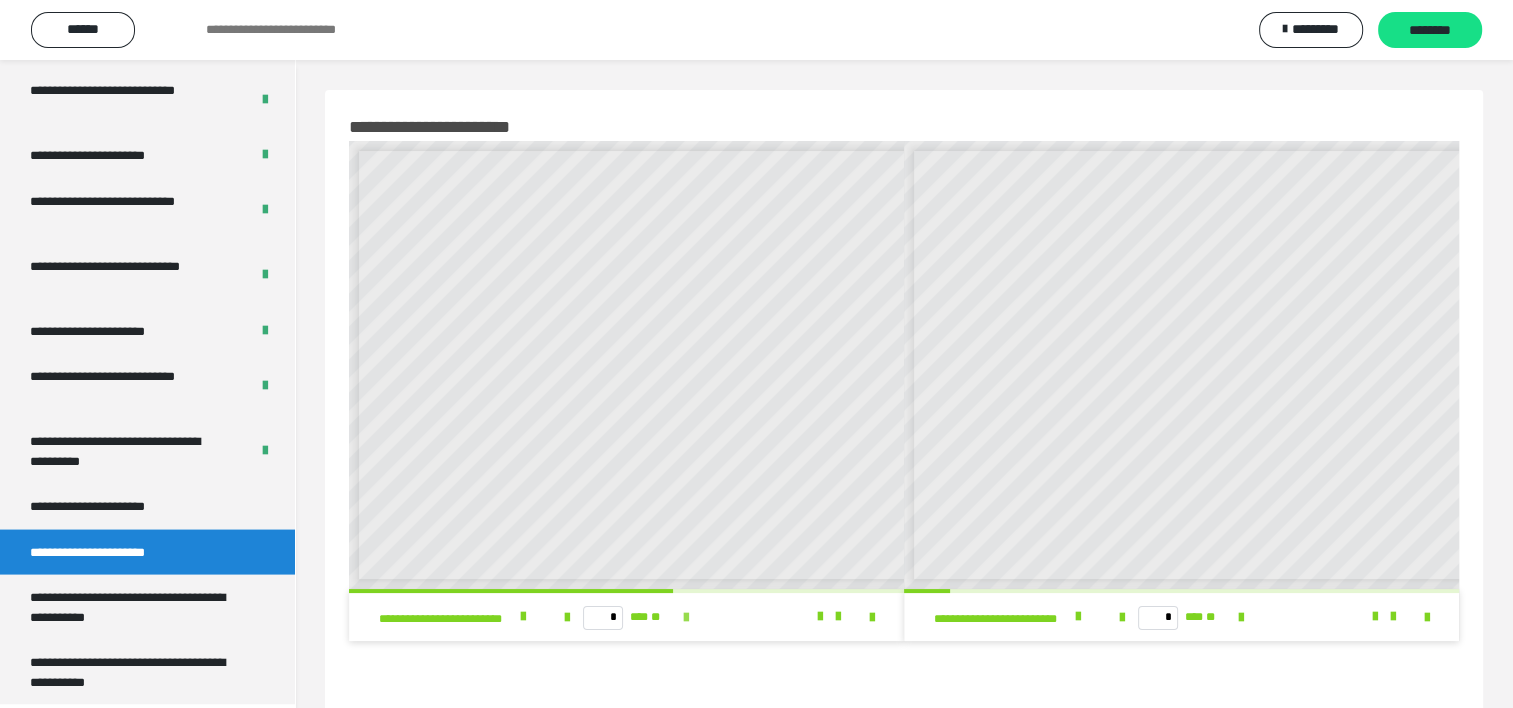 click at bounding box center [686, 618] 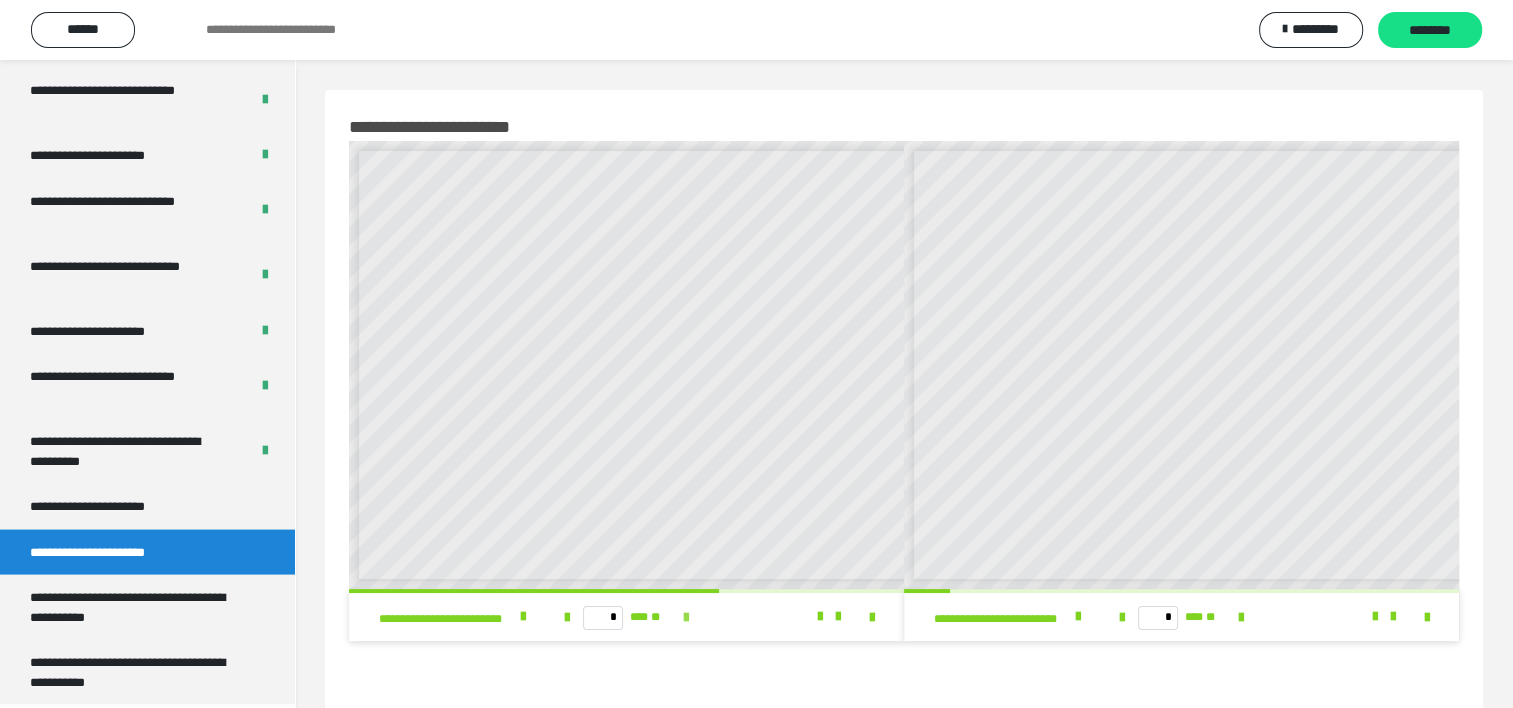 click at bounding box center [686, 618] 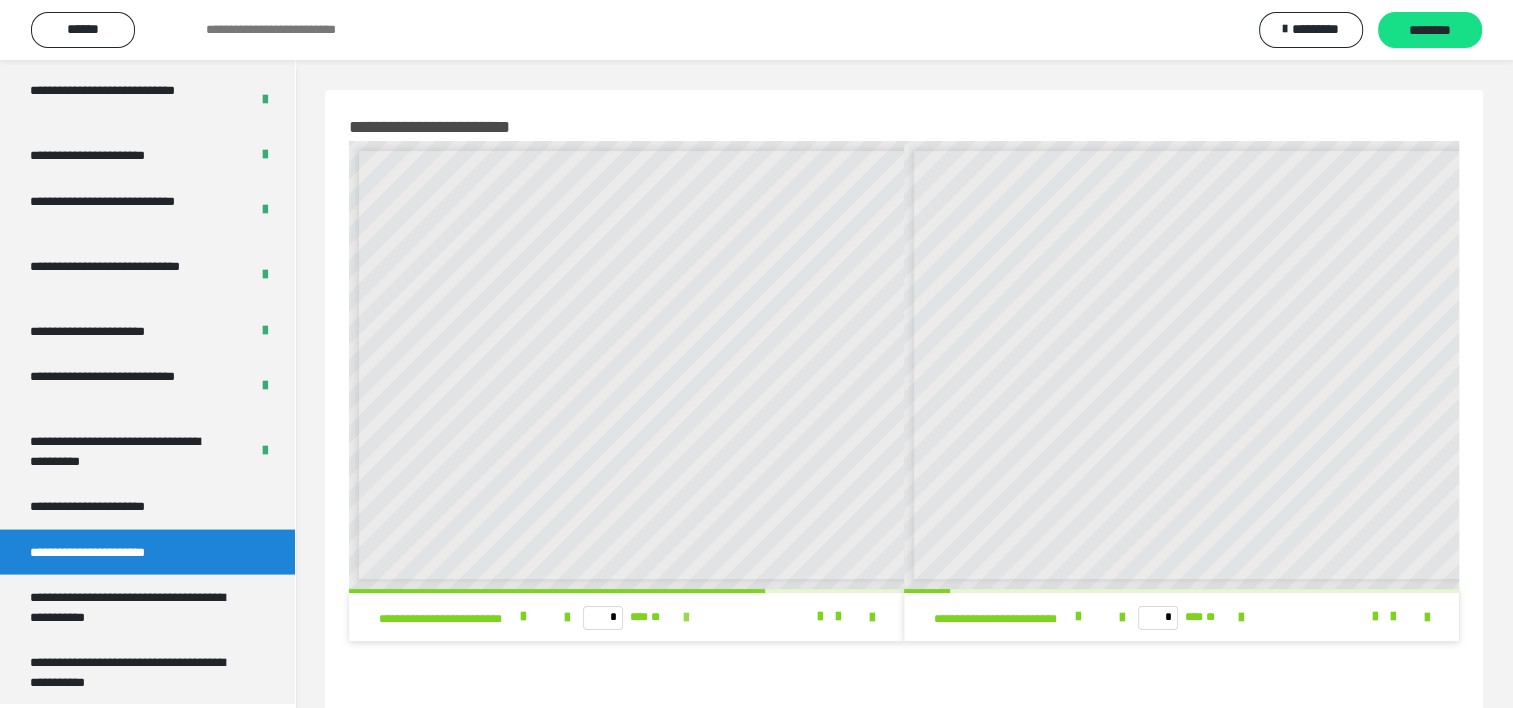 click at bounding box center [686, 618] 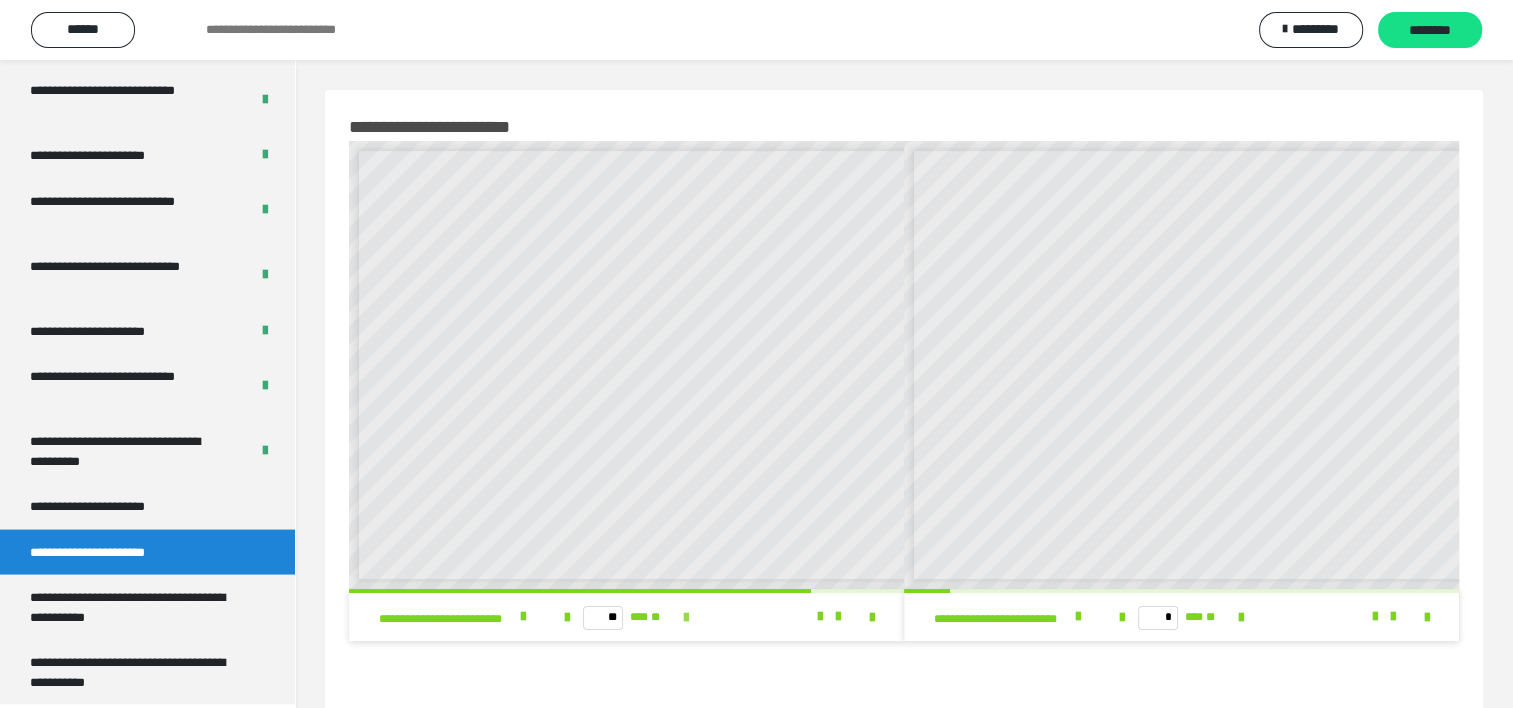 click at bounding box center (686, 618) 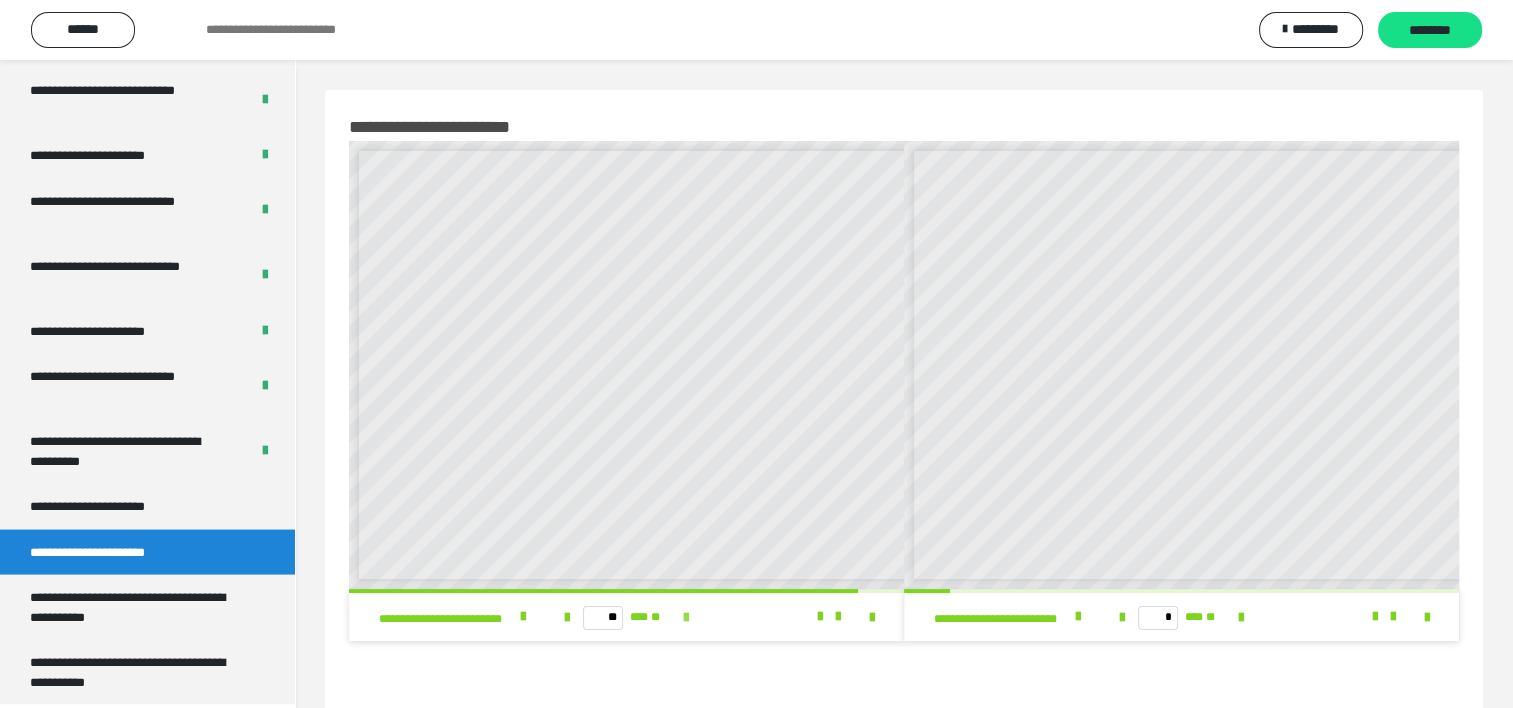 click at bounding box center (686, 618) 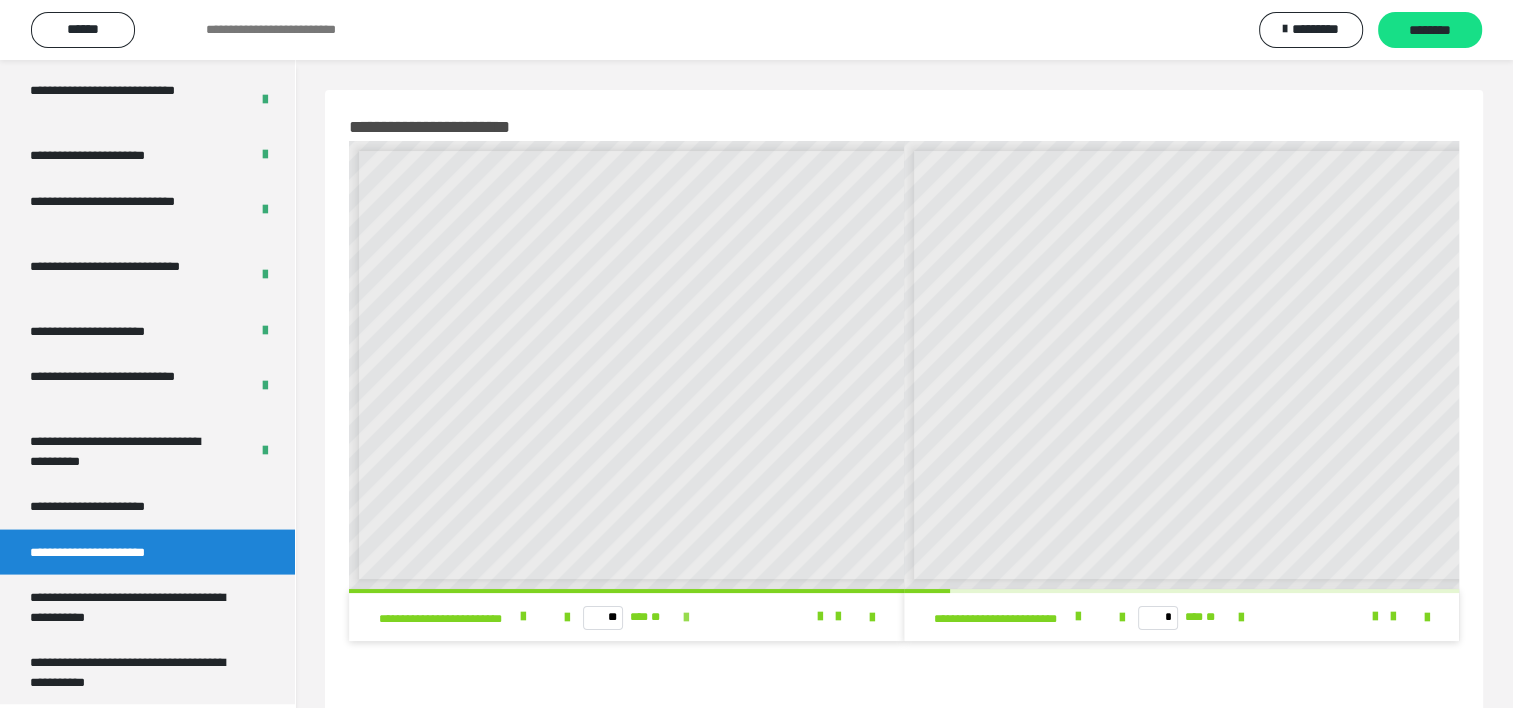 click on "** *** **" at bounding box center [626, 617] 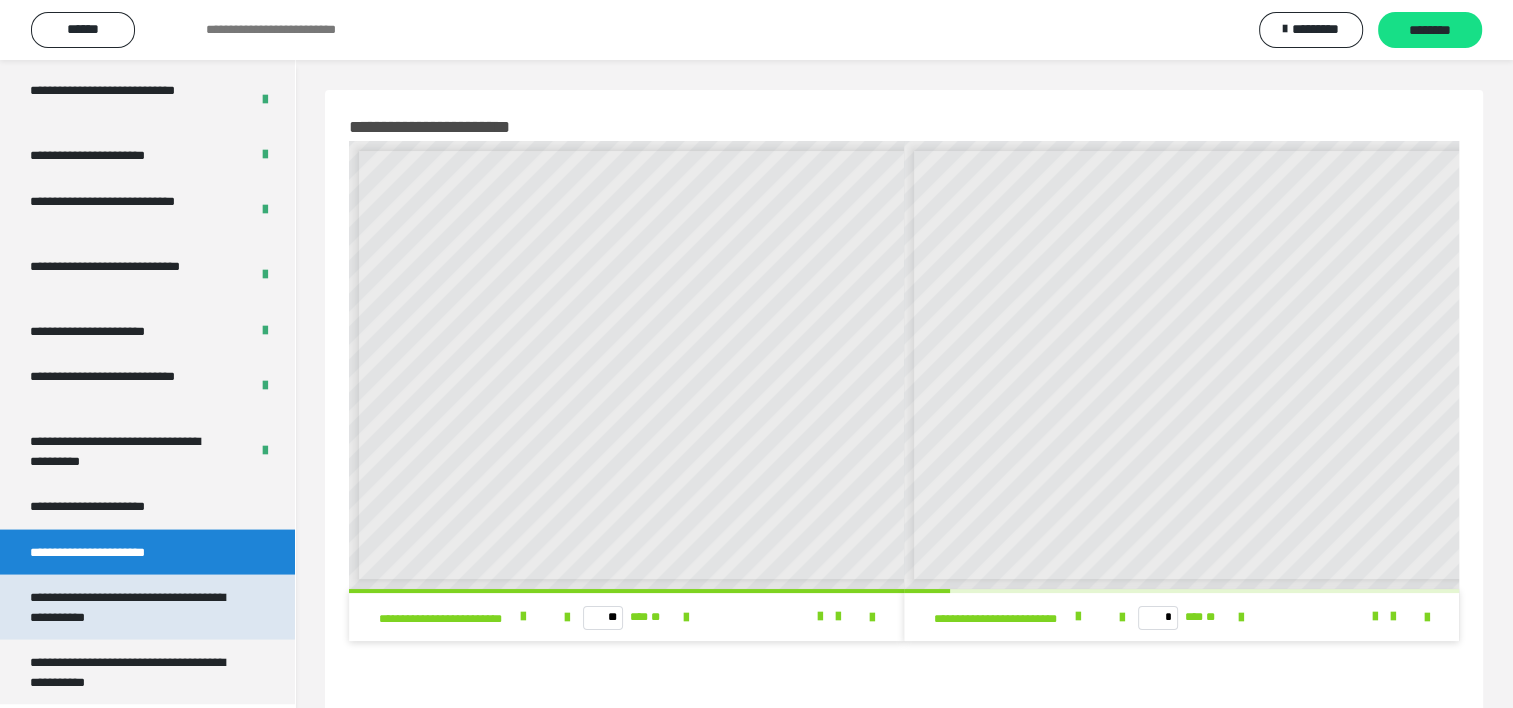 click on "**********" at bounding box center (132, 607) 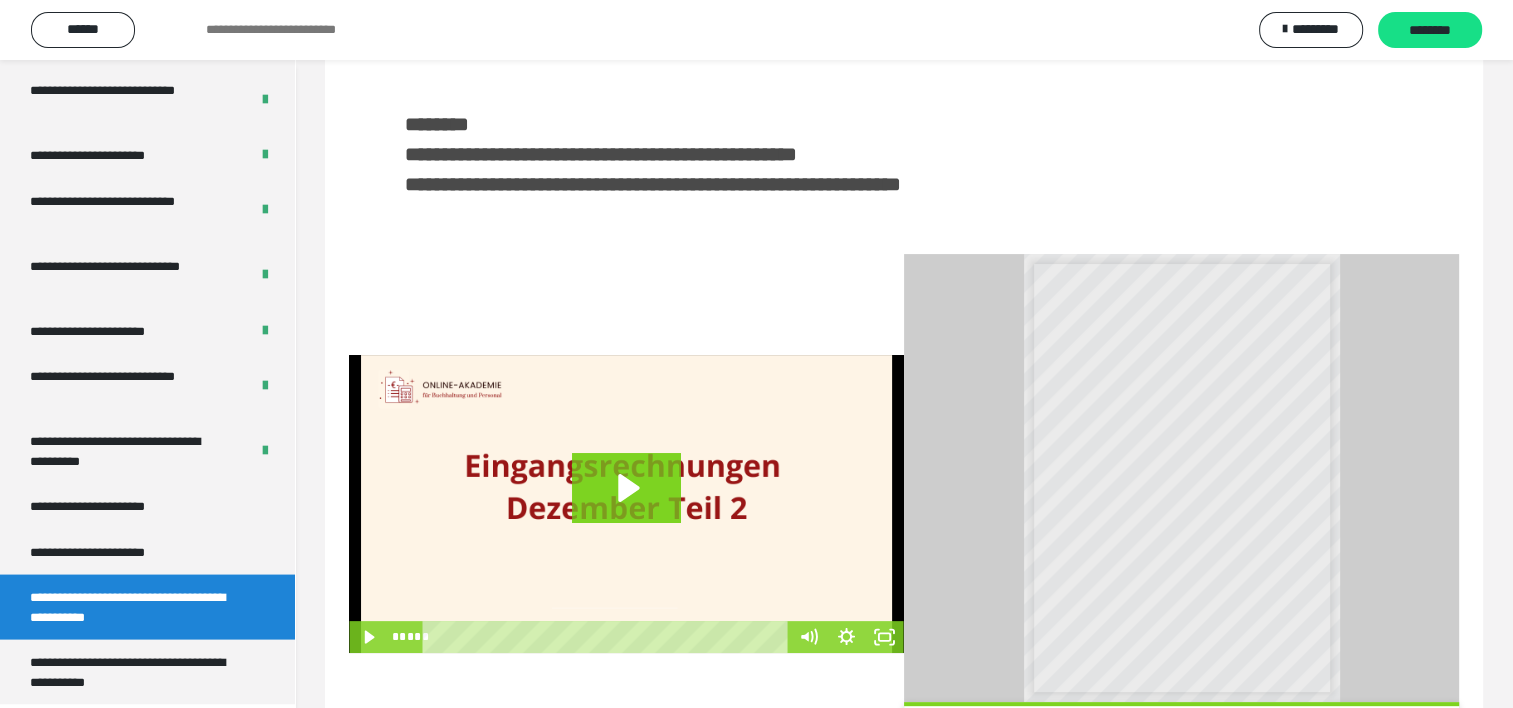 scroll, scrollTop: 500, scrollLeft: 0, axis: vertical 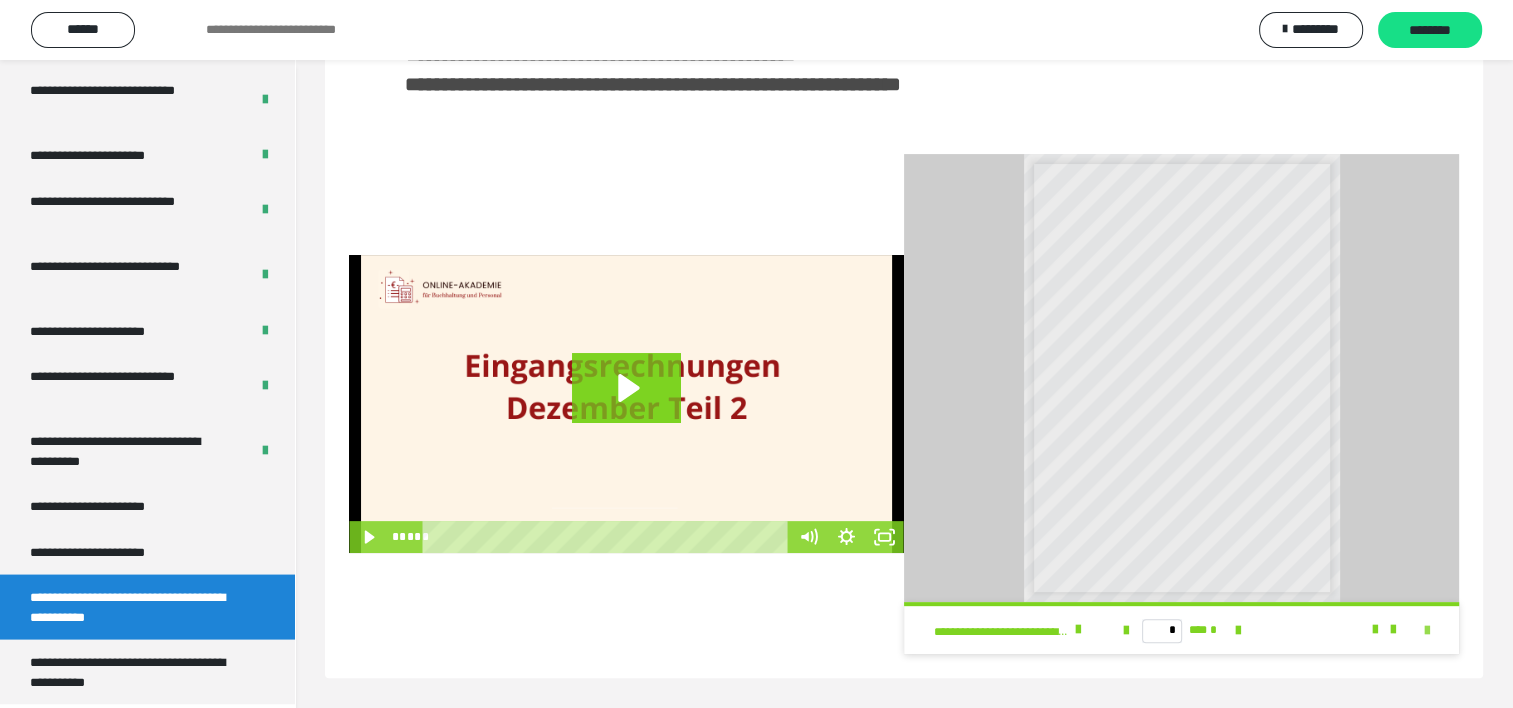 click at bounding box center [1427, 631] 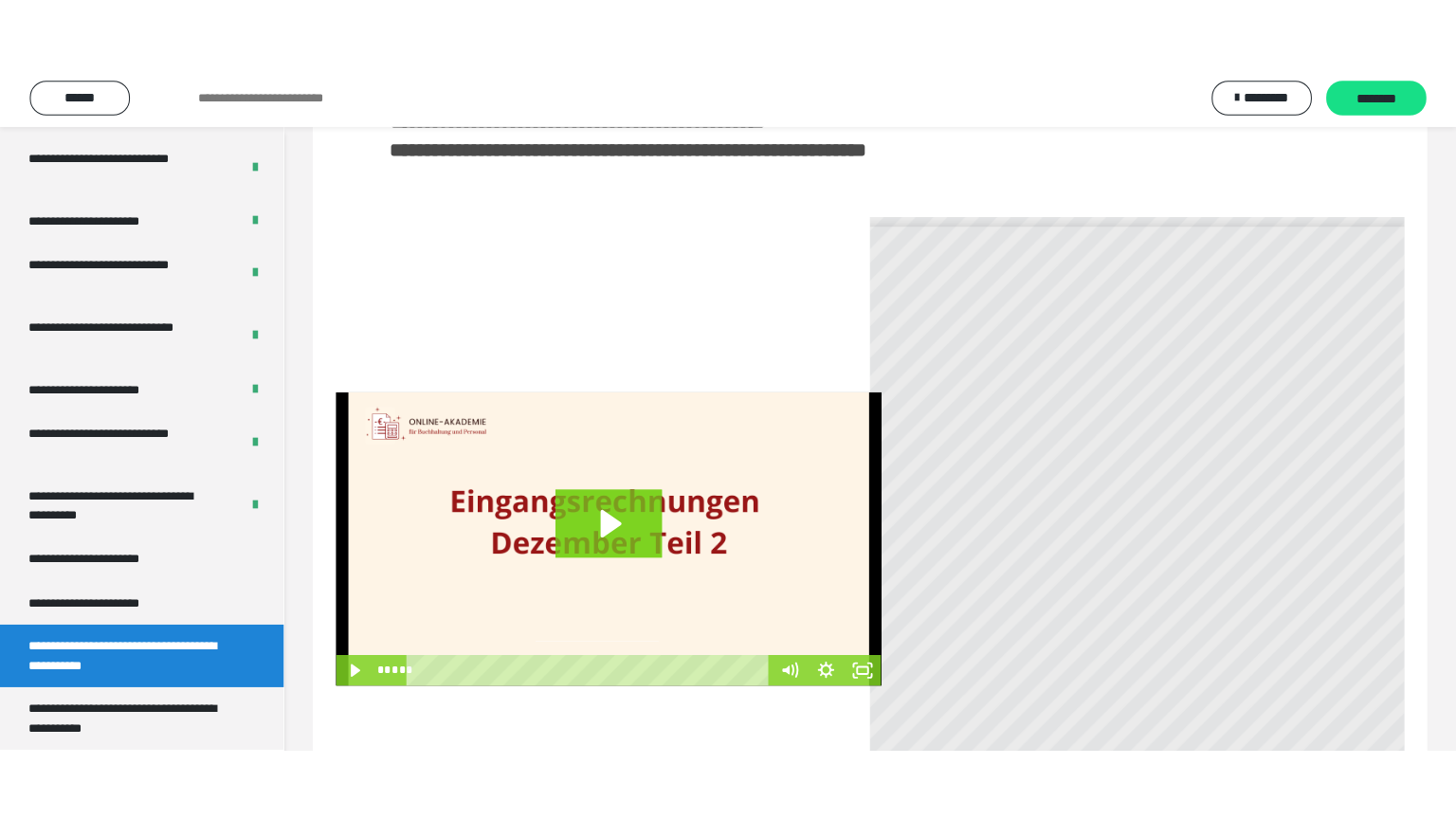 scroll, scrollTop: 334, scrollLeft: 0, axis: vertical 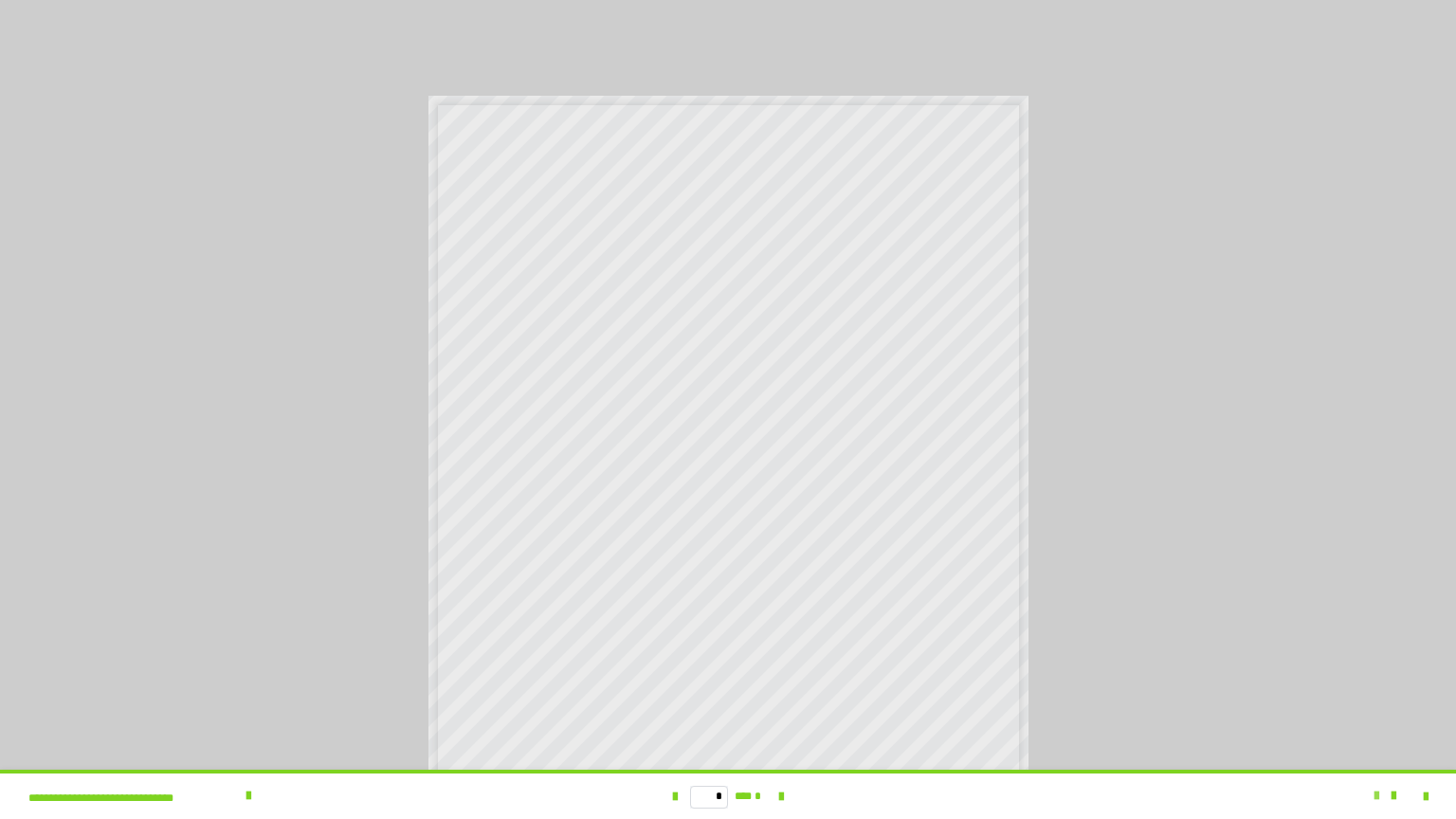 click at bounding box center [1376, 796] 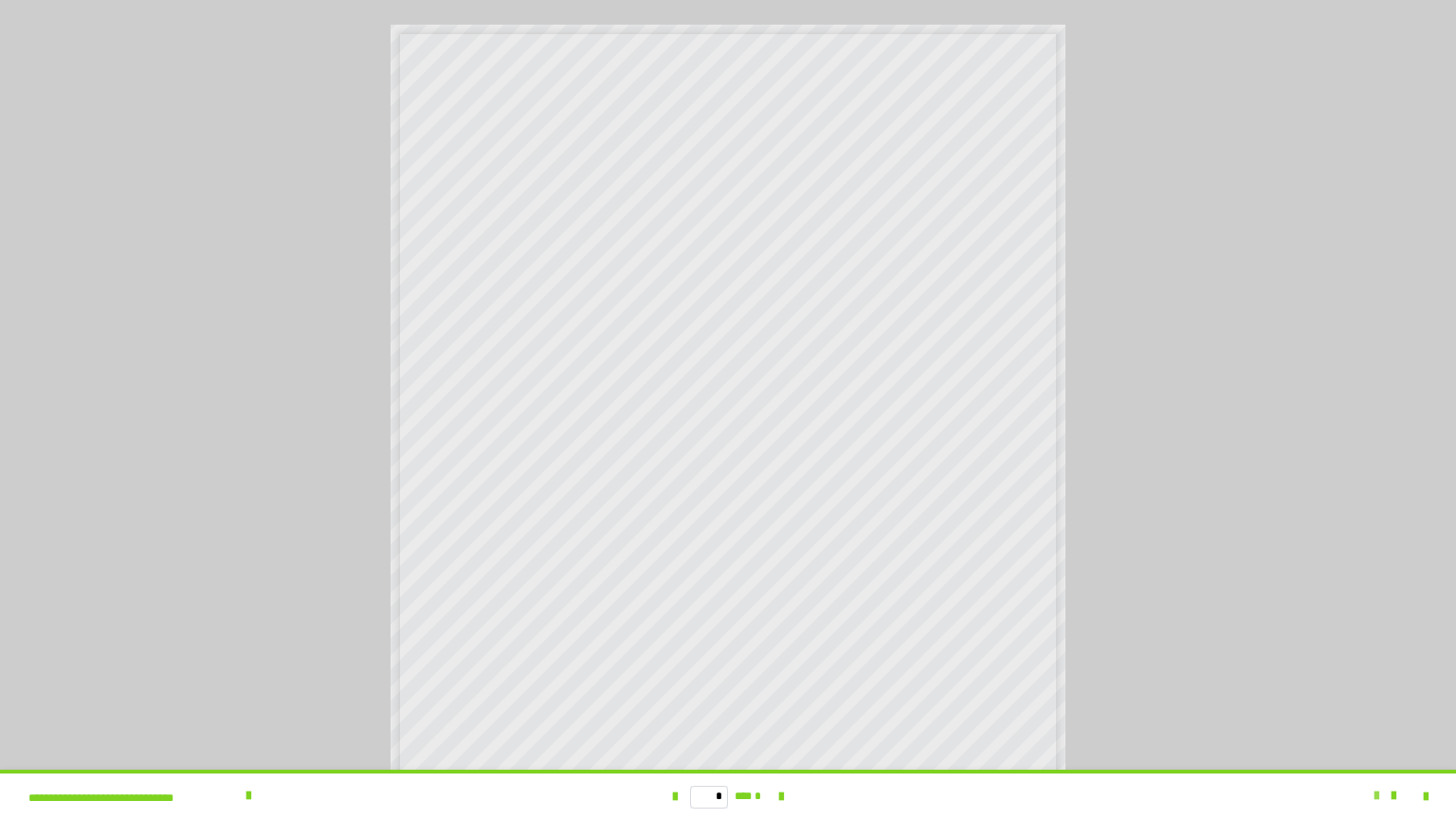 click at bounding box center [1376, 796] 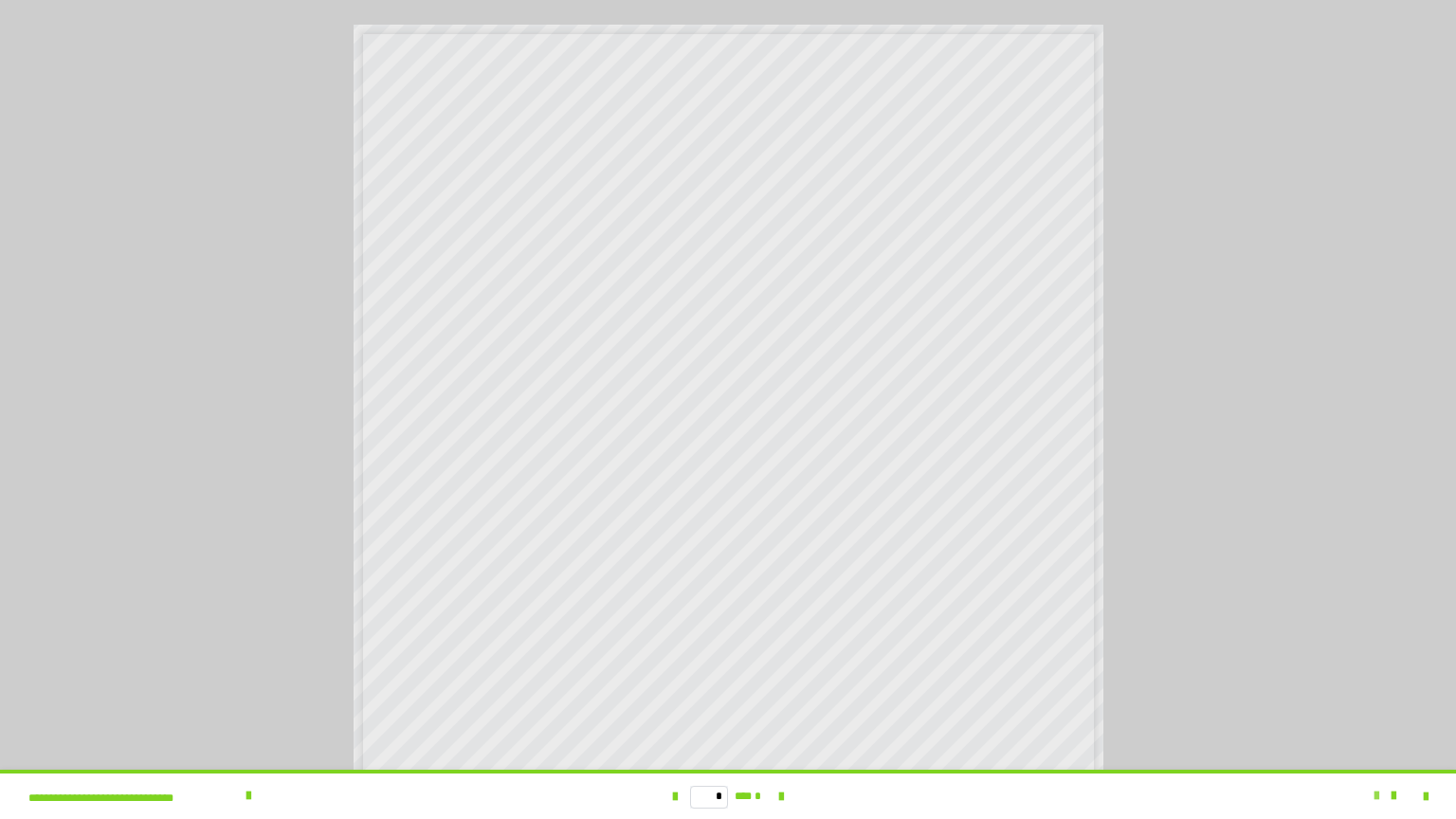 click at bounding box center (1376, 796) 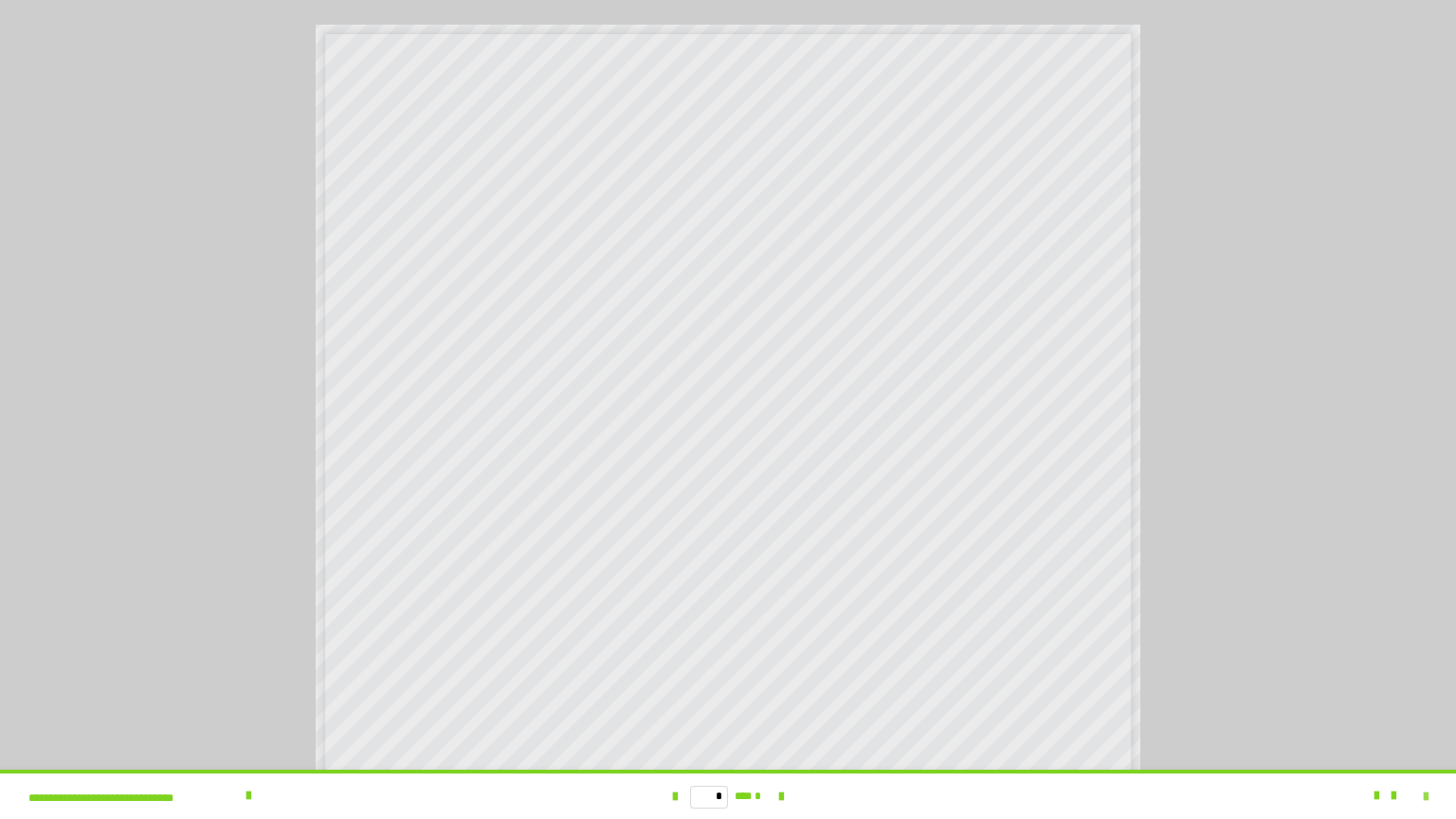 click at bounding box center [1426, 797] 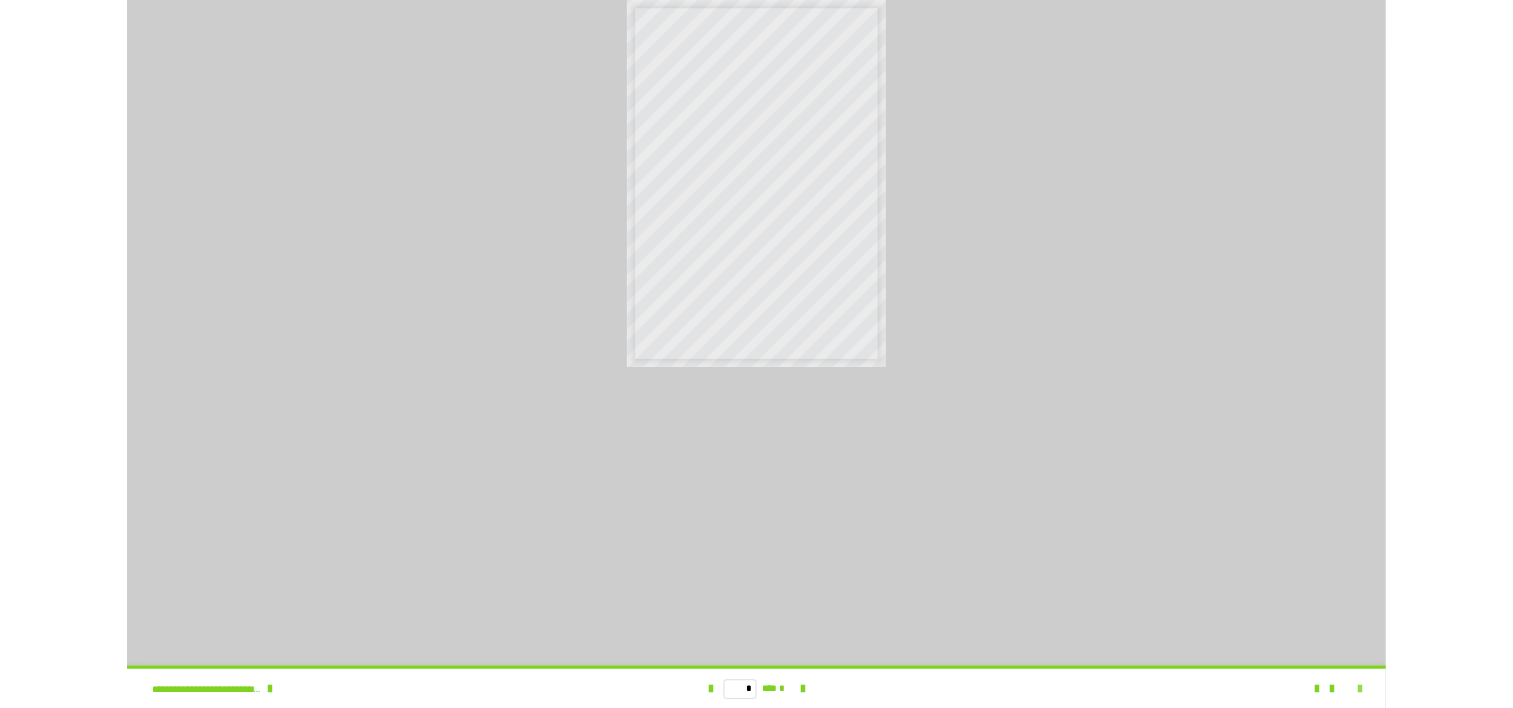 scroll, scrollTop: 349, scrollLeft: 0, axis: vertical 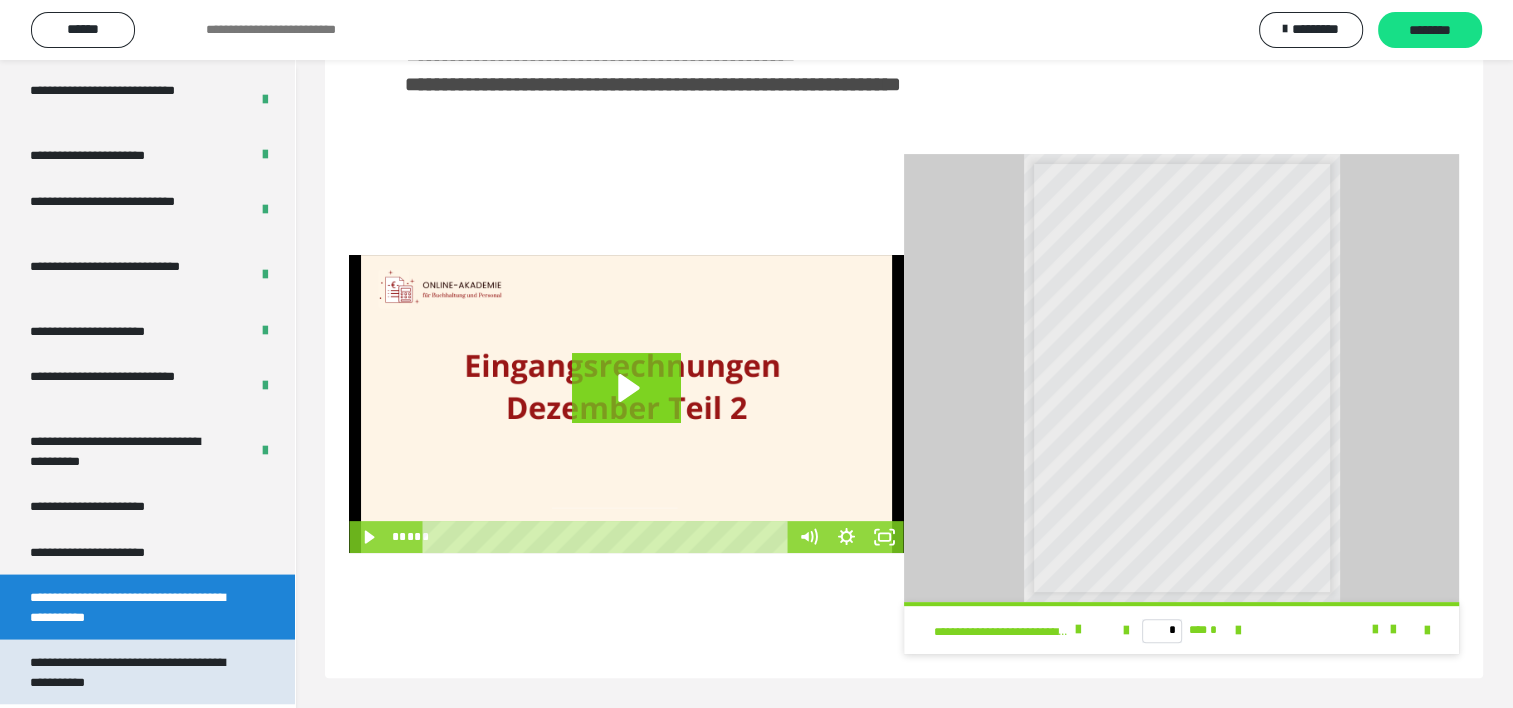 click on "**********" at bounding box center [132, 672] 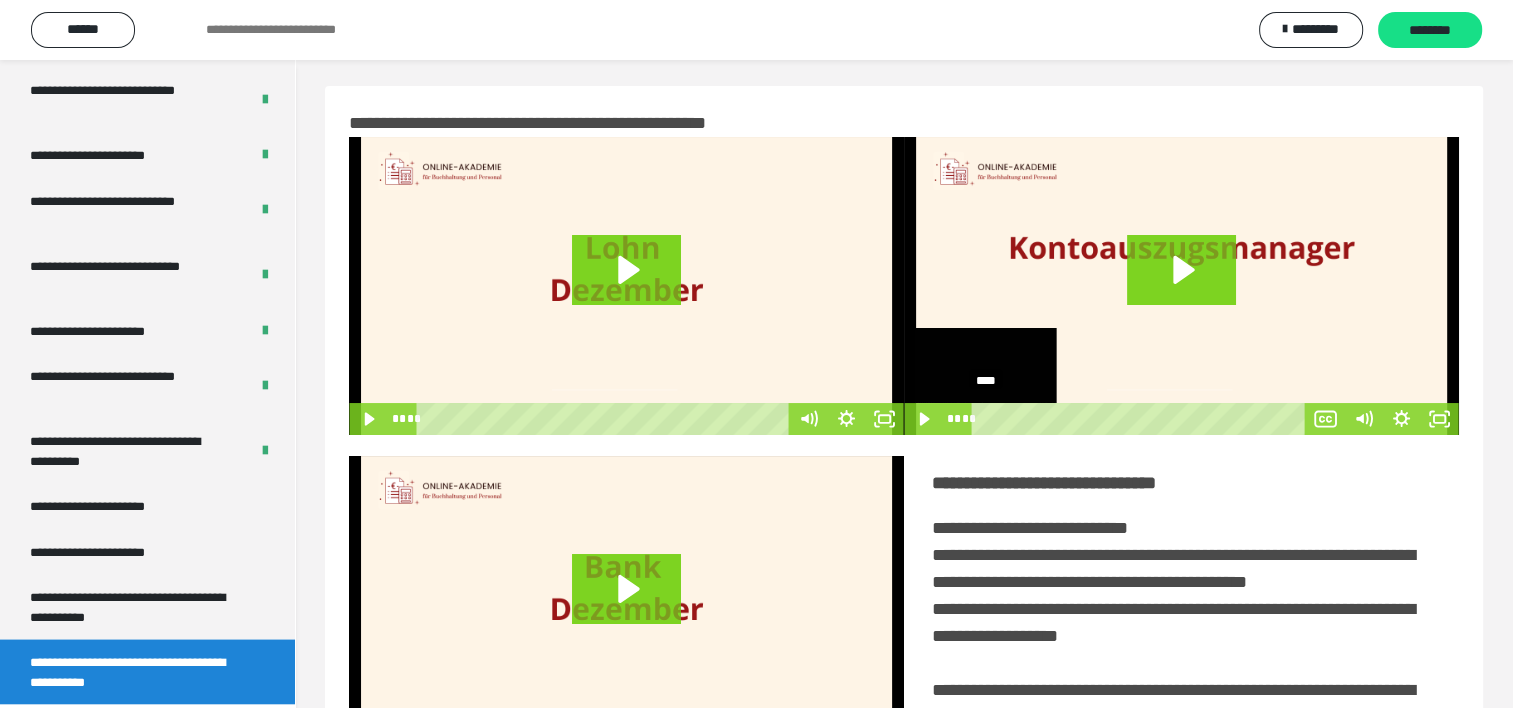 scroll, scrollTop: 0, scrollLeft: 0, axis: both 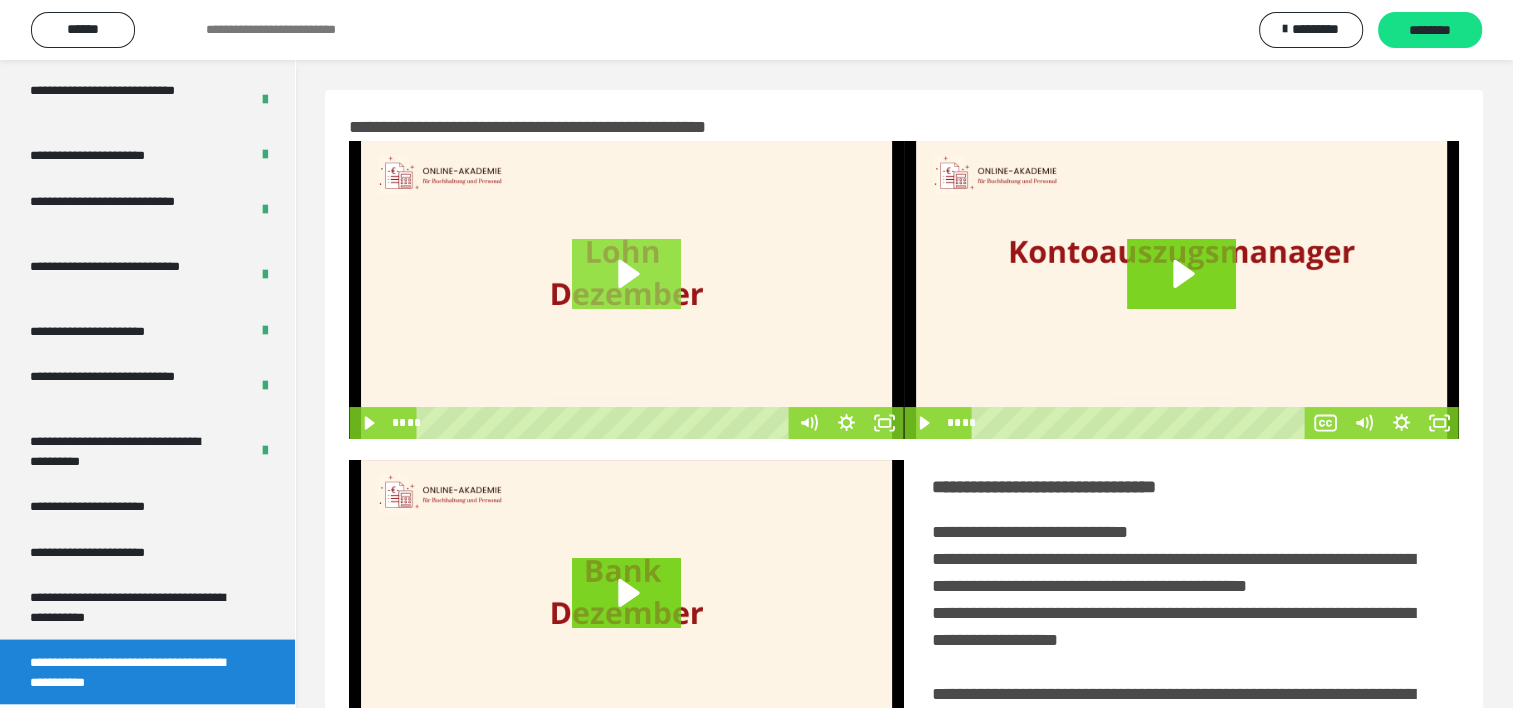 click 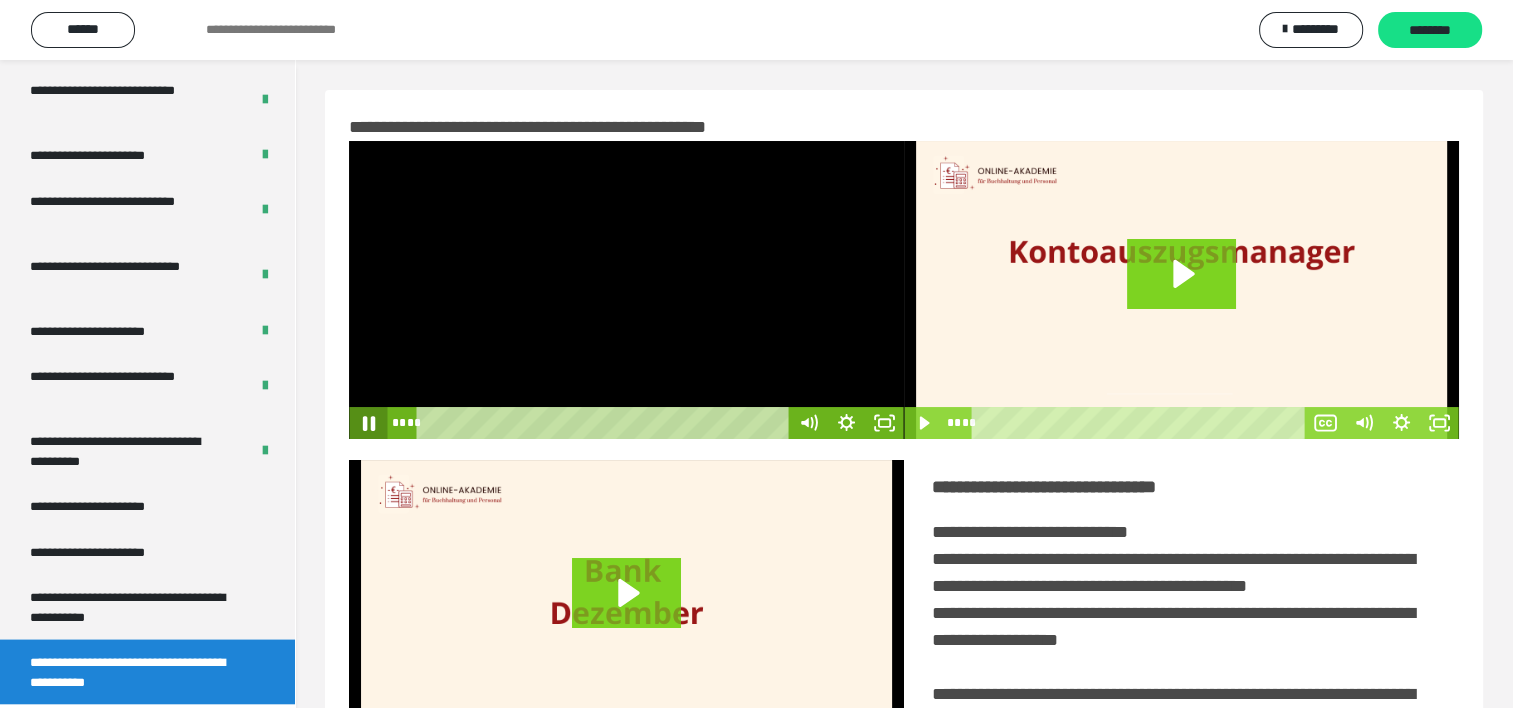 click 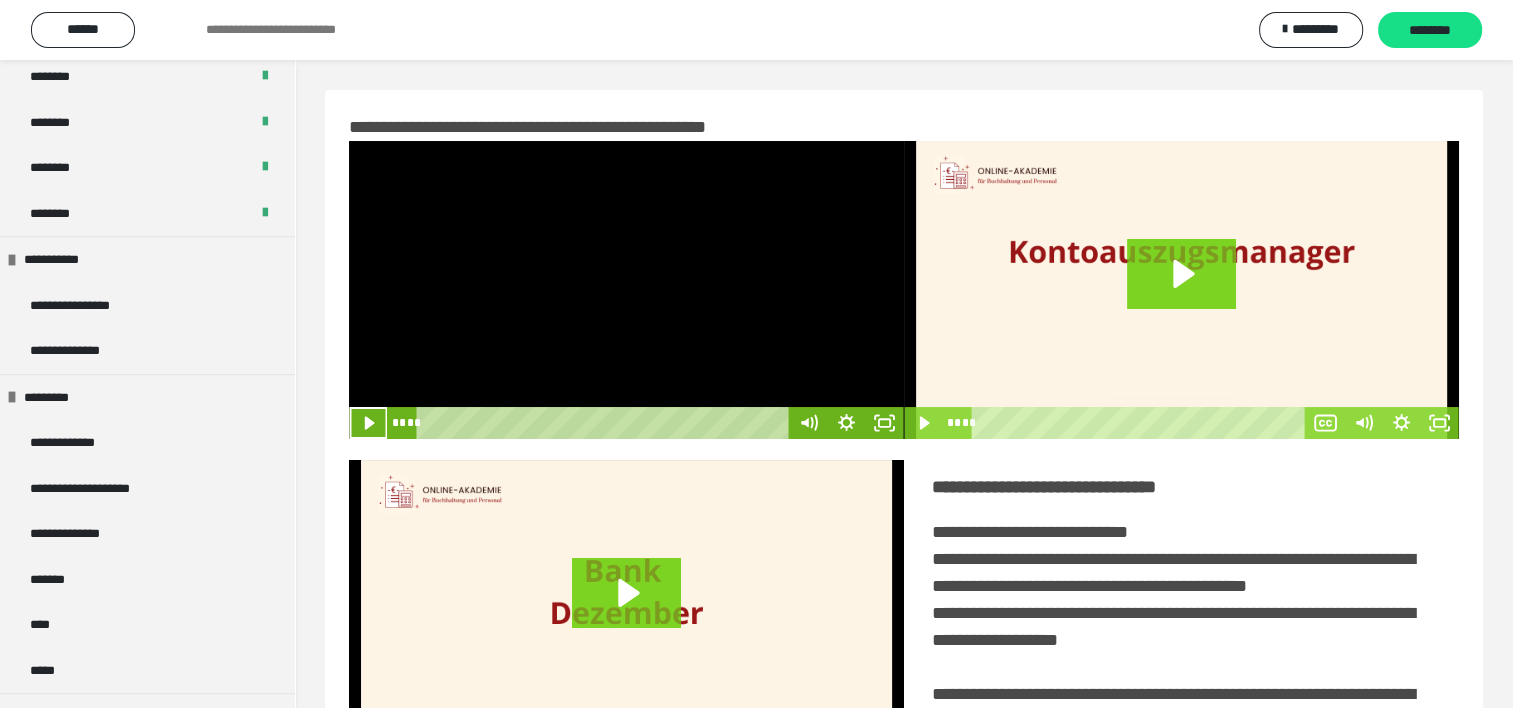 scroll, scrollTop: 1149, scrollLeft: 0, axis: vertical 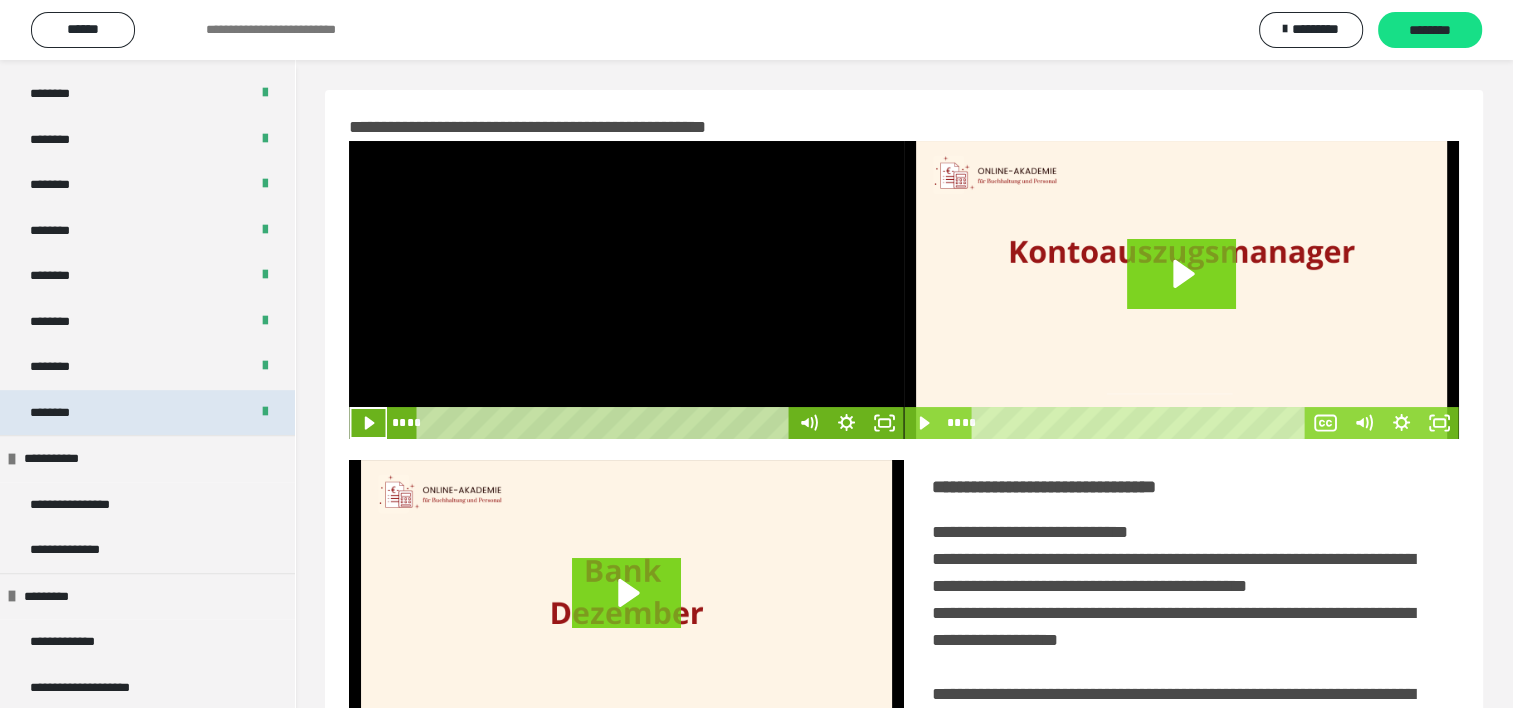click on "********" at bounding box center [147, 413] 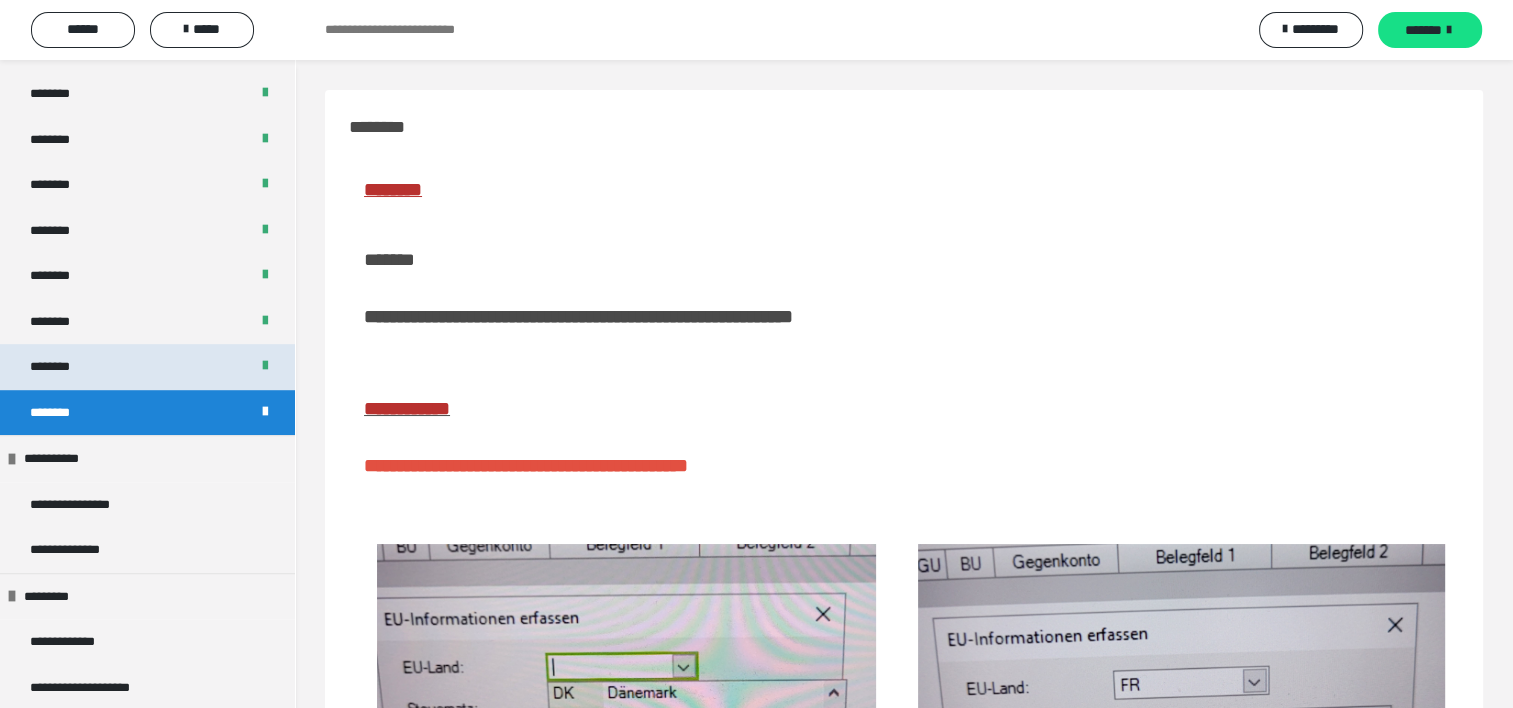click on "********" at bounding box center [147, 367] 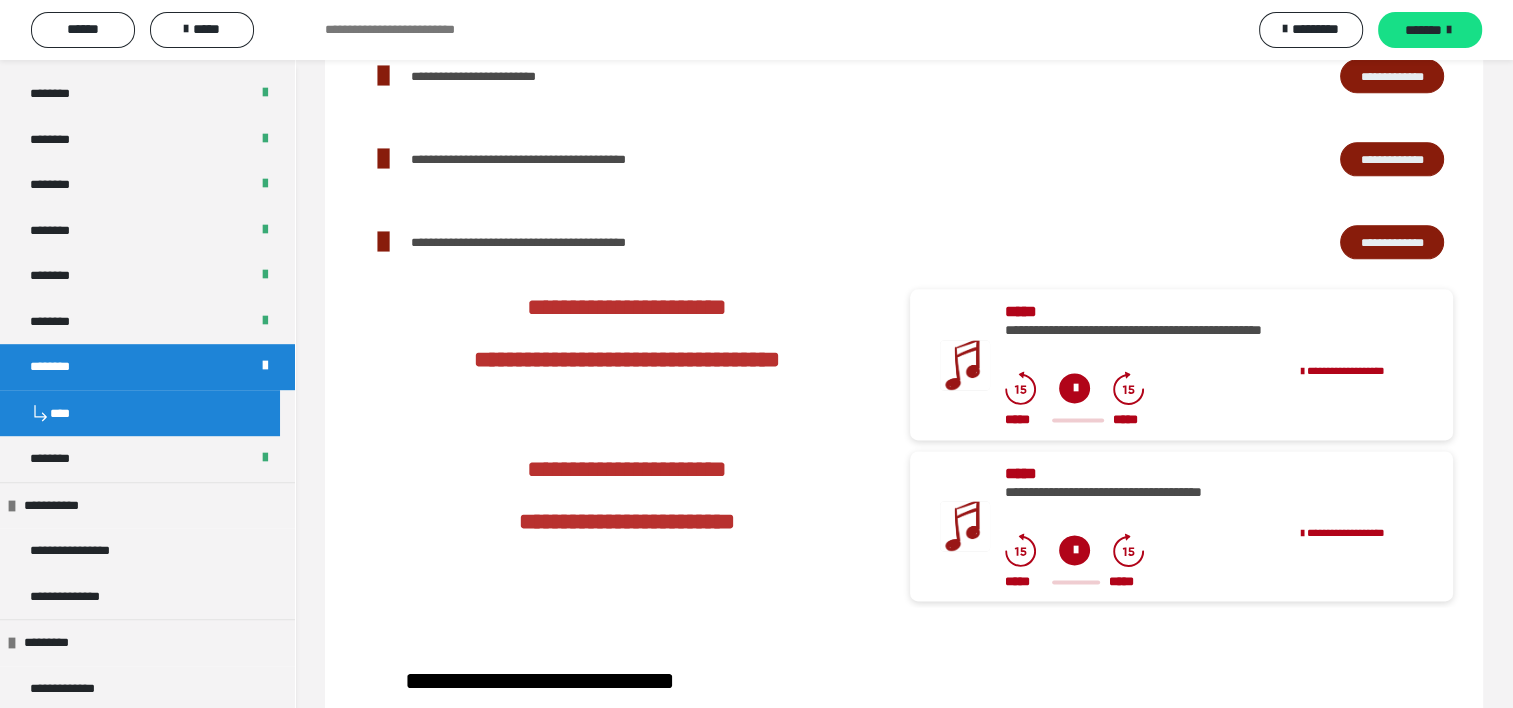 scroll, scrollTop: 2500, scrollLeft: 0, axis: vertical 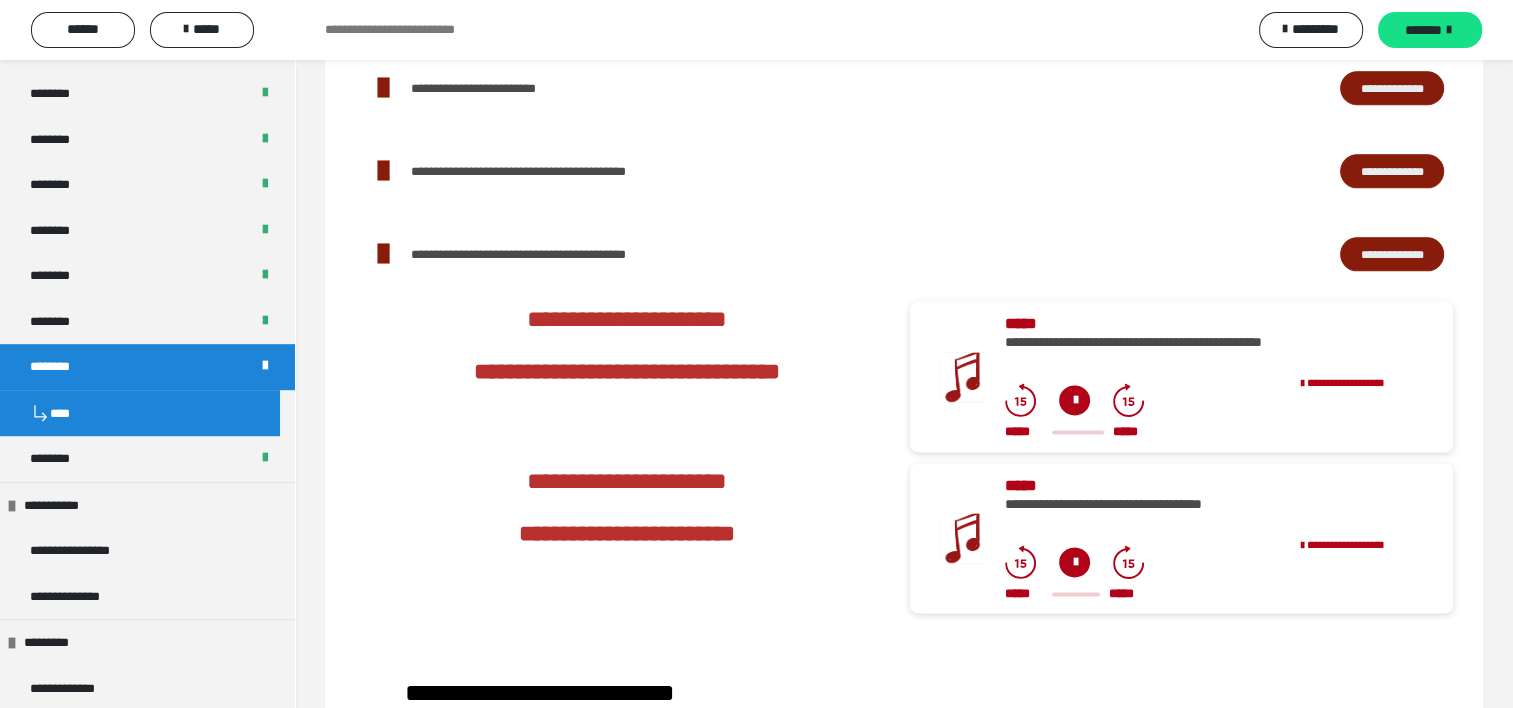 click at bounding box center [1074, 400] 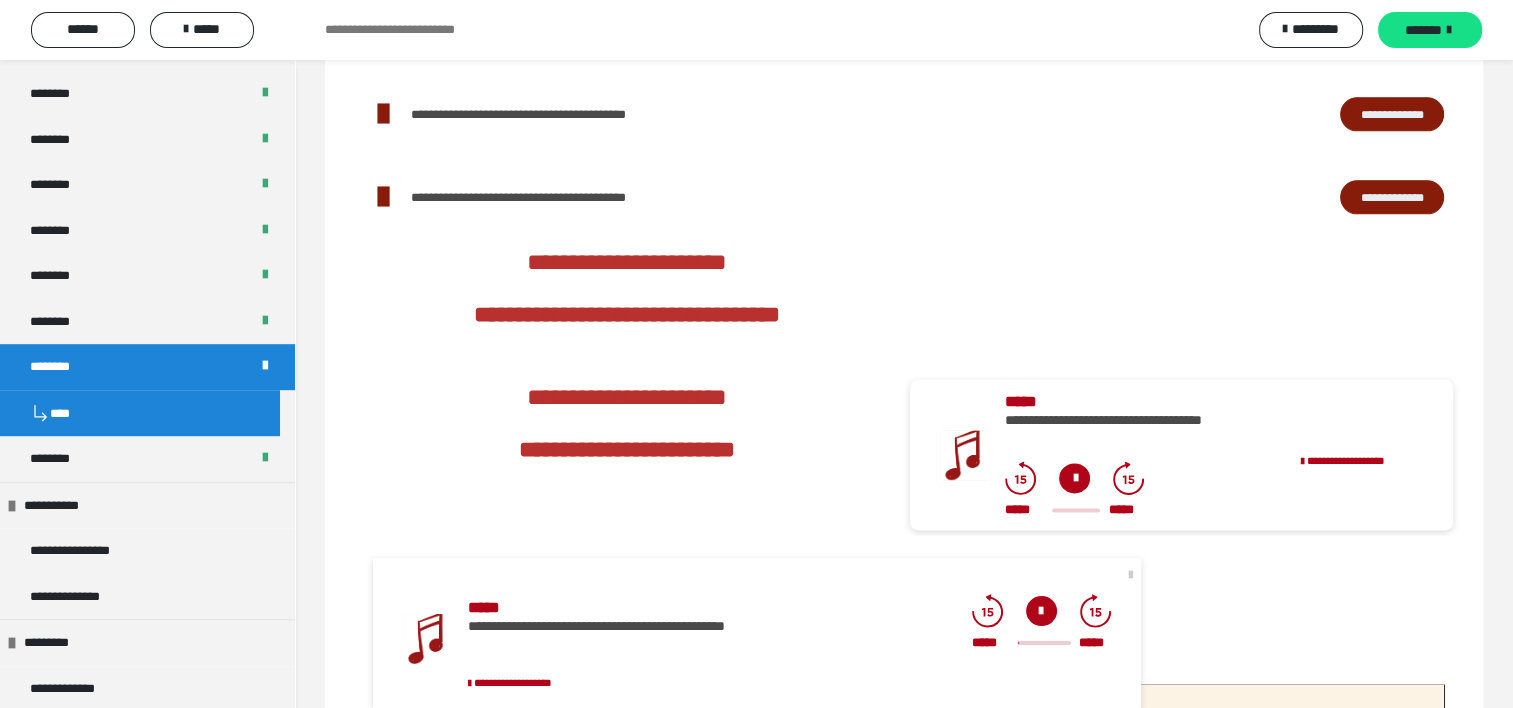 scroll, scrollTop: 2800, scrollLeft: 0, axis: vertical 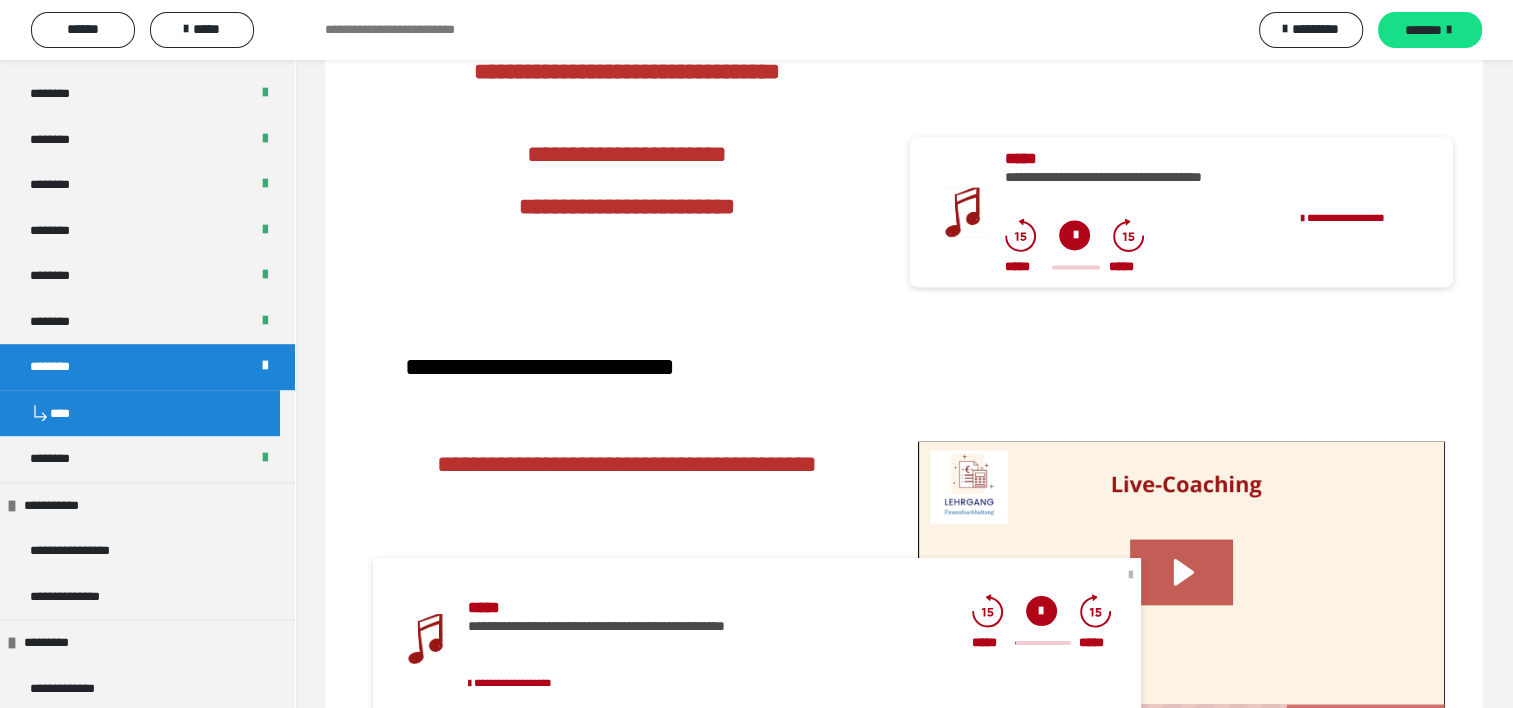 click at bounding box center [1131, 574] 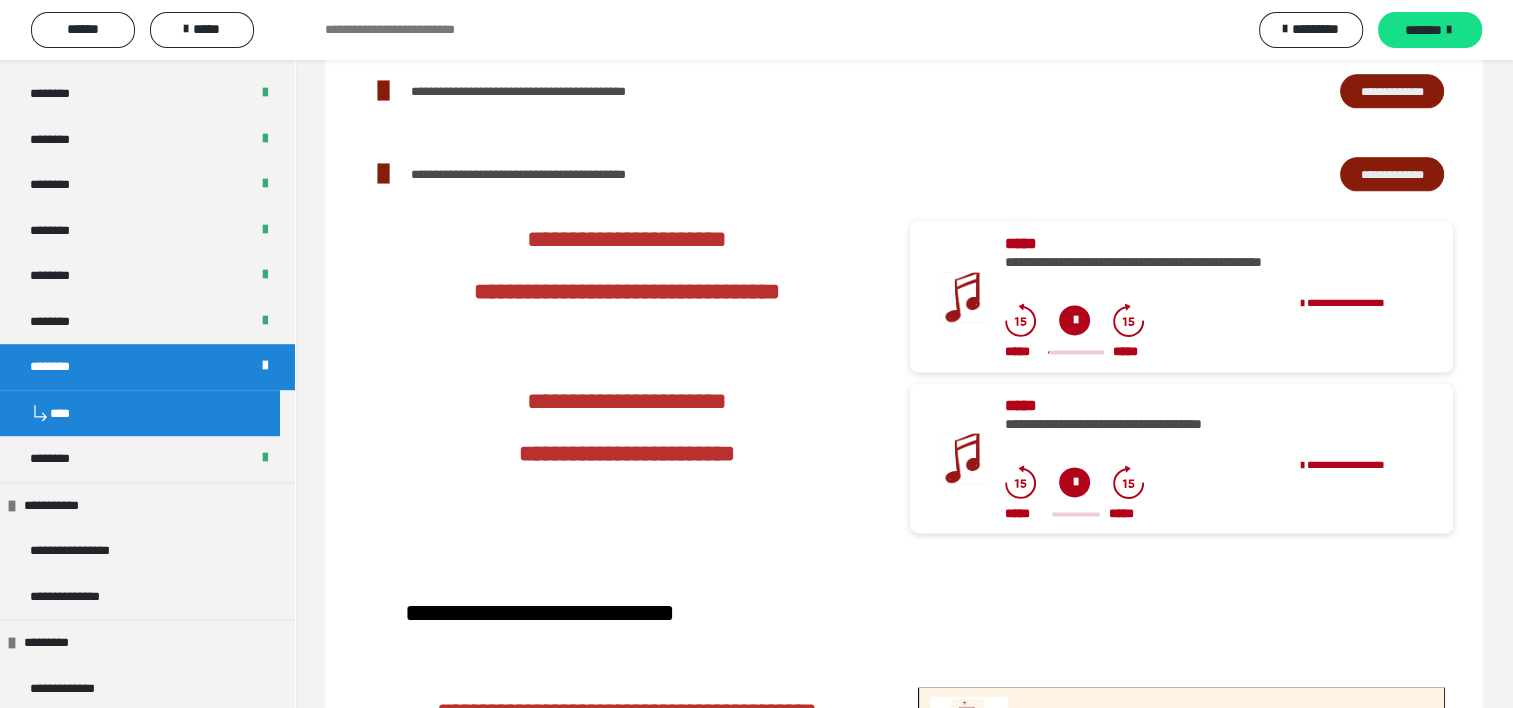 scroll, scrollTop: 2500, scrollLeft: 0, axis: vertical 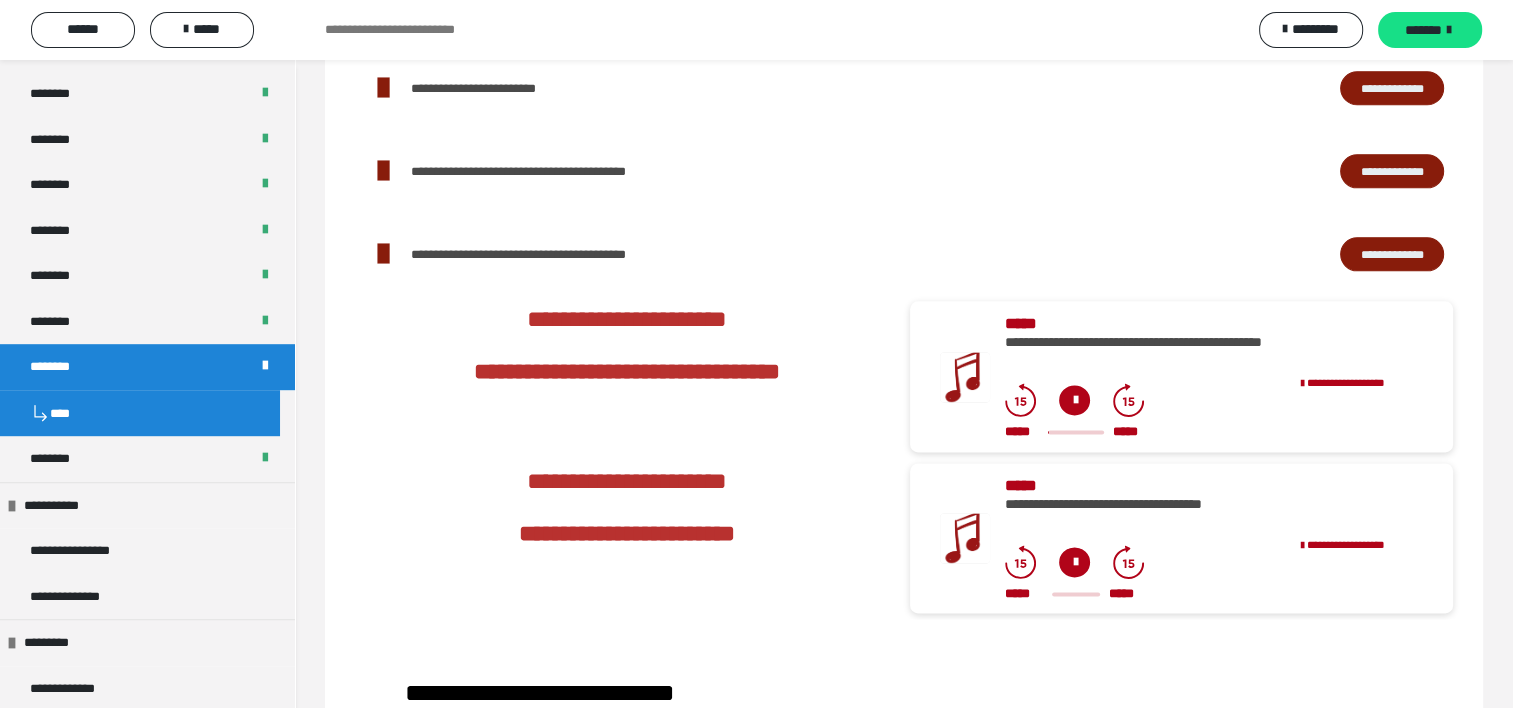 click at bounding box center [1074, 400] 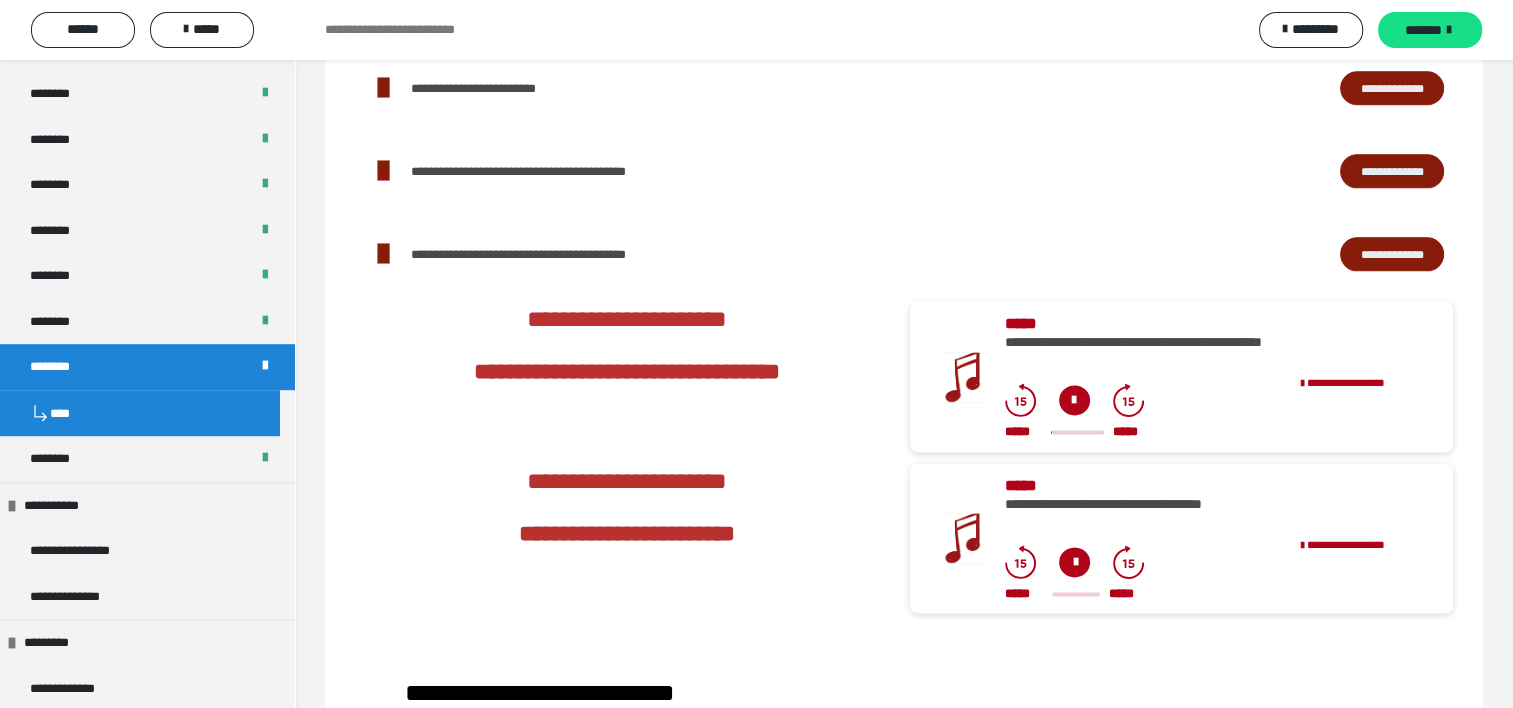 click at bounding box center (1074, 400) 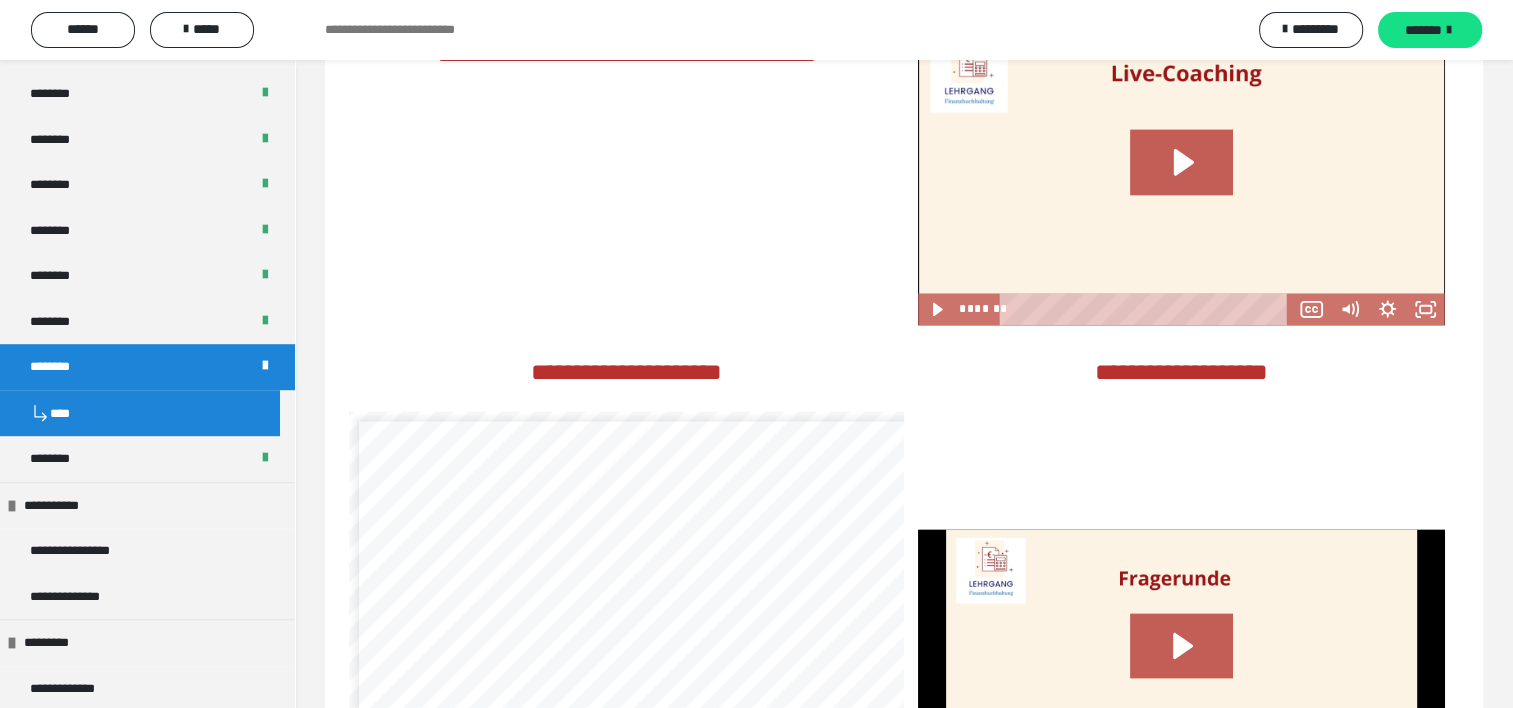 scroll, scrollTop: 3300, scrollLeft: 0, axis: vertical 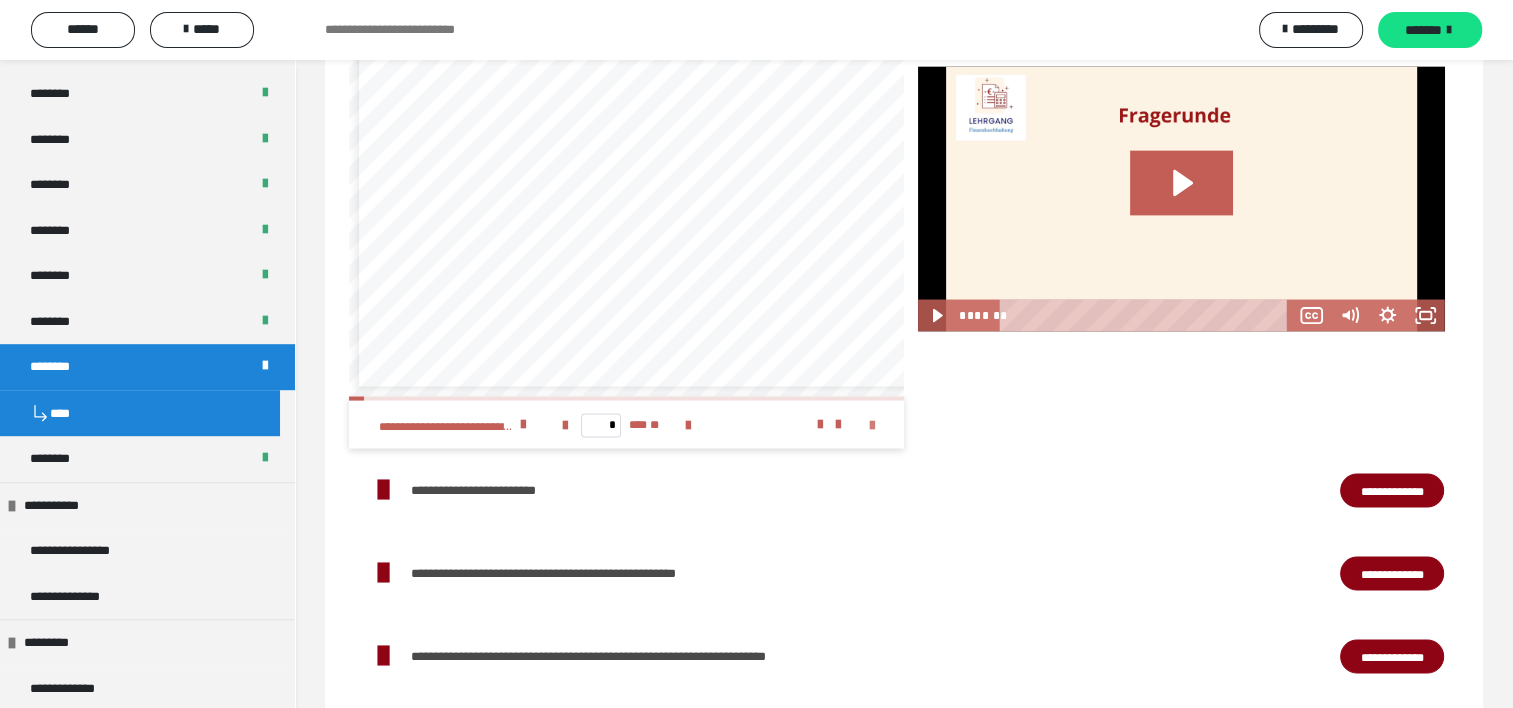 click at bounding box center (872, 425) 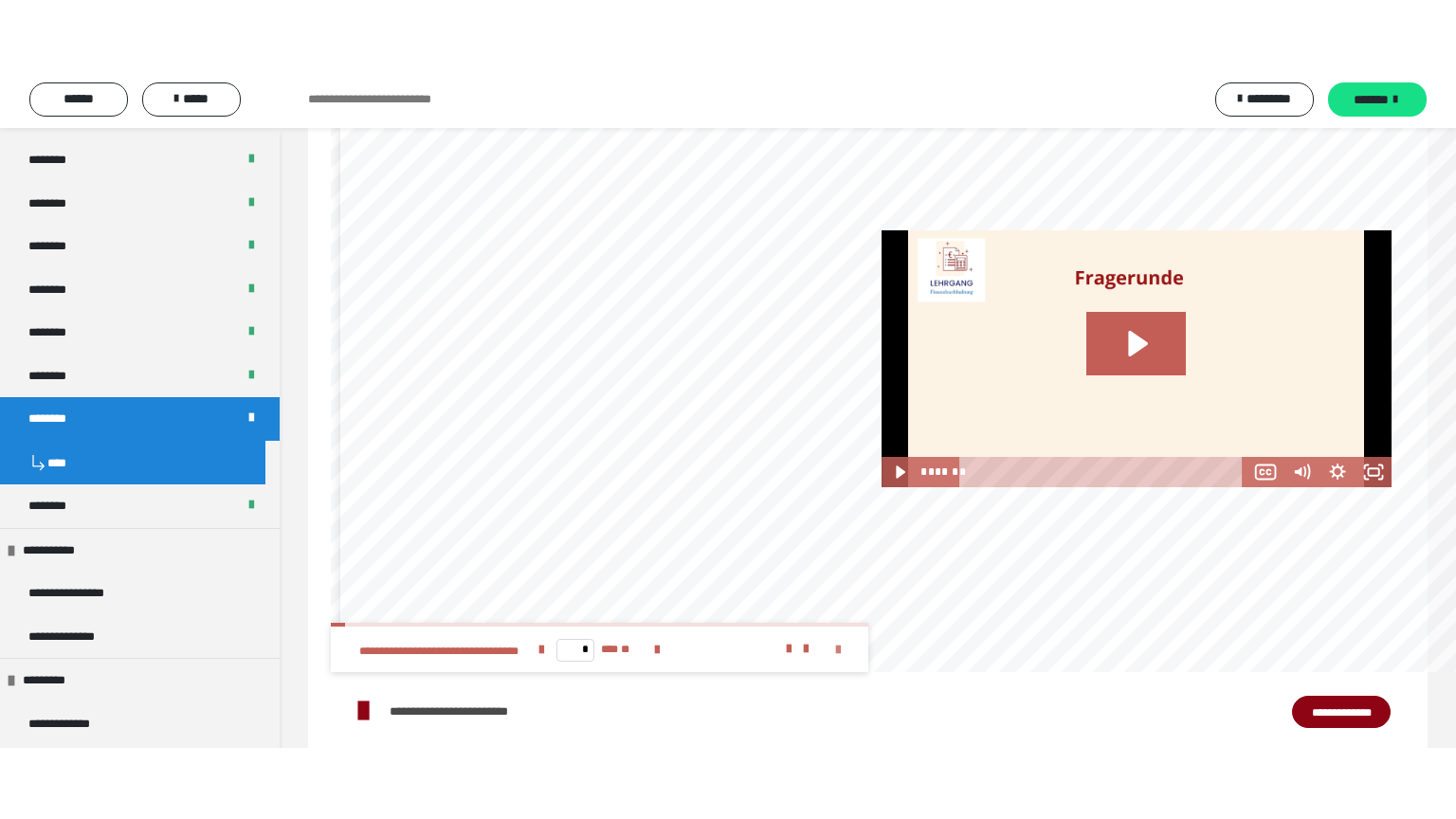 scroll, scrollTop: 0, scrollLeft: 0, axis: both 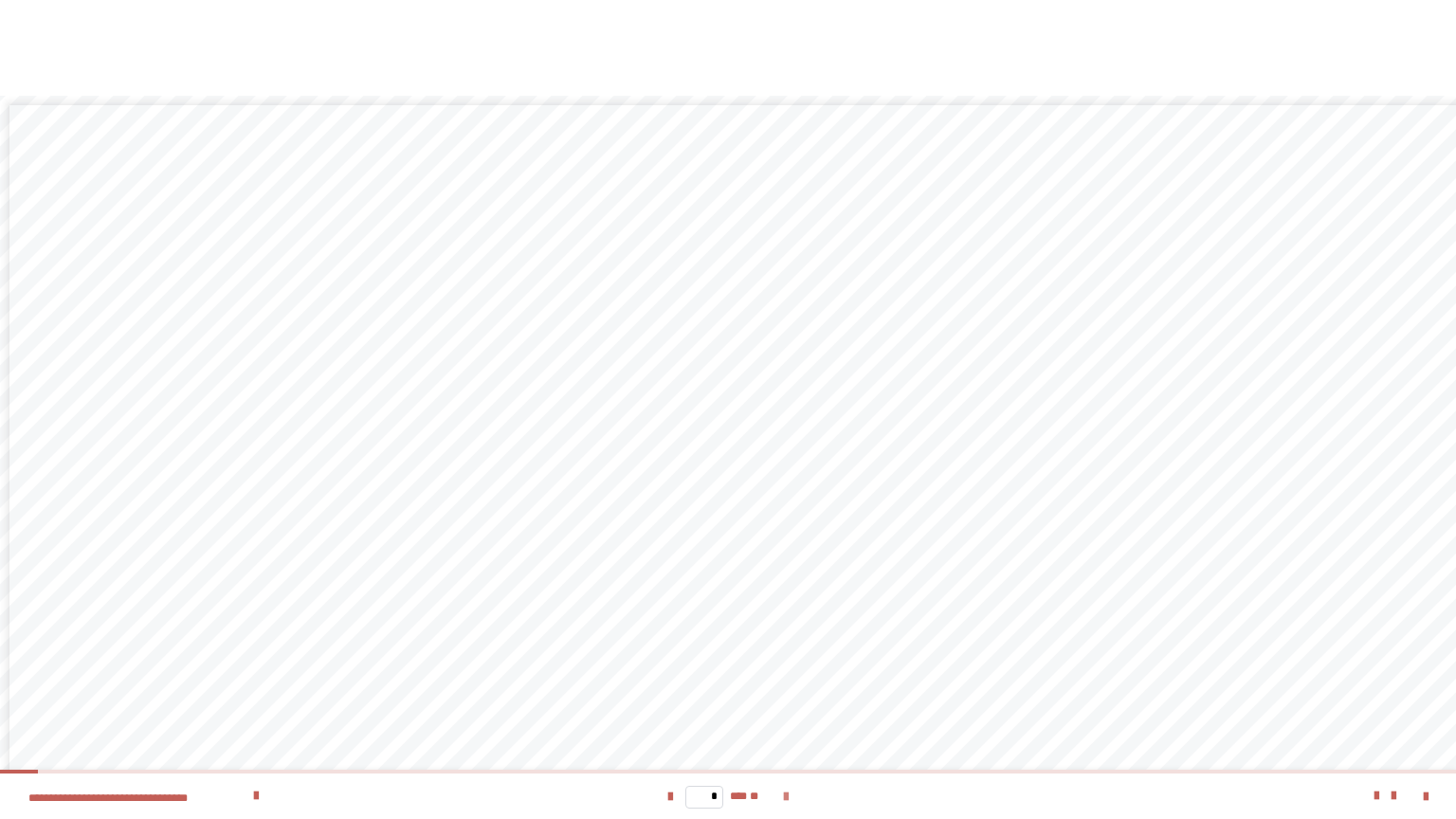 click at bounding box center [786, 797] 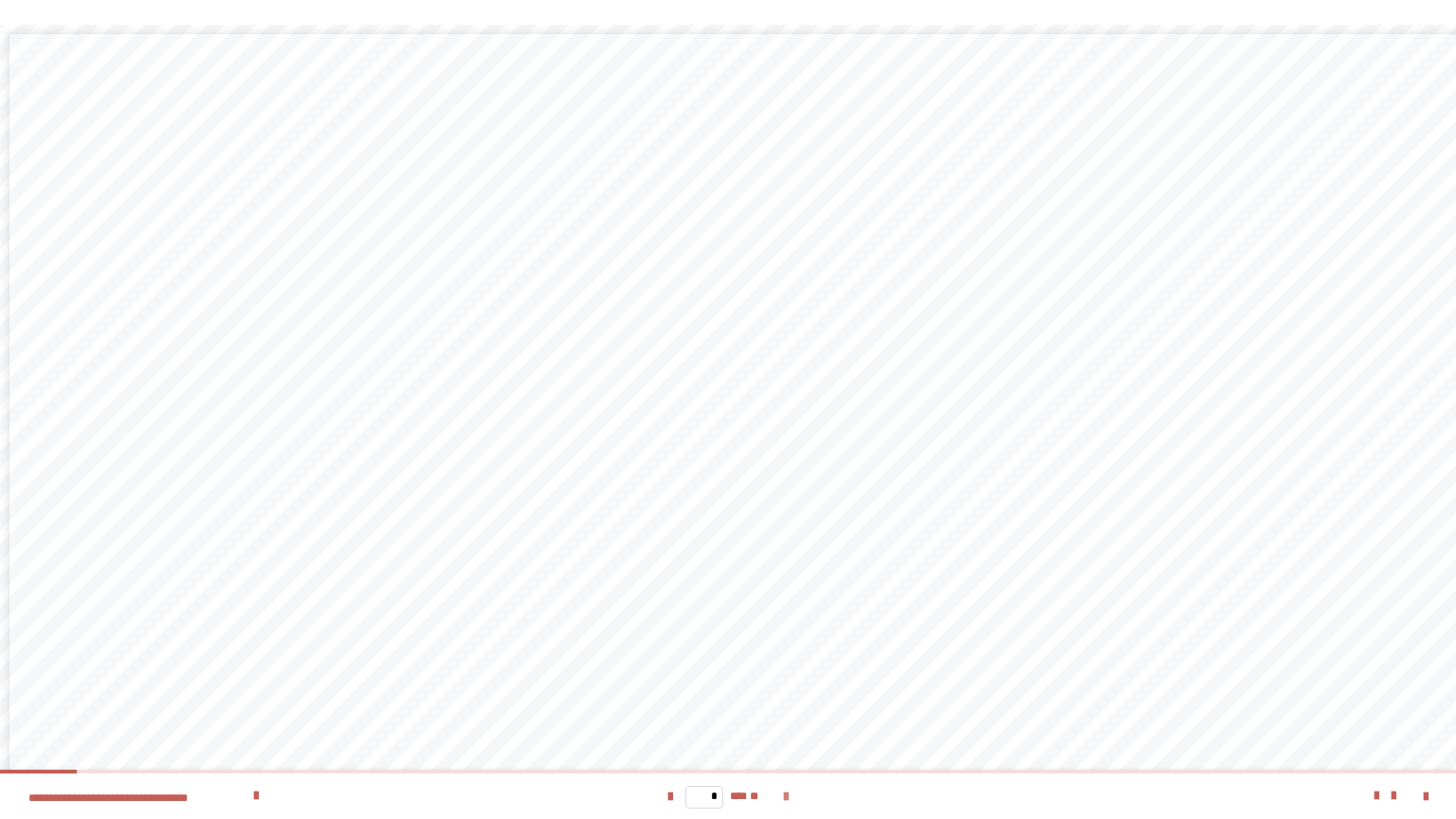 click at bounding box center [786, 797] 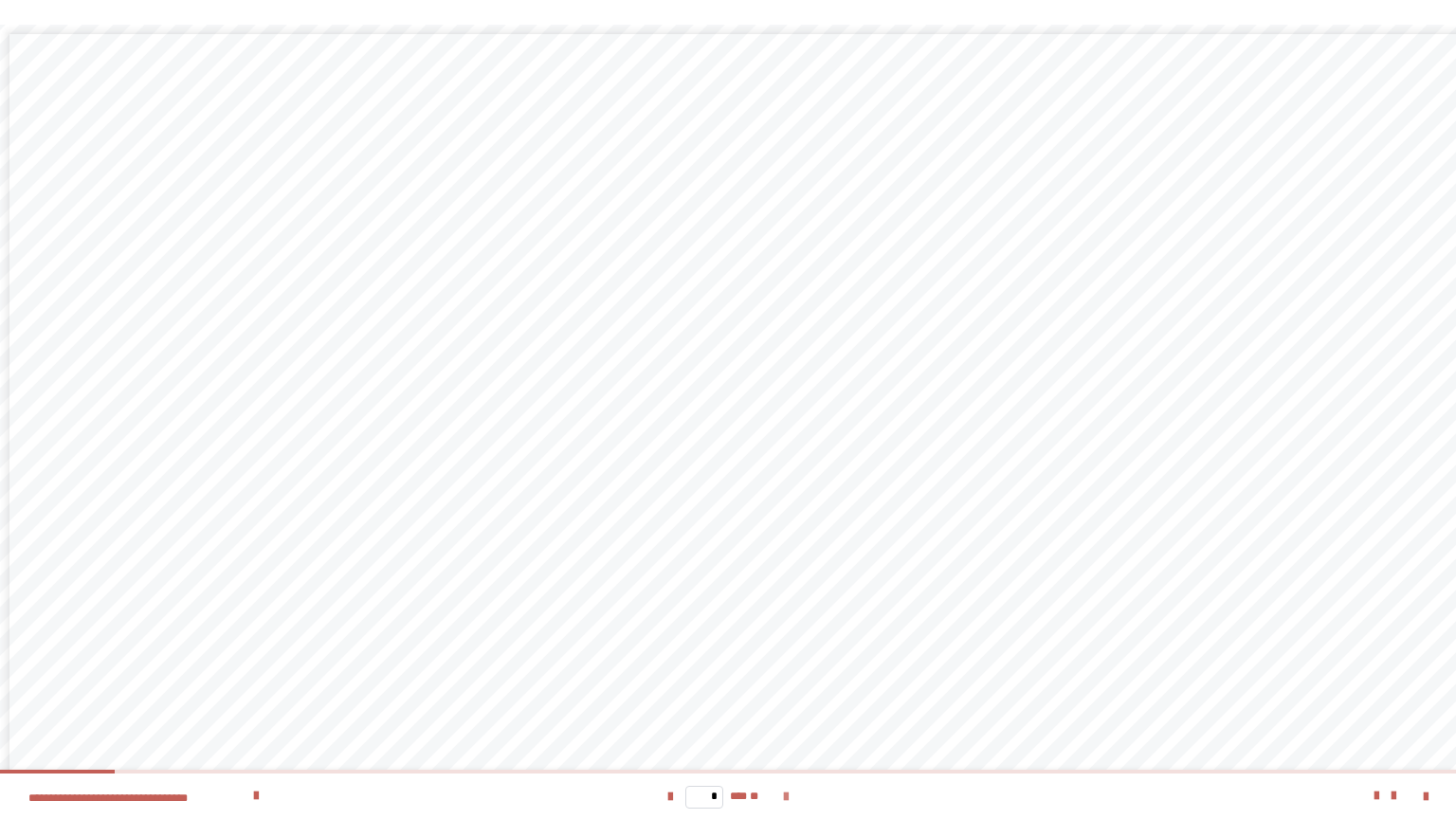 click at bounding box center (786, 797) 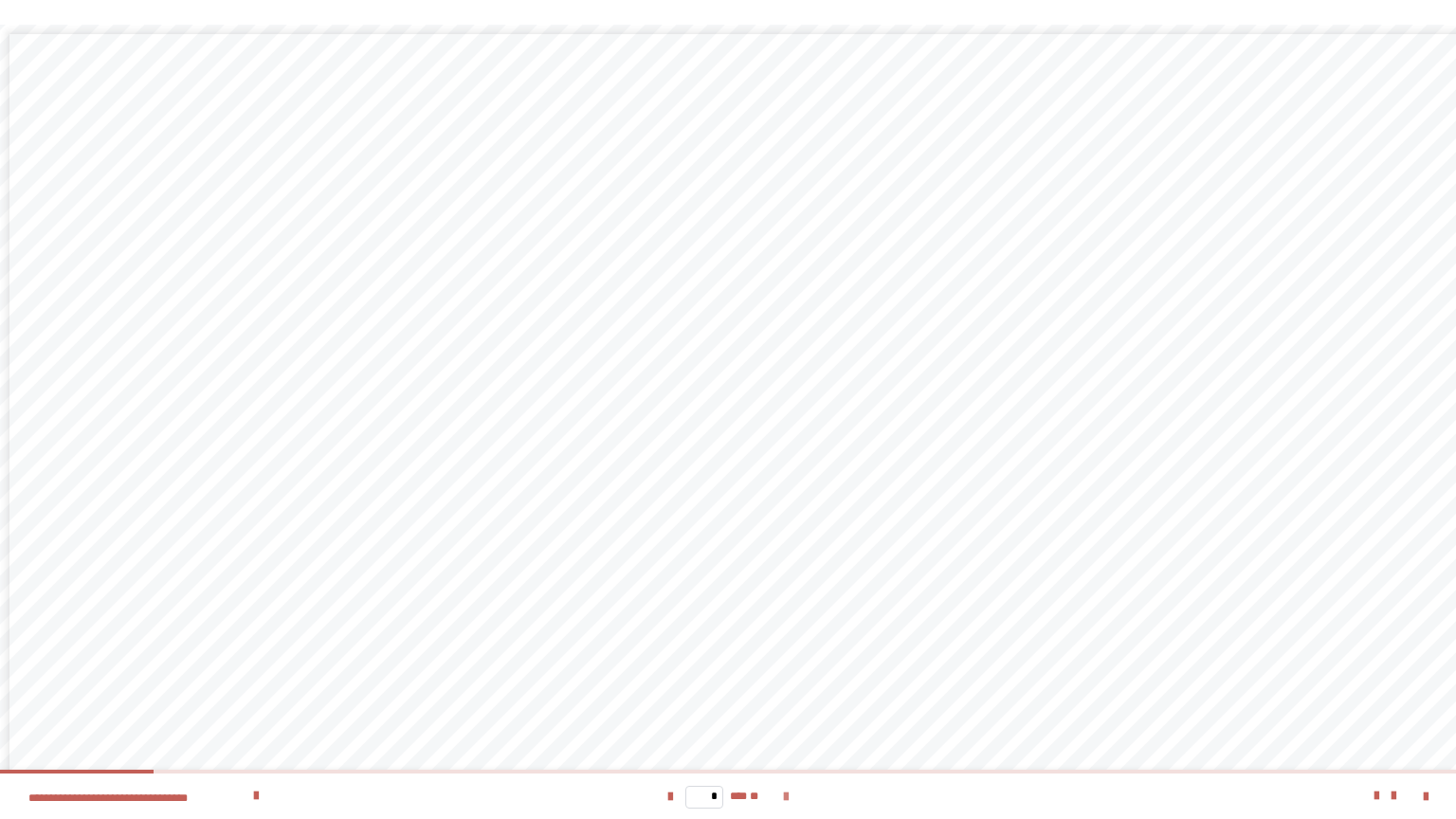 click at bounding box center [786, 797] 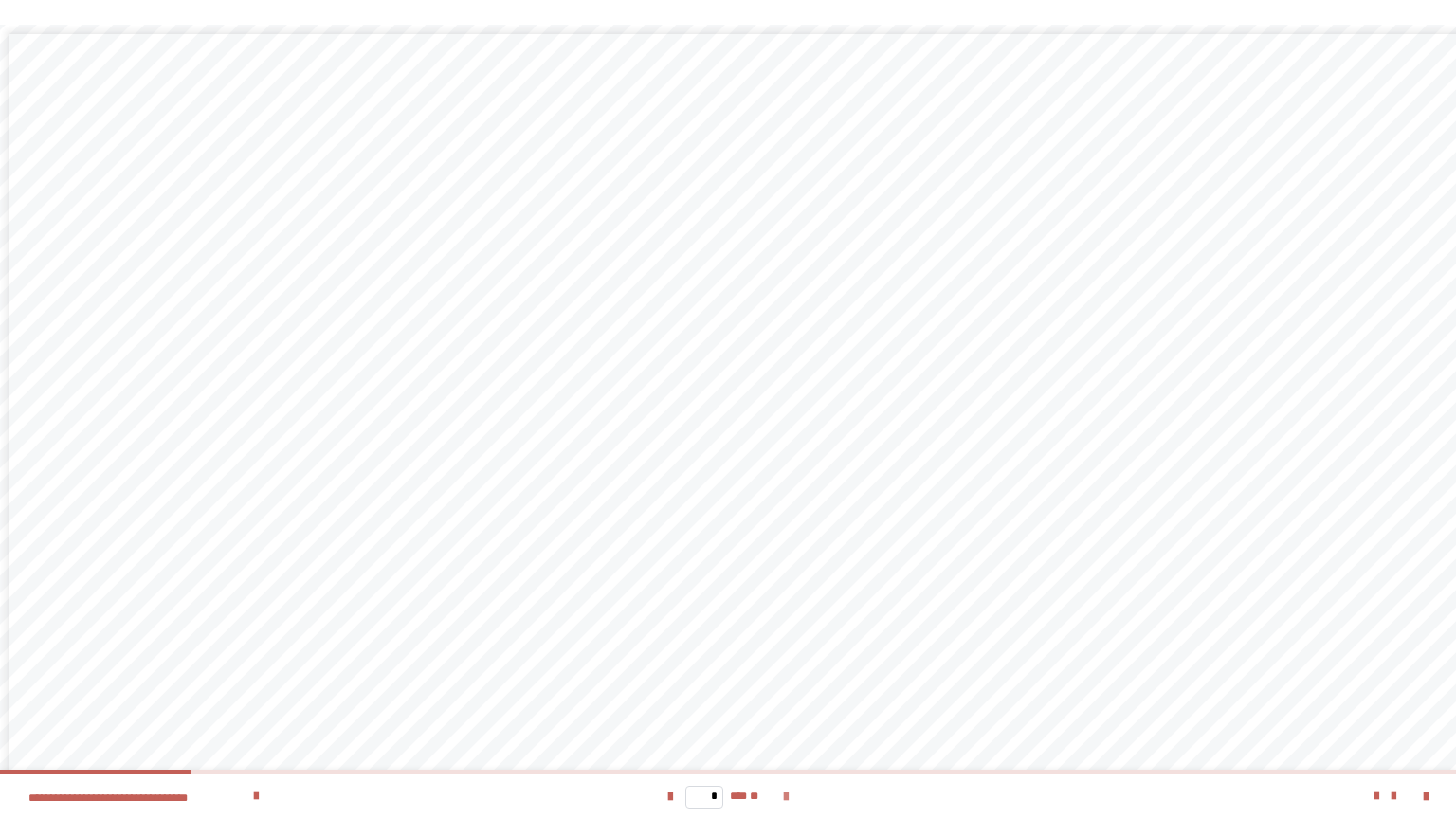 click at bounding box center (786, 797) 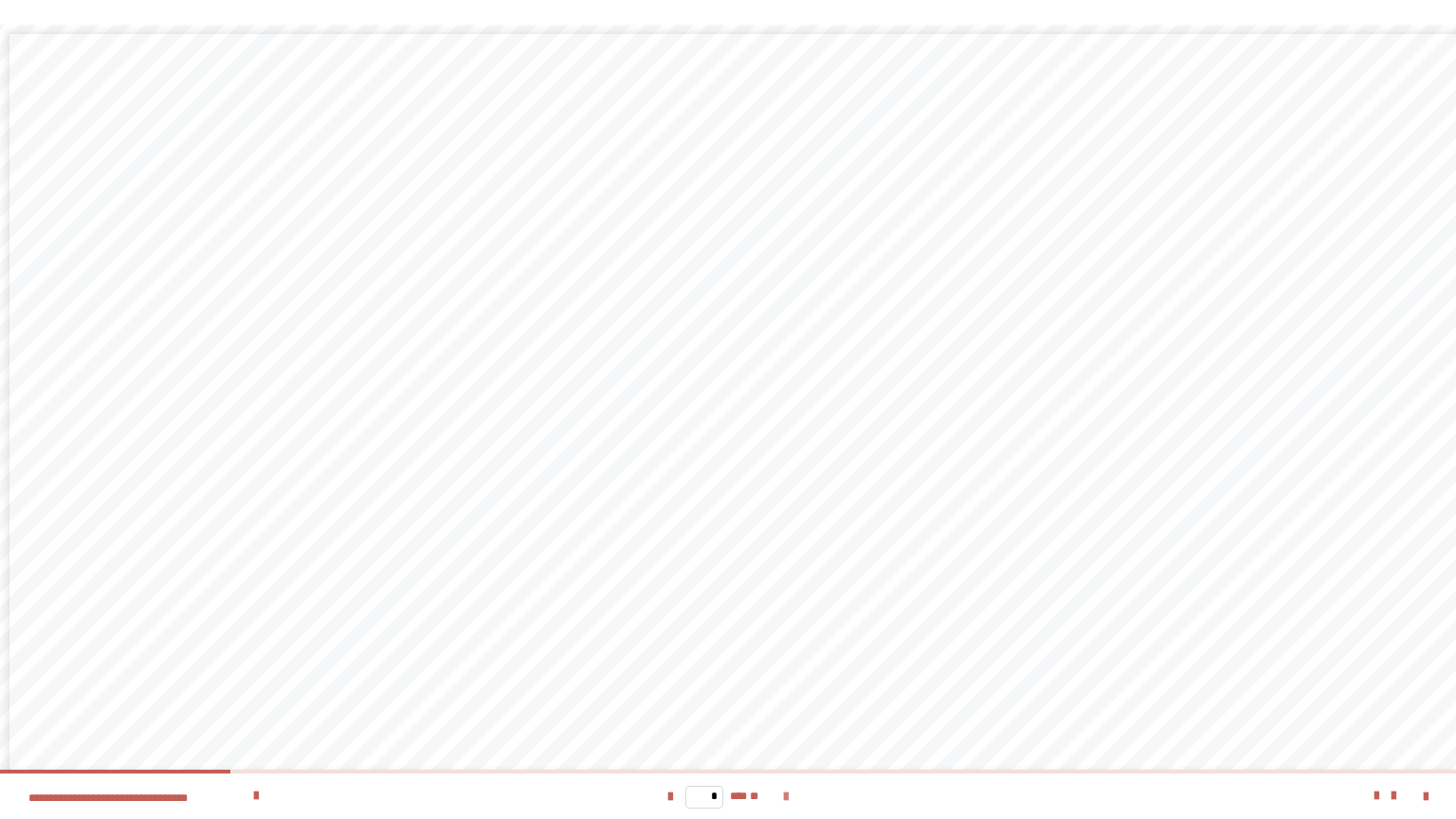 click at bounding box center (786, 797) 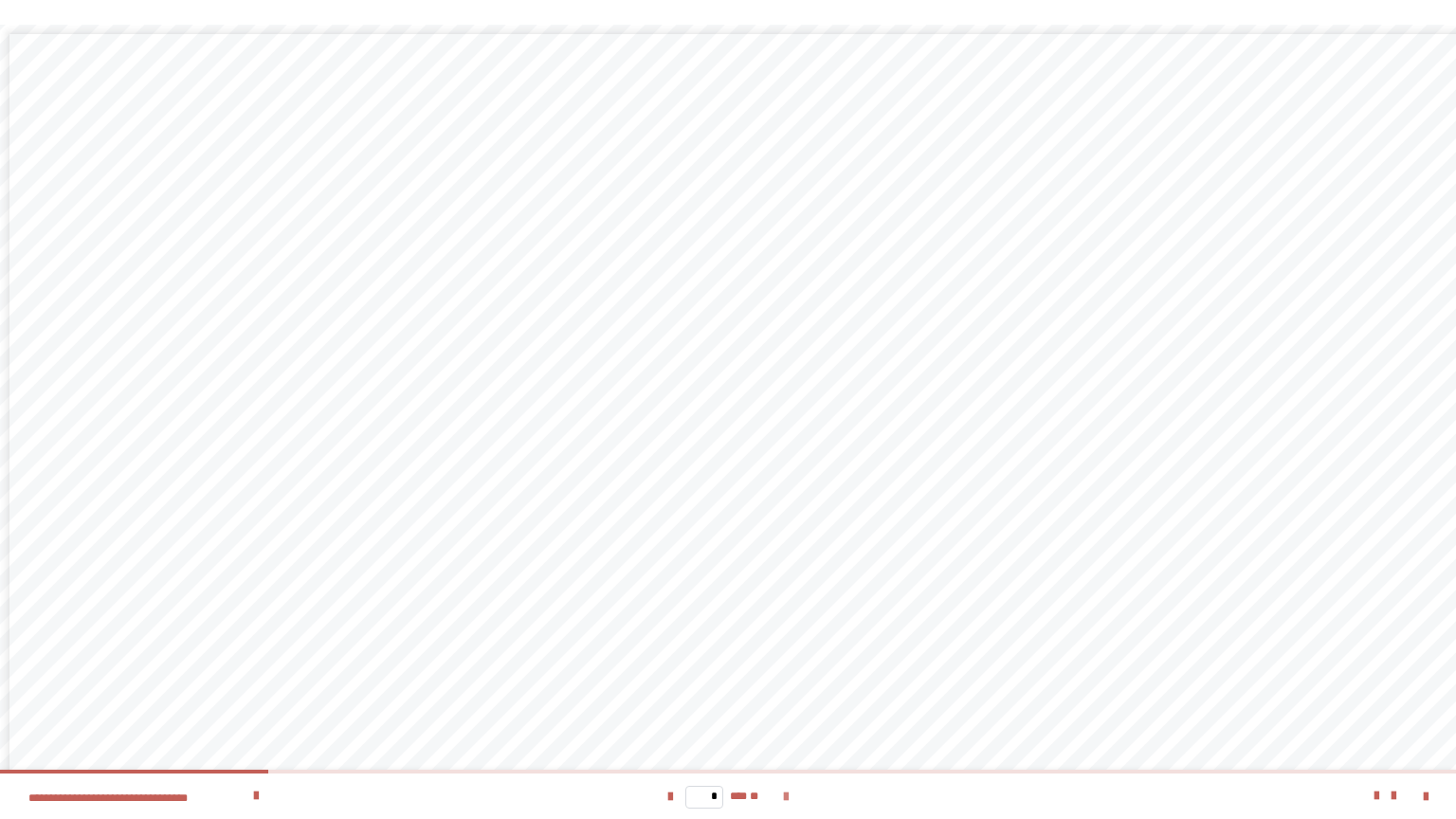 click at bounding box center (786, 797) 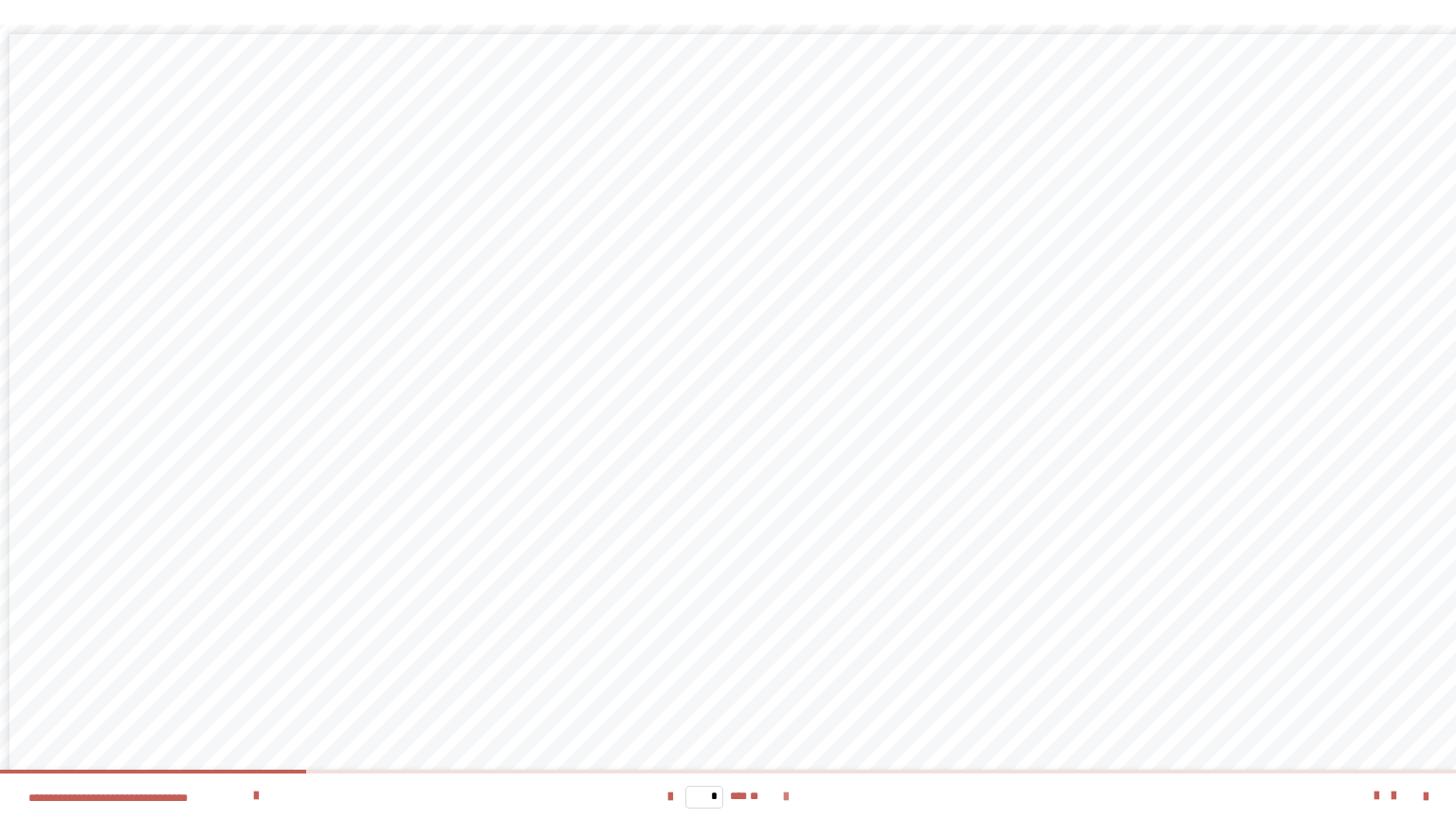 click at bounding box center (786, 797) 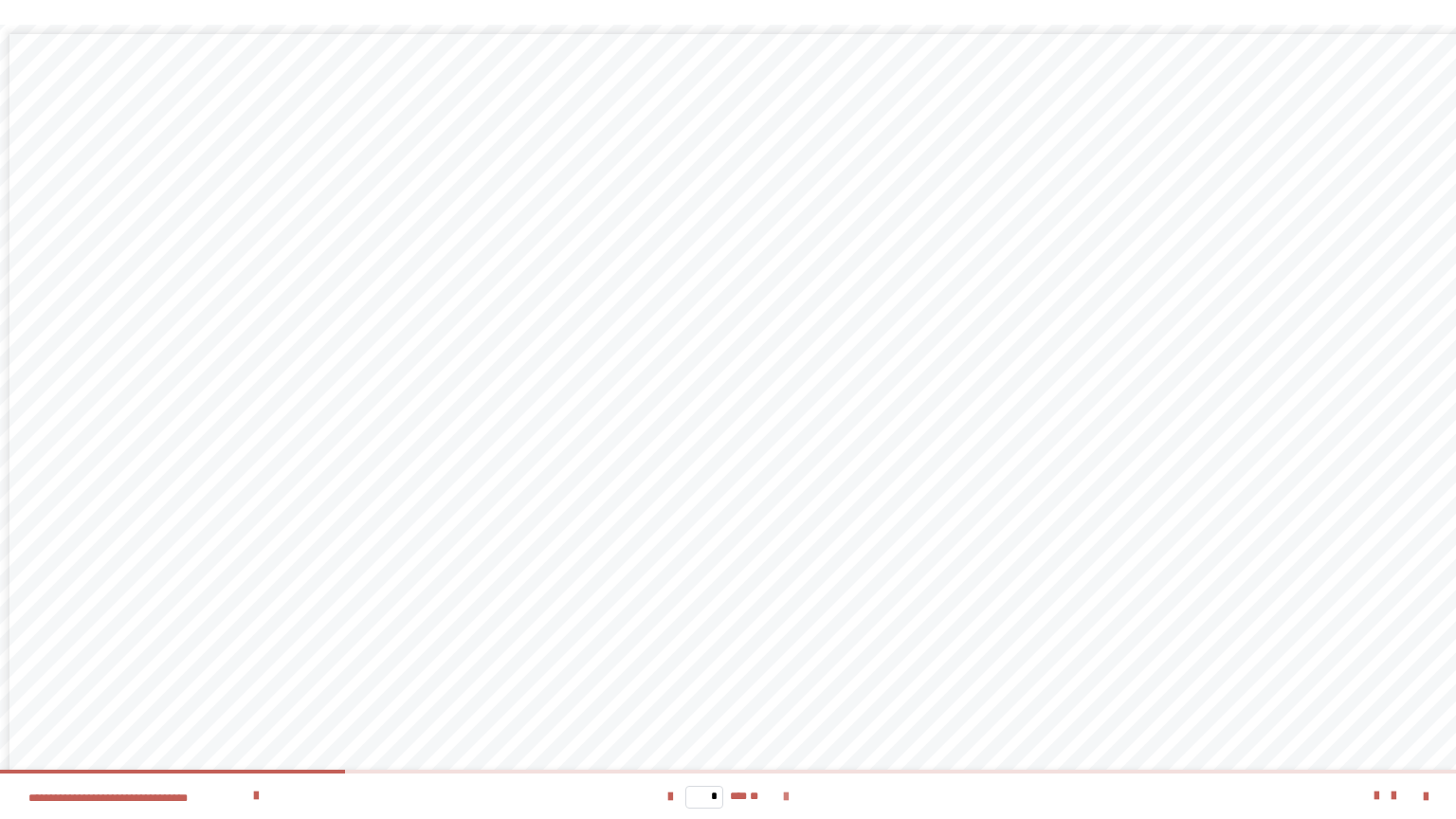 click at bounding box center [786, 797] 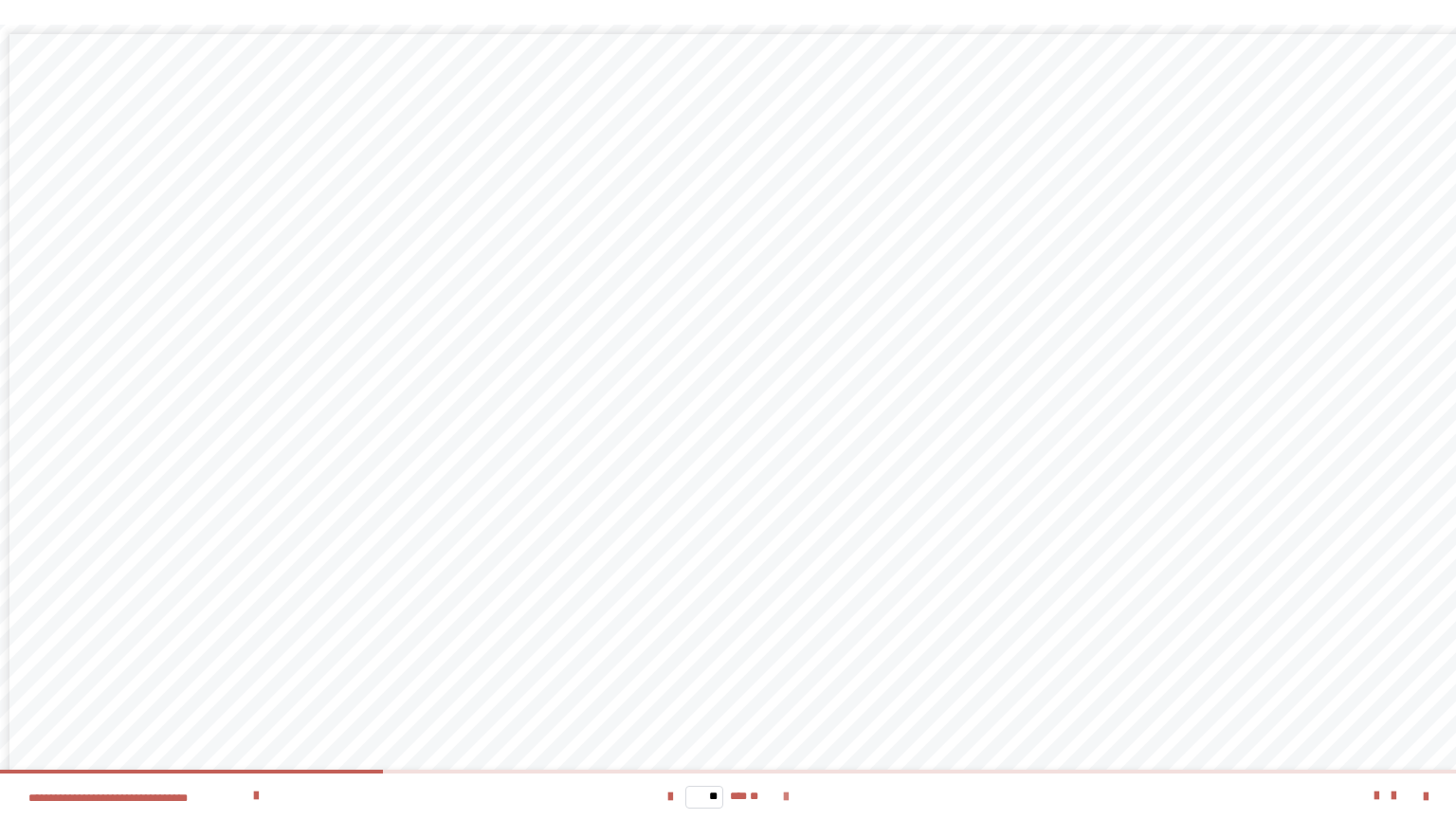 click at bounding box center [786, 797] 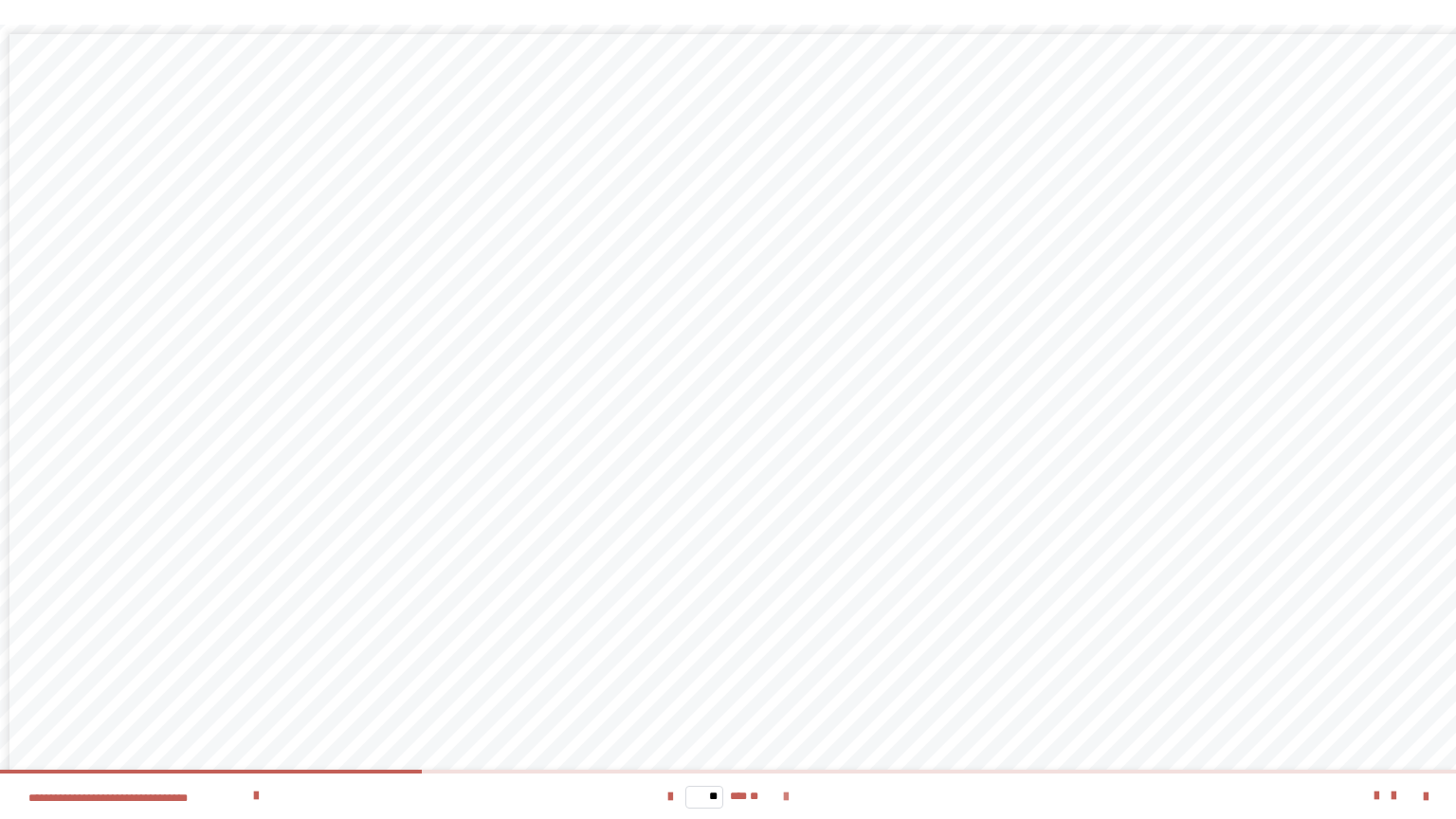 click at bounding box center (786, 797) 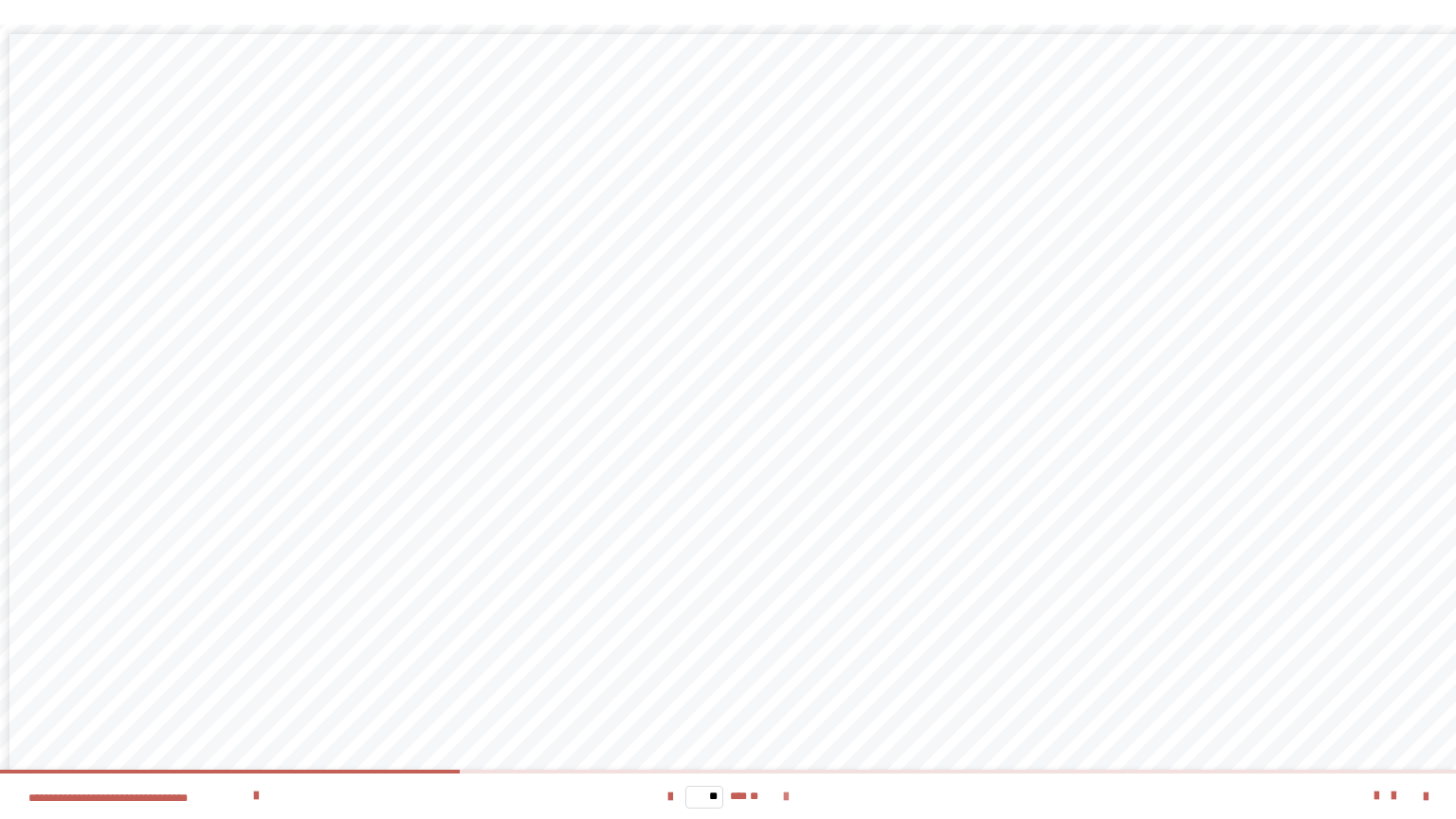 click at bounding box center [786, 797] 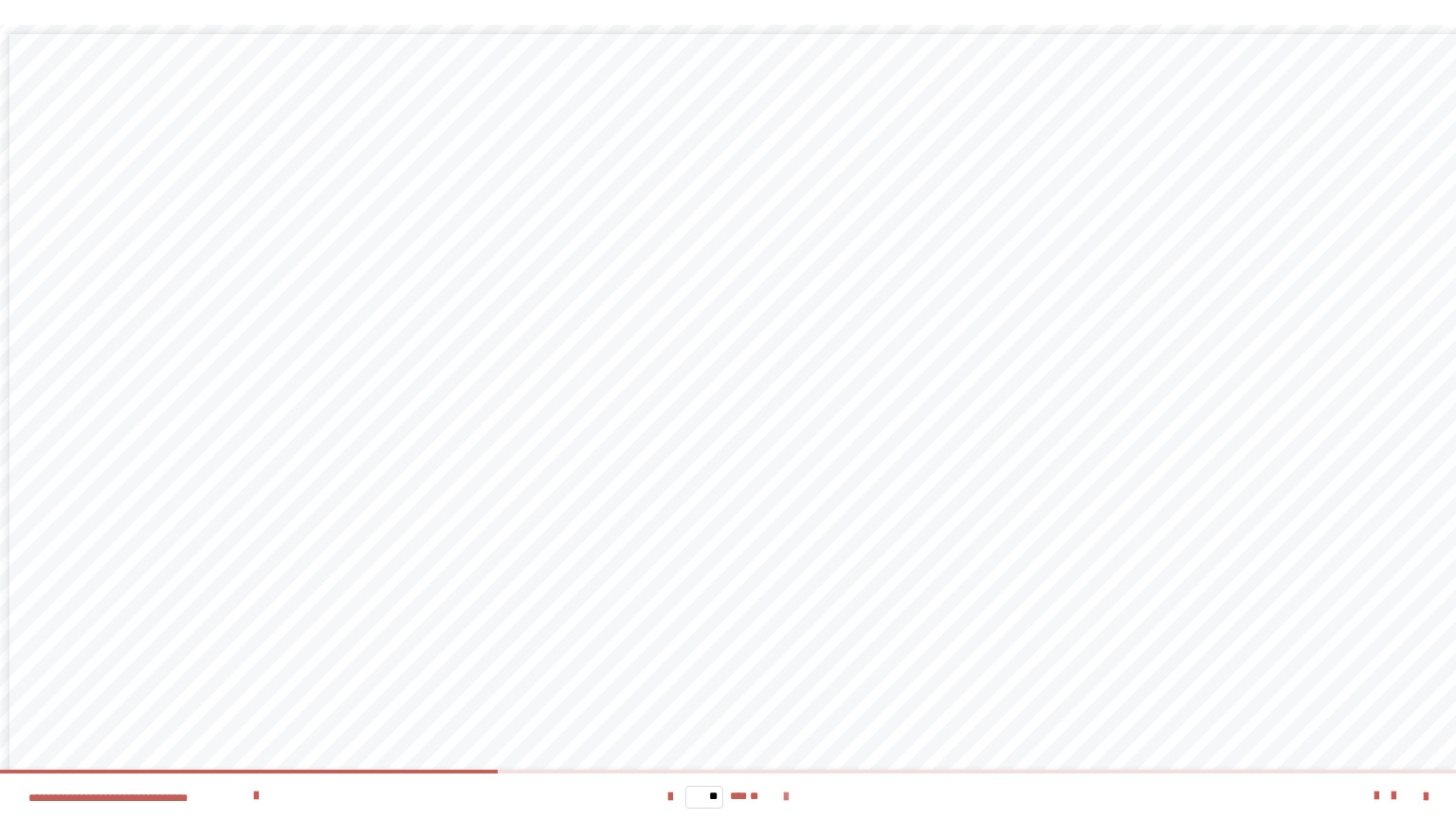 click at bounding box center [786, 797] 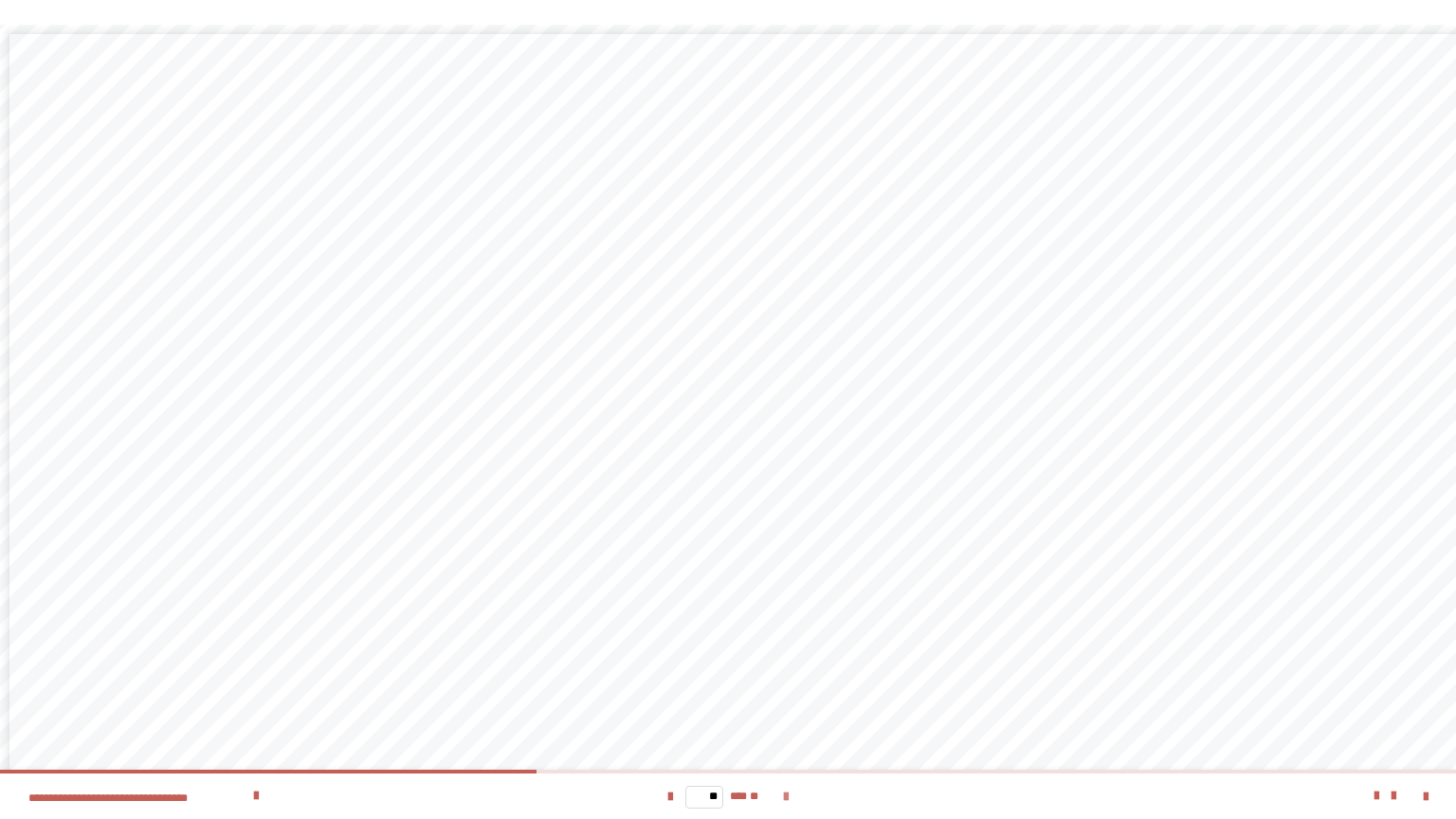 click at bounding box center (786, 797) 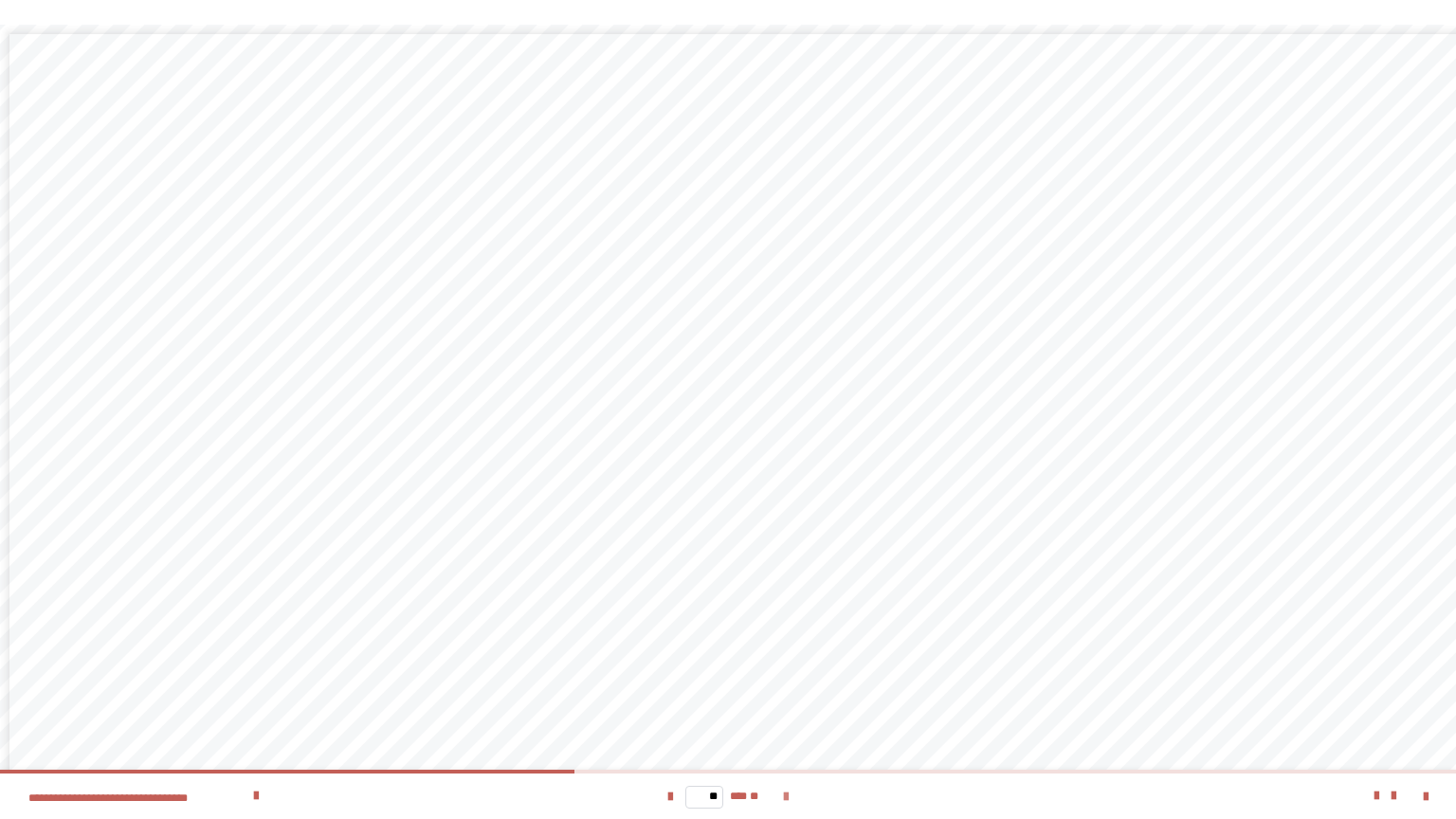 click at bounding box center (786, 797) 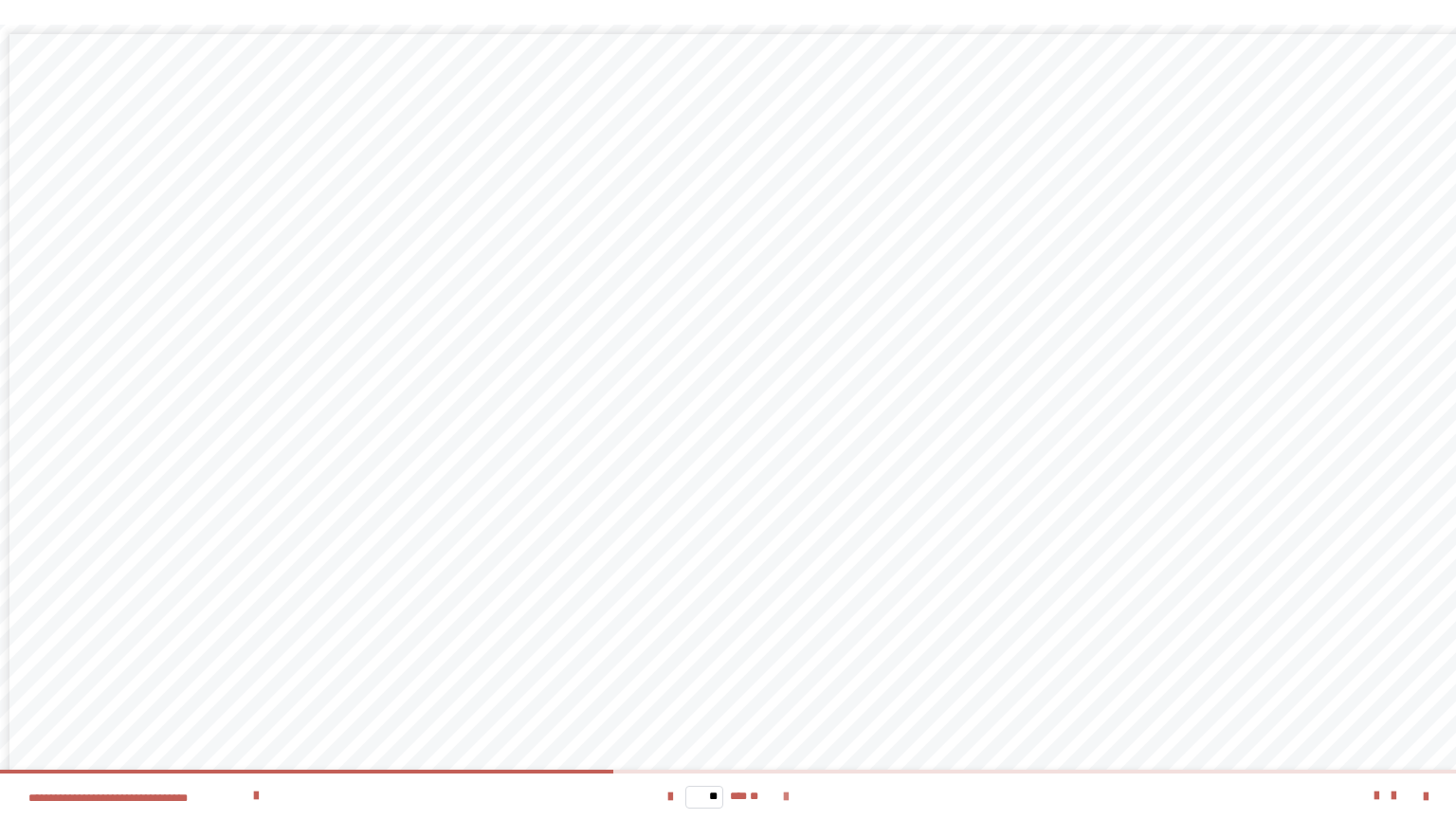 click at bounding box center (786, 797) 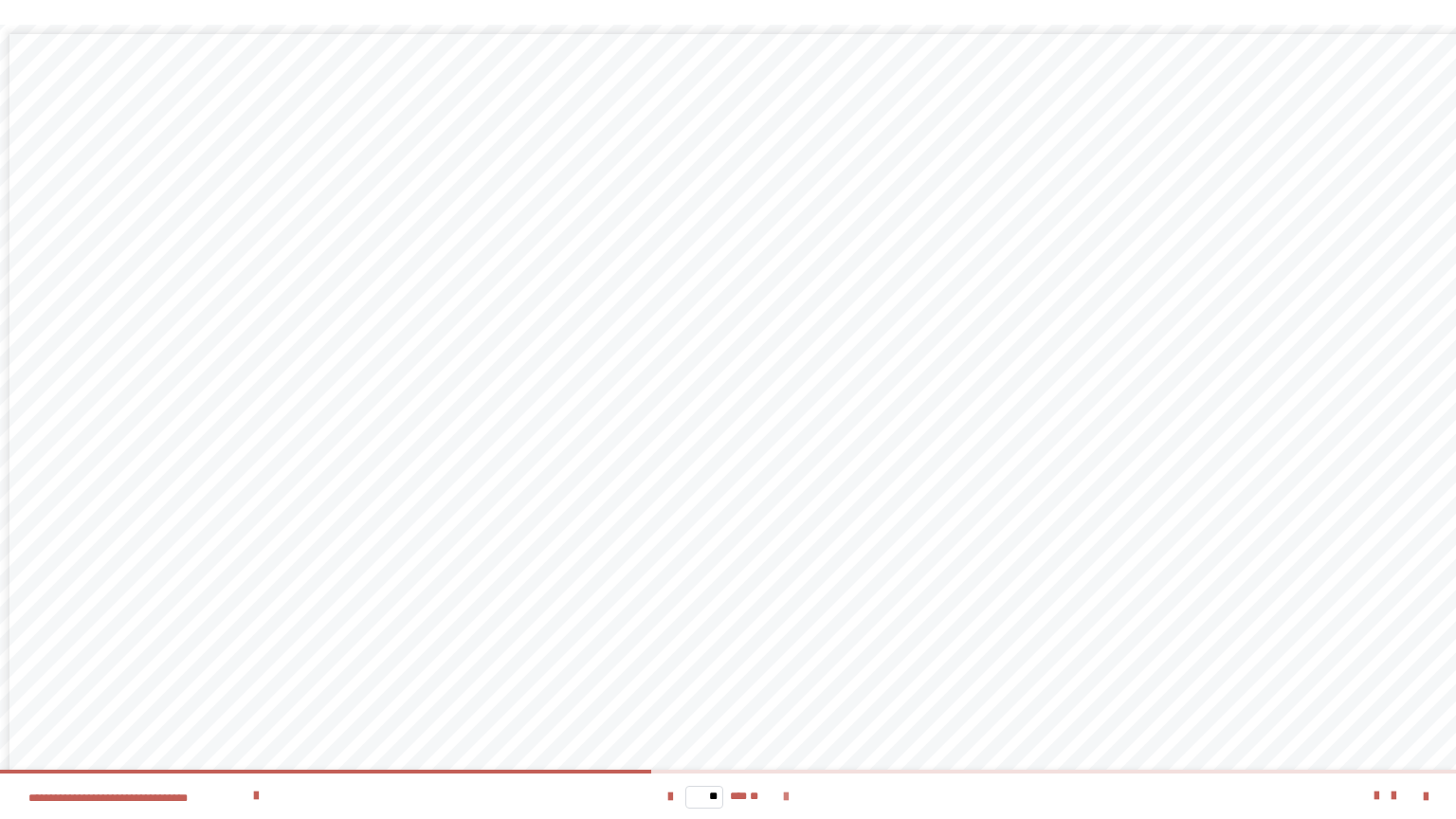 click at bounding box center [786, 797] 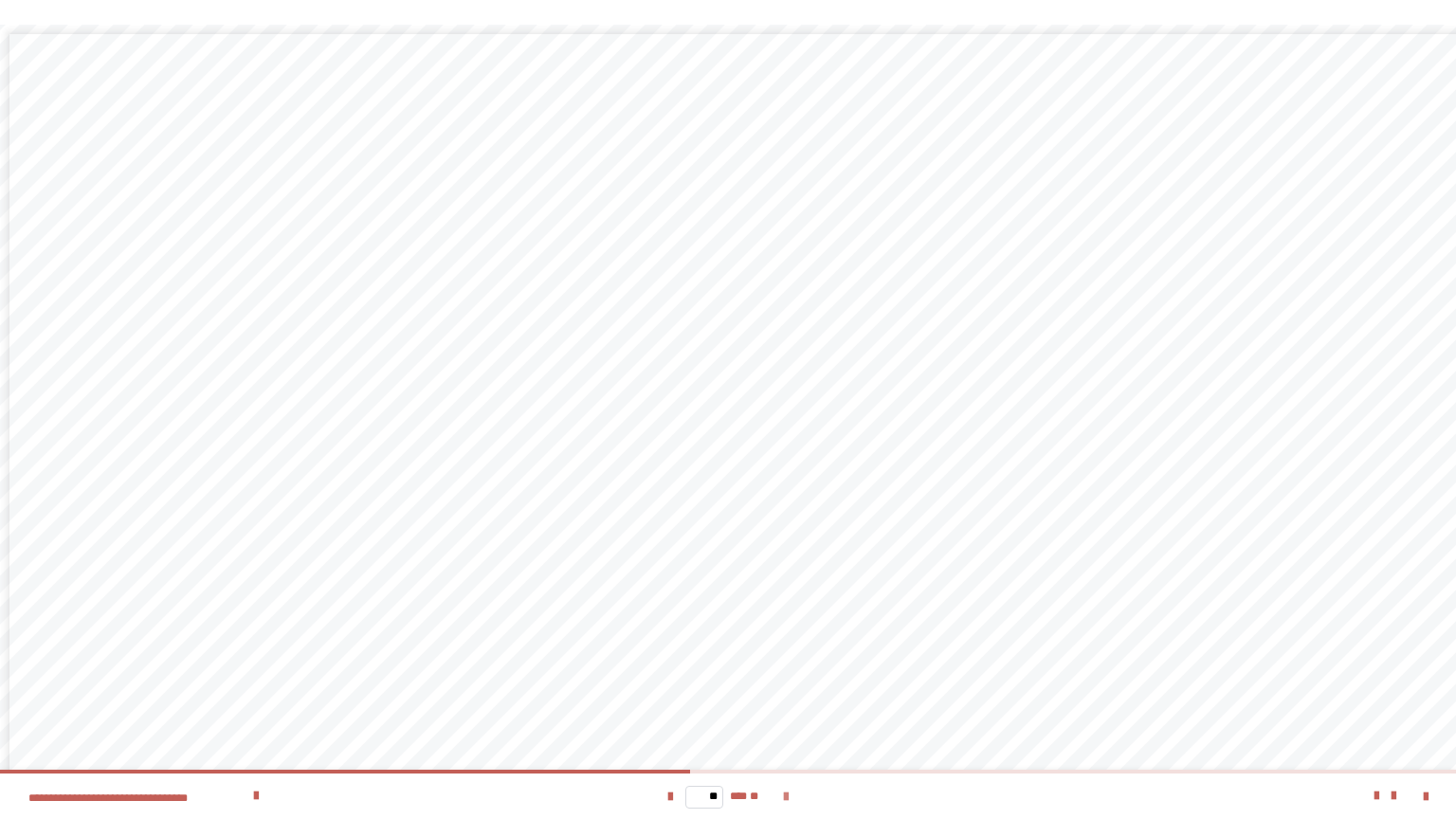 click at bounding box center [786, 797] 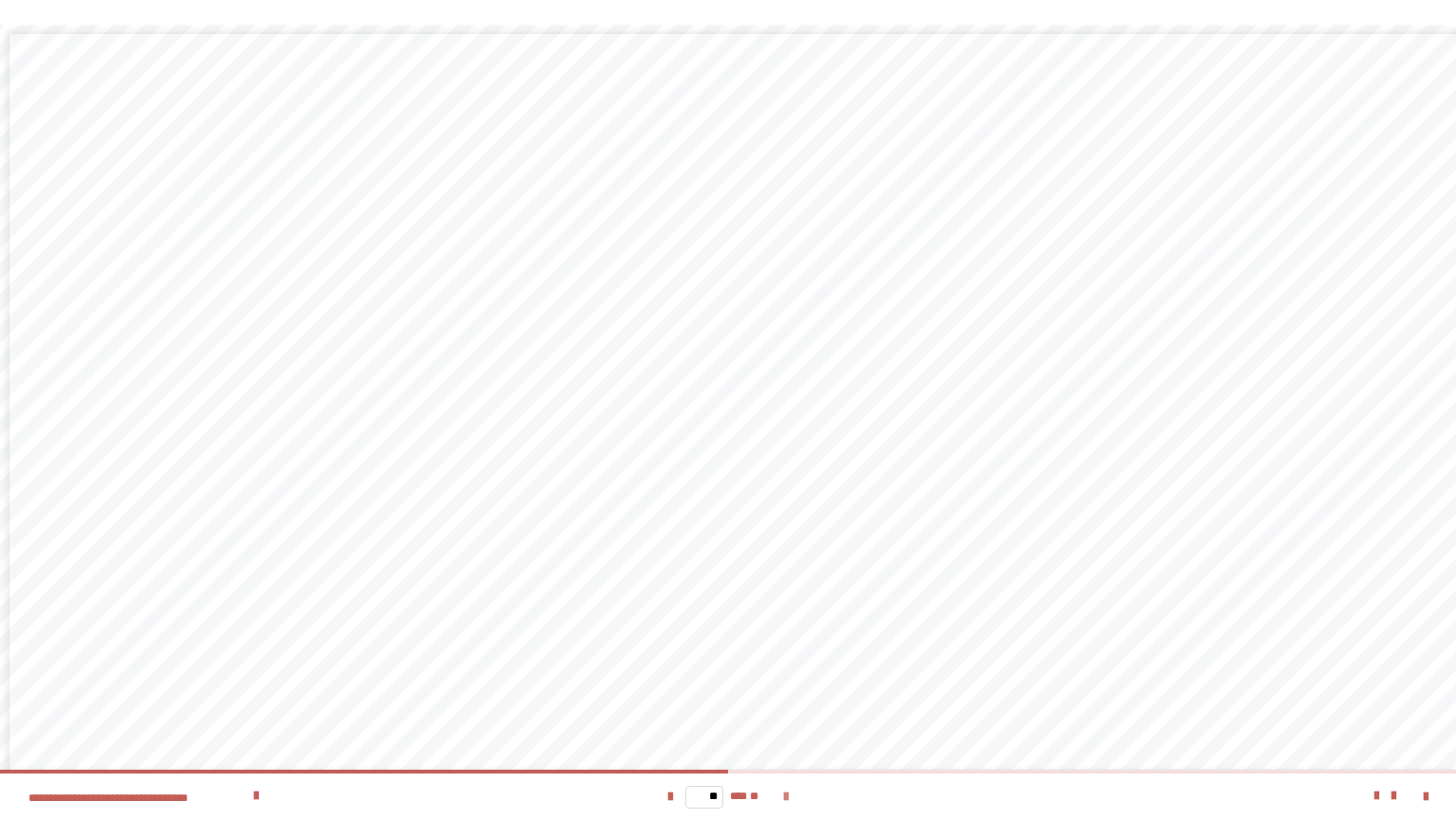 click at bounding box center [786, 797] 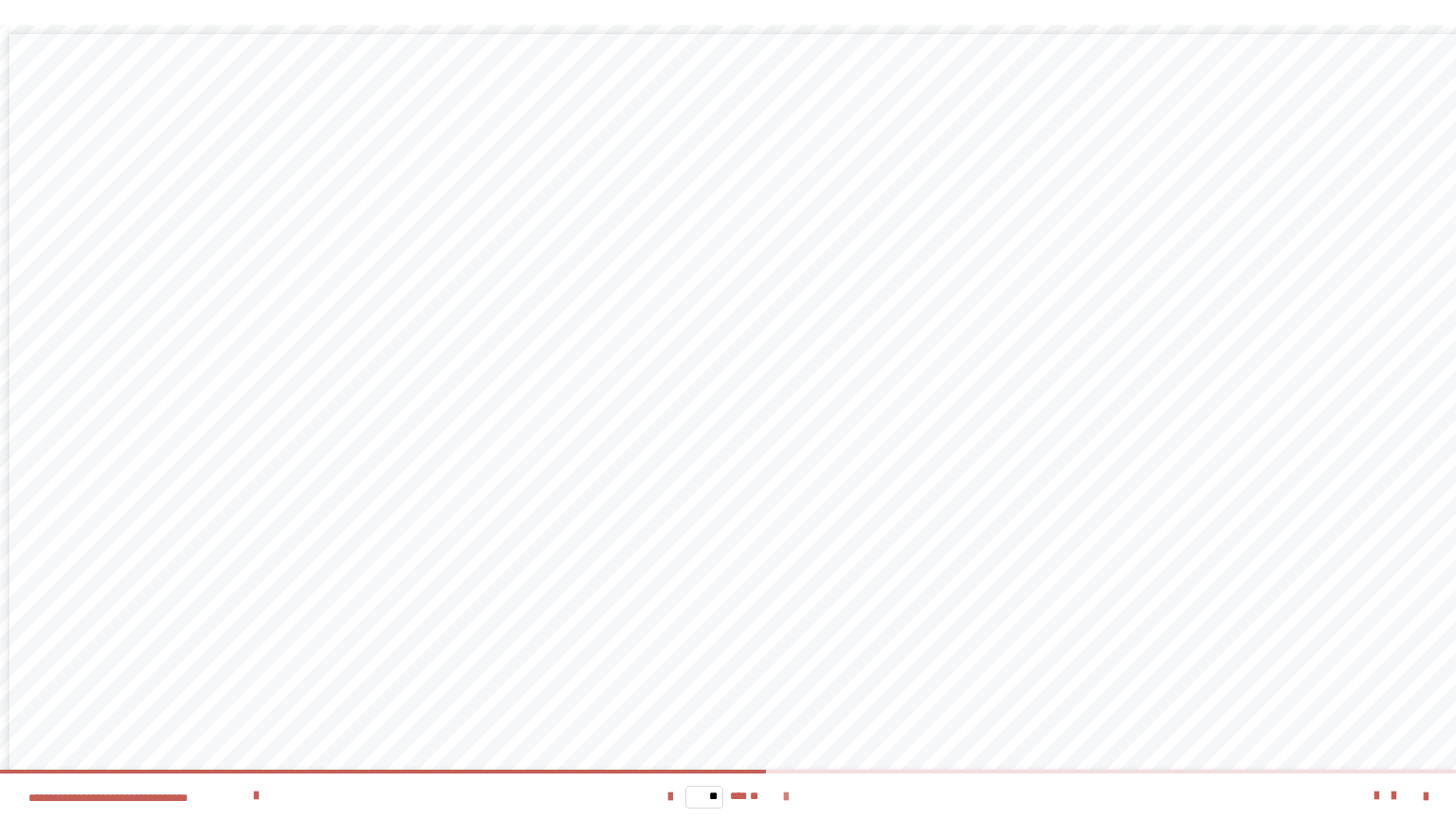 click at bounding box center (786, 797) 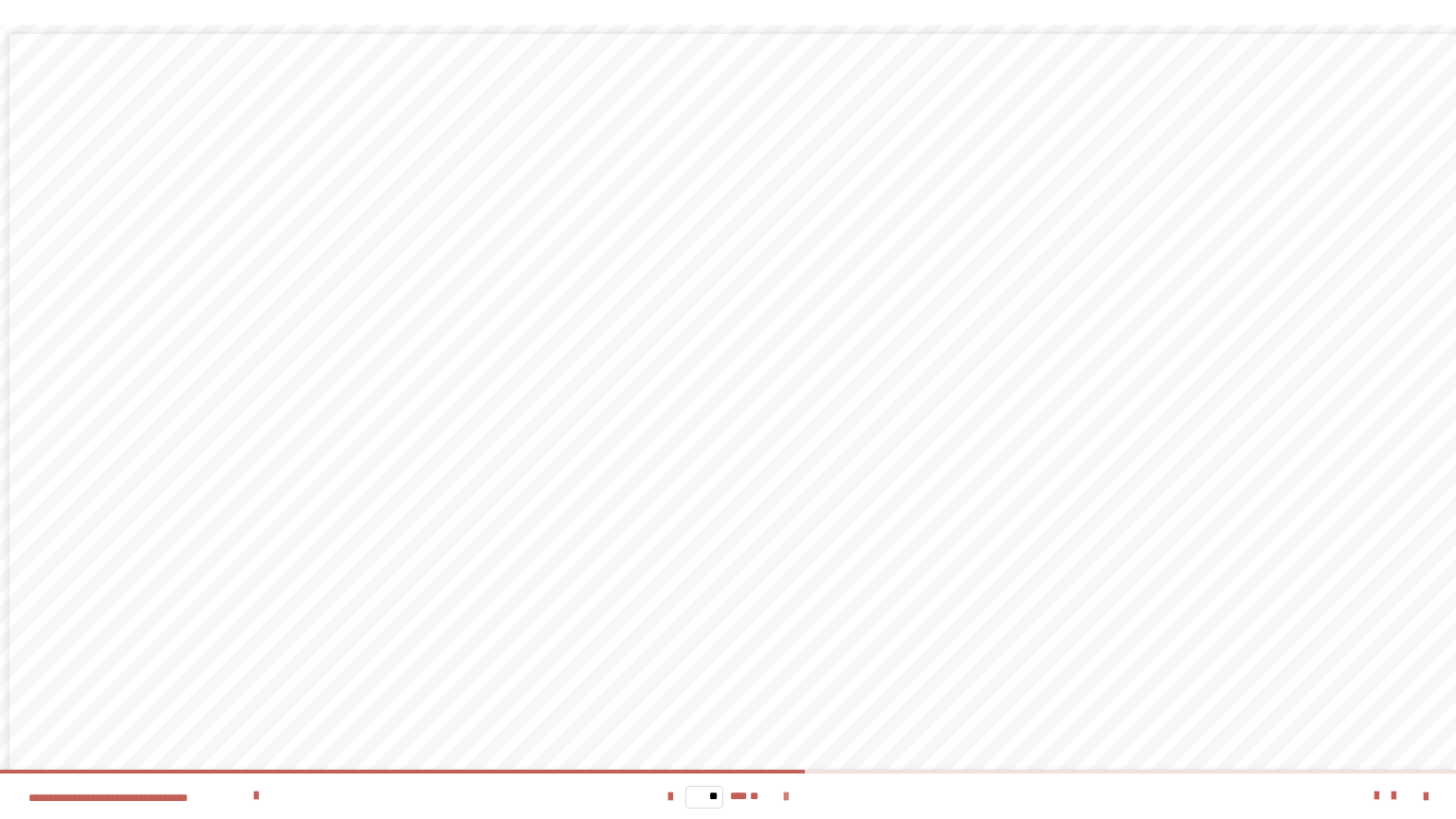 click at bounding box center (786, 797) 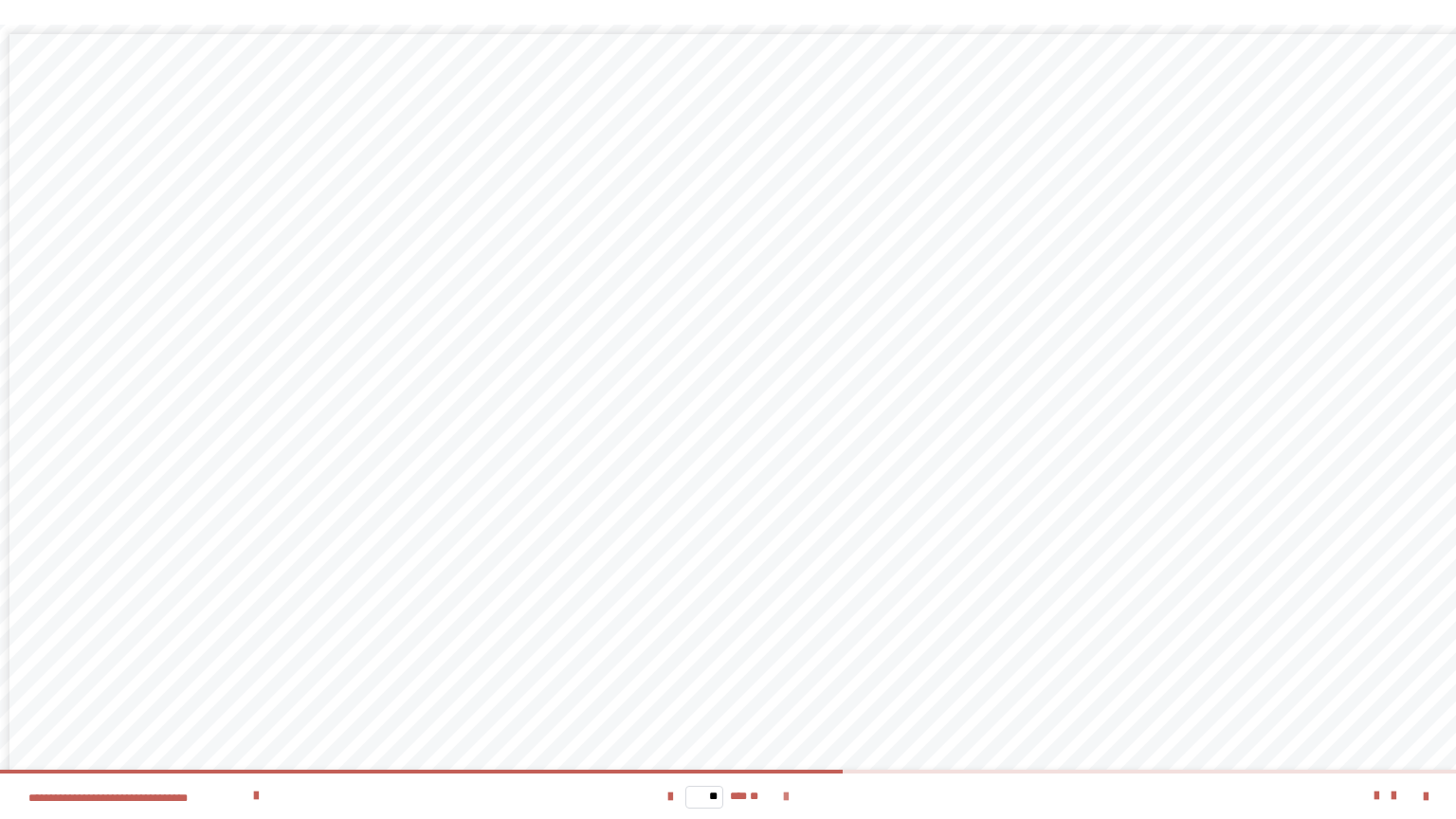 click at bounding box center (786, 797) 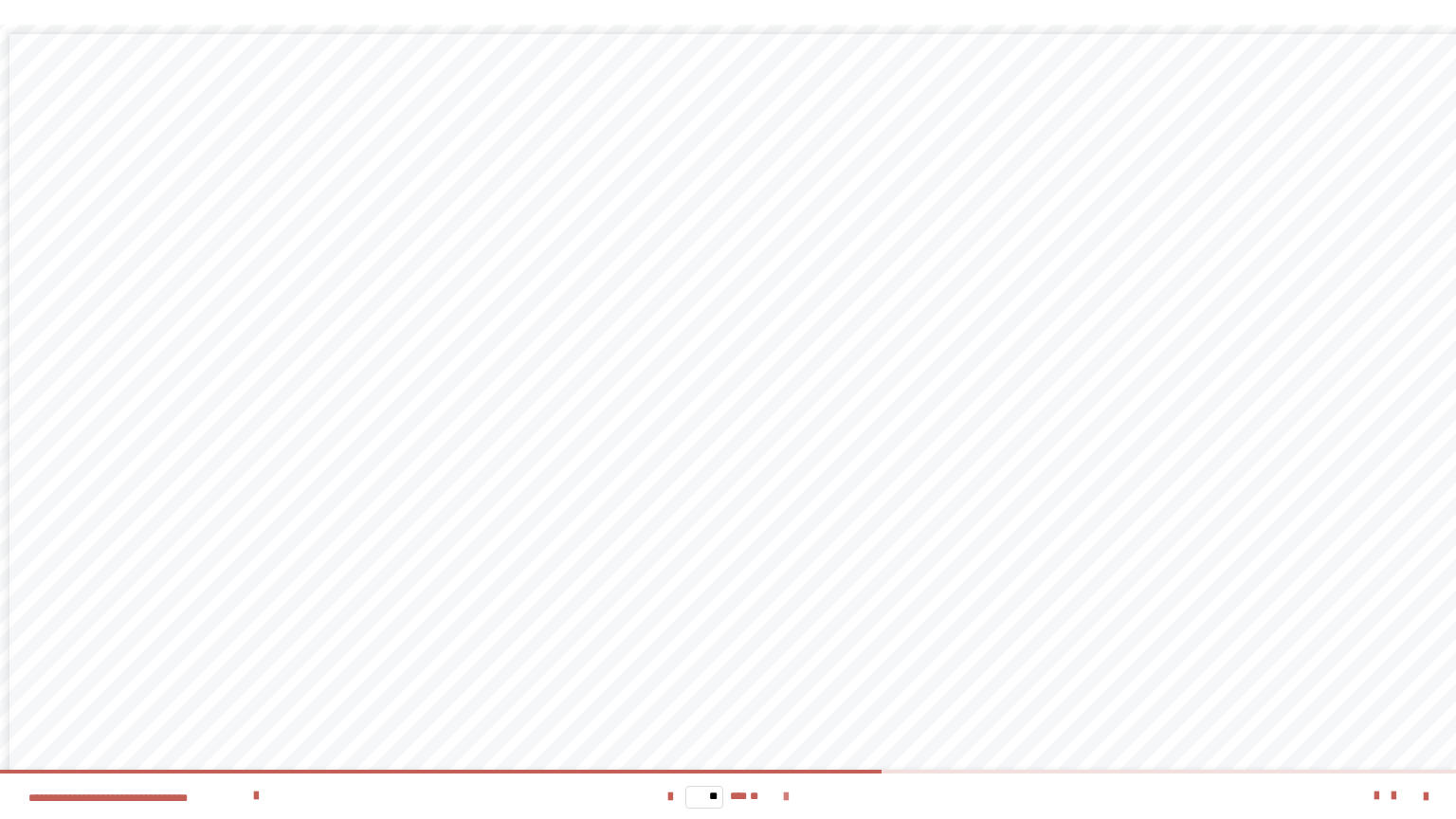 click at bounding box center (786, 797) 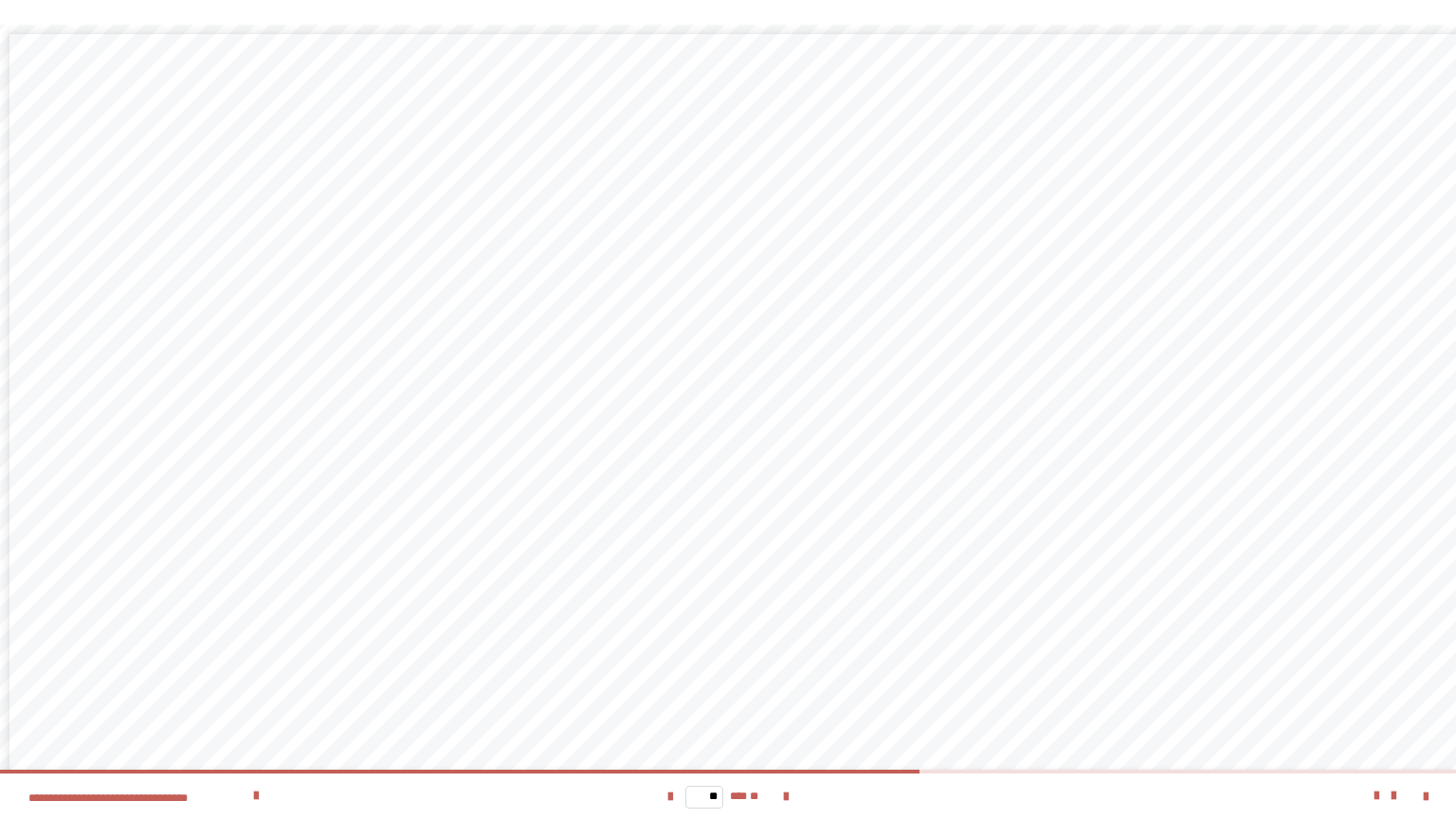 scroll, scrollTop: 62, scrollLeft: 0, axis: vertical 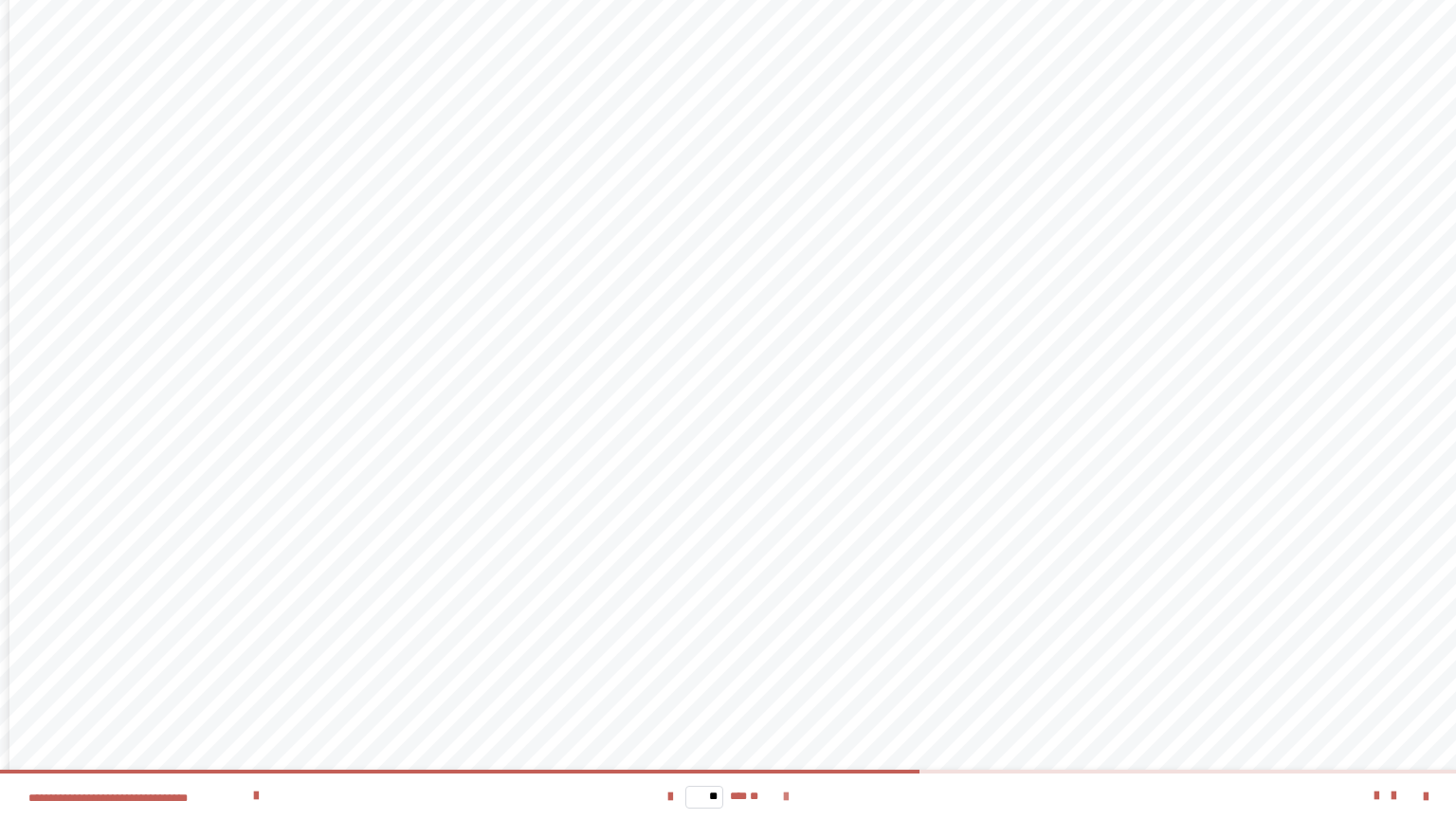 click at bounding box center (786, 797) 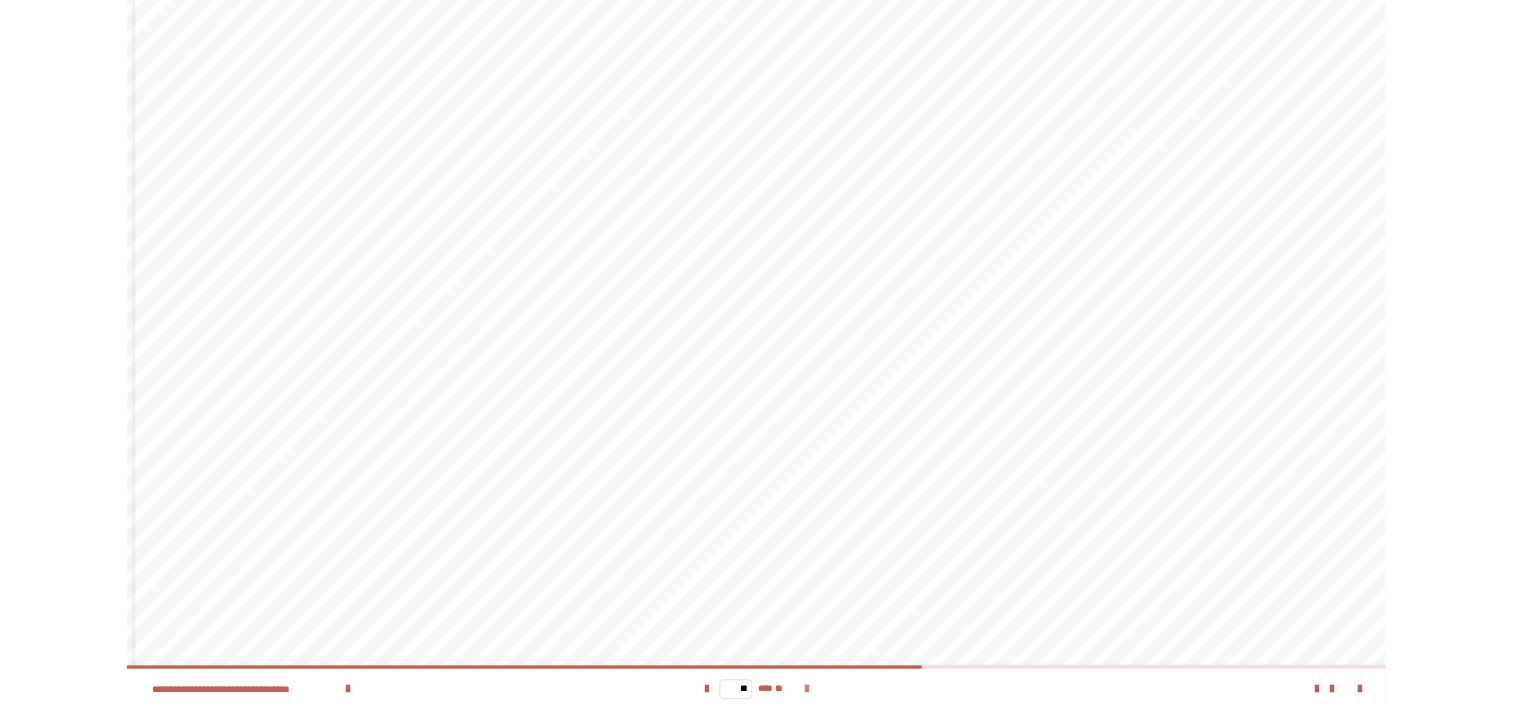 scroll, scrollTop: 0, scrollLeft: 0, axis: both 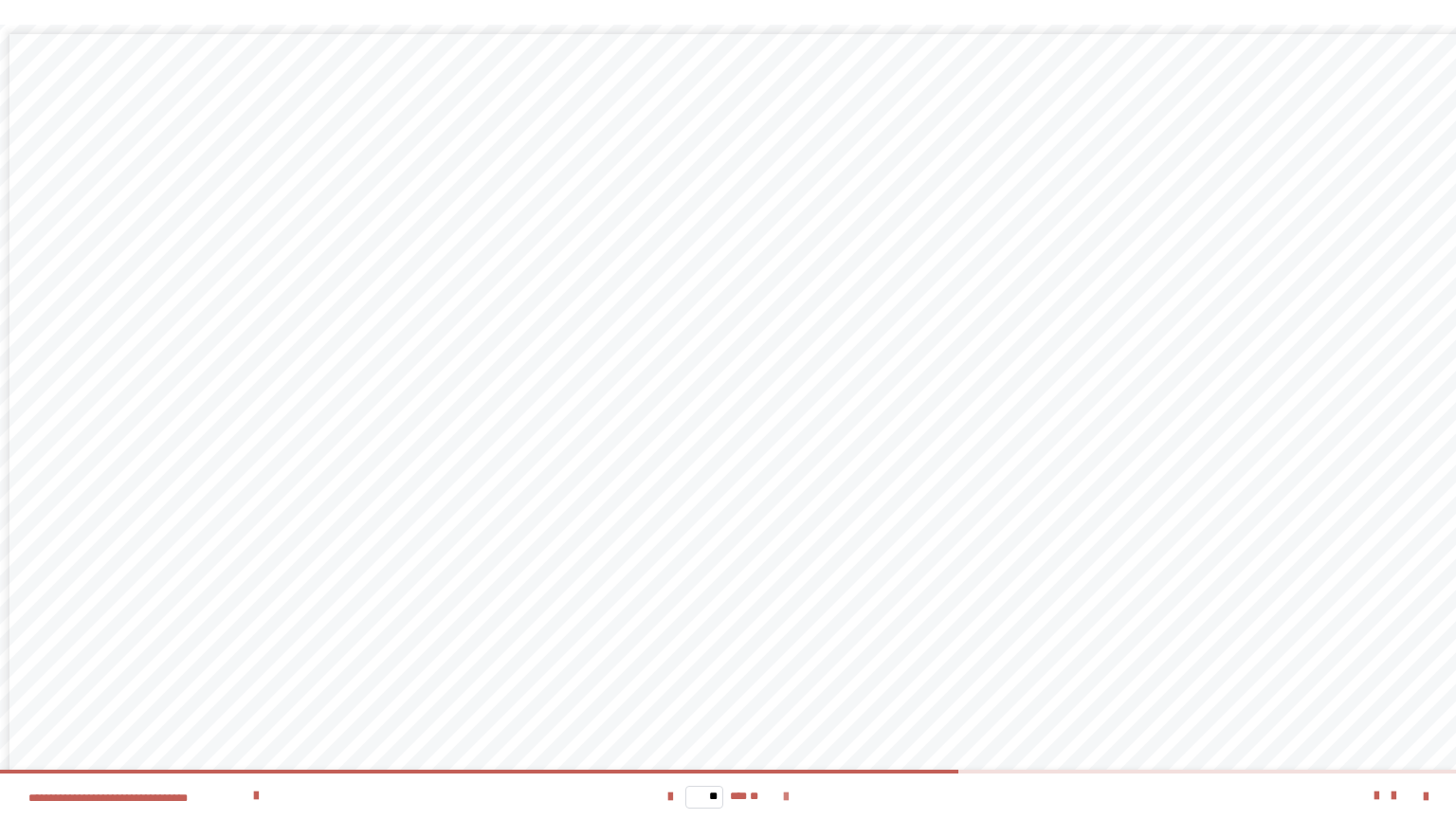 click at bounding box center [786, 797] 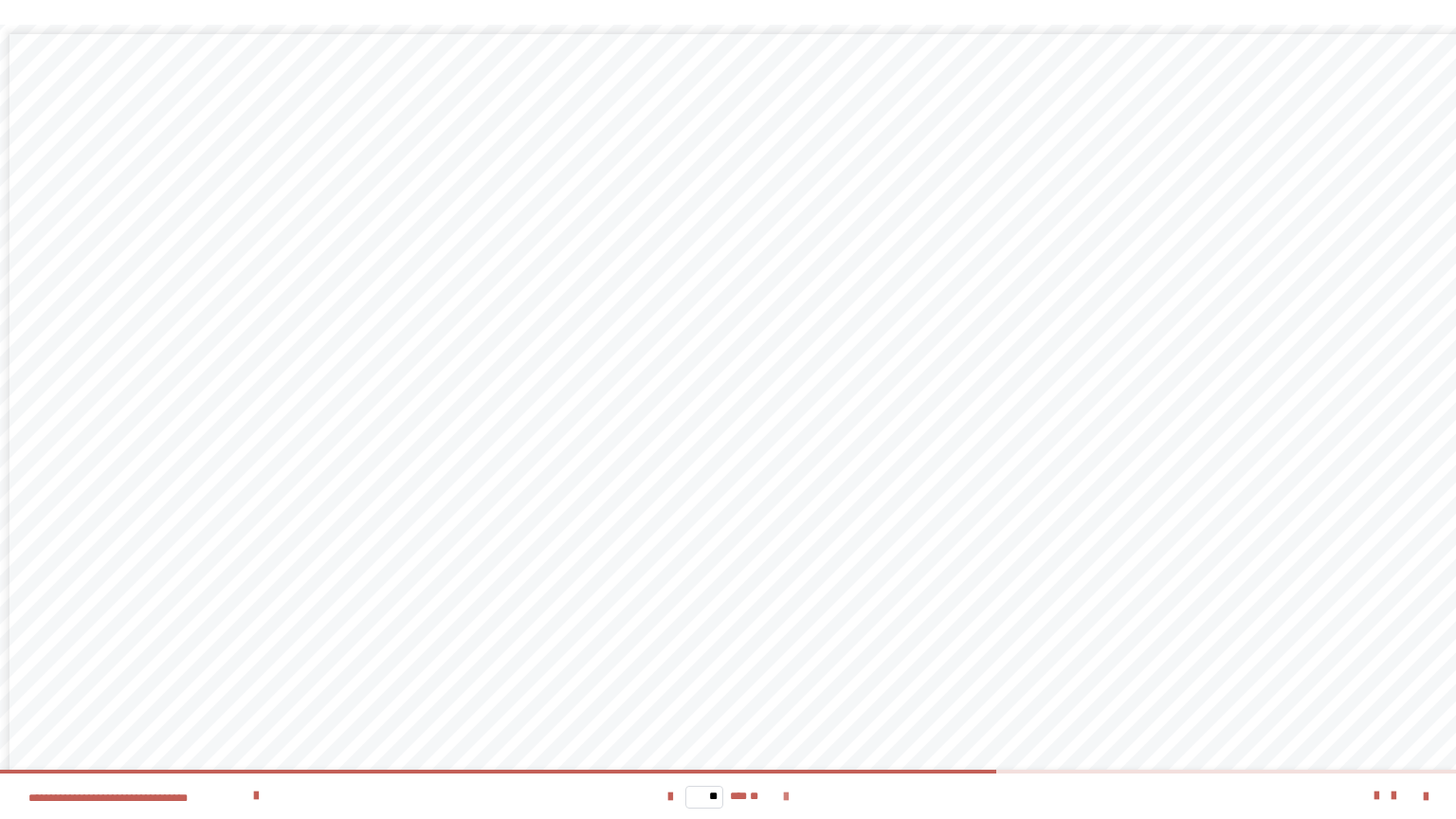 click at bounding box center (786, 797) 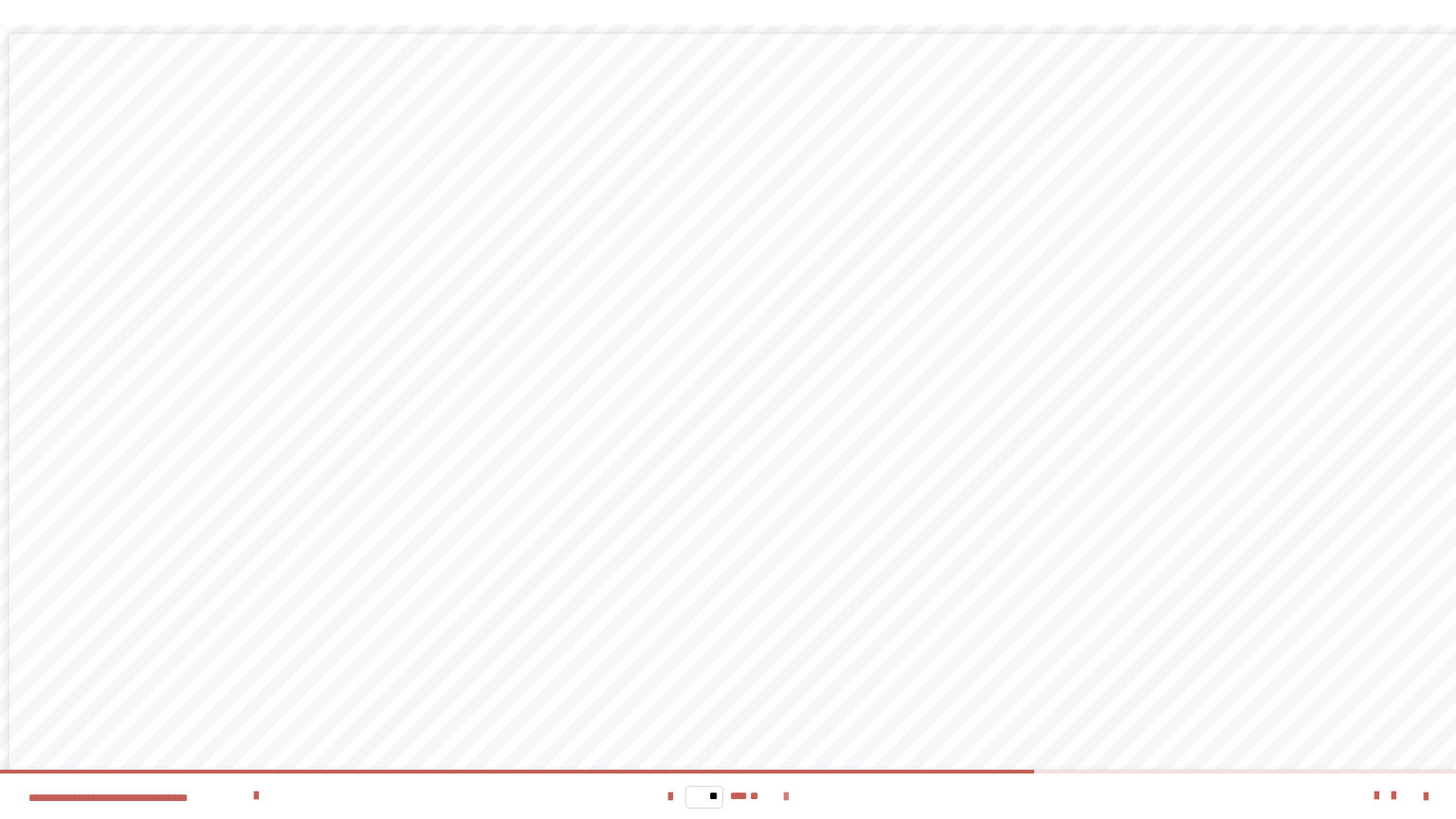 click at bounding box center [786, 797] 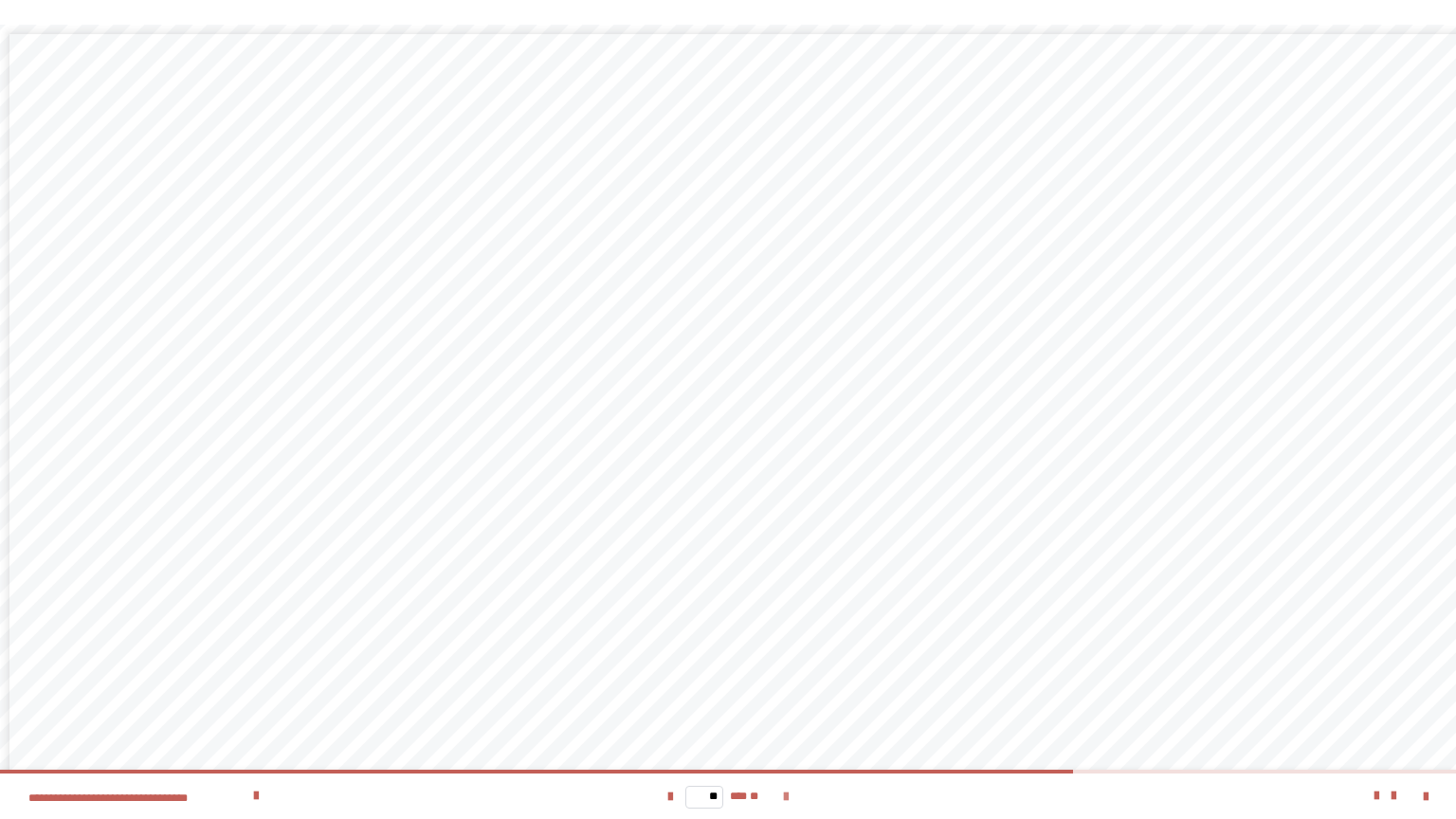 click at bounding box center (786, 797) 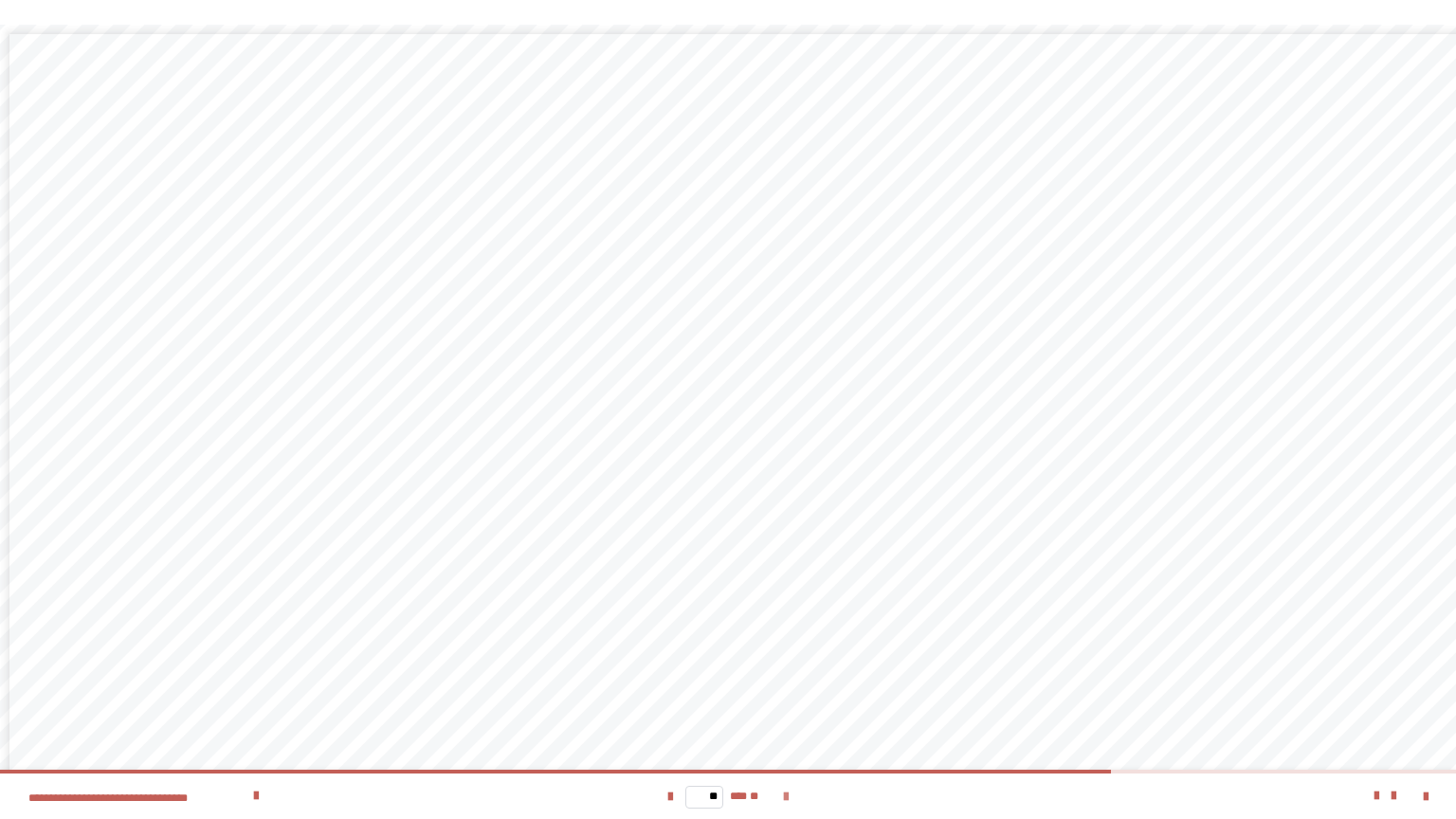 click at bounding box center [786, 797] 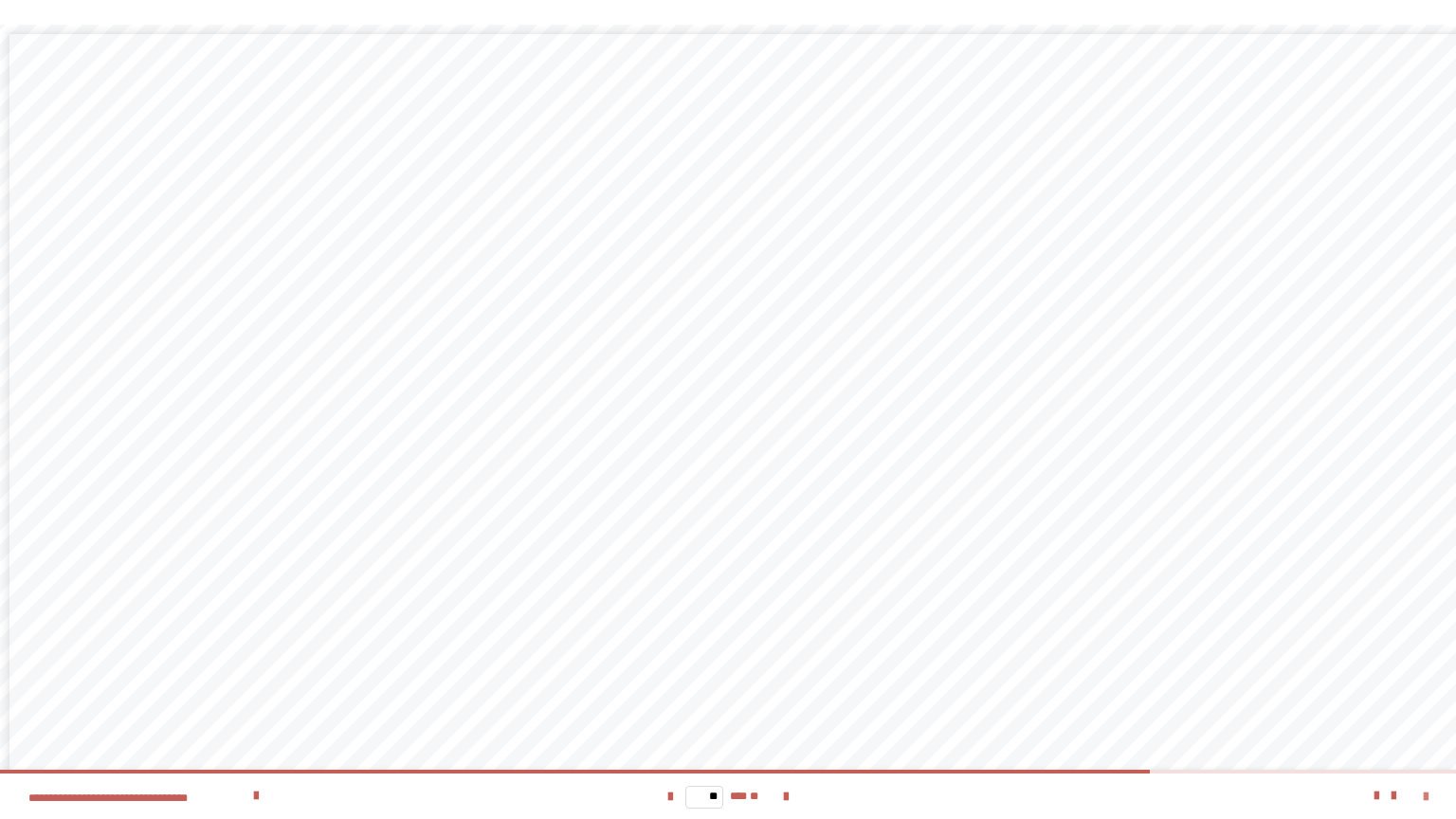 click at bounding box center (1426, 797) 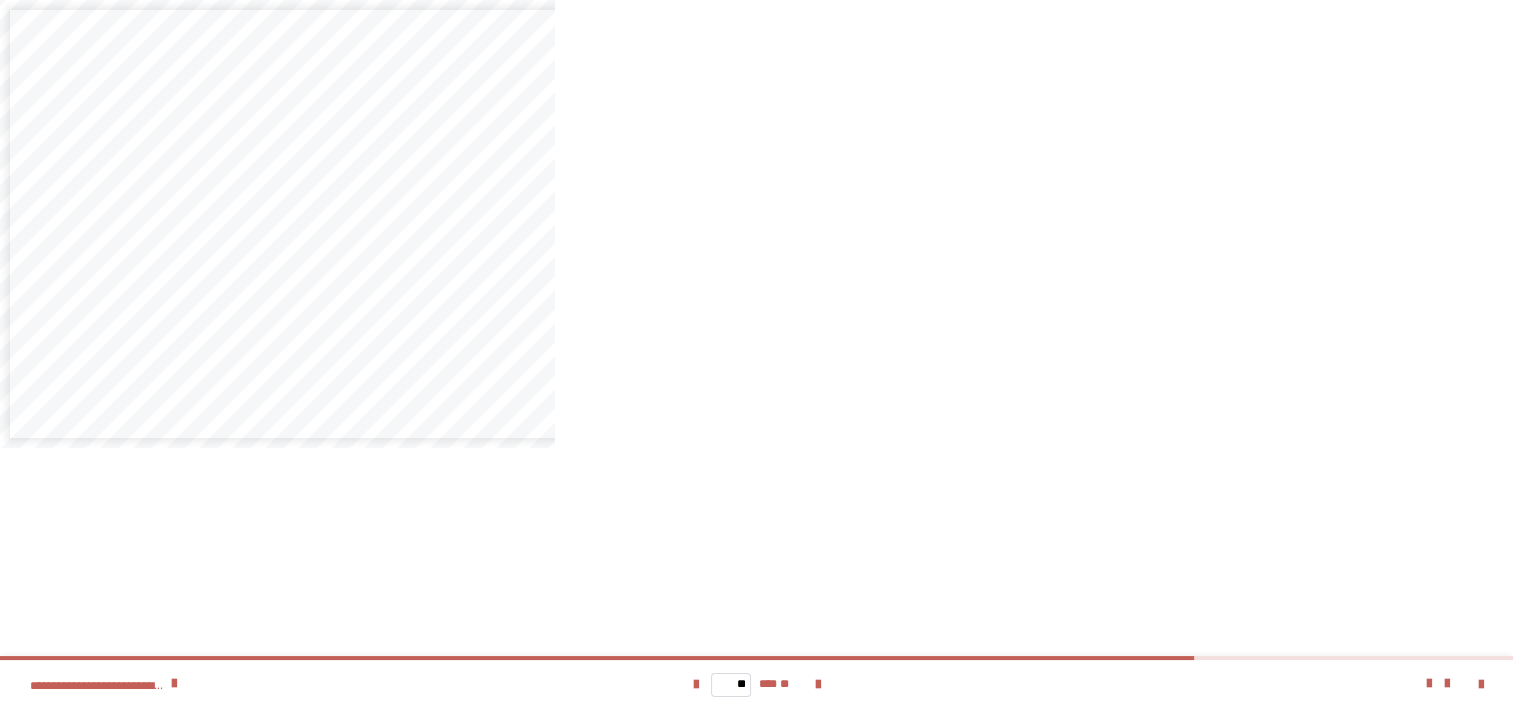 scroll, scrollTop: 649, scrollLeft: 0, axis: vertical 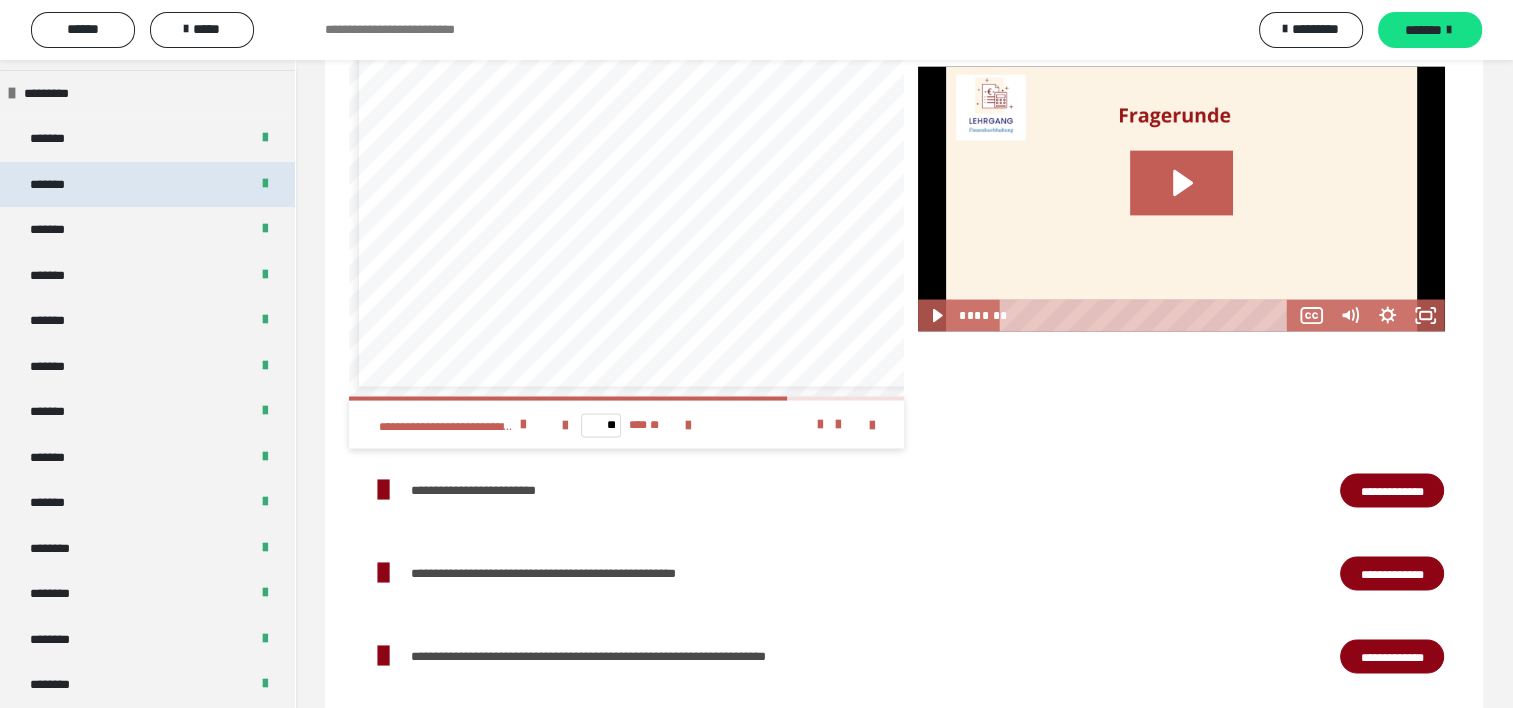 click on "*******" at bounding box center [147, 185] 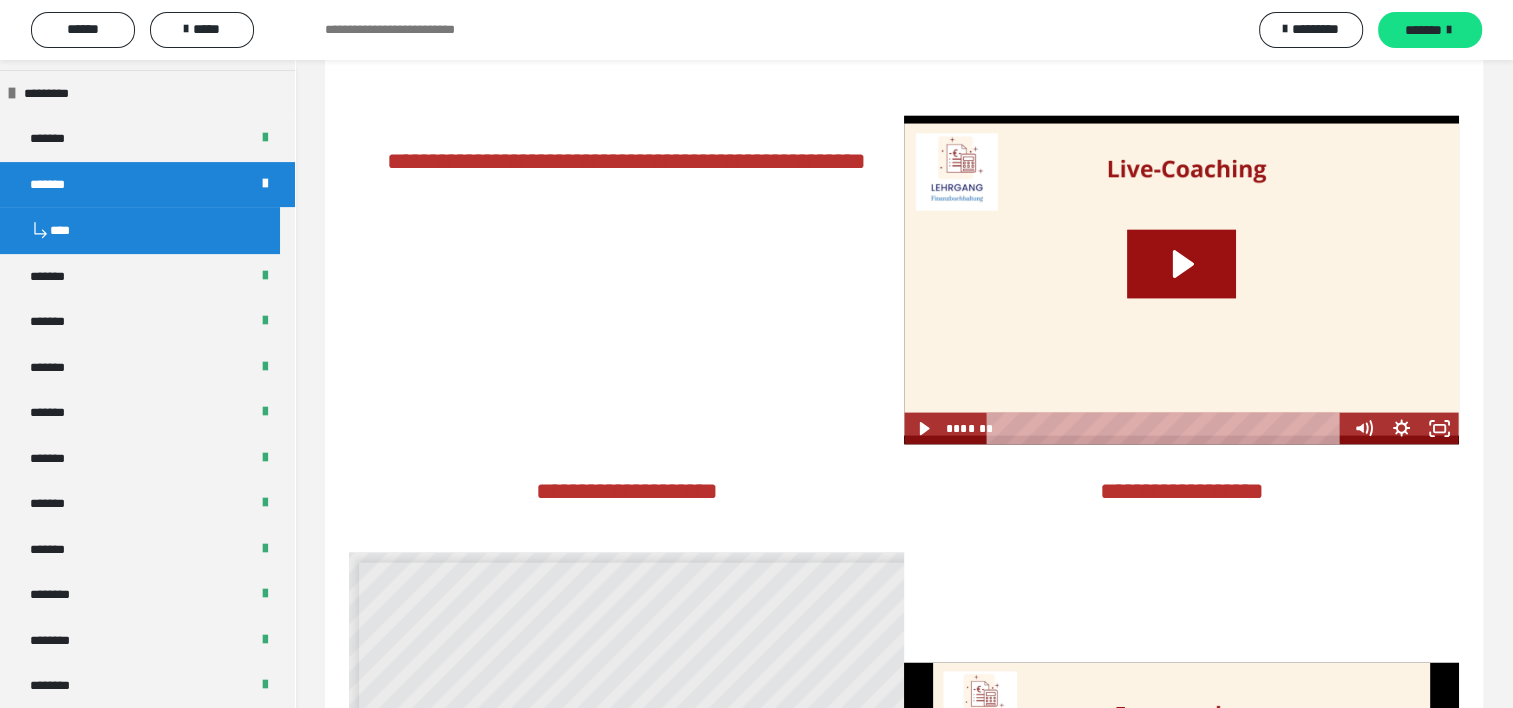 scroll, scrollTop: 4494, scrollLeft: 0, axis: vertical 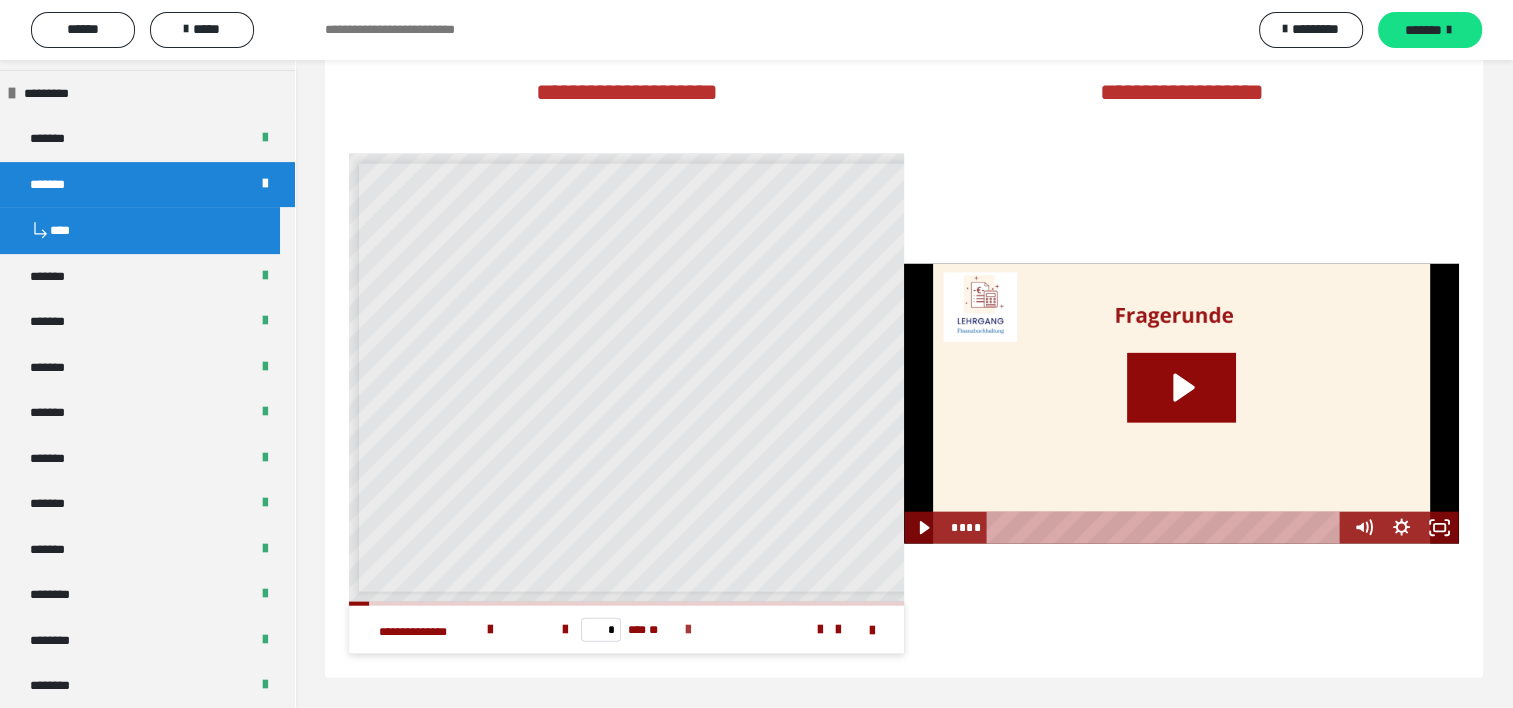 click at bounding box center (688, 630) 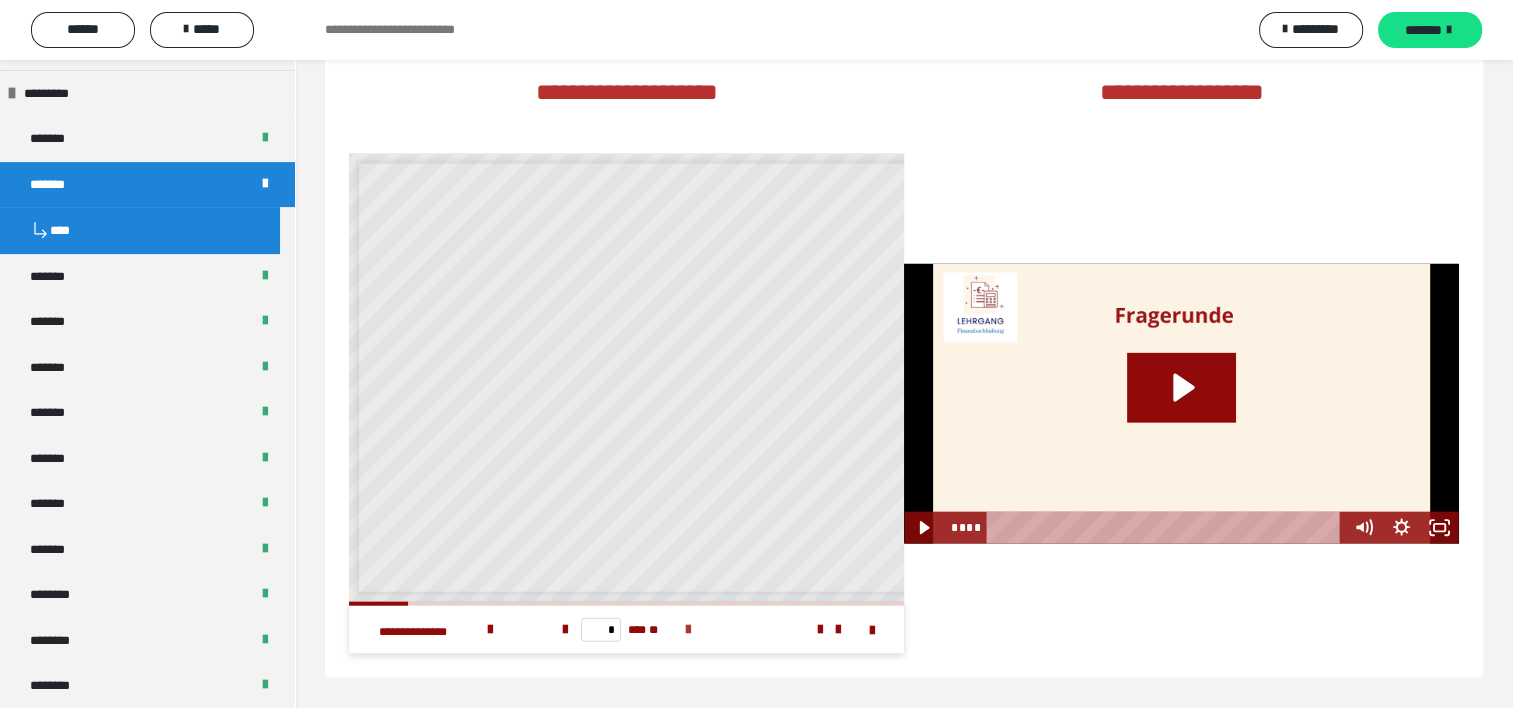 click at bounding box center [688, 630] 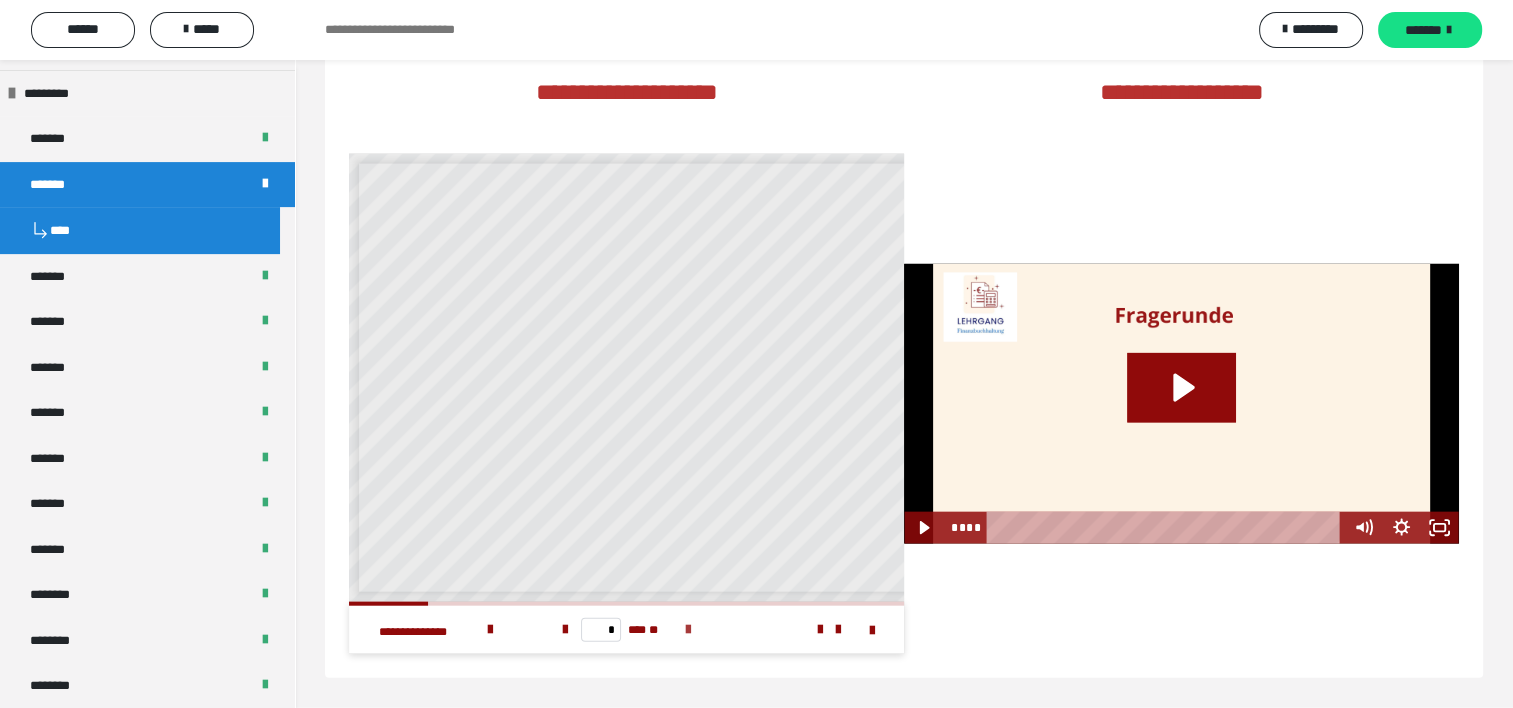 click at bounding box center (688, 630) 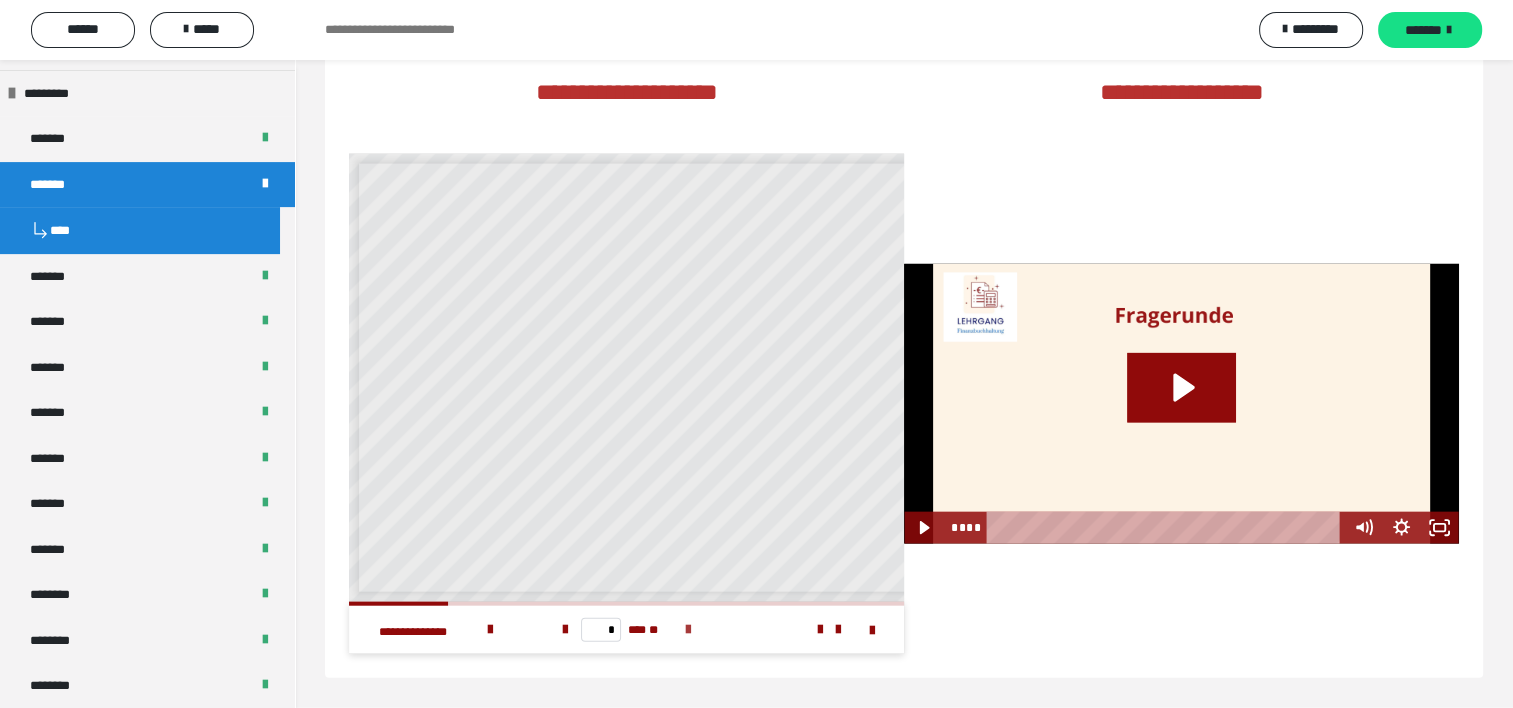click at bounding box center (688, 630) 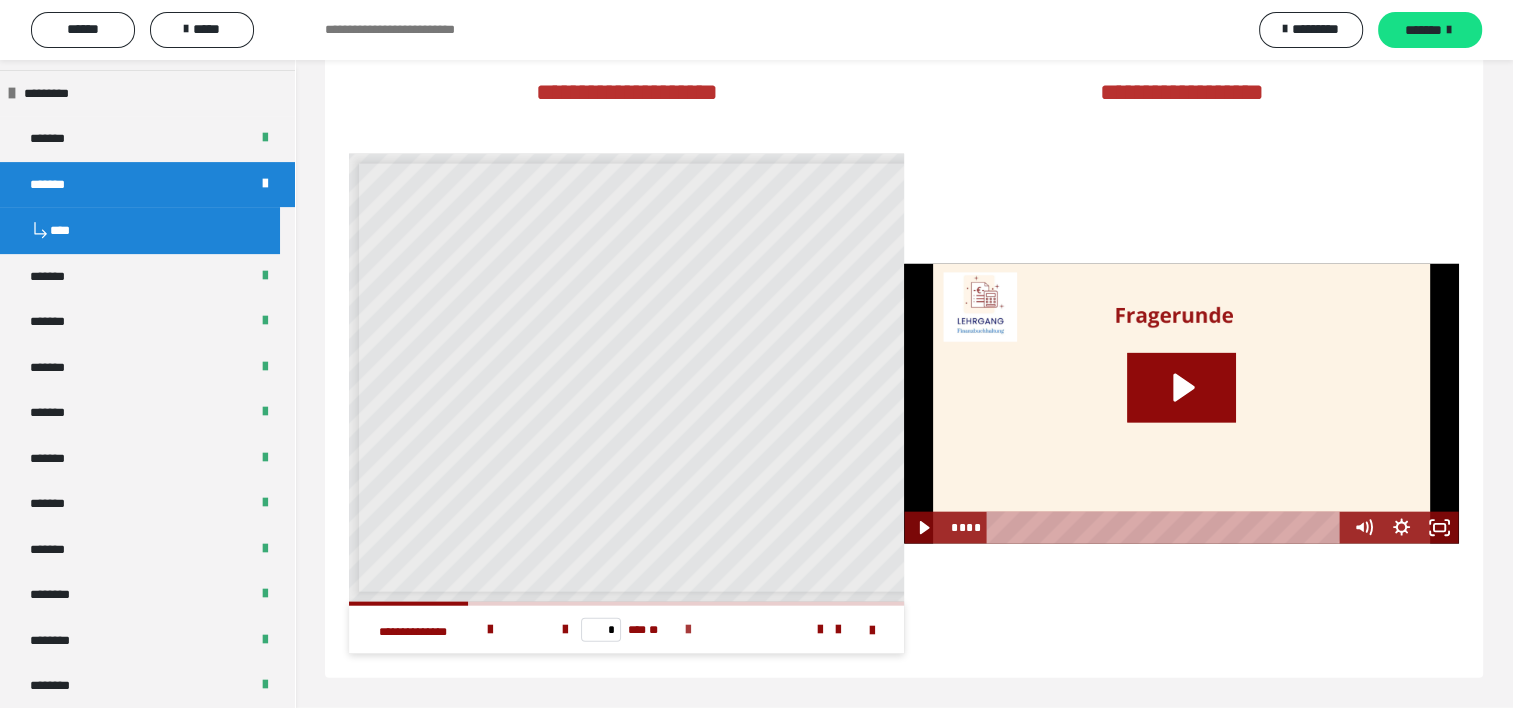 click at bounding box center (688, 630) 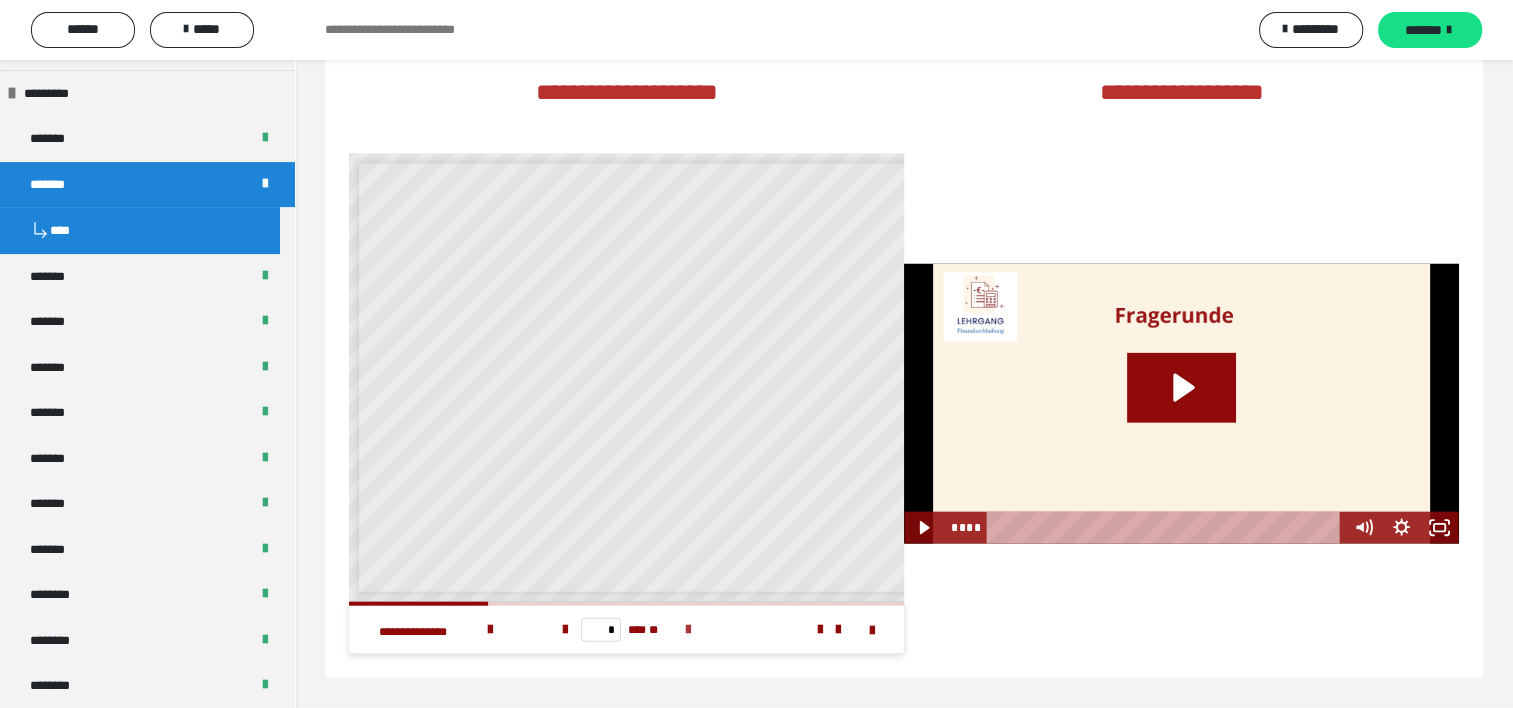 click at bounding box center [688, 630] 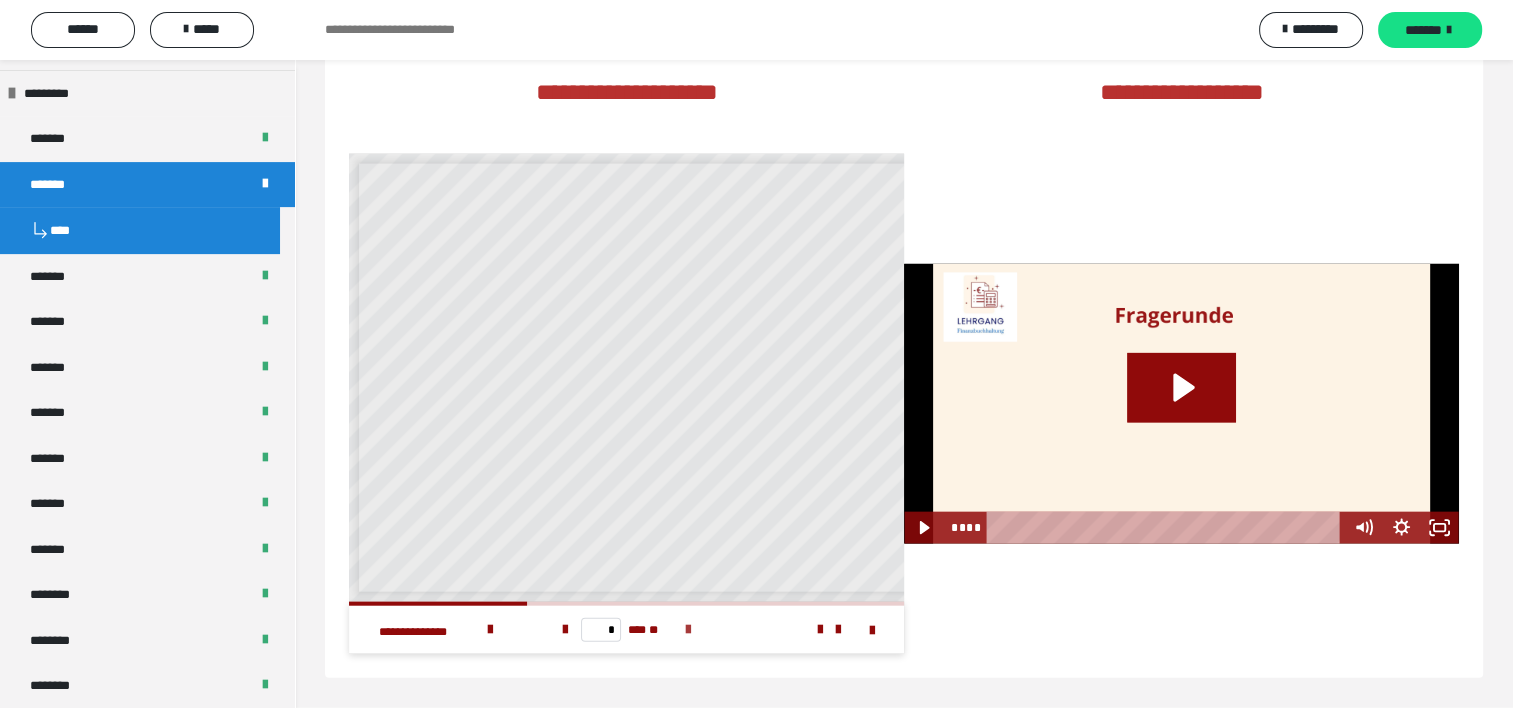 click at bounding box center (688, 630) 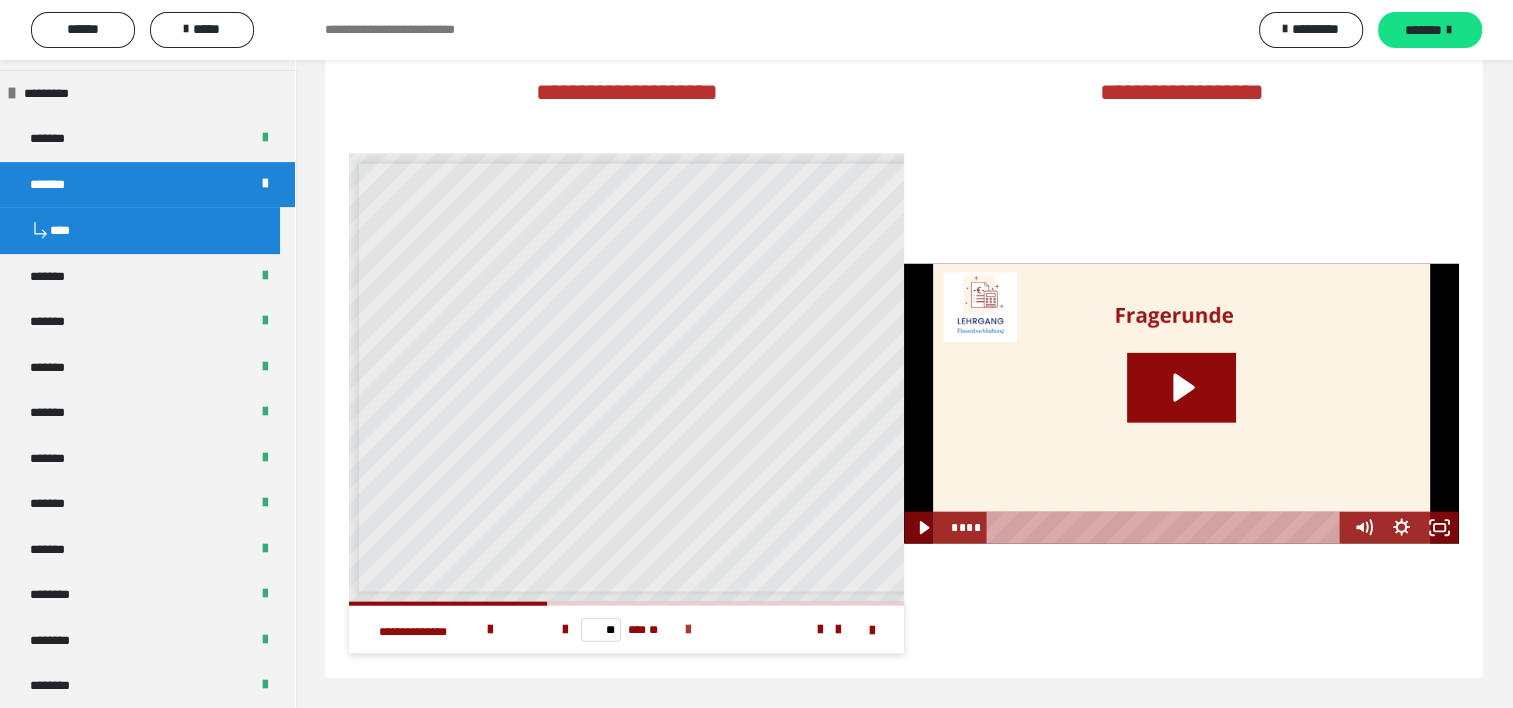 click at bounding box center [688, 630] 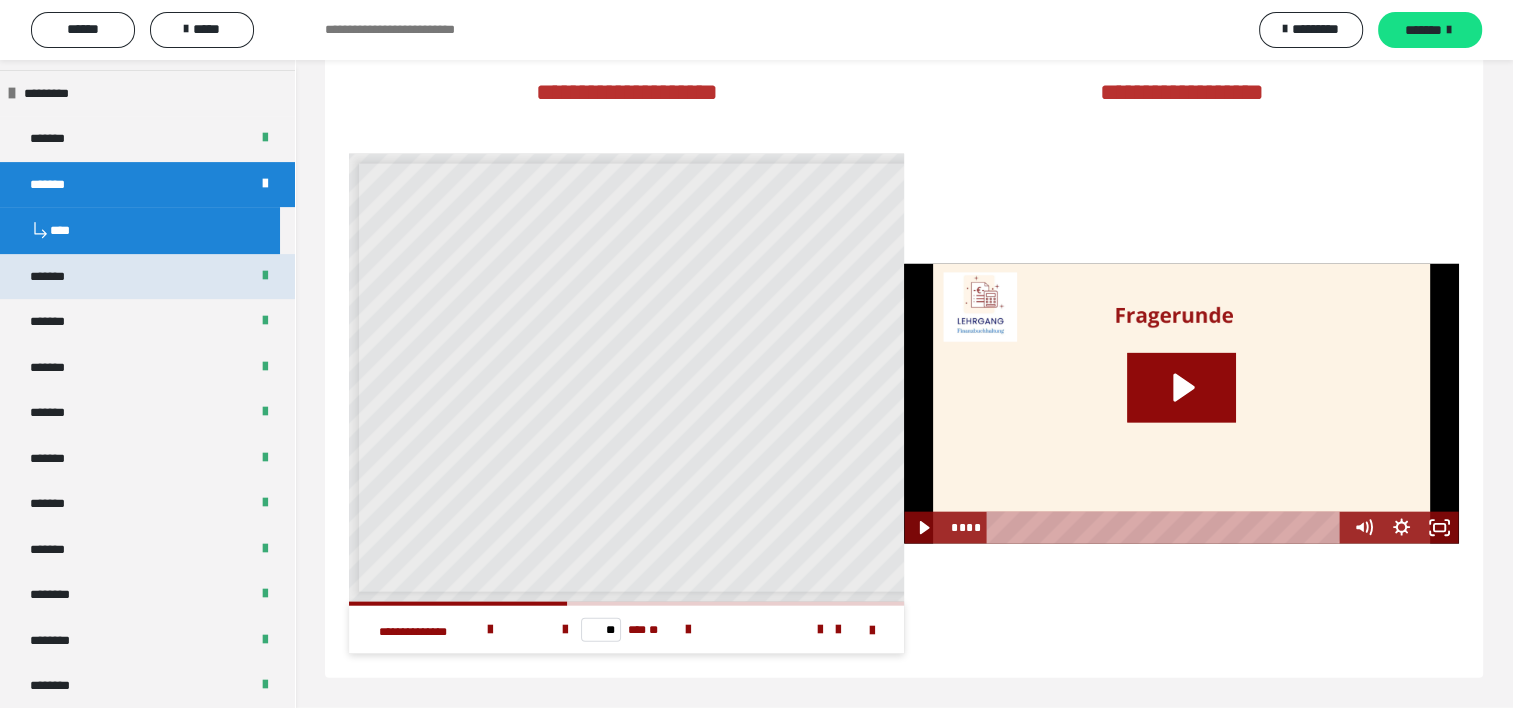 click on "*******" at bounding box center [147, 277] 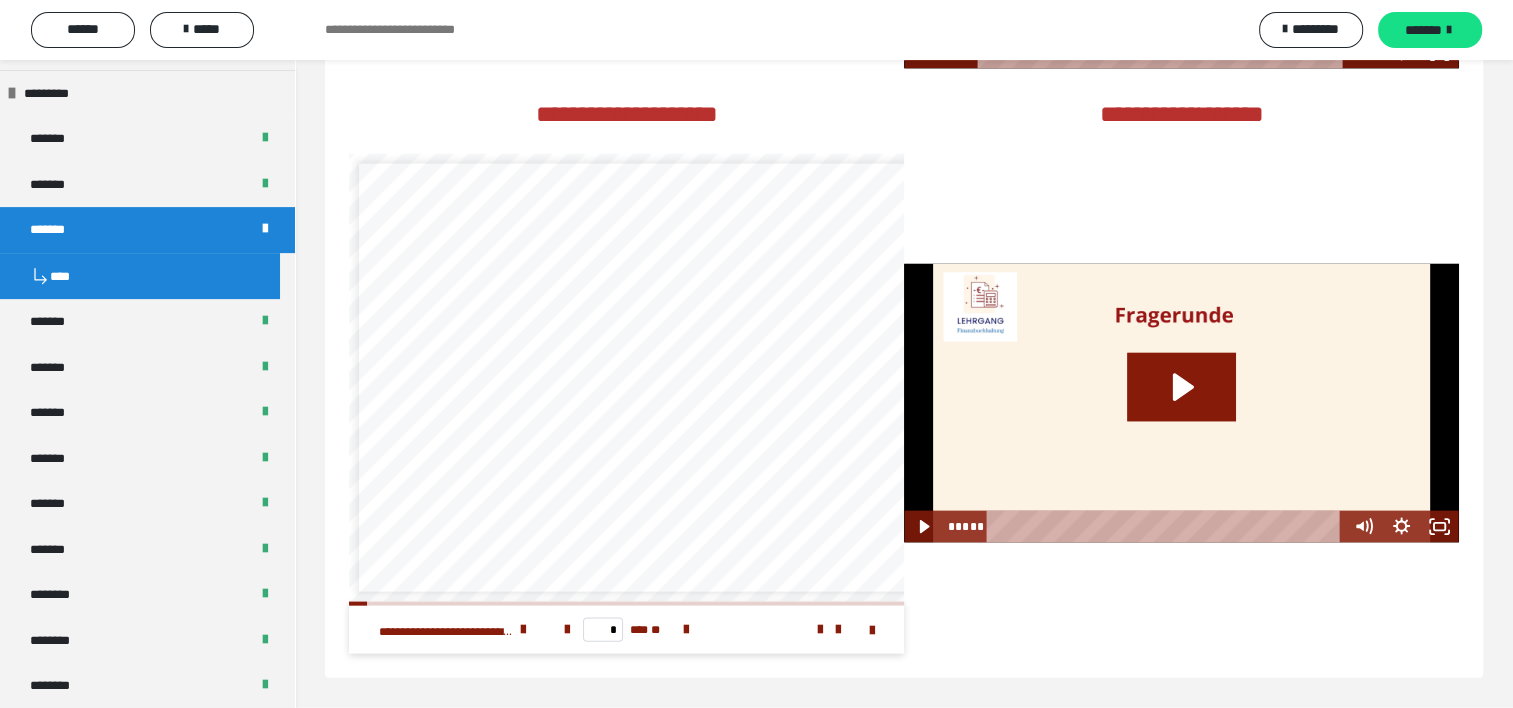scroll, scrollTop: 4166, scrollLeft: 0, axis: vertical 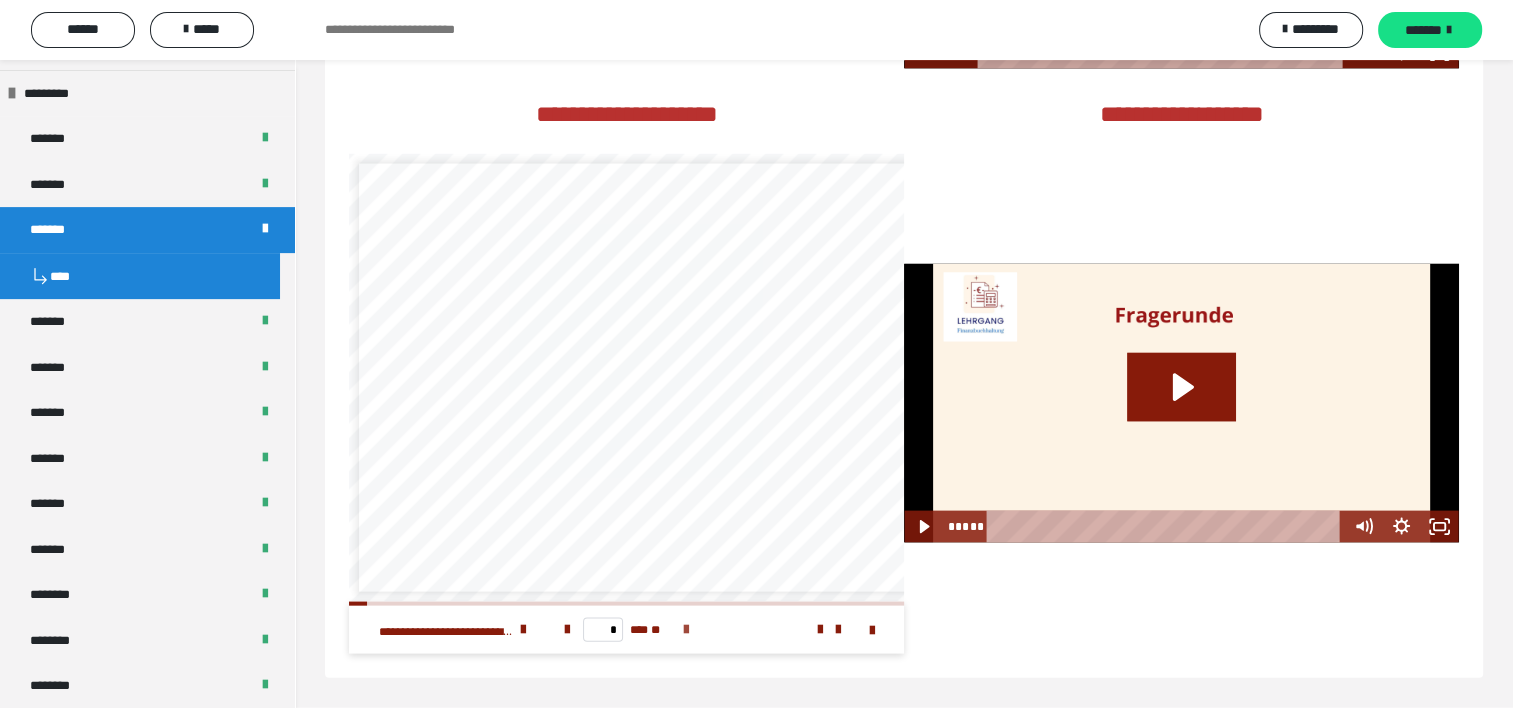 click at bounding box center (686, 630) 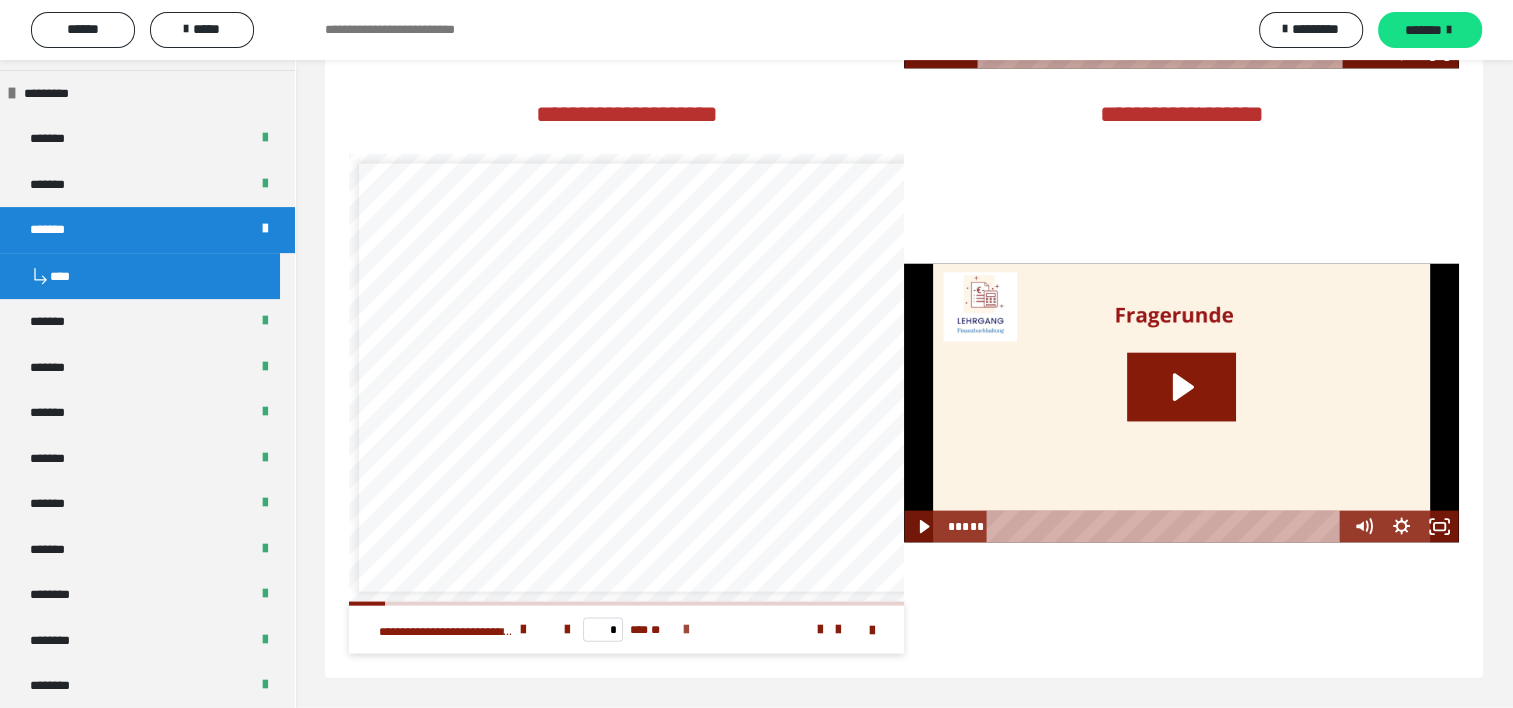 click at bounding box center [686, 630] 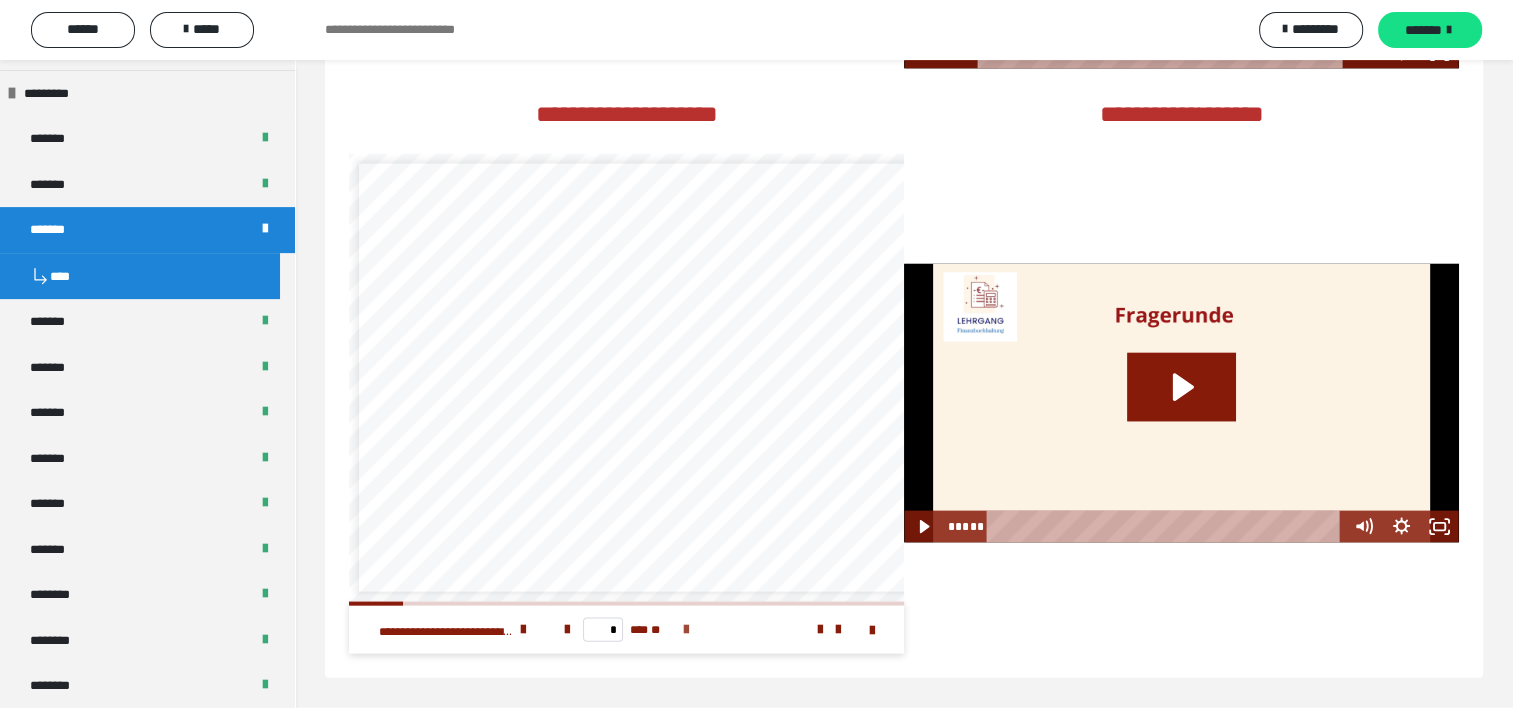 click at bounding box center (686, 630) 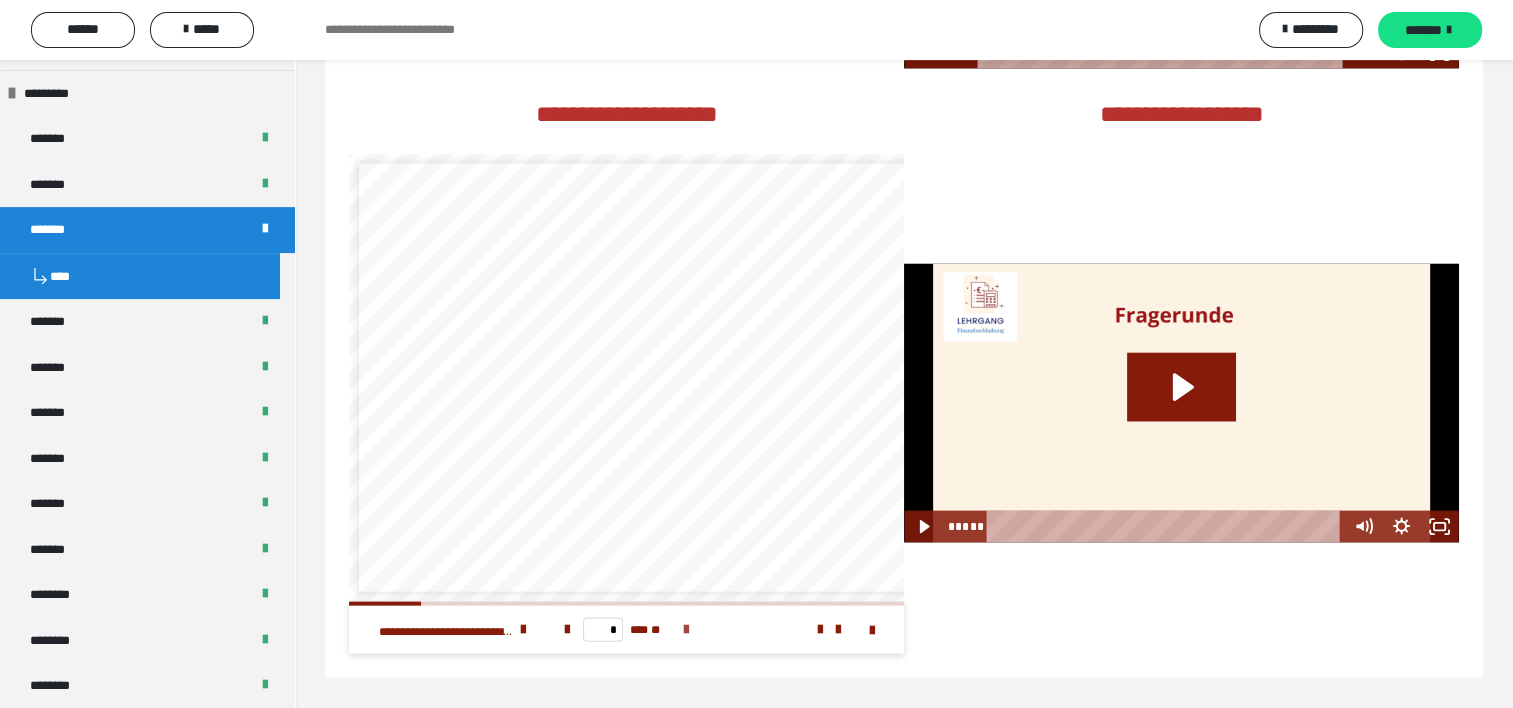 click at bounding box center (686, 630) 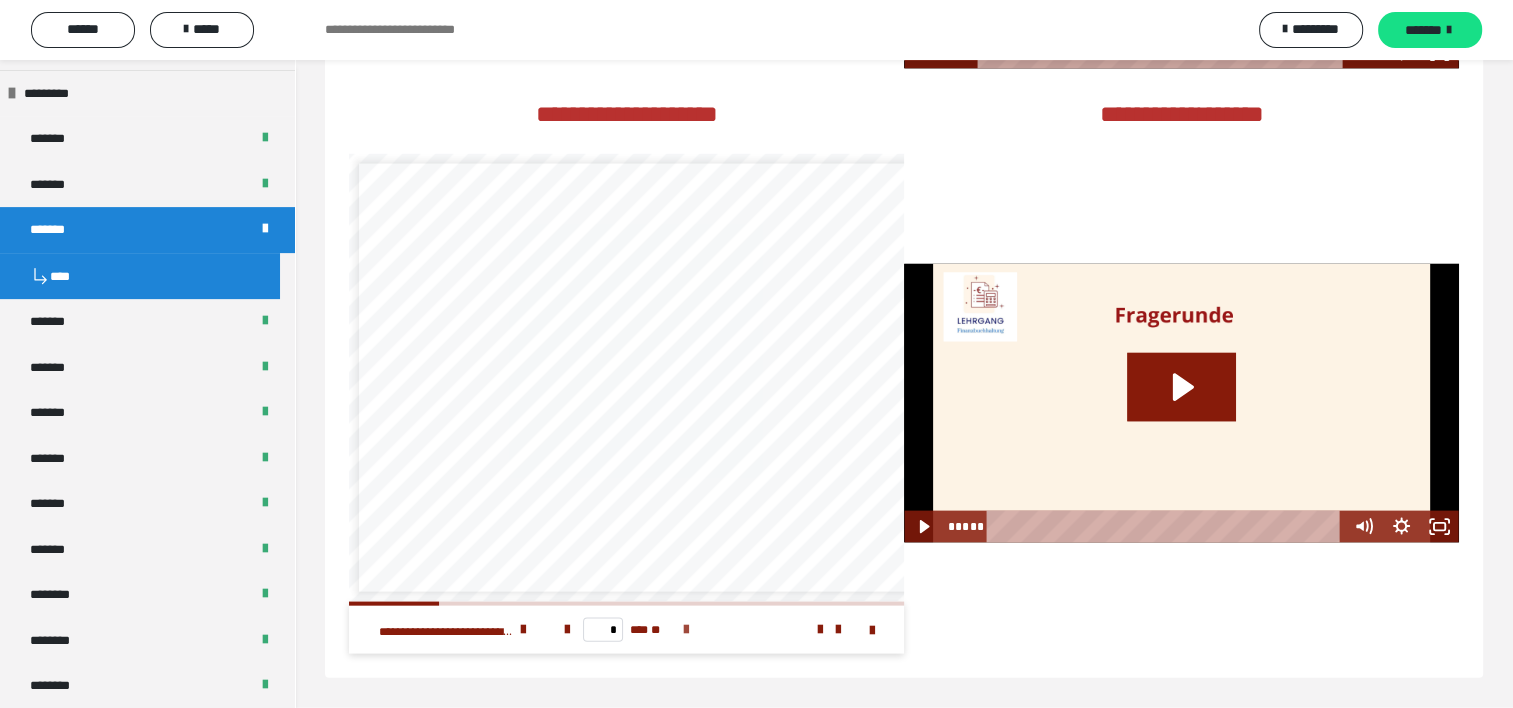 click at bounding box center (686, 630) 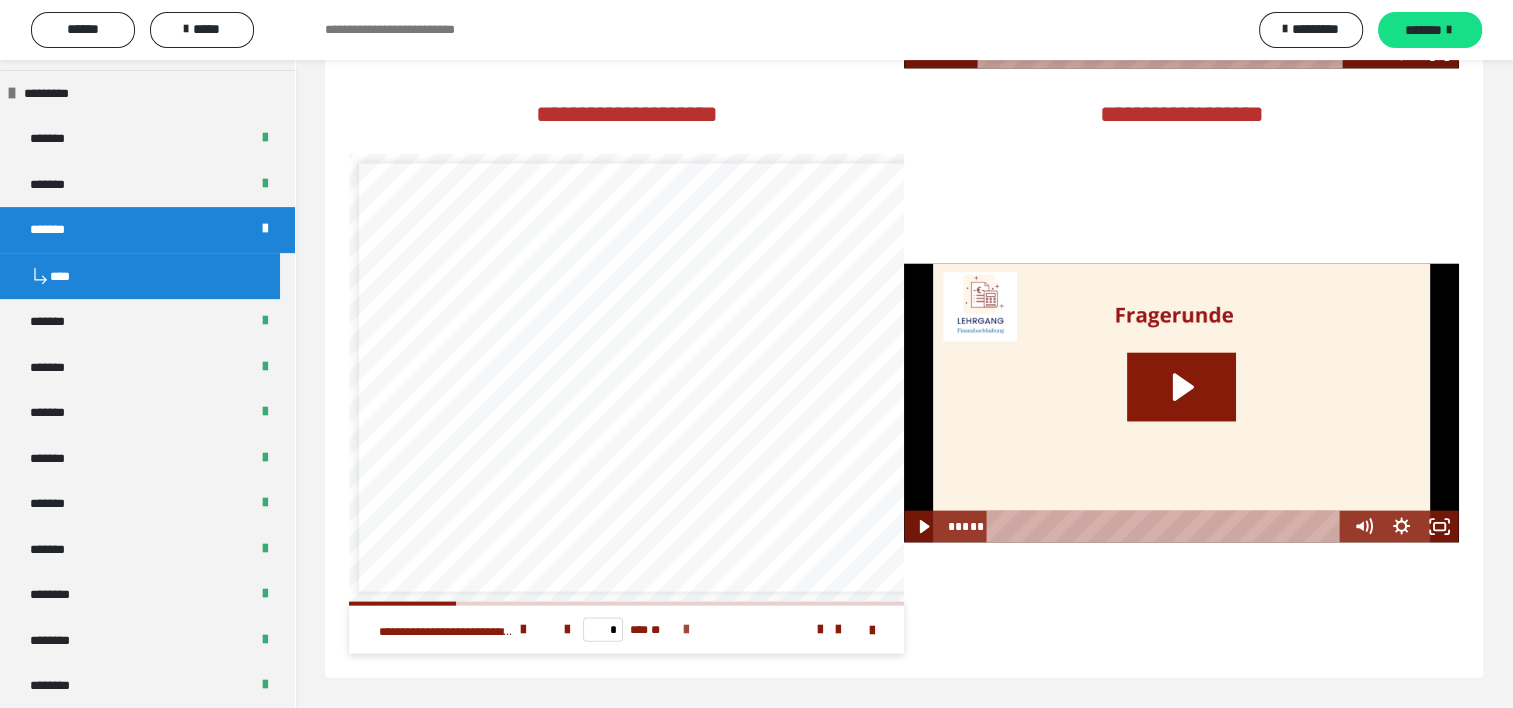 click at bounding box center (686, 630) 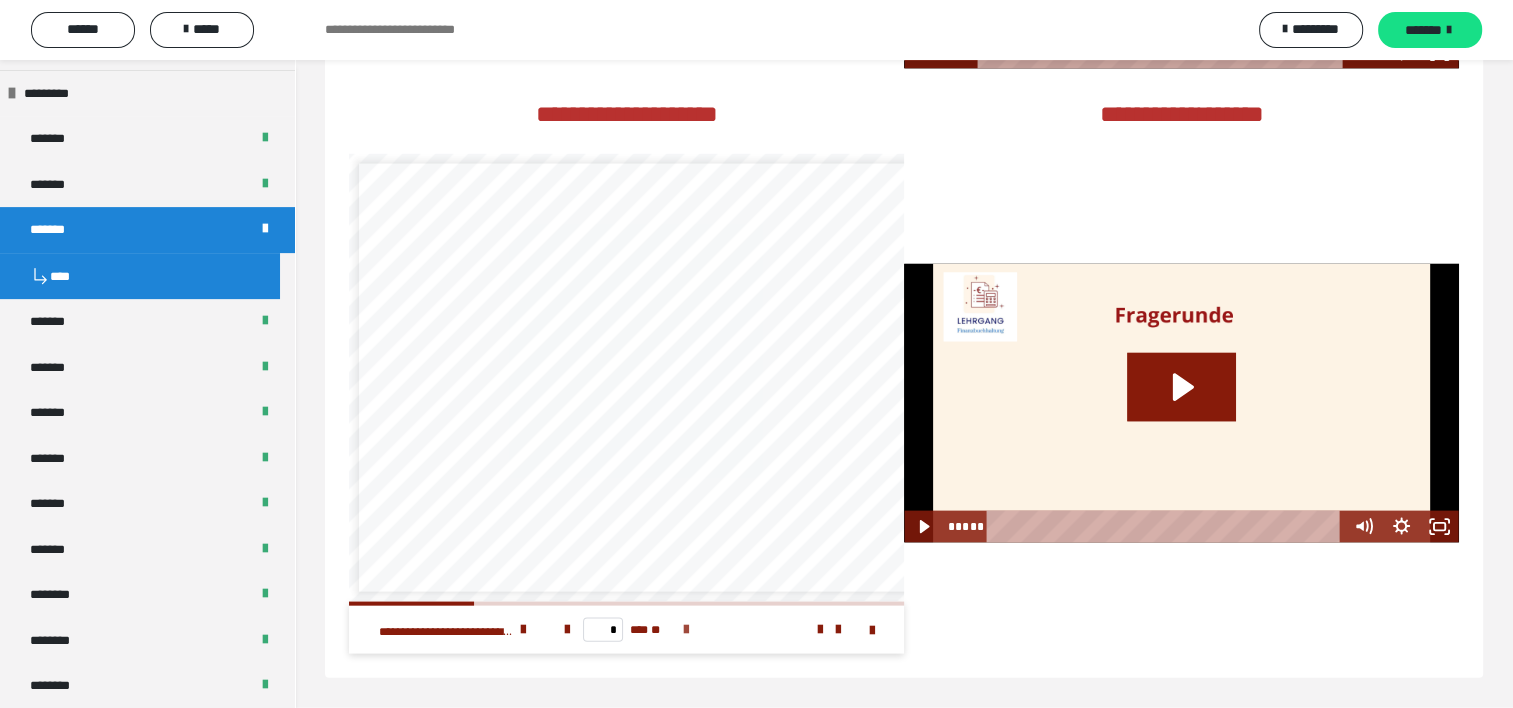 click at bounding box center [686, 630] 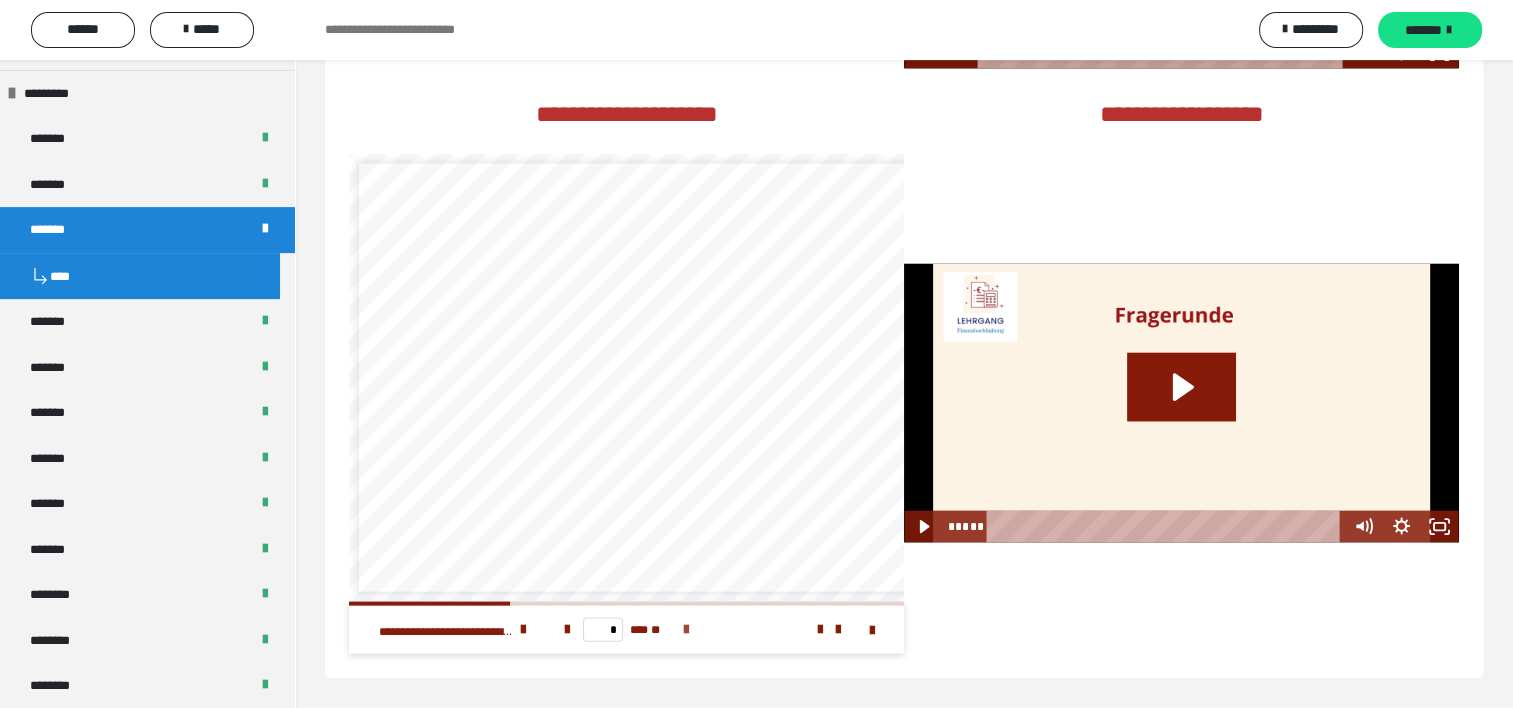 click at bounding box center [686, 630] 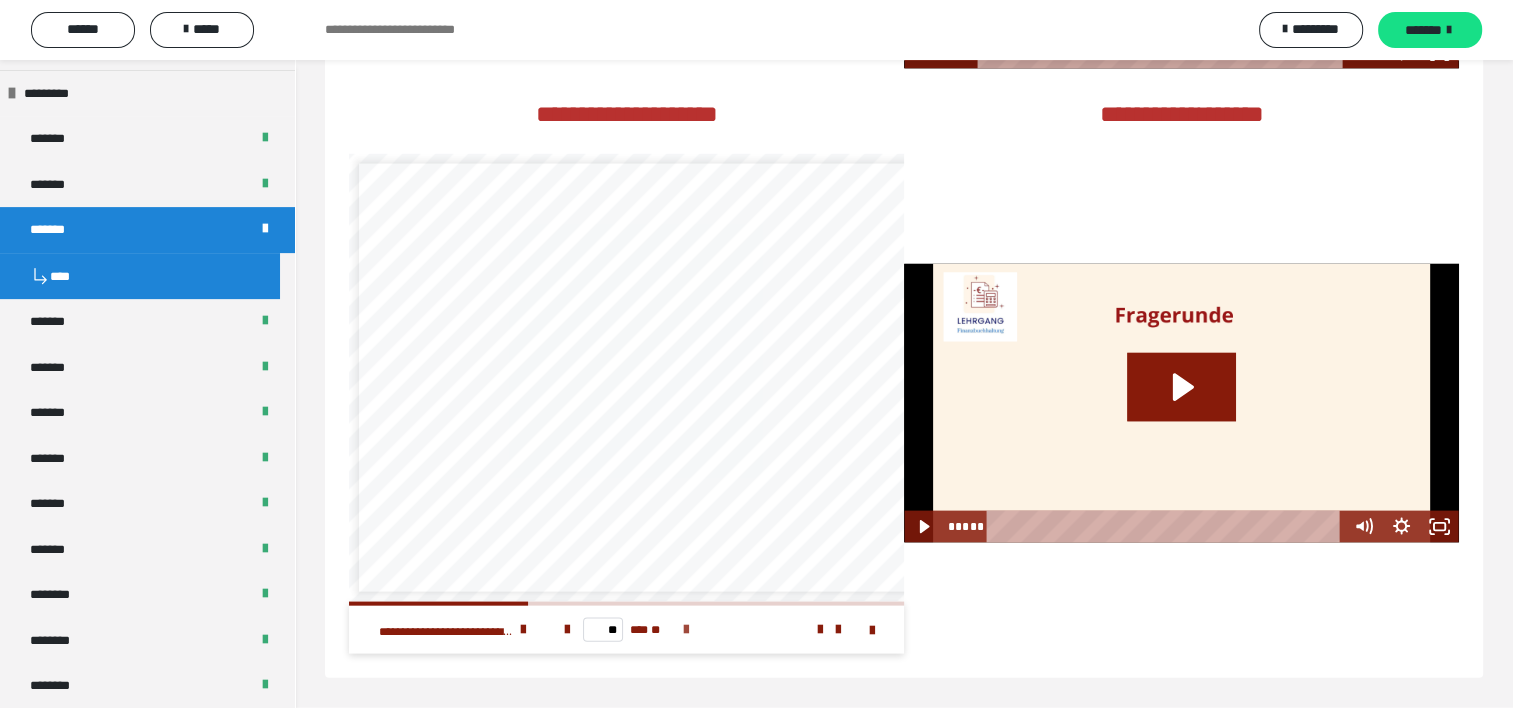 click at bounding box center (686, 630) 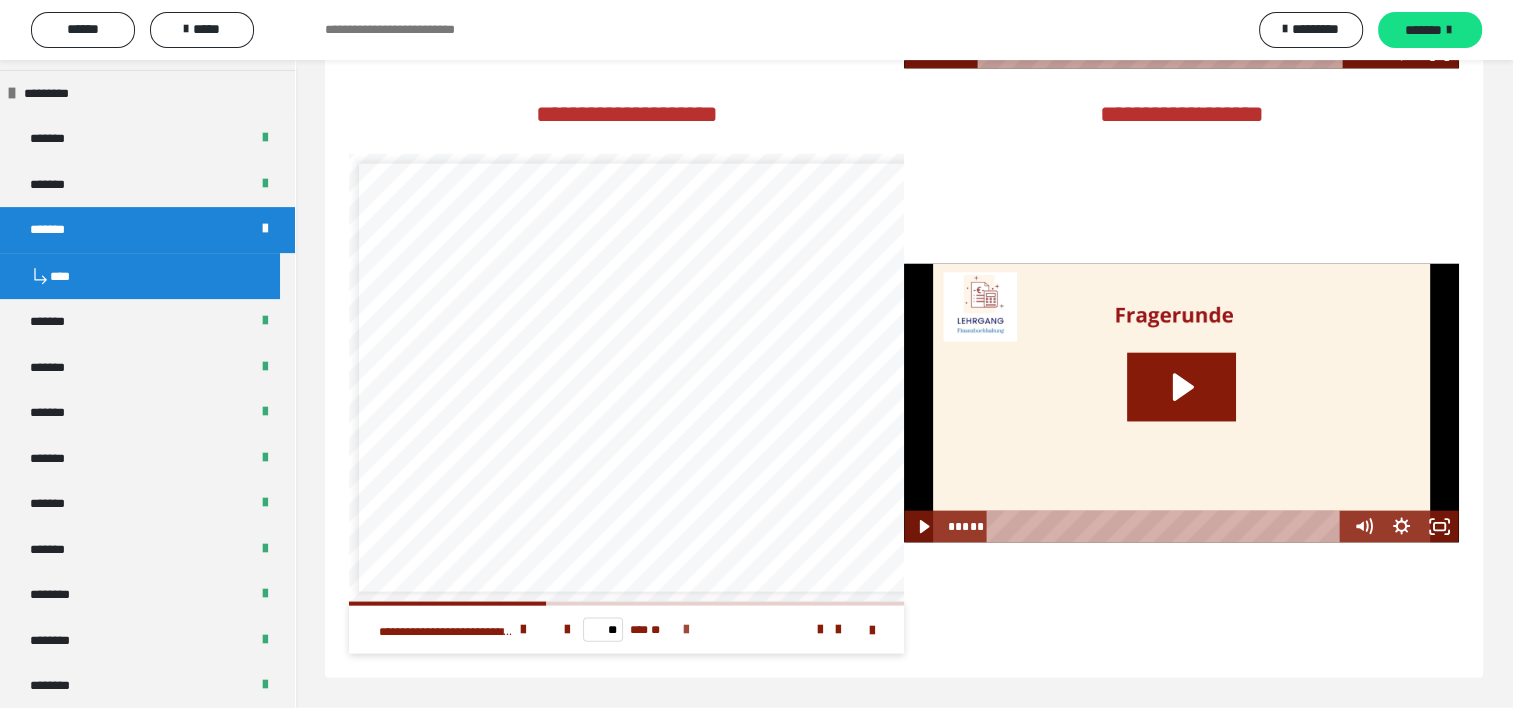 click at bounding box center [686, 630] 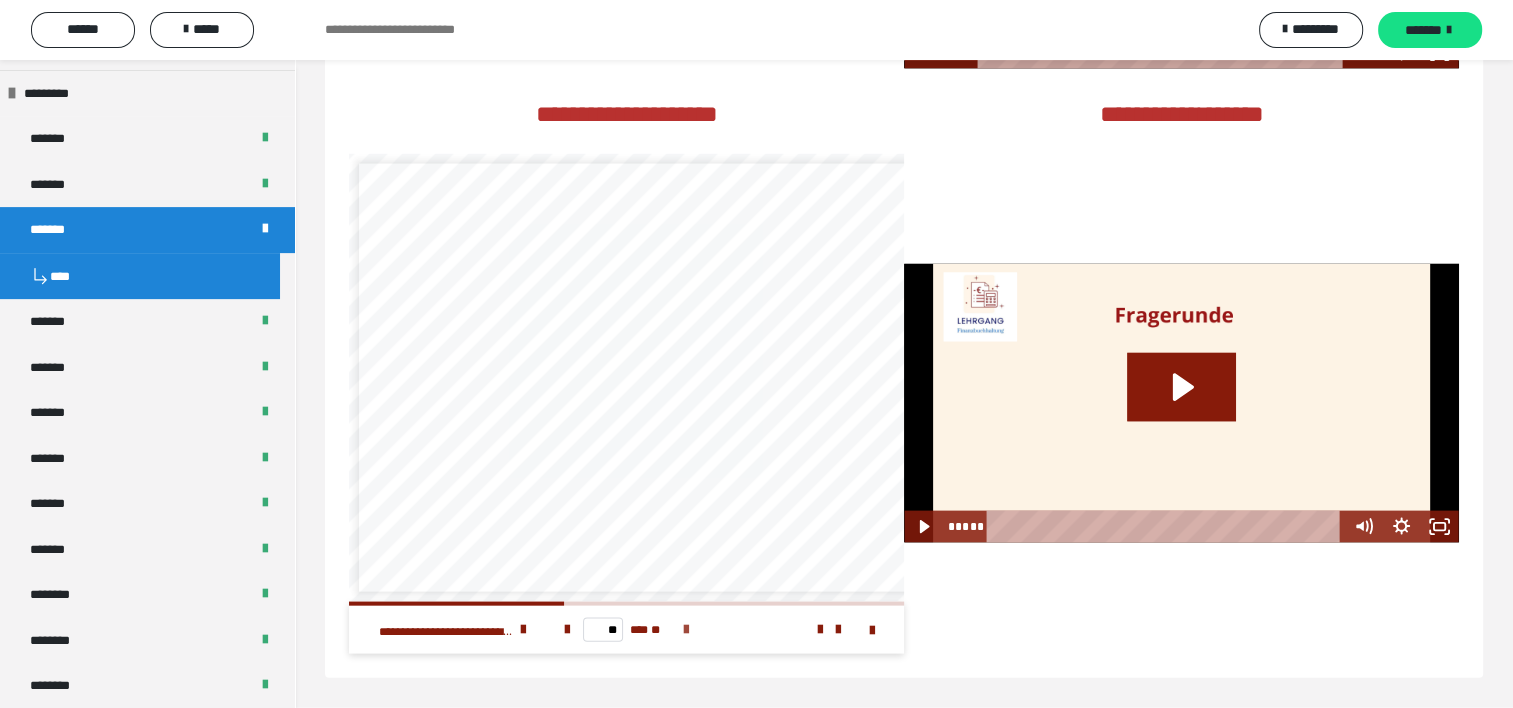 click at bounding box center (686, 630) 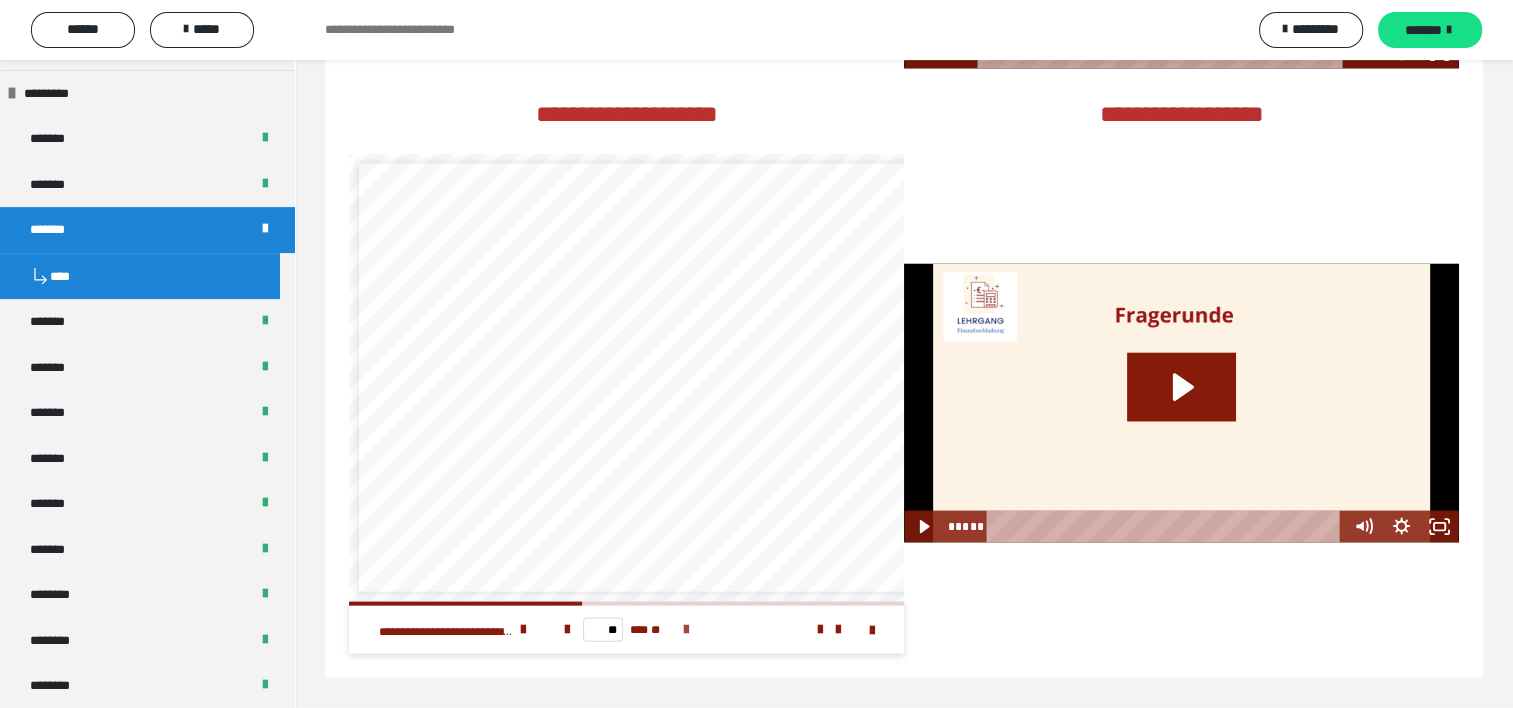click at bounding box center (686, 630) 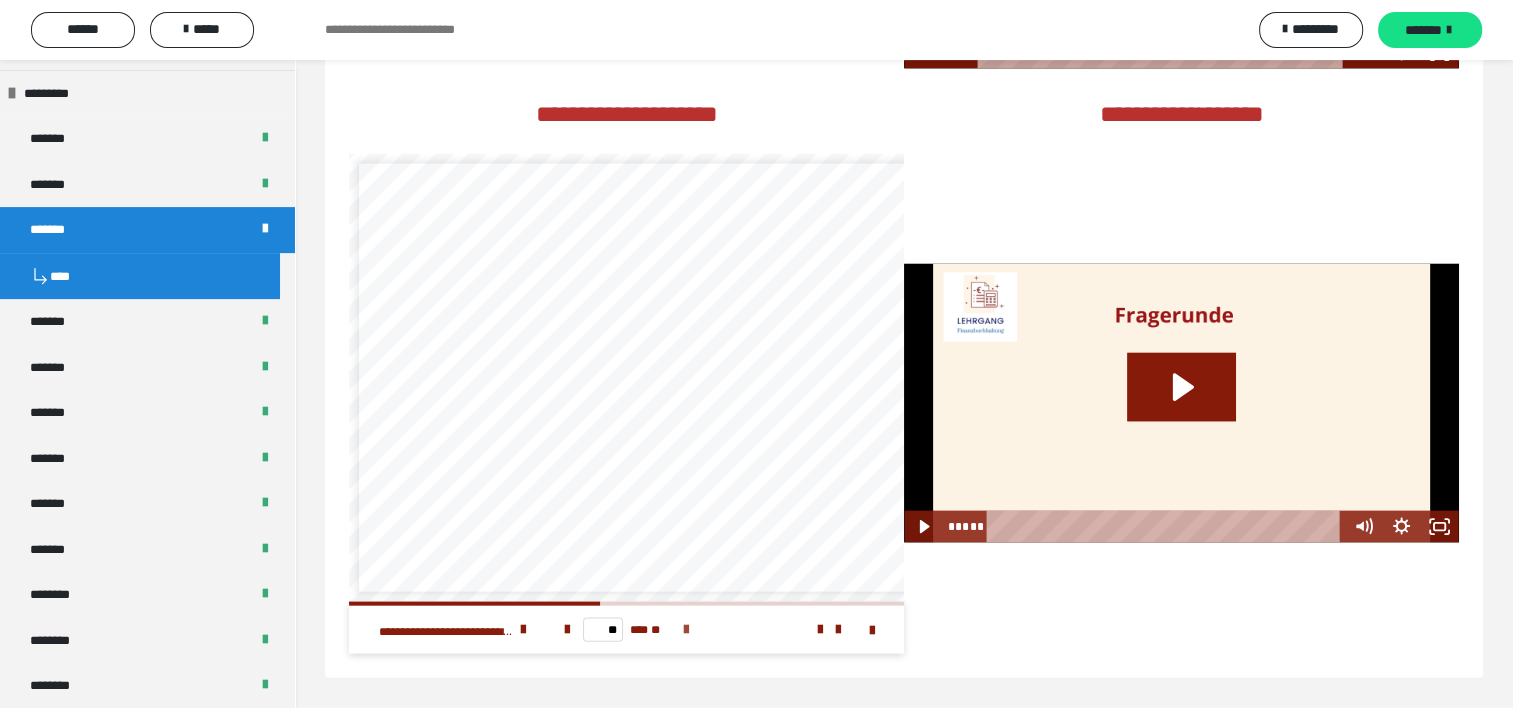 click at bounding box center (686, 630) 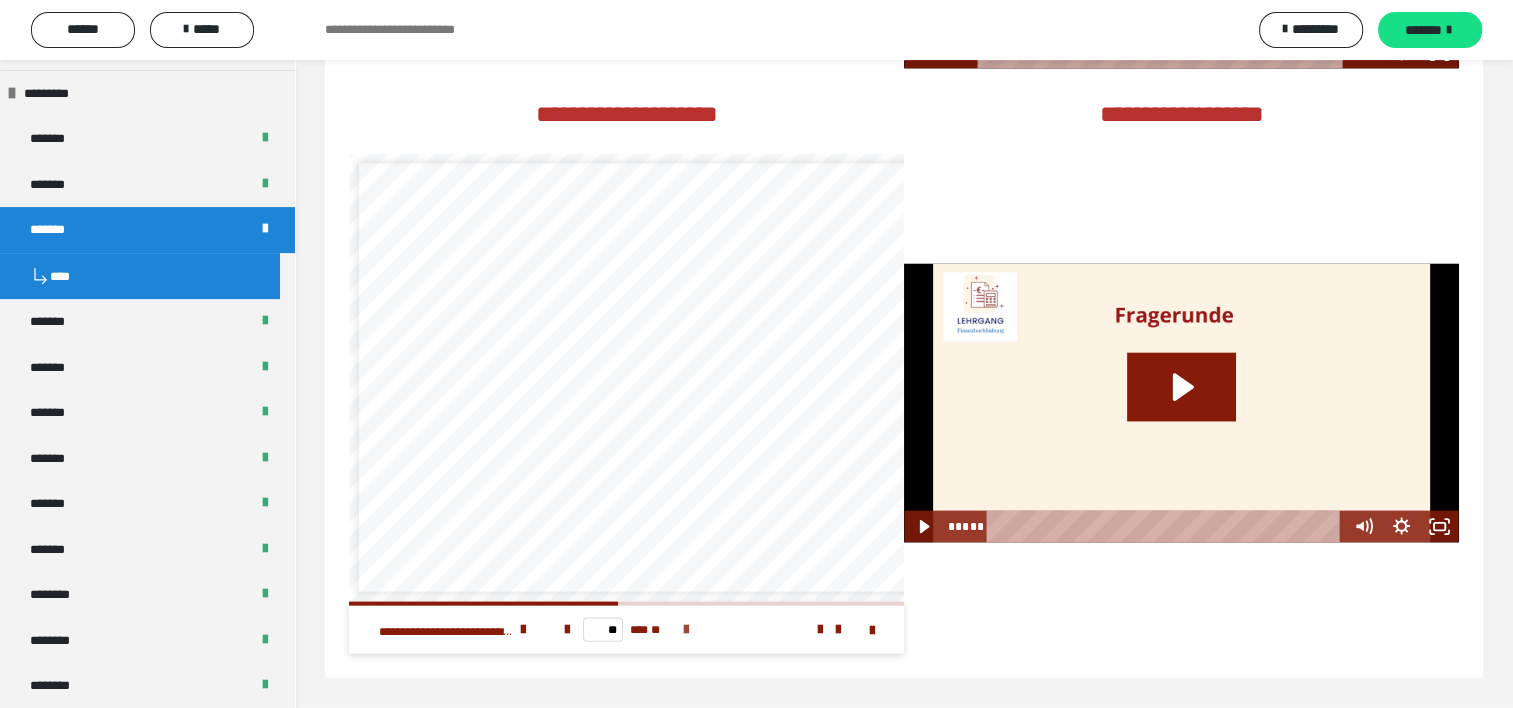 click at bounding box center [686, 630] 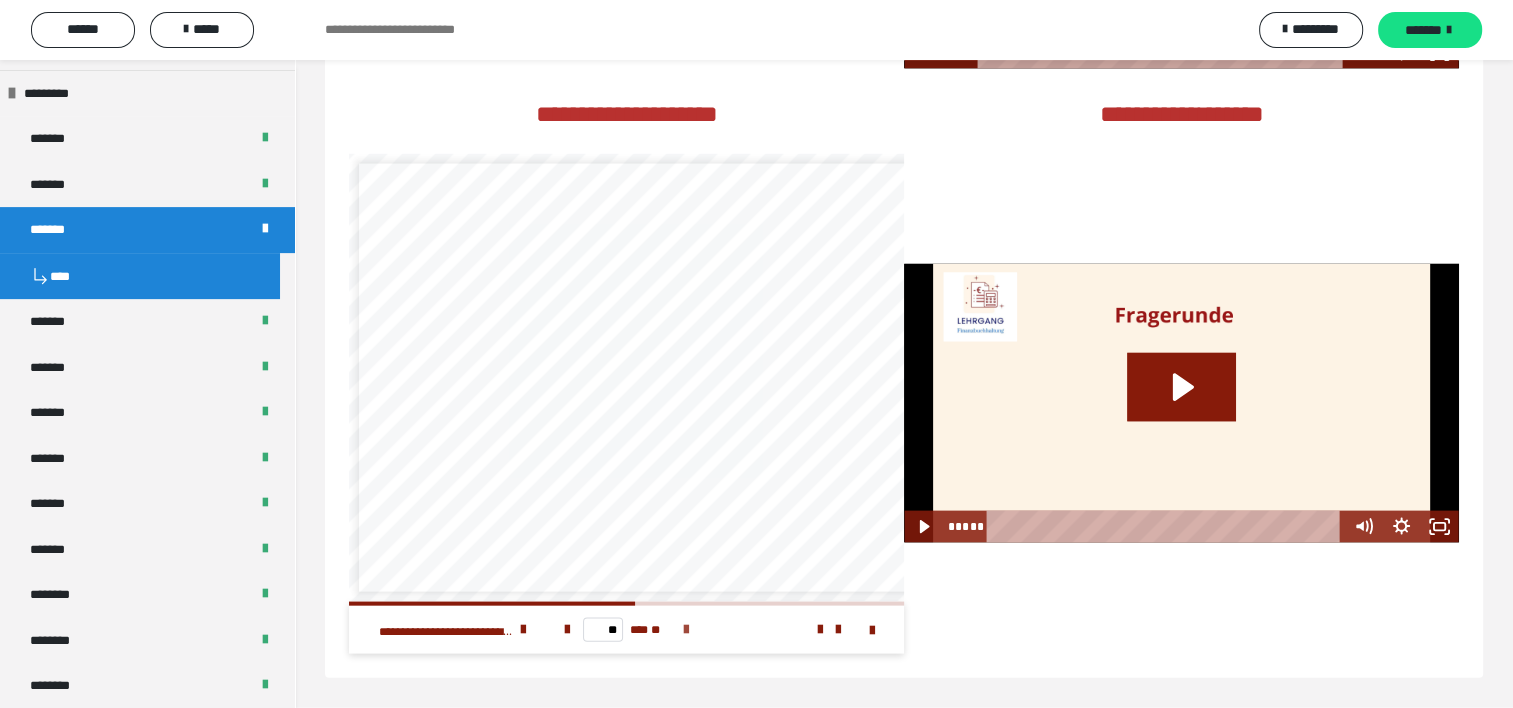 click at bounding box center (686, 630) 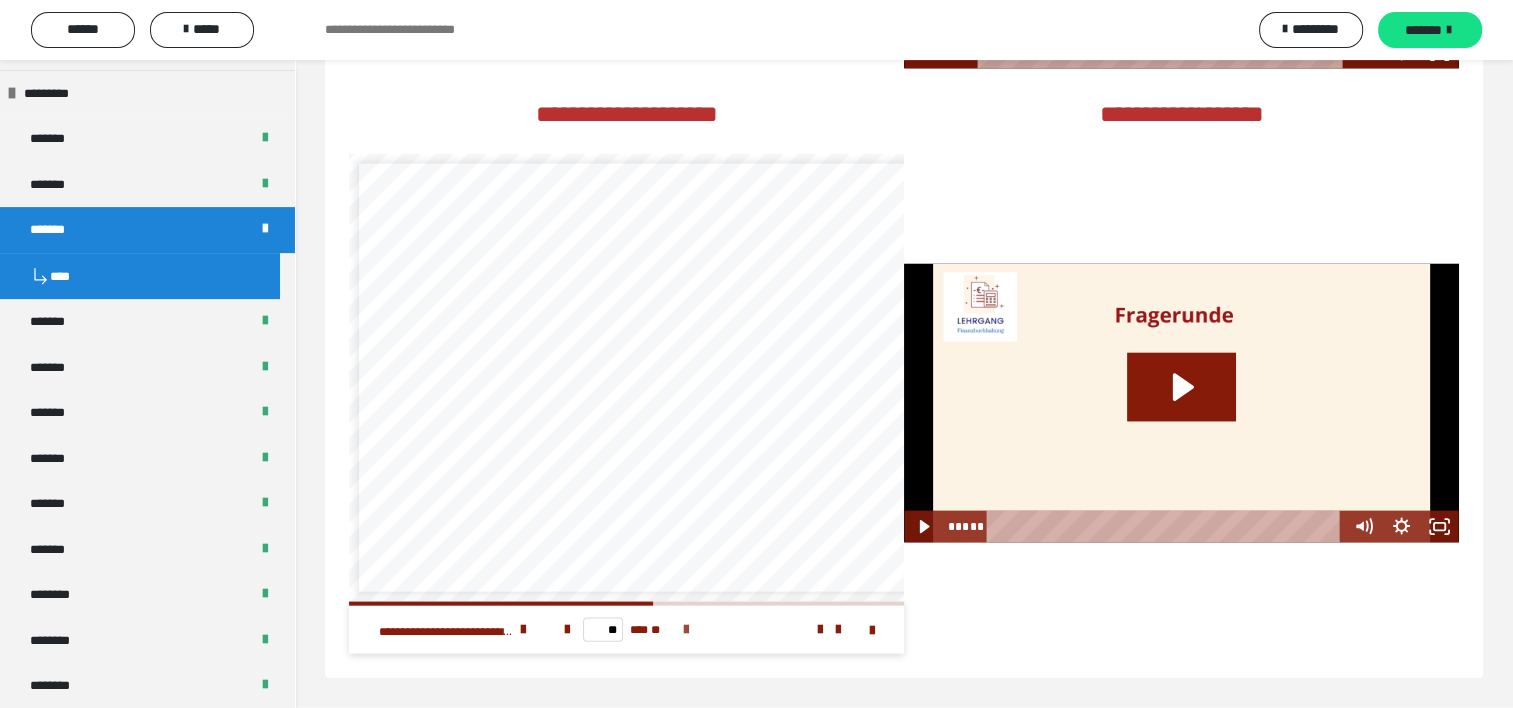 click at bounding box center [686, 630] 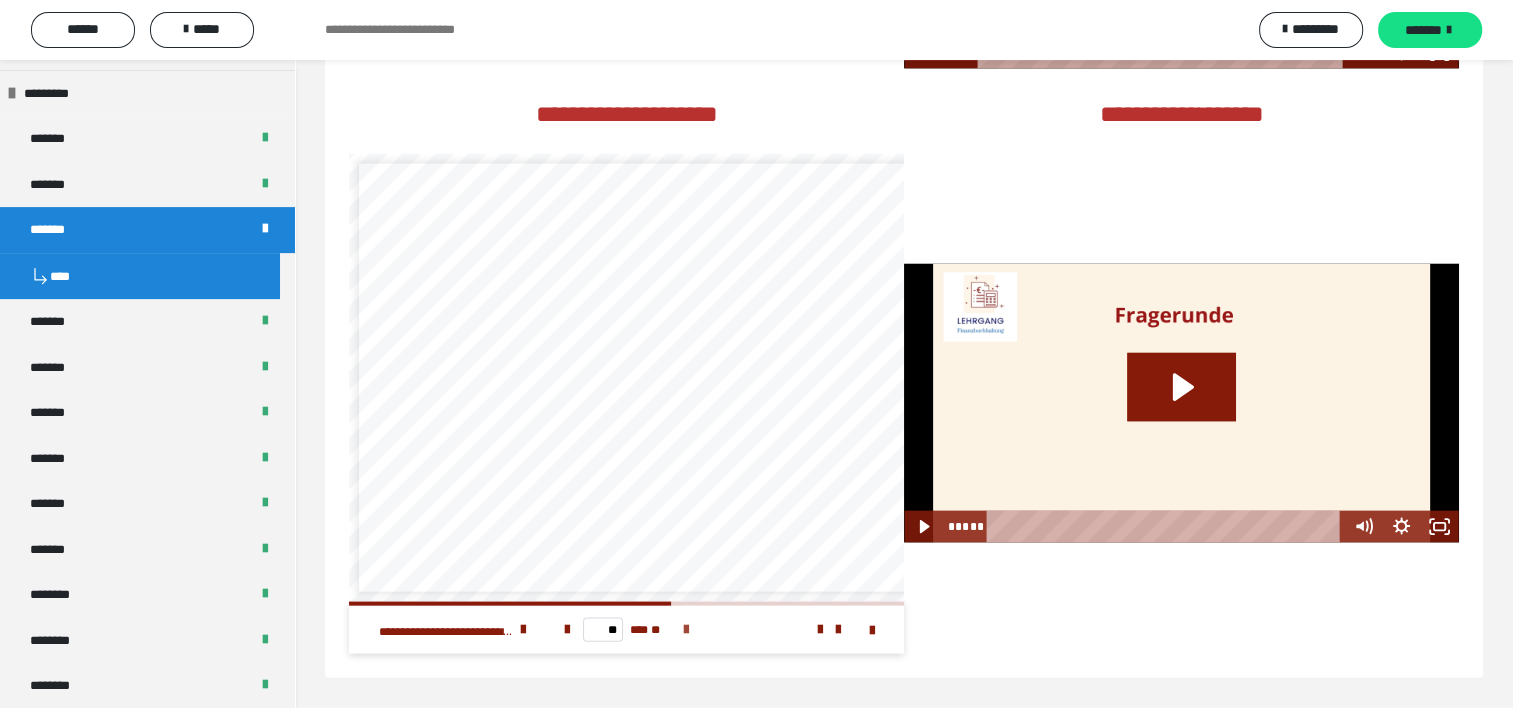 click at bounding box center (686, 630) 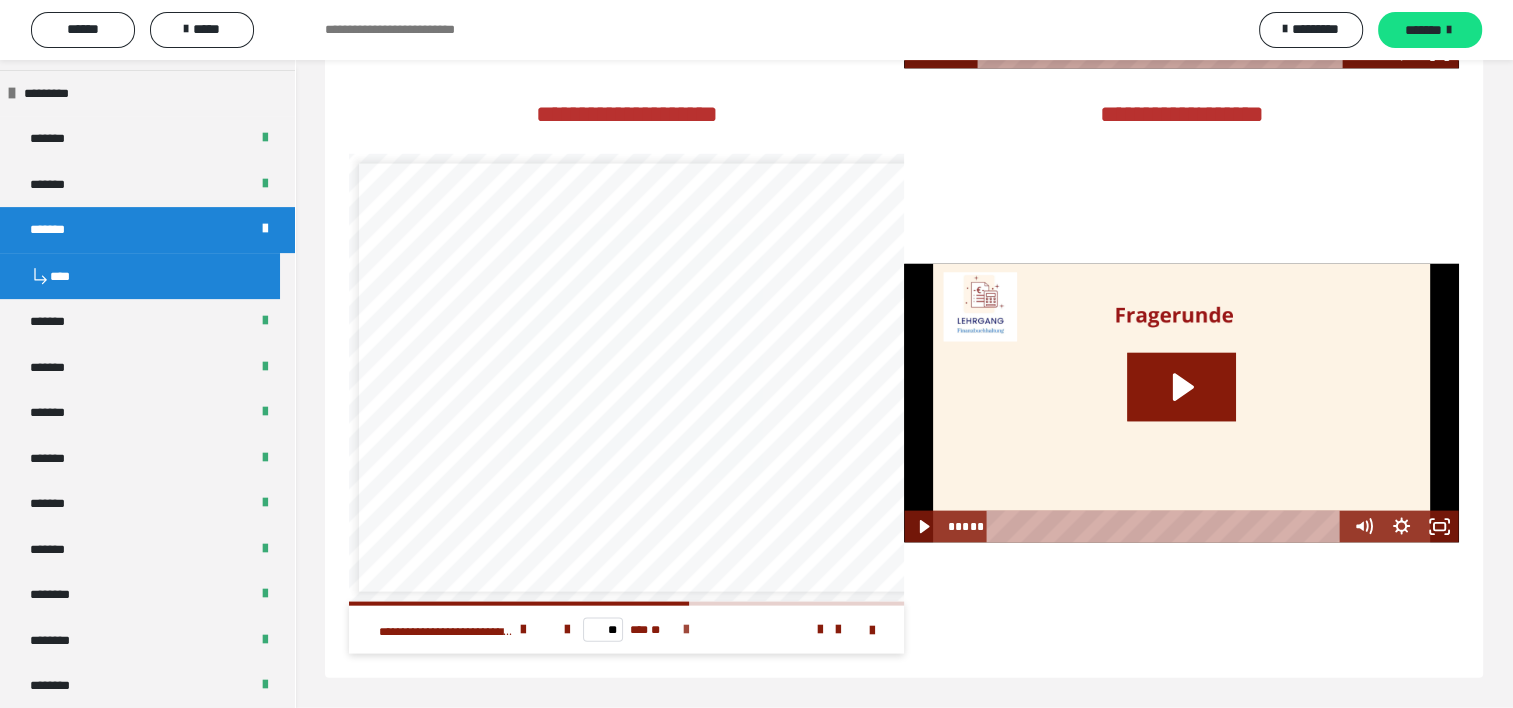 click at bounding box center (686, 630) 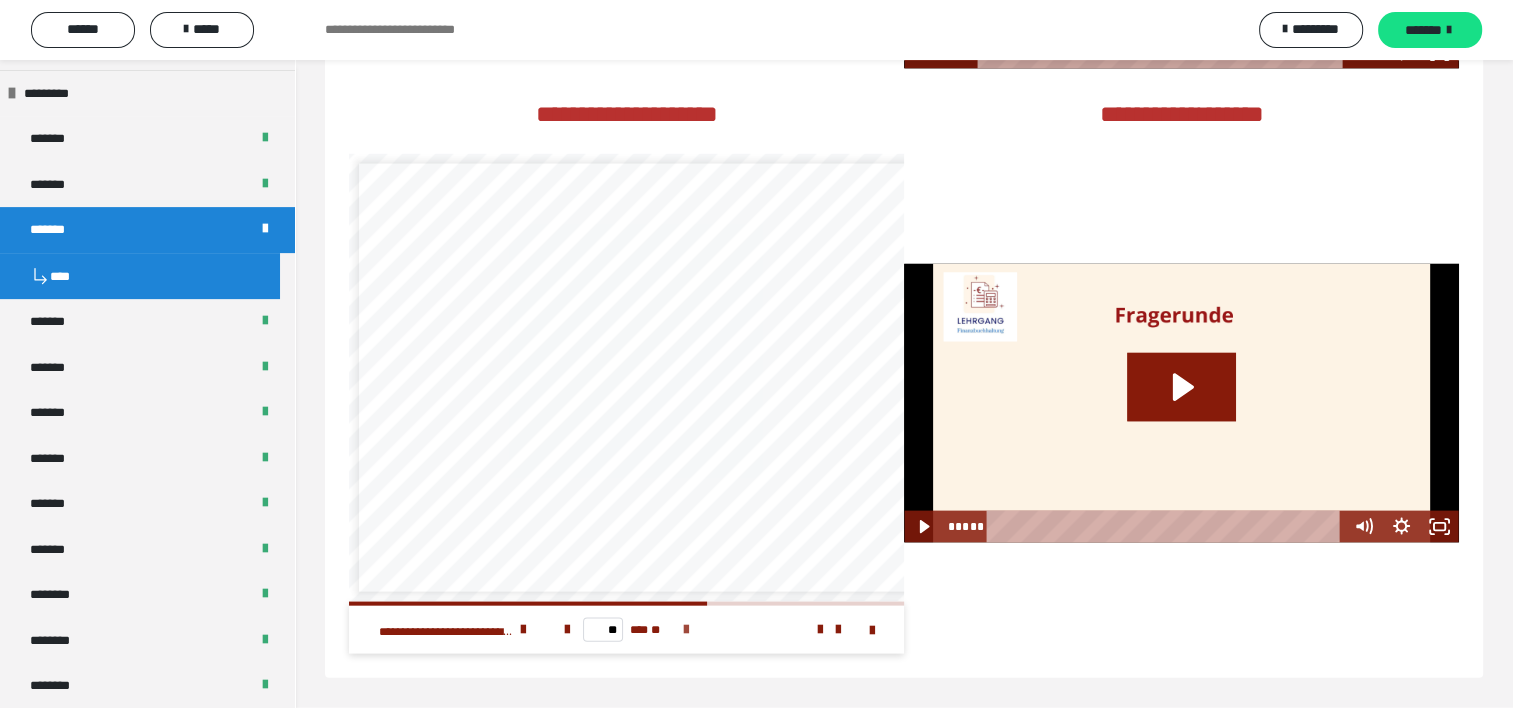 click at bounding box center [686, 630] 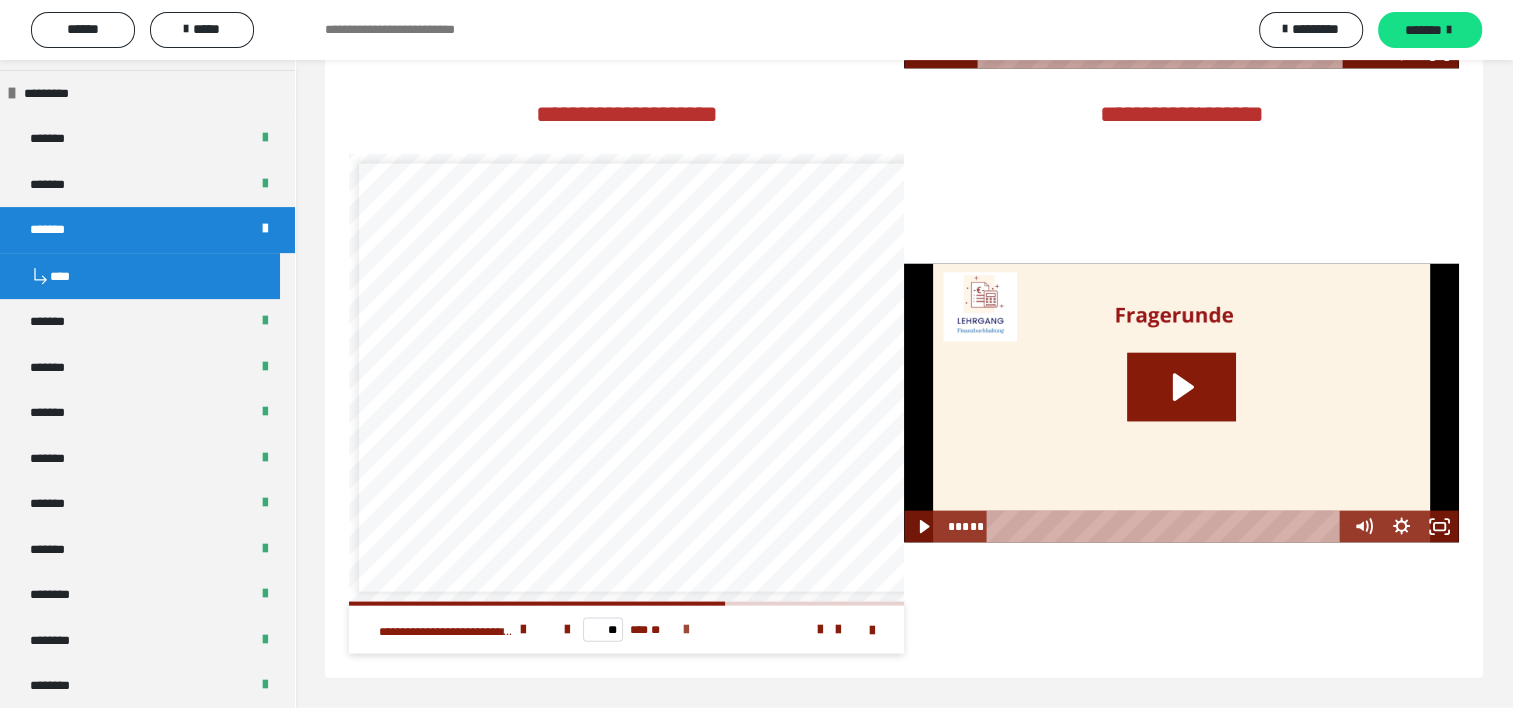 click at bounding box center (686, 630) 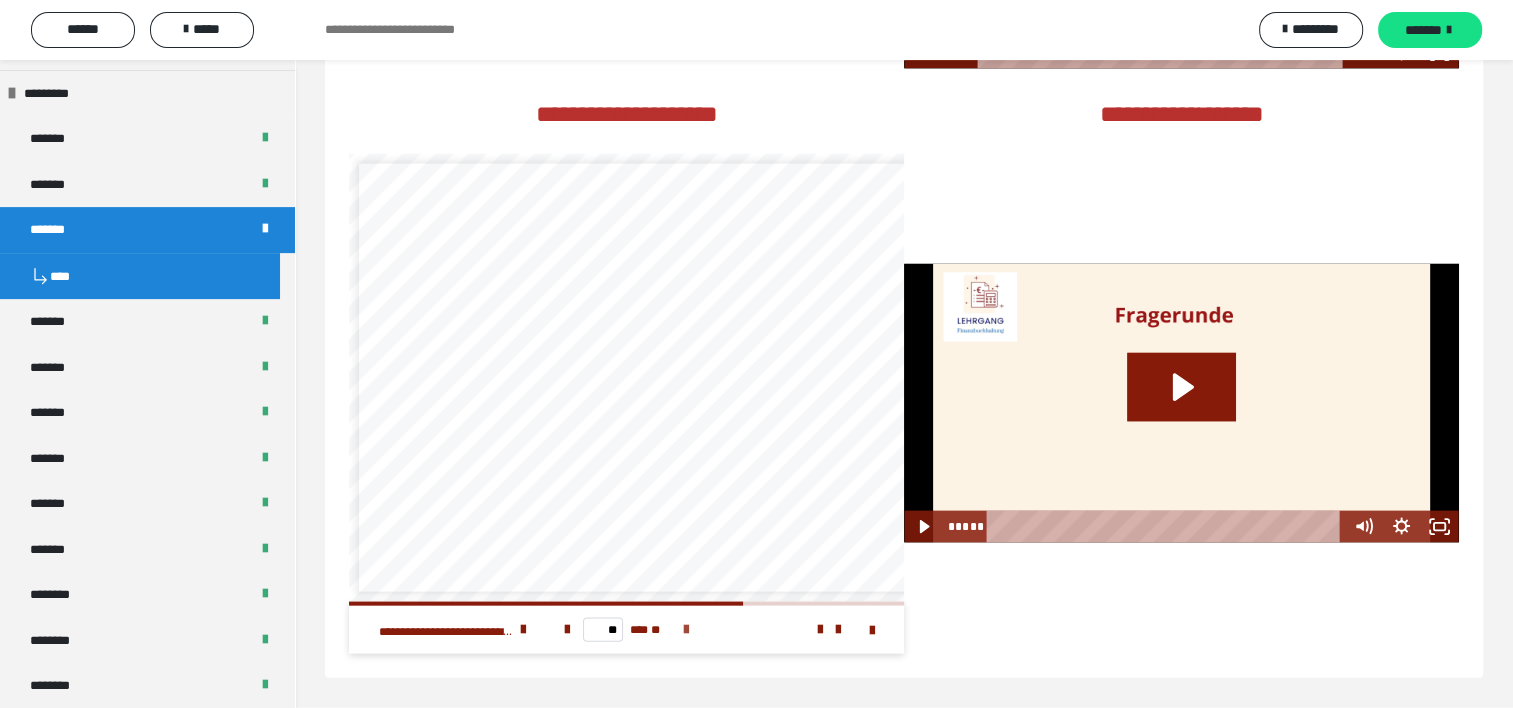 click at bounding box center (686, 630) 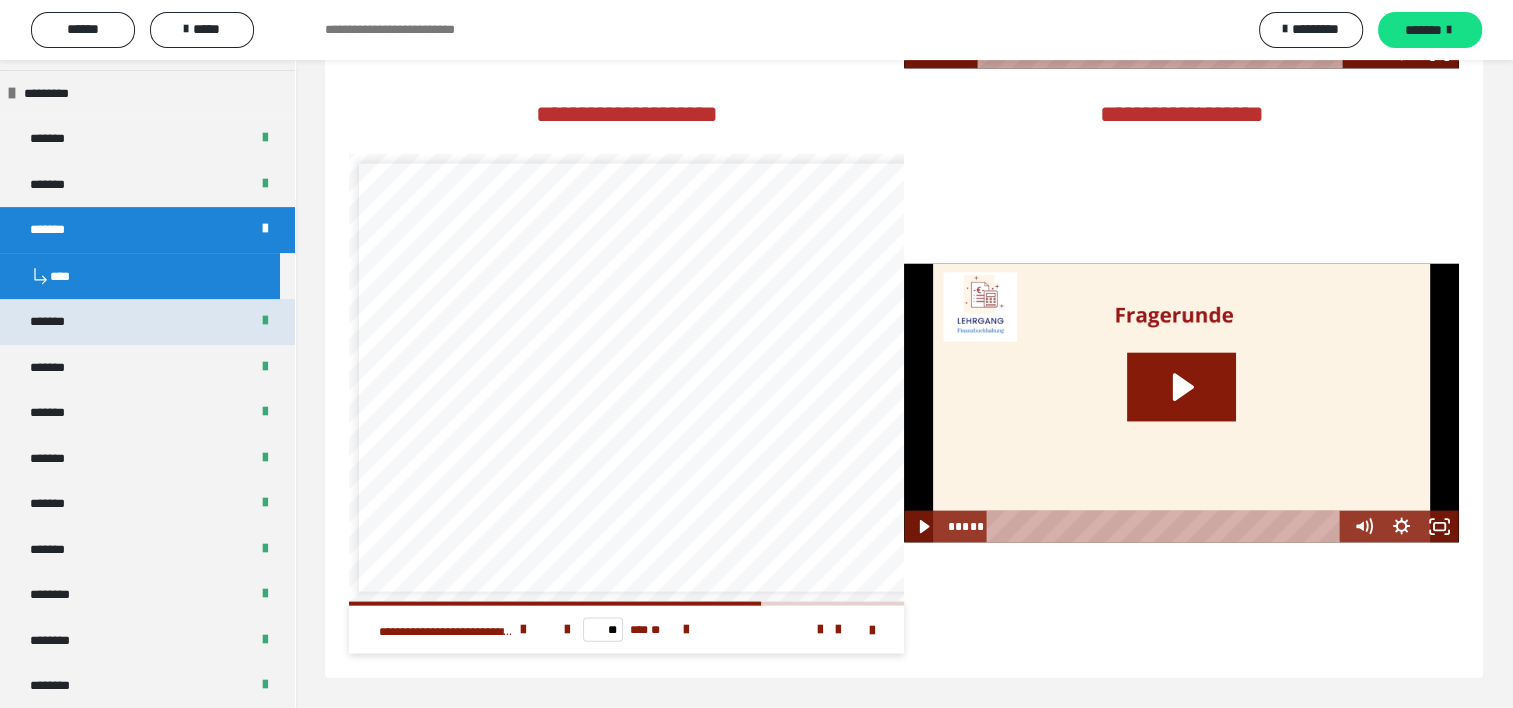 click on "*******" at bounding box center (147, 322) 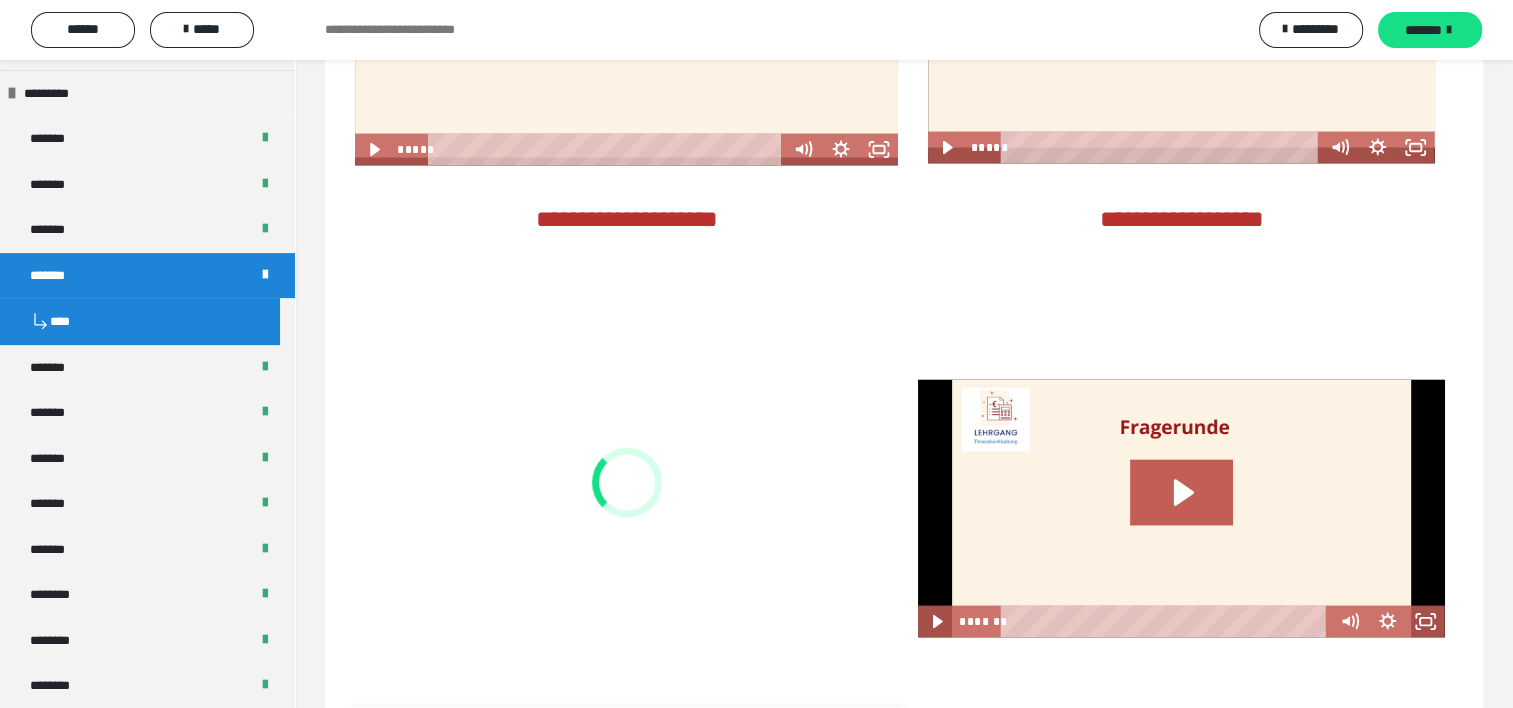 scroll, scrollTop: 4240, scrollLeft: 0, axis: vertical 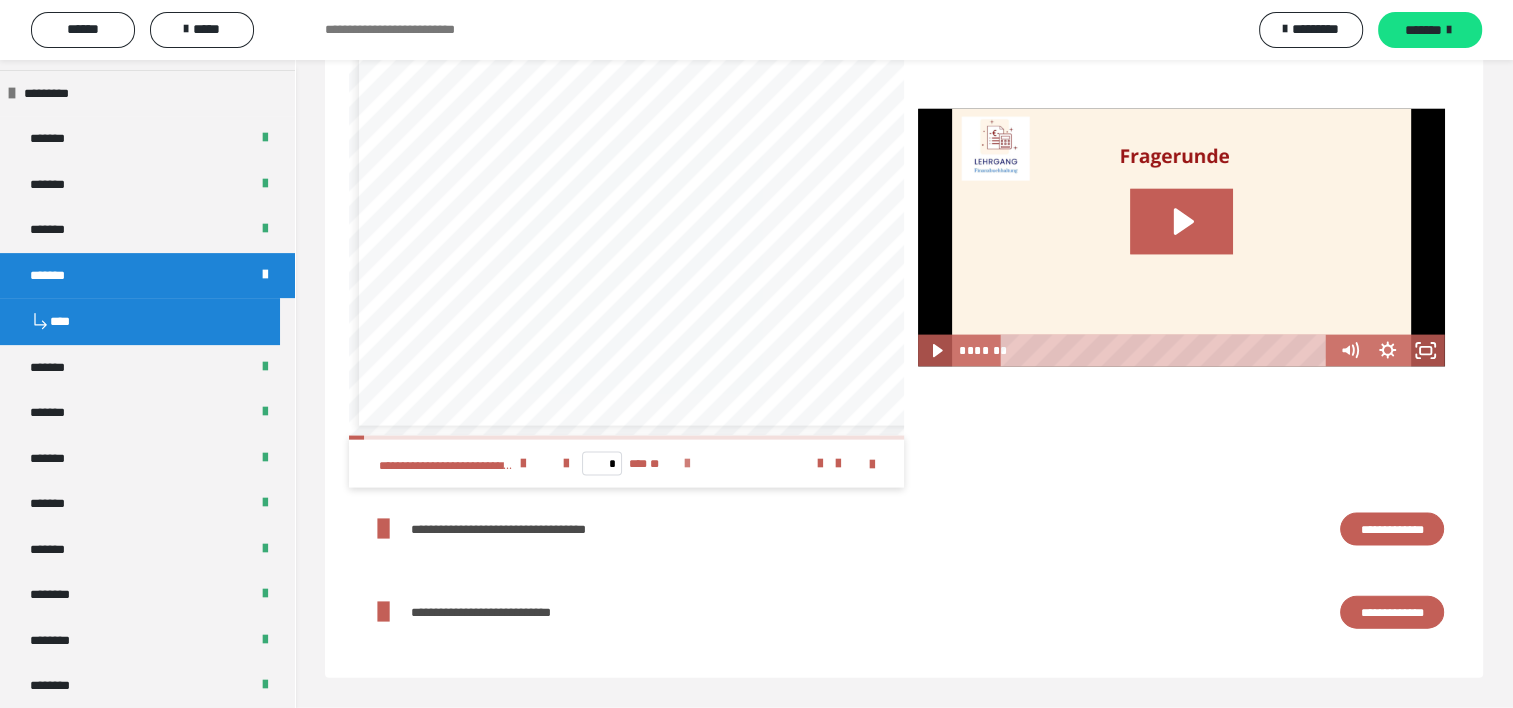 click at bounding box center (687, 464) 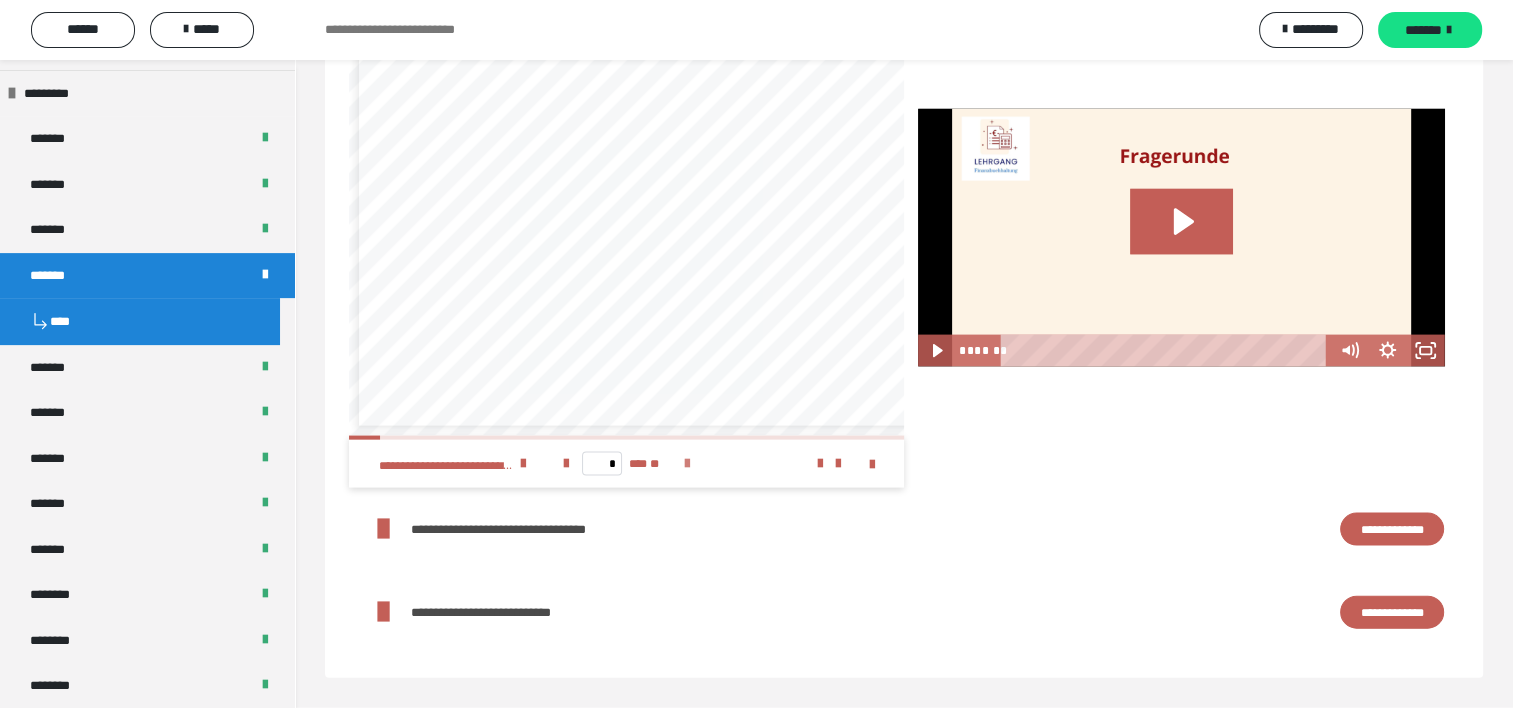 click at bounding box center (687, 464) 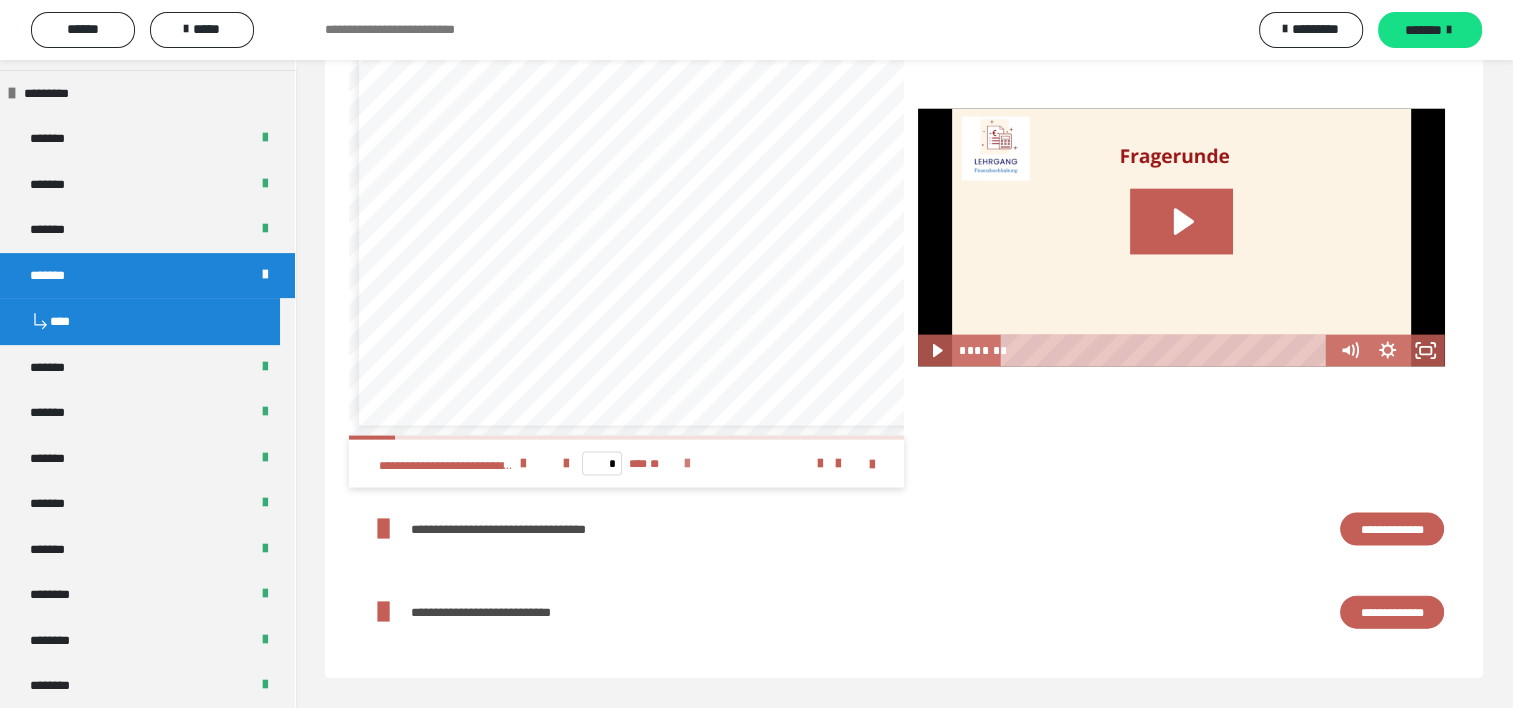click at bounding box center [687, 464] 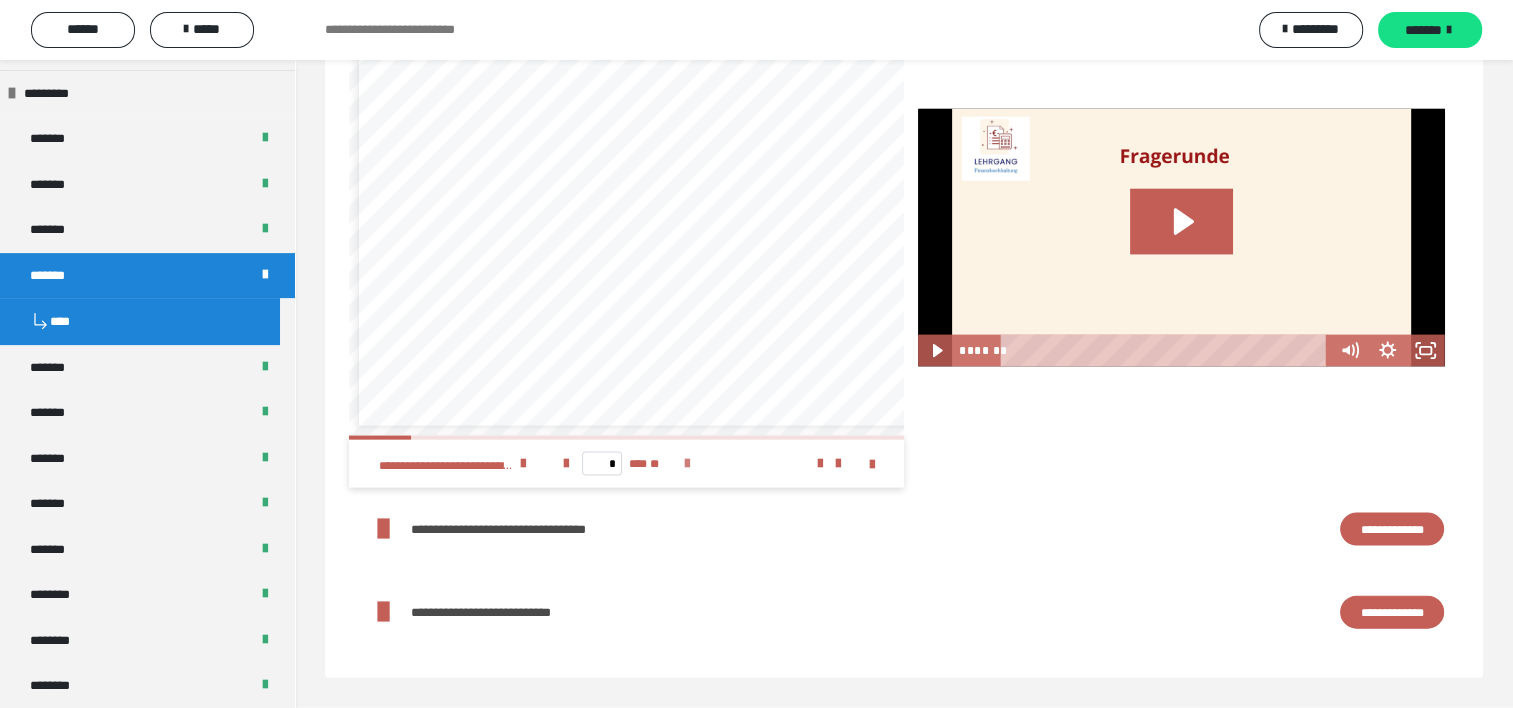 click at bounding box center (687, 464) 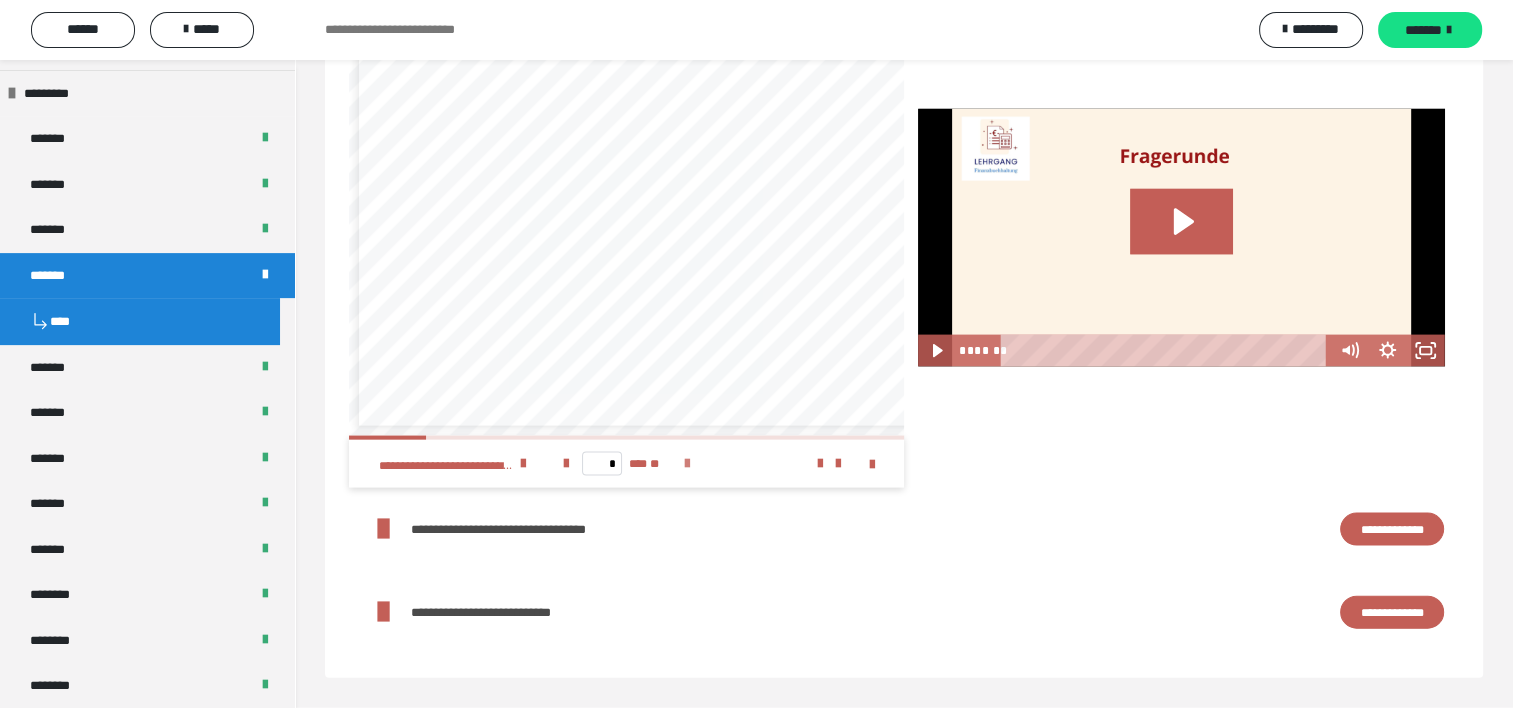 click at bounding box center [687, 464] 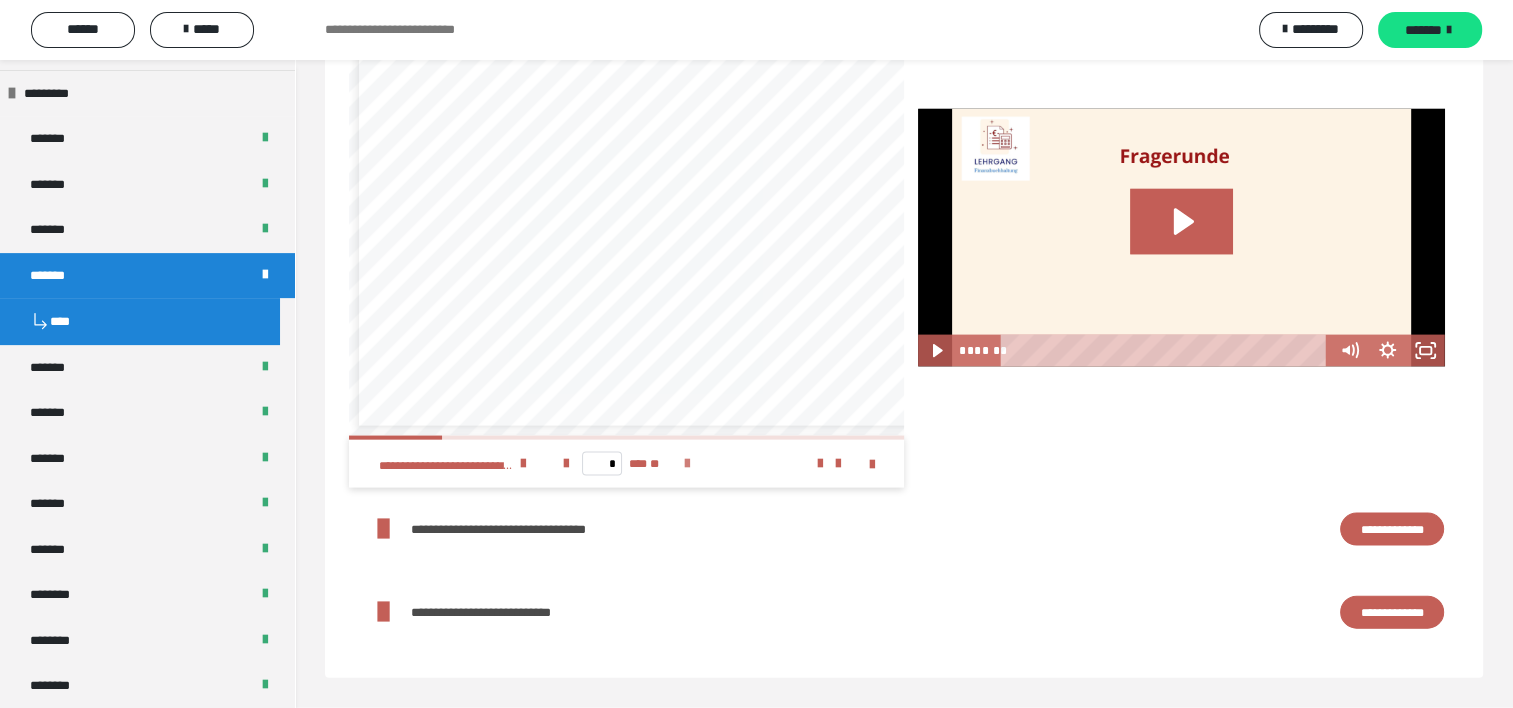 click at bounding box center [687, 464] 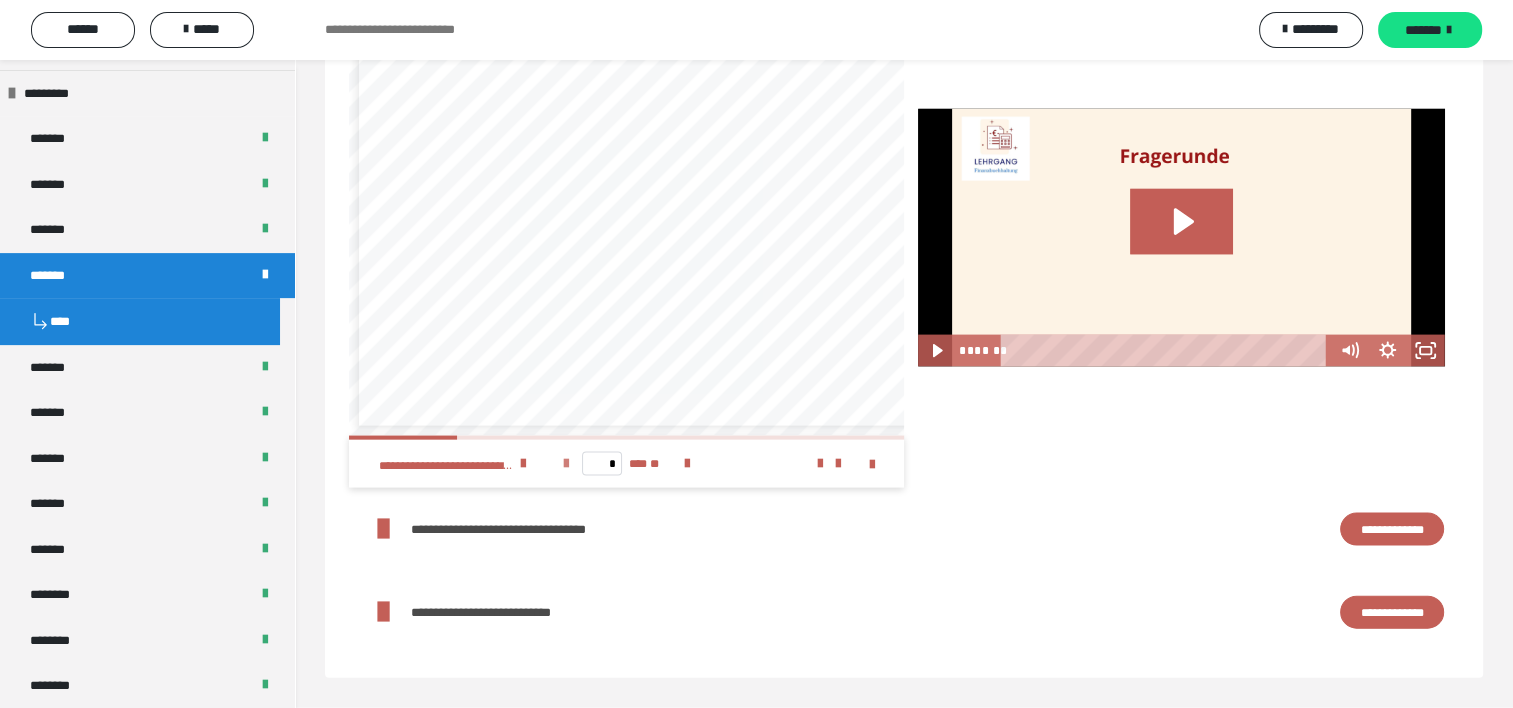 click at bounding box center [566, 464] 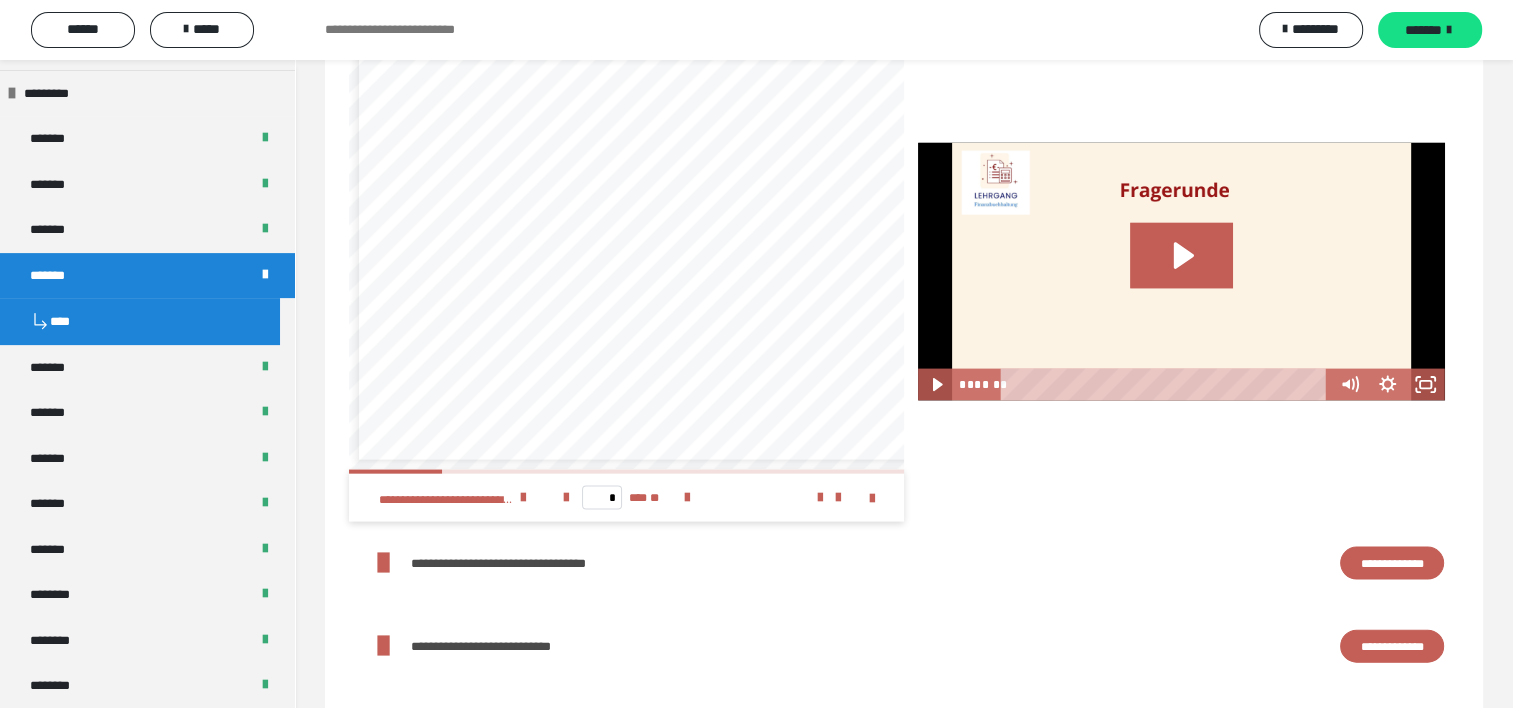 scroll, scrollTop: 4040, scrollLeft: 0, axis: vertical 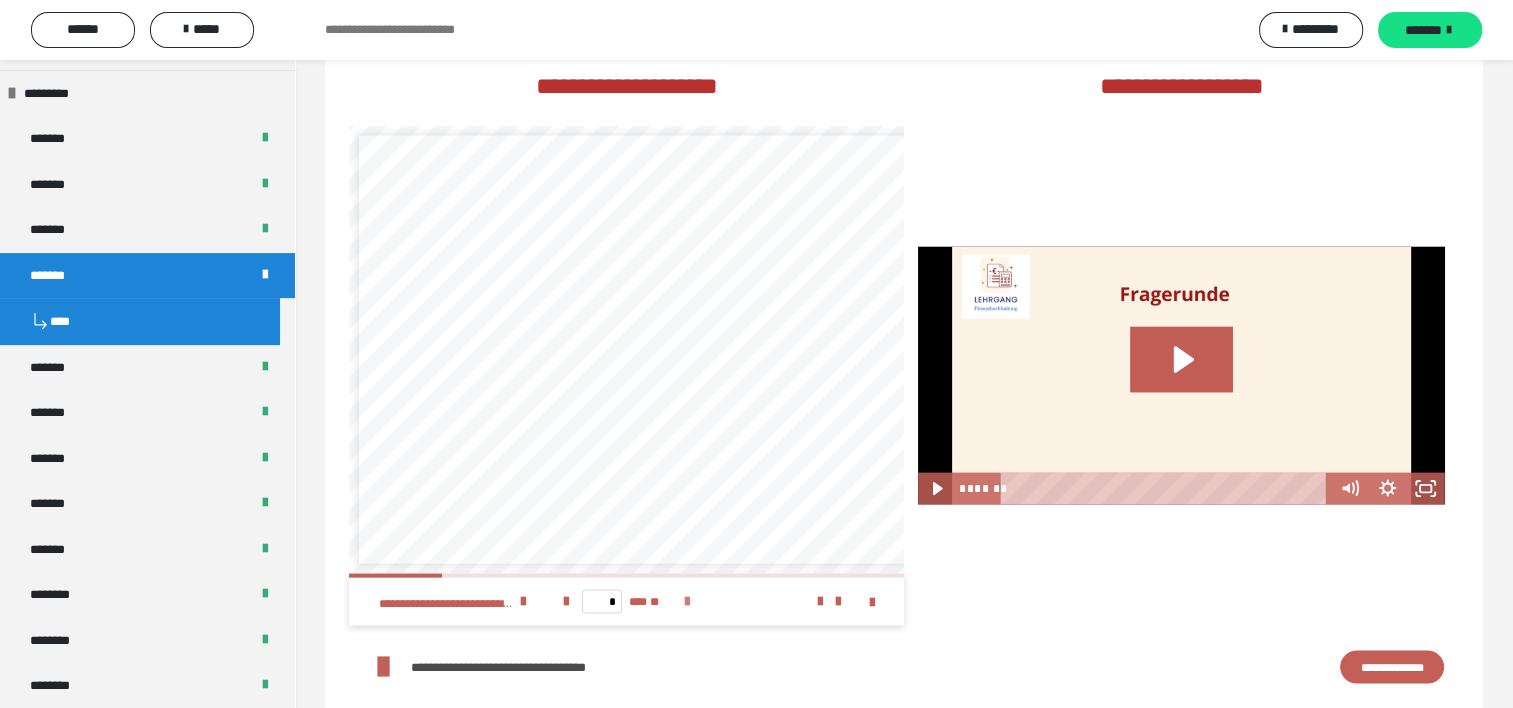 click at bounding box center (687, 602) 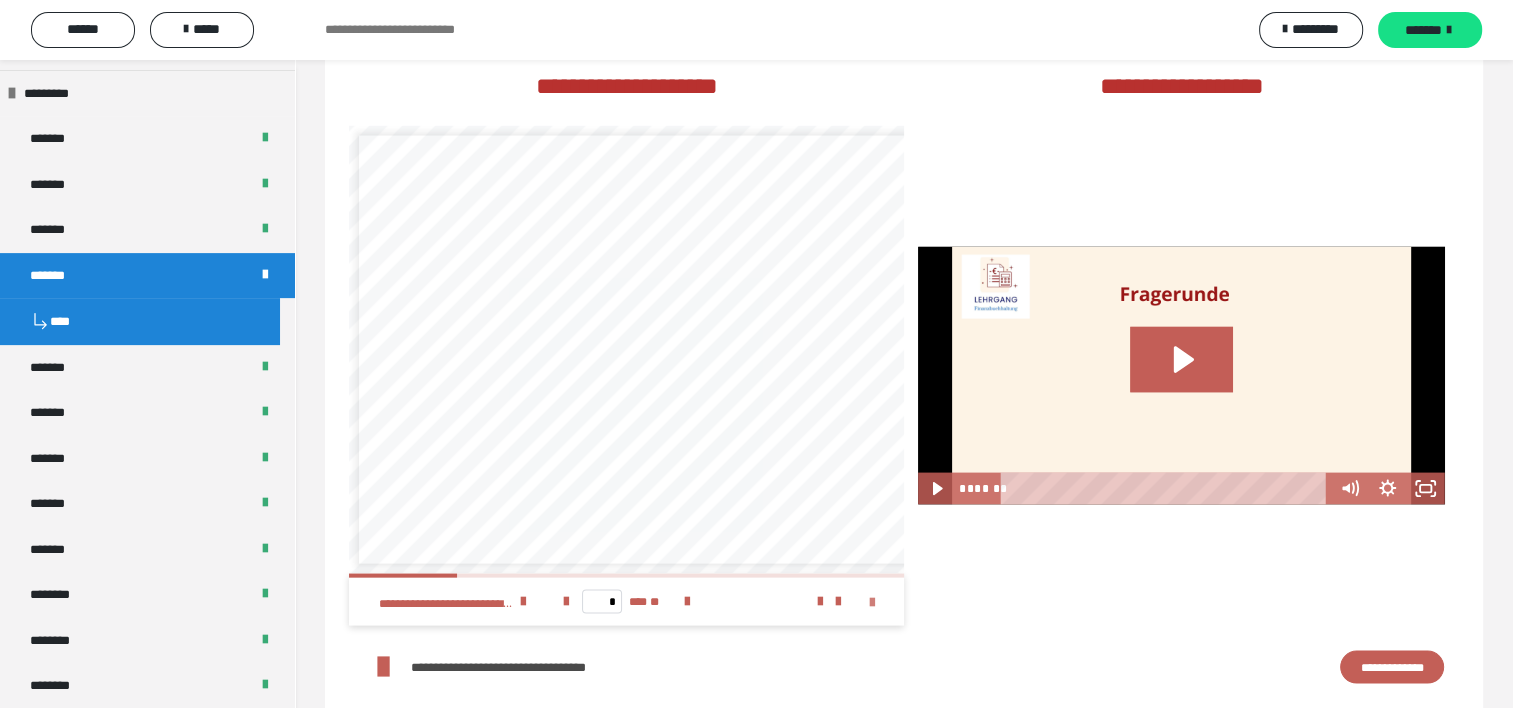click at bounding box center [872, 603] 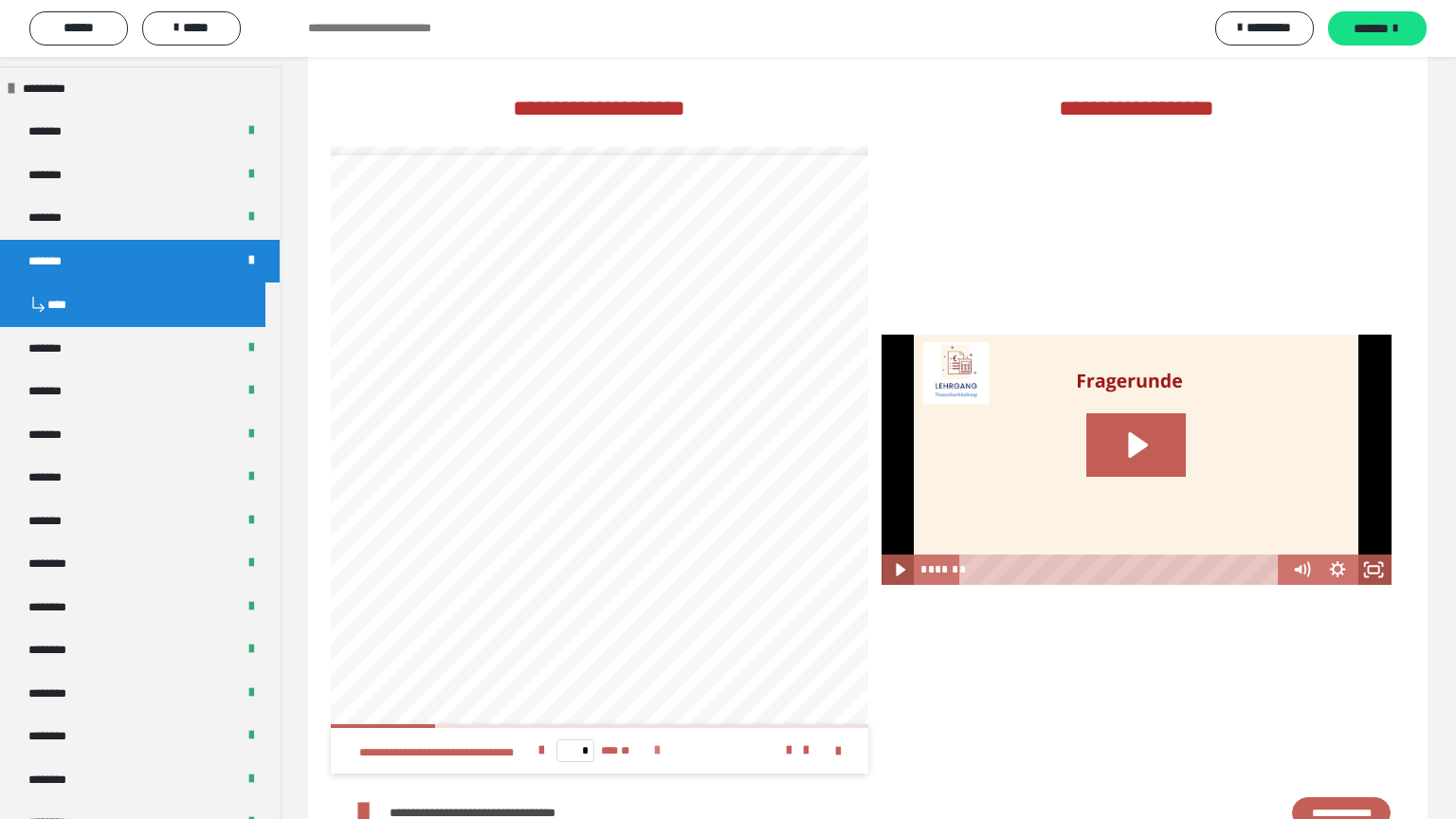click at bounding box center [657, 751] 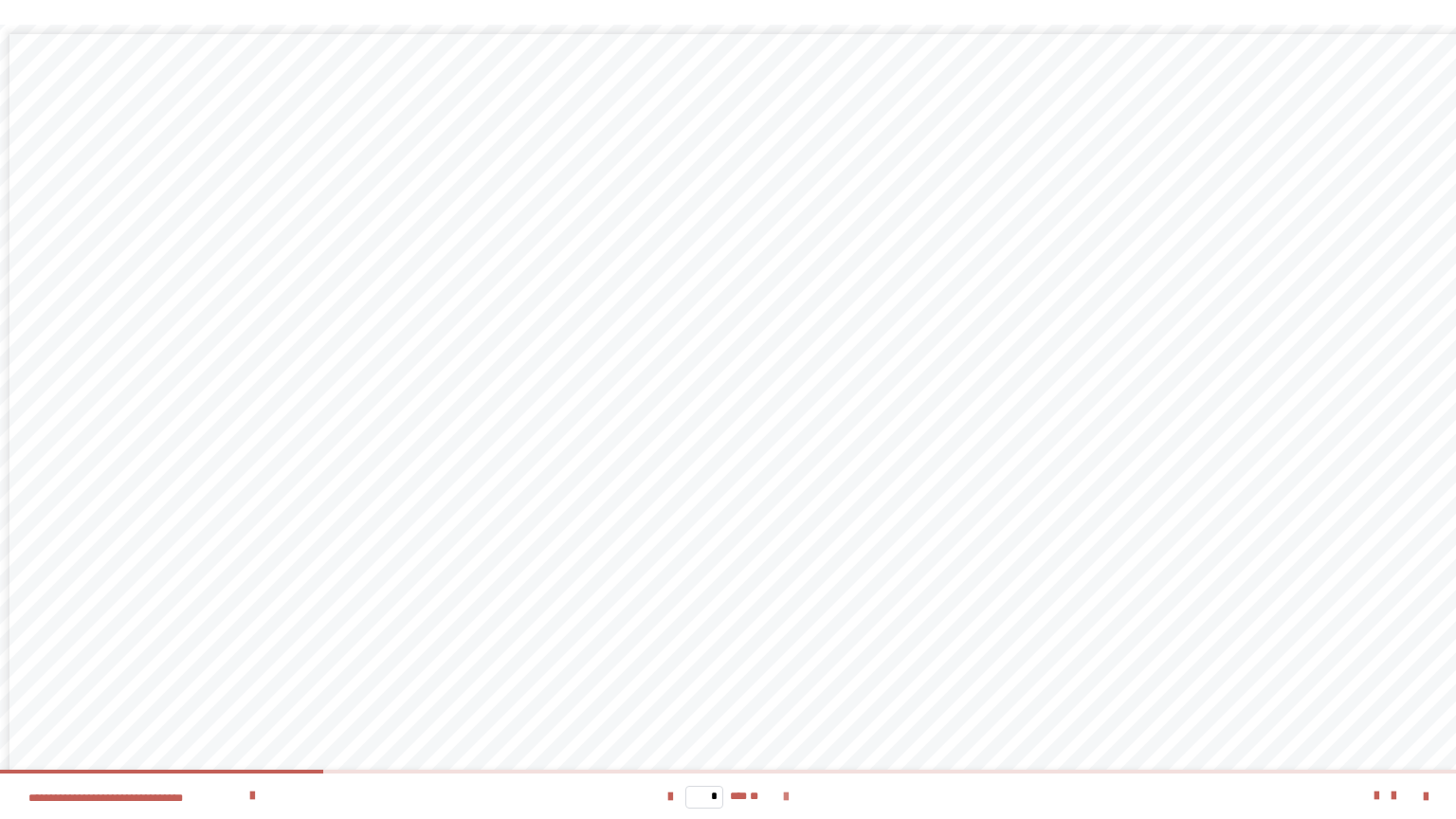 click at bounding box center (786, 797) 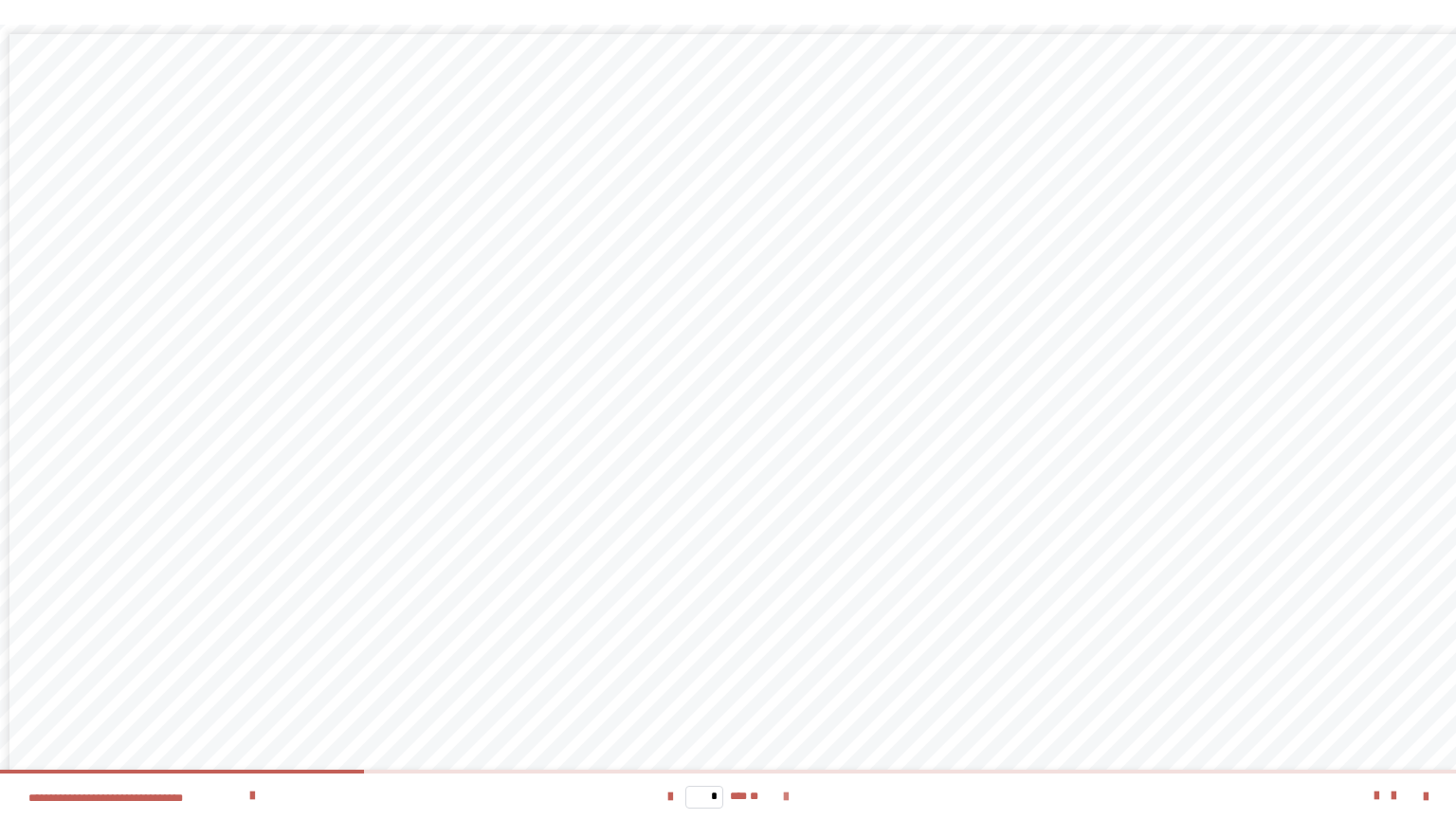 click at bounding box center (786, 797) 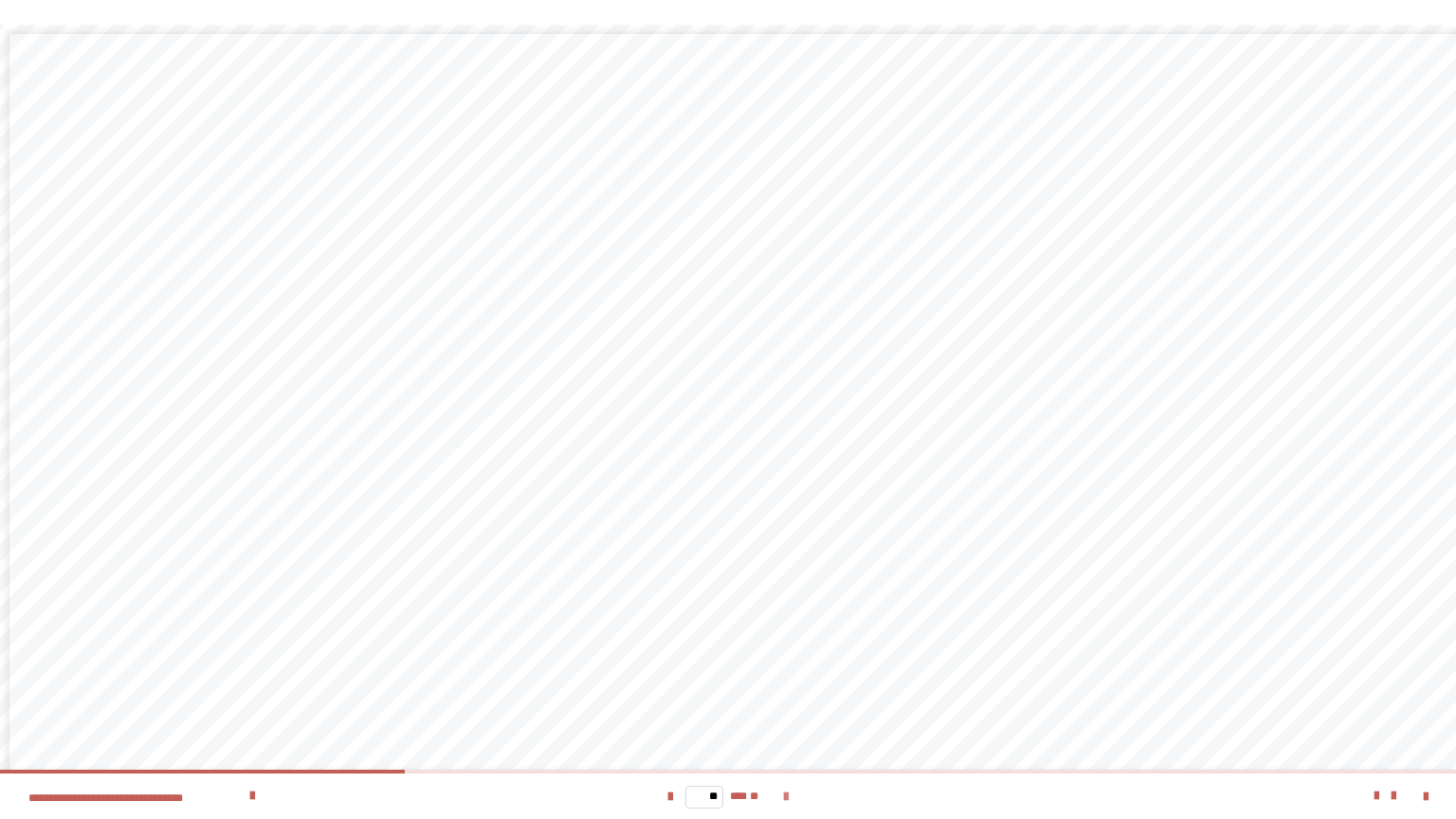 click at bounding box center (786, 797) 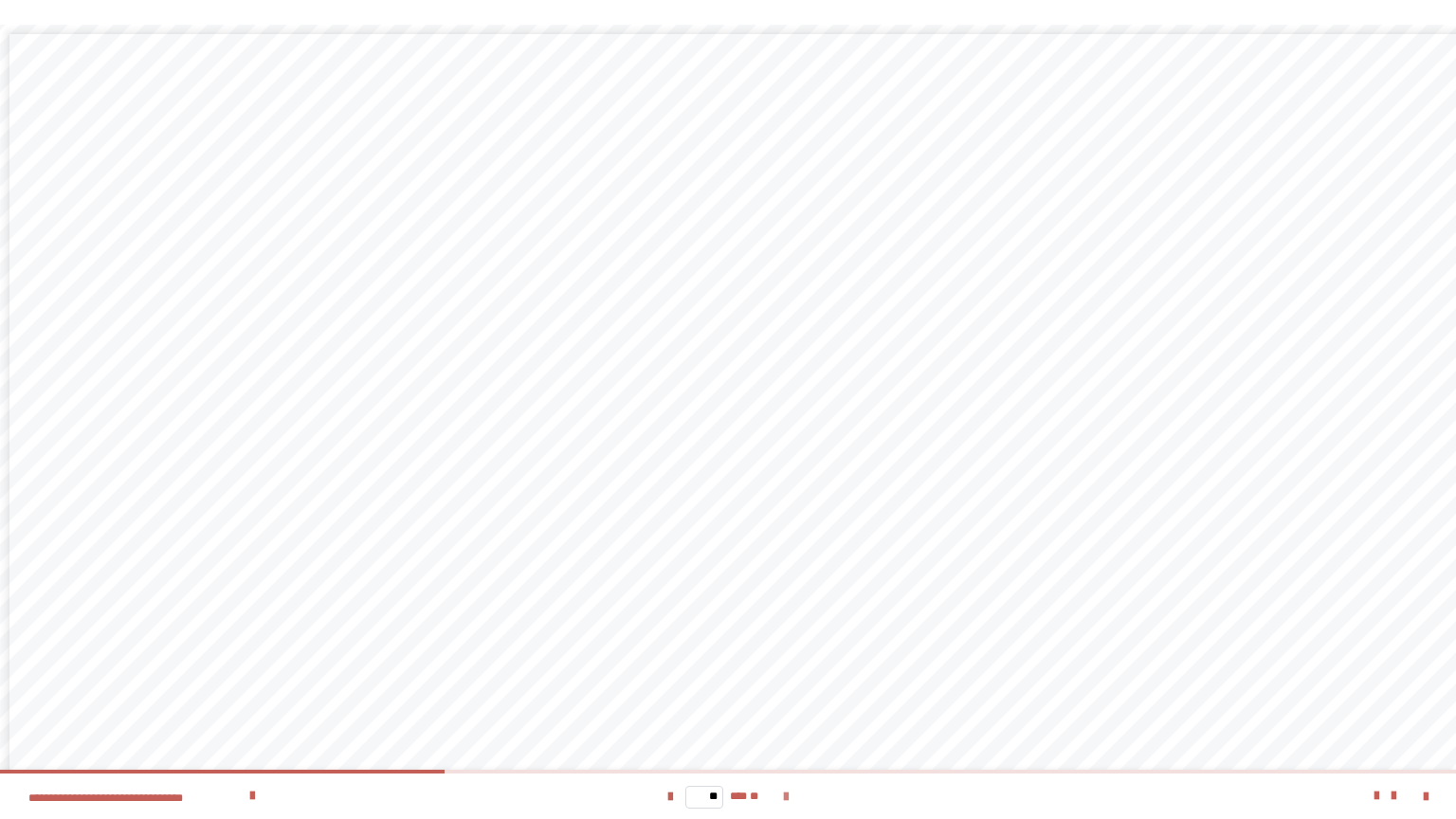 click at bounding box center (786, 797) 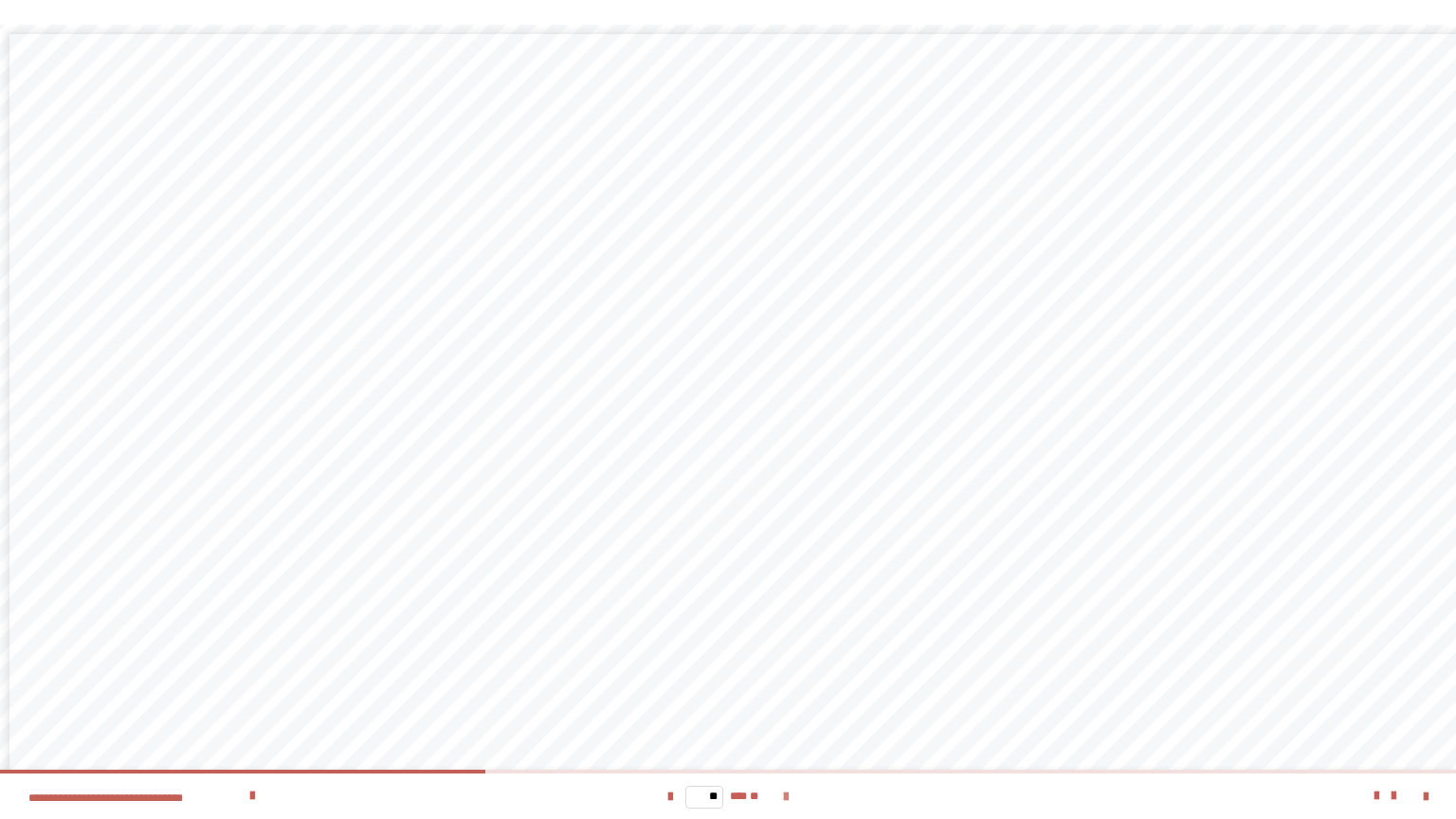 click at bounding box center [786, 797] 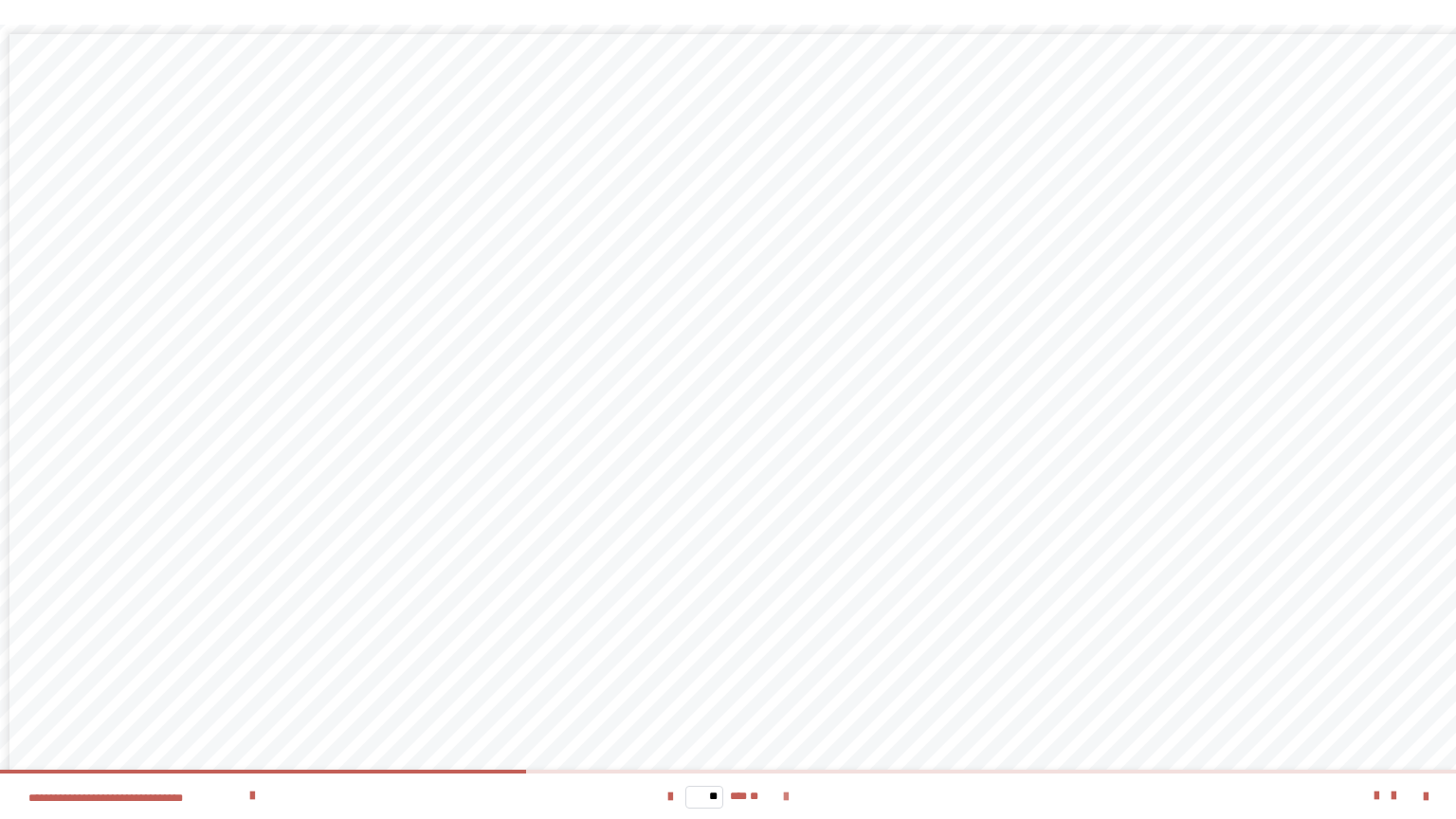 click at bounding box center (786, 797) 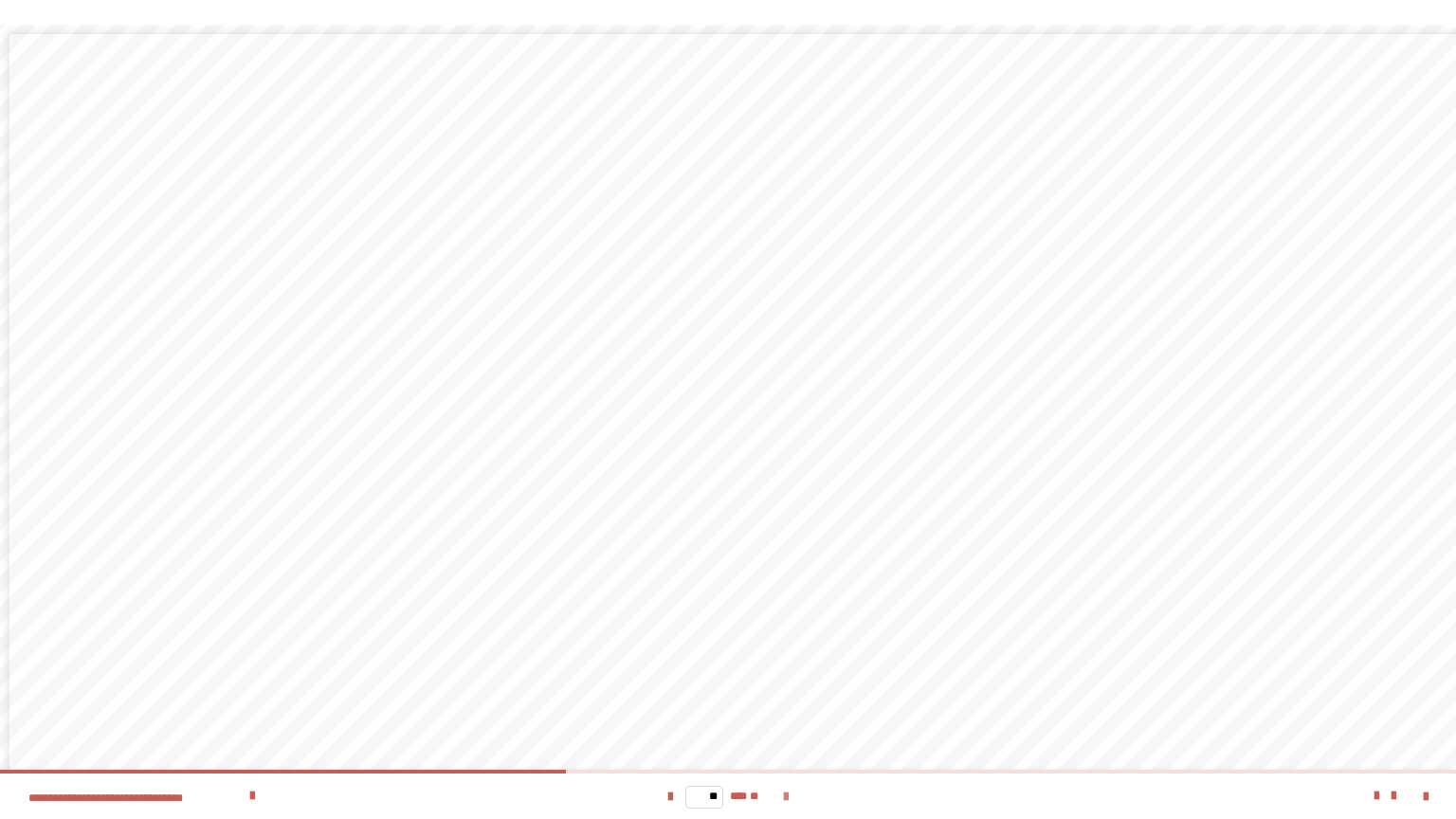 click at bounding box center [786, 797] 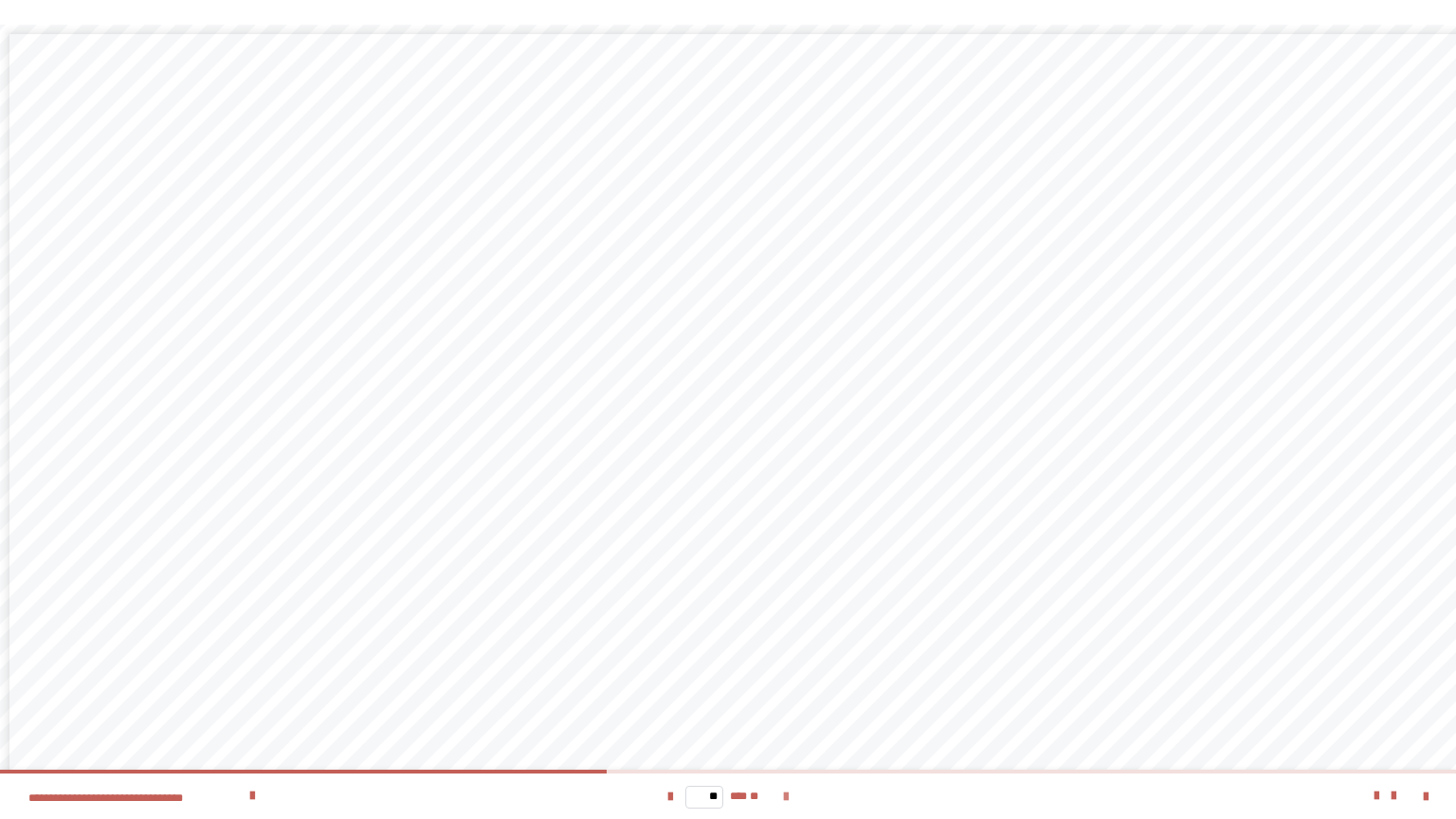 click at bounding box center [786, 797] 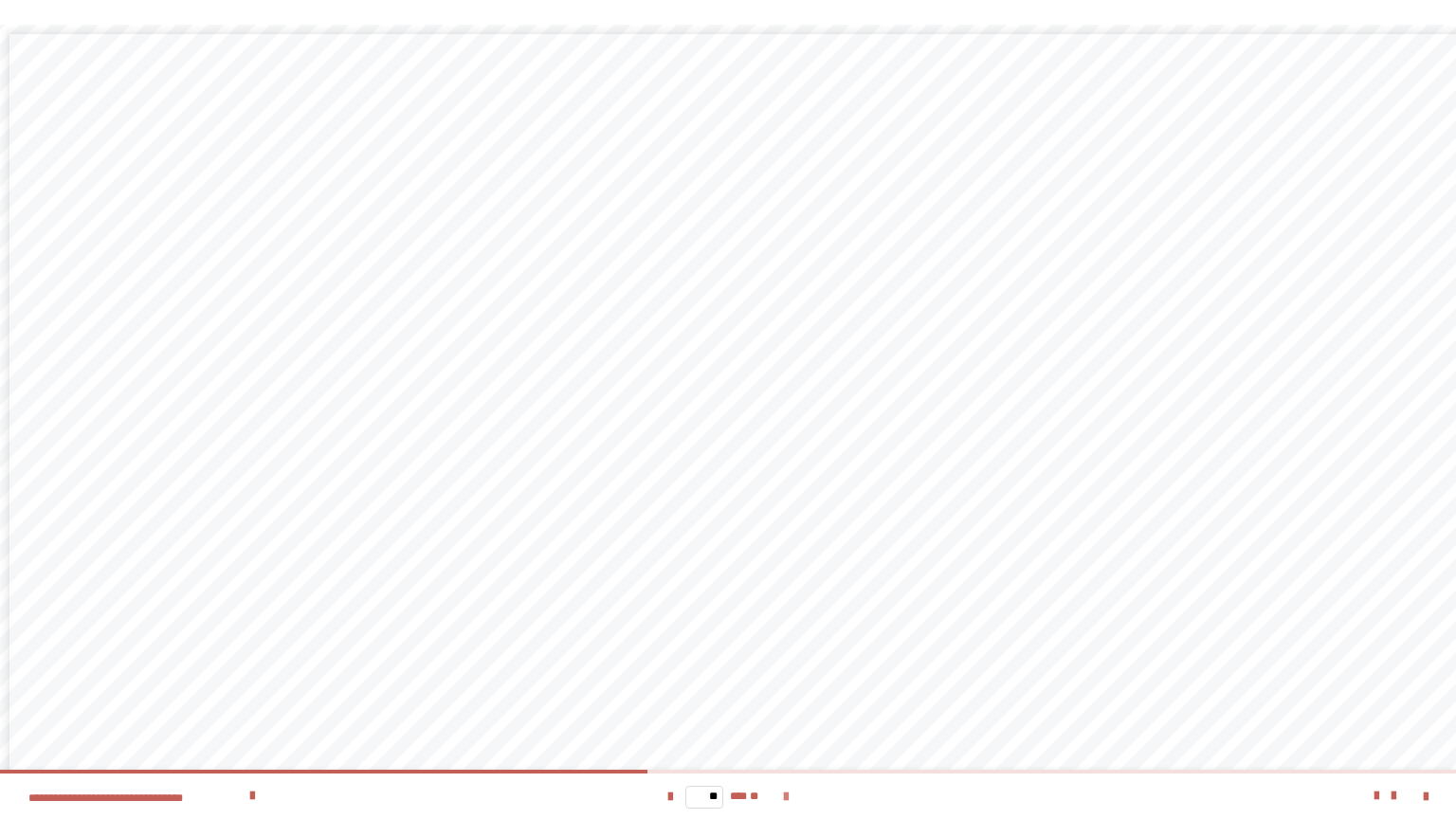 click at bounding box center (786, 797) 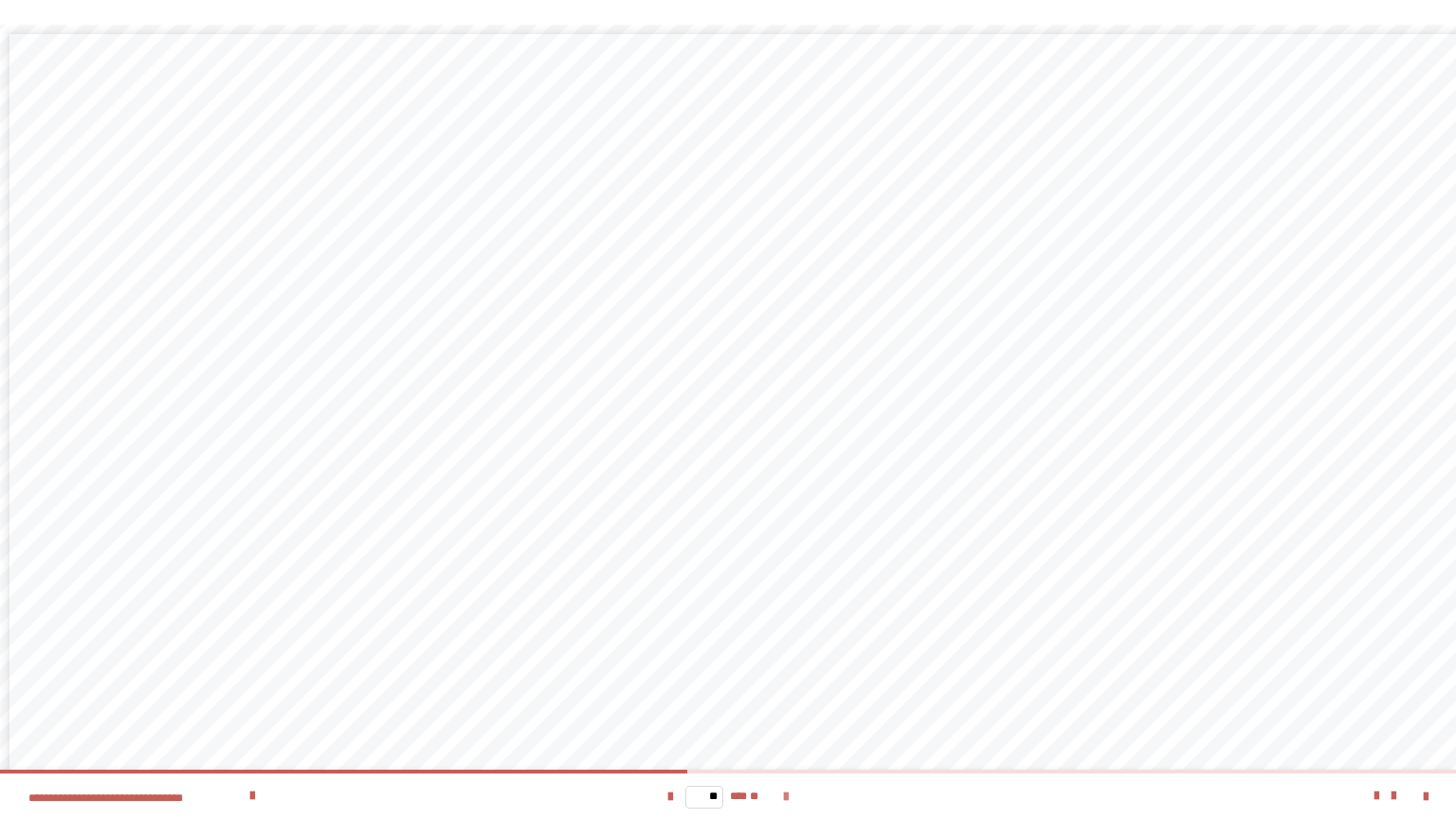 click at bounding box center [786, 797] 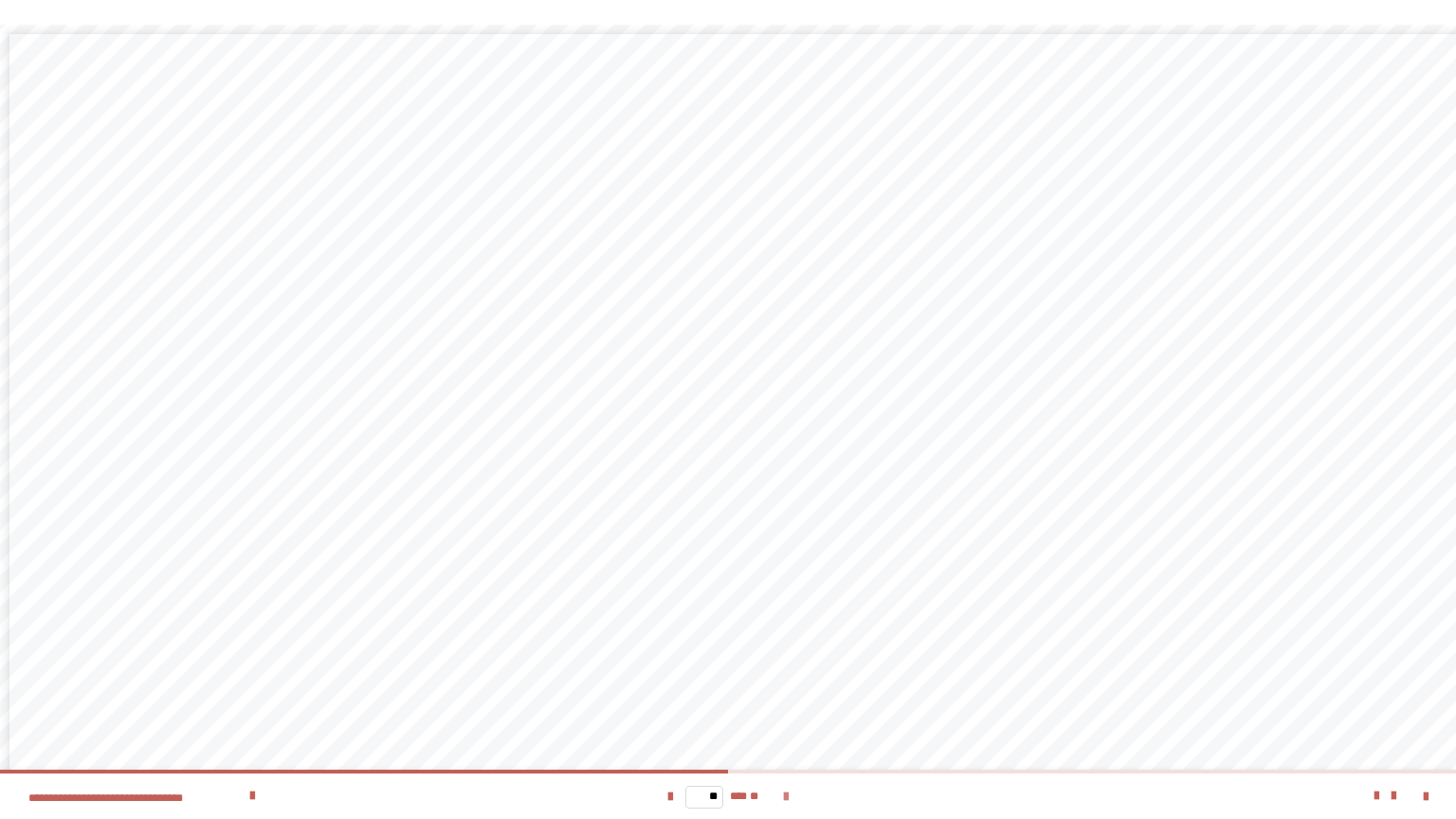 click at bounding box center (786, 797) 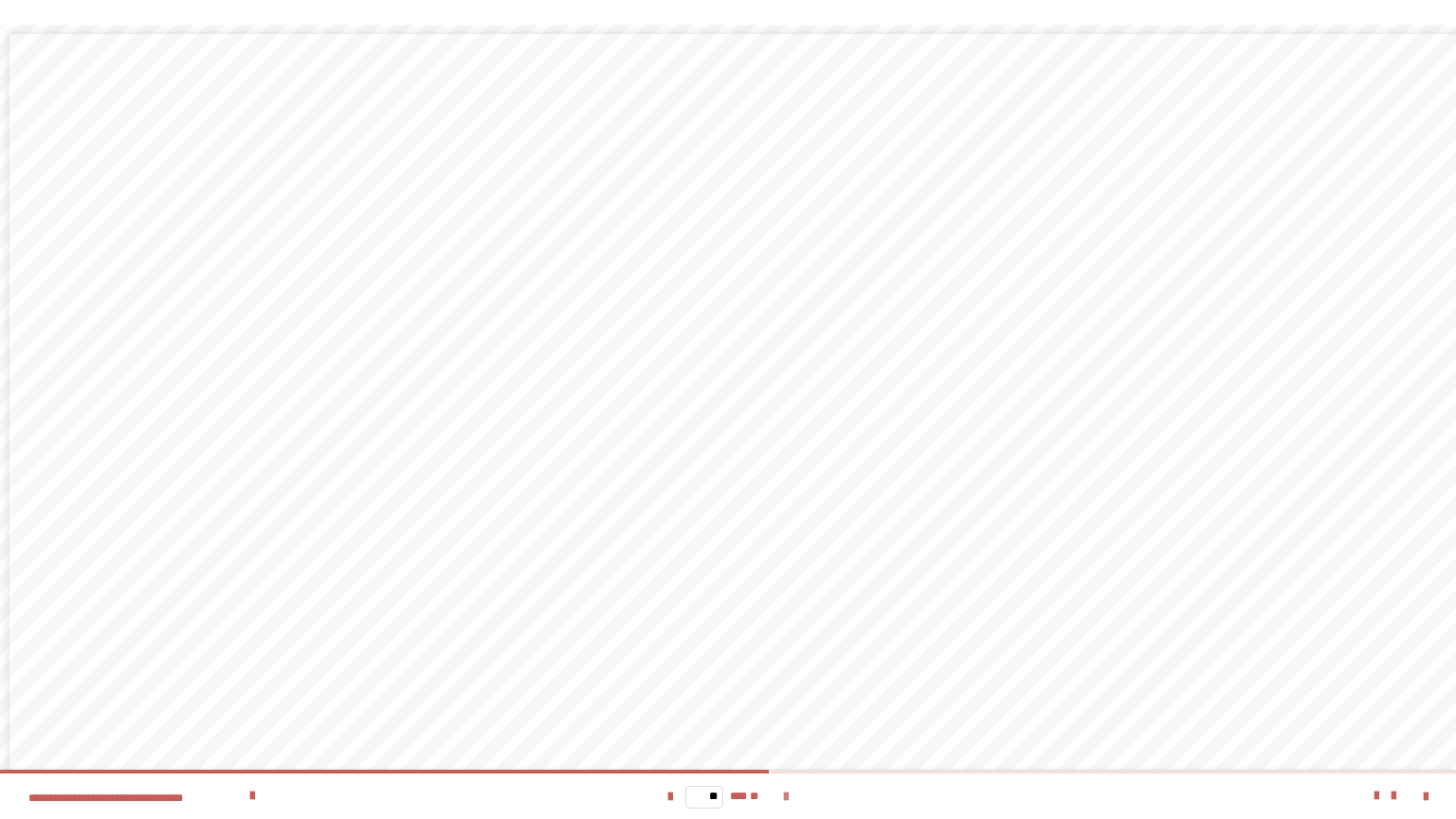 click at bounding box center [786, 797] 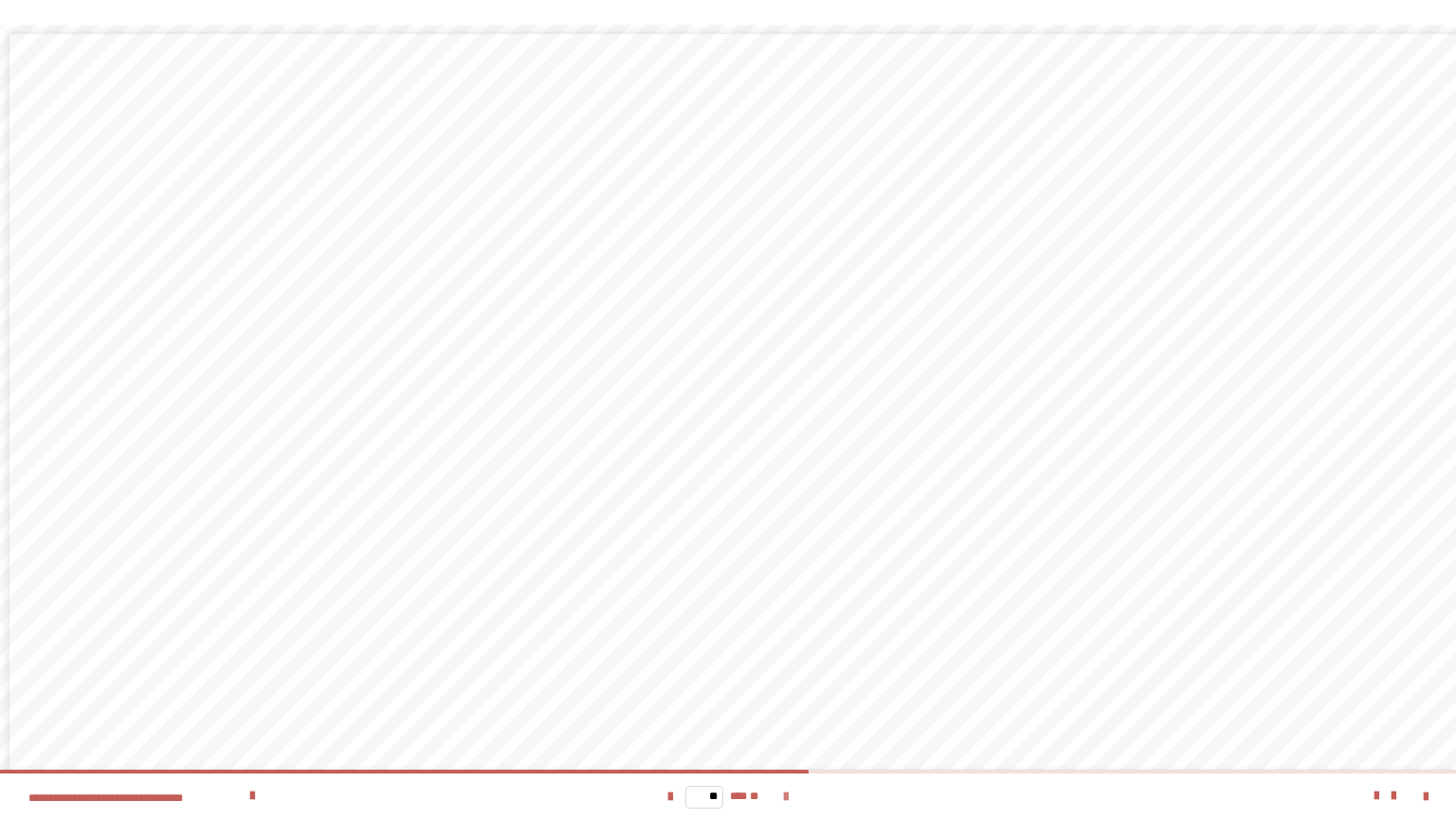 click at bounding box center [786, 797] 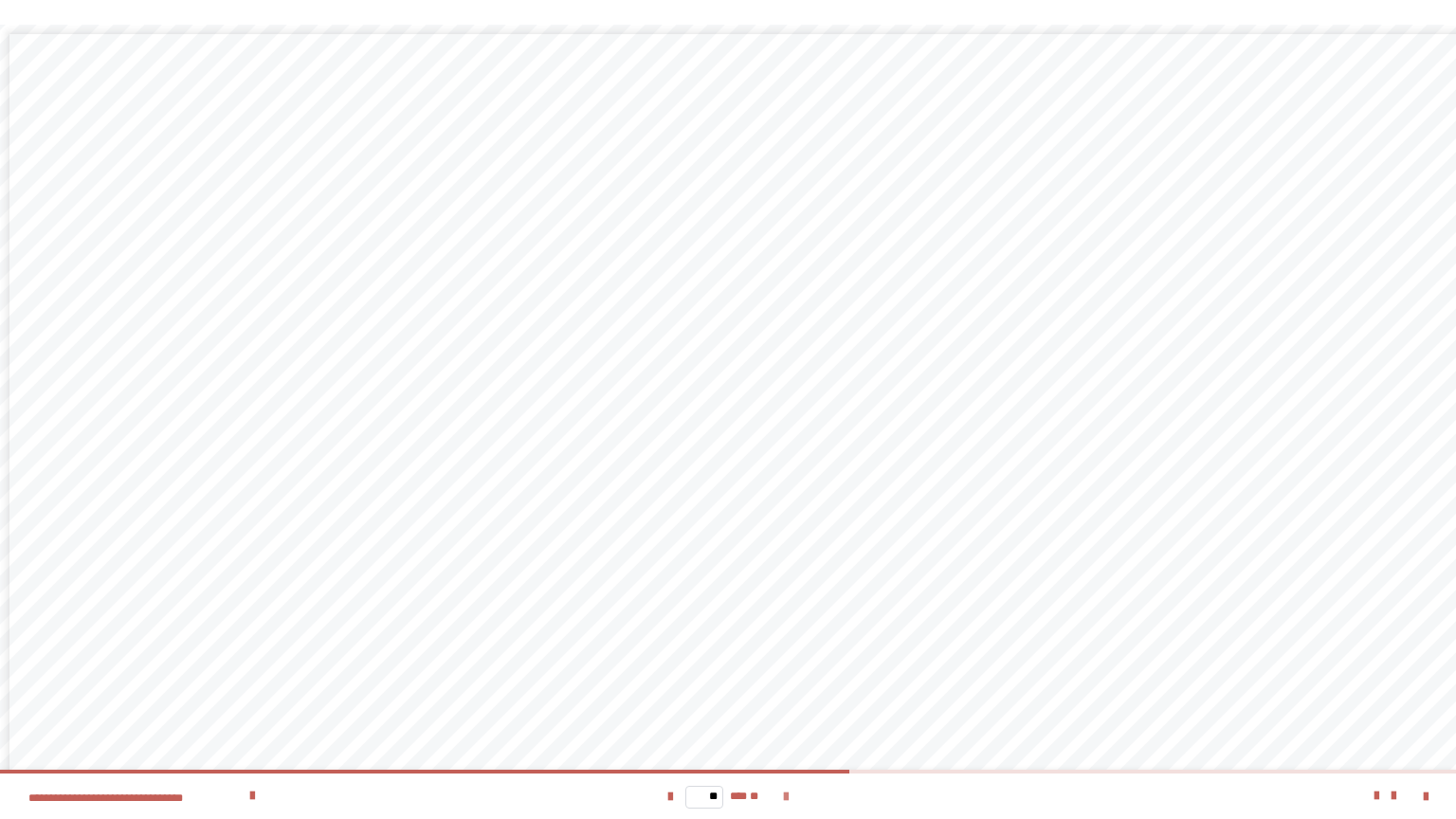 click at bounding box center (786, 797) 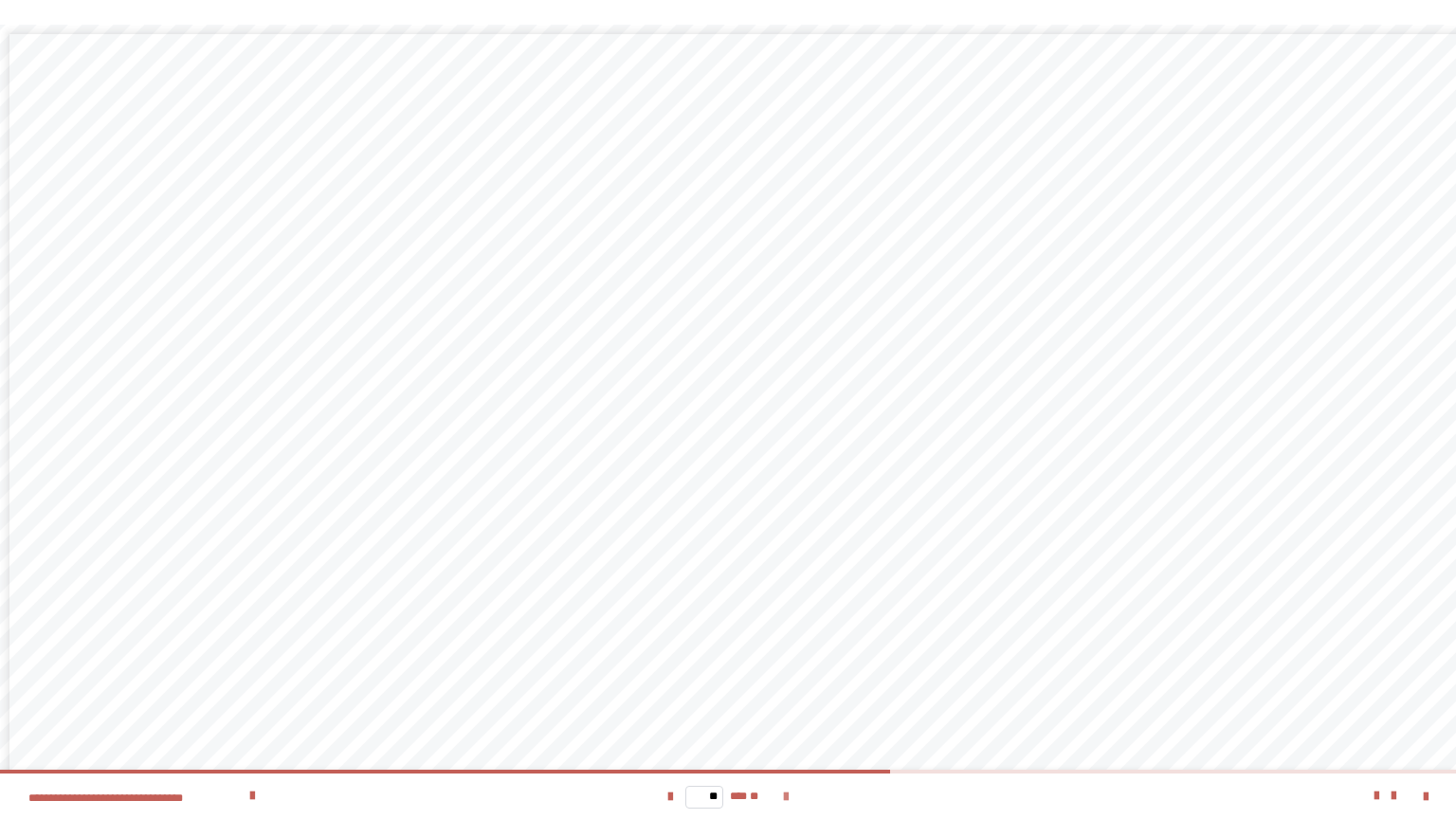 click at bounding box center (786, 797) 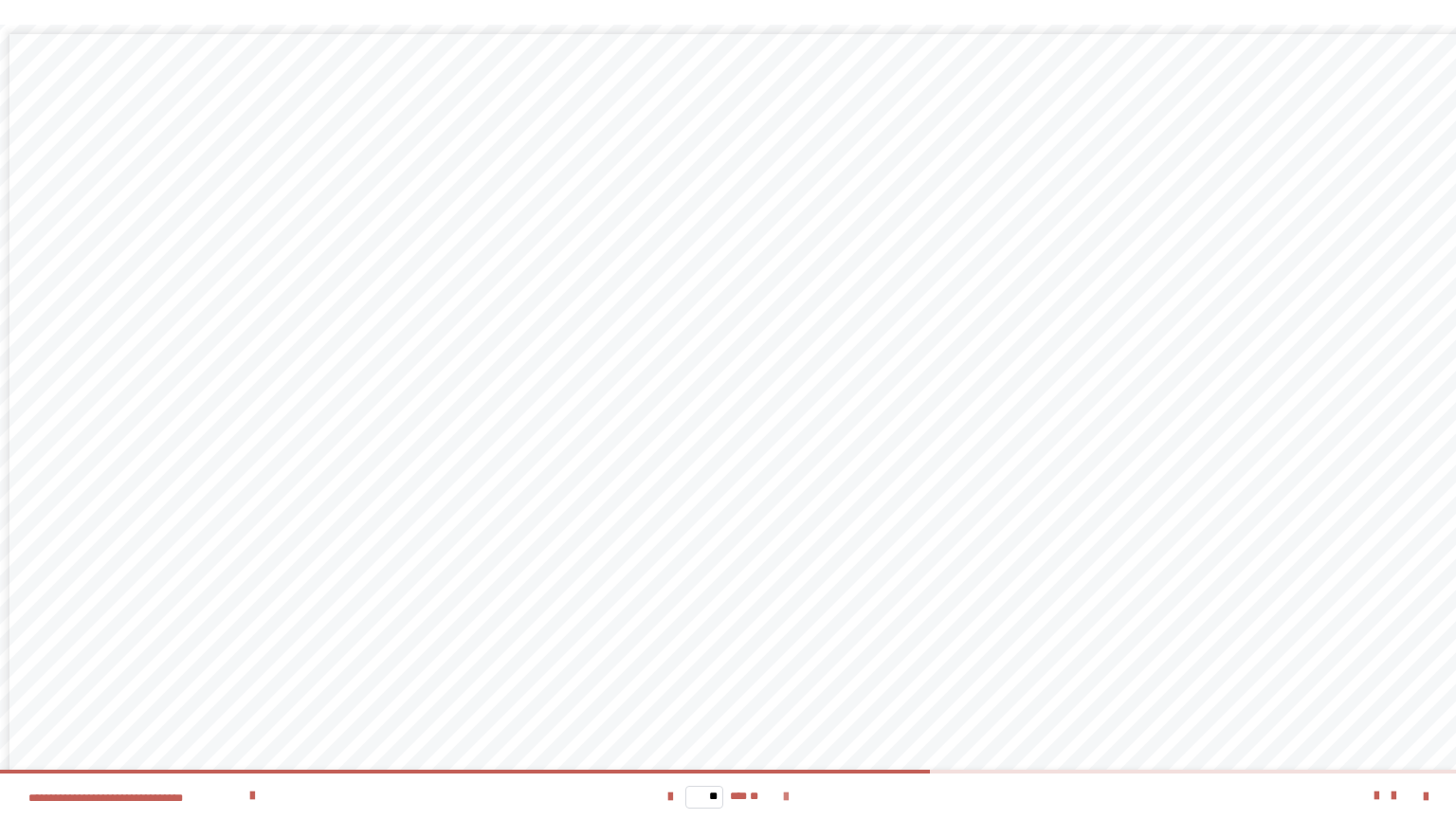 click at bounding box center (786, 797) 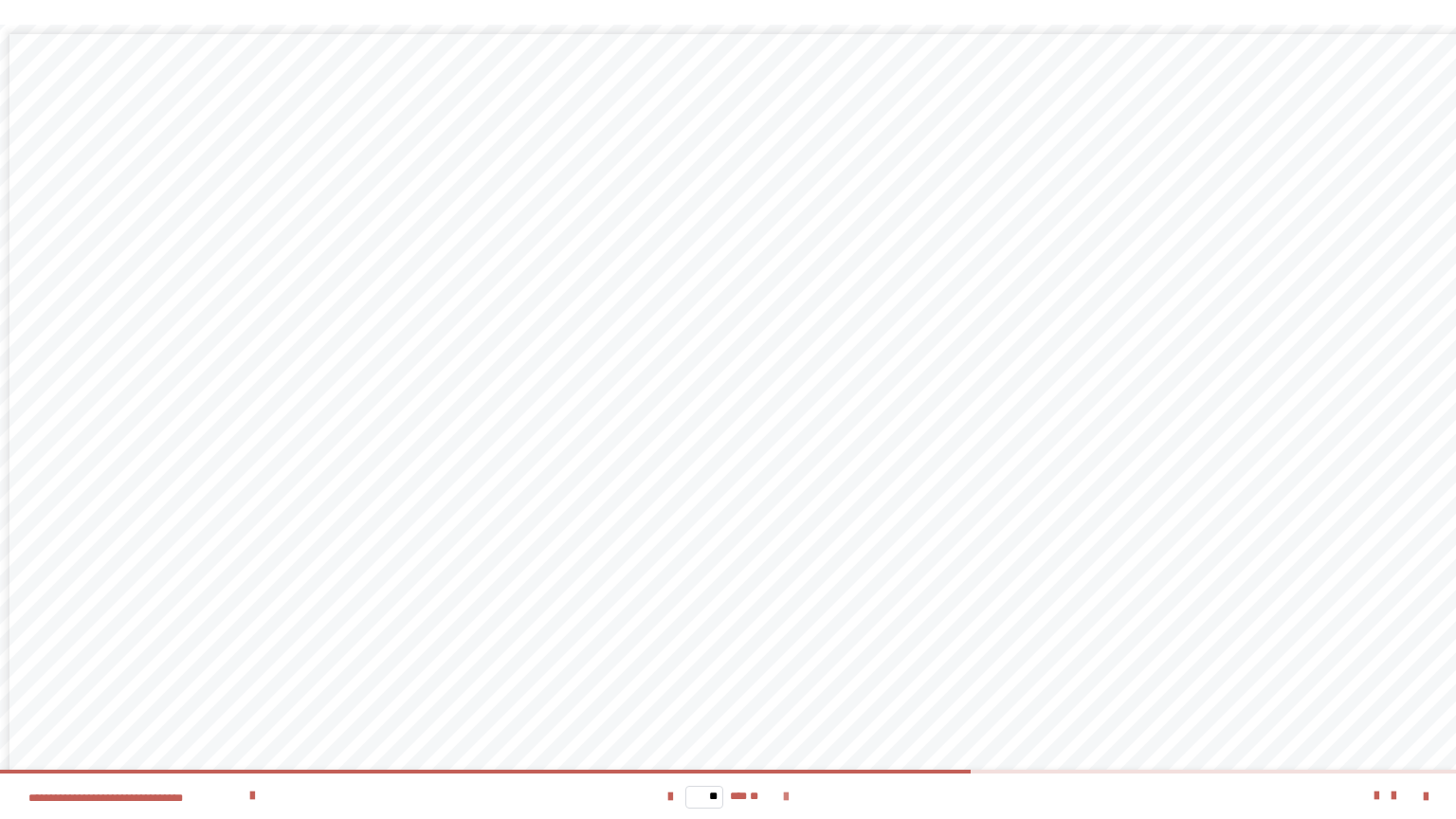 click at bounding box center [786, 797] 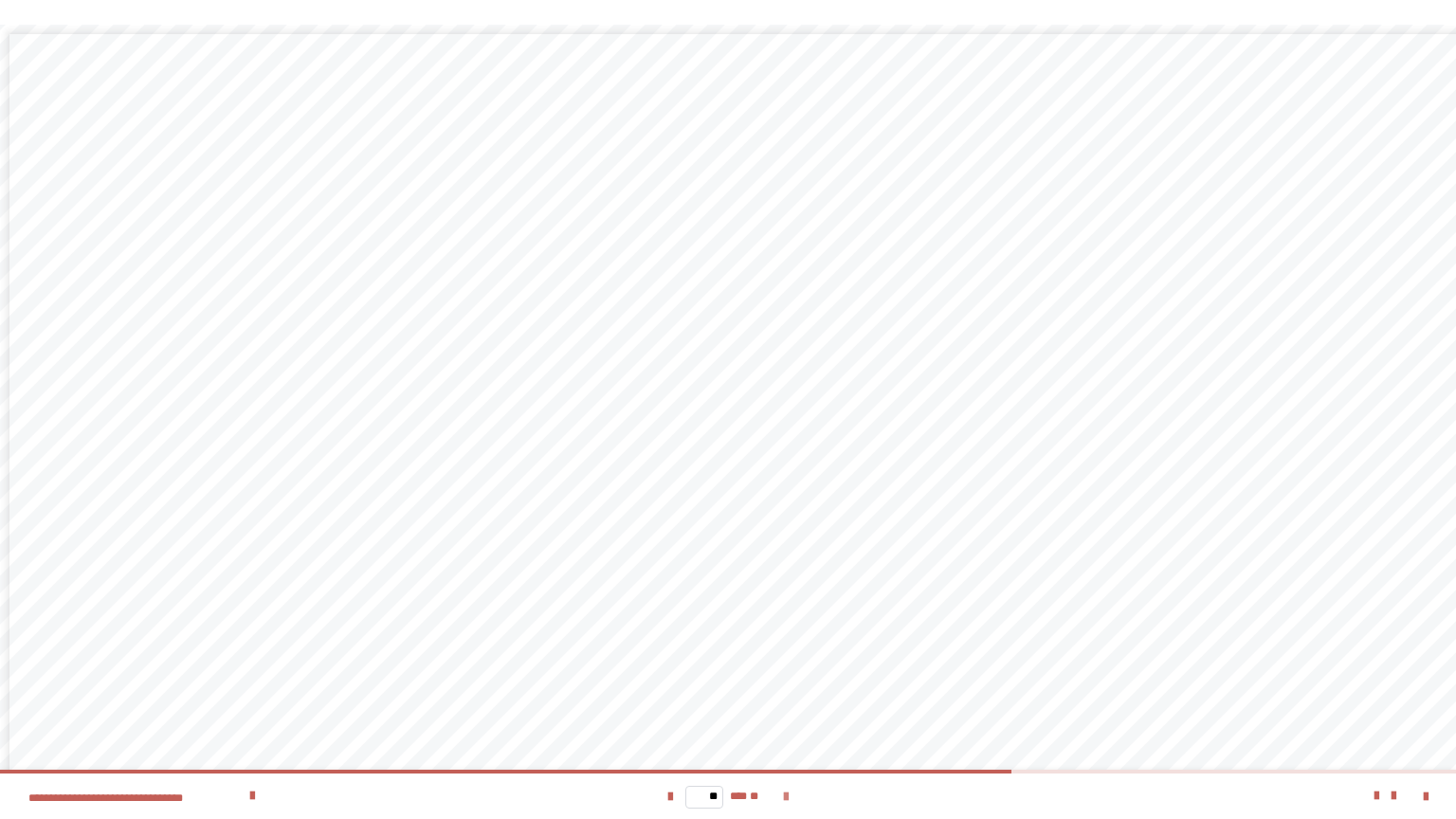 click at bounding box center [786, 797] 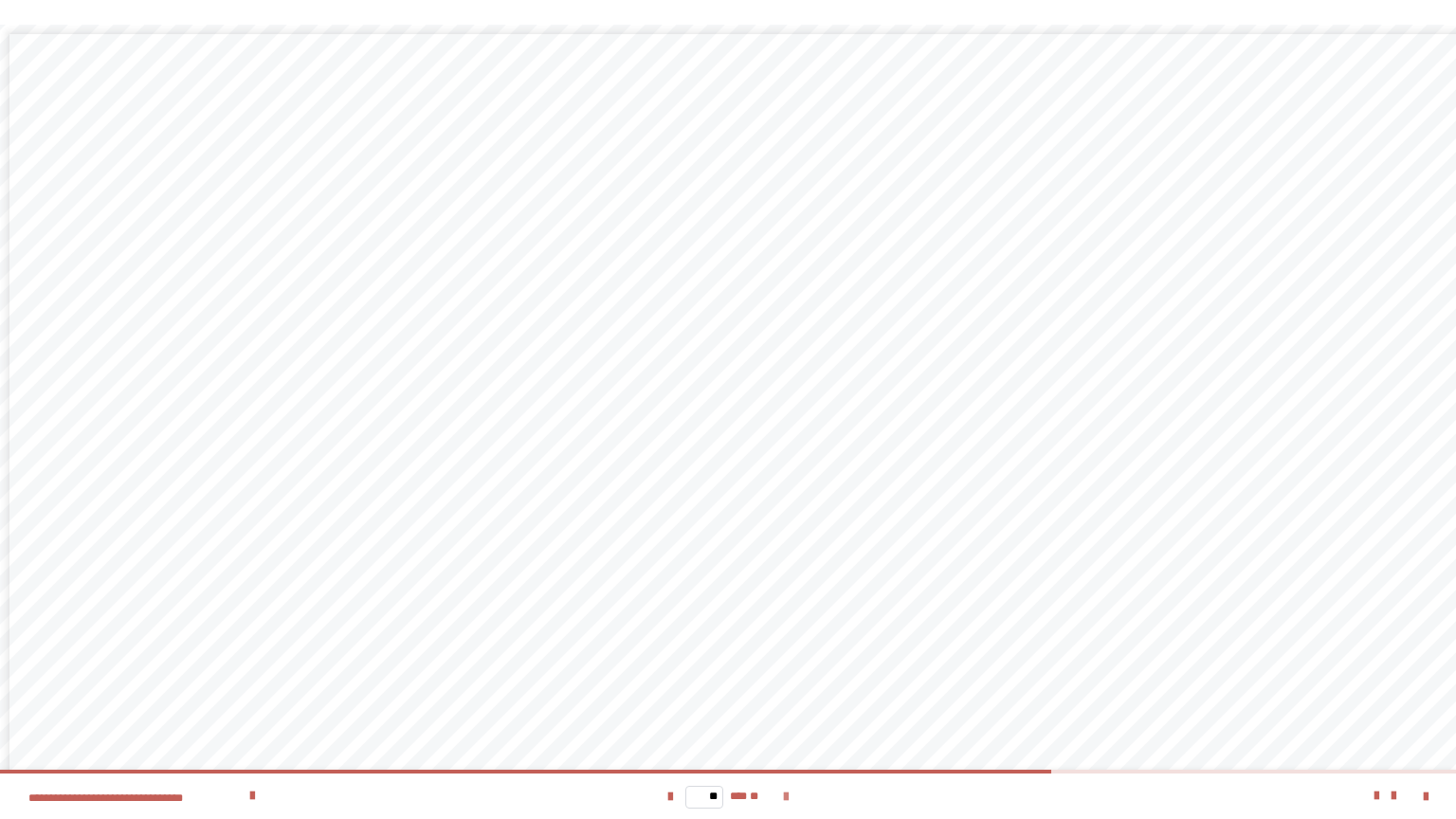 click at bounding box center [786, 797] 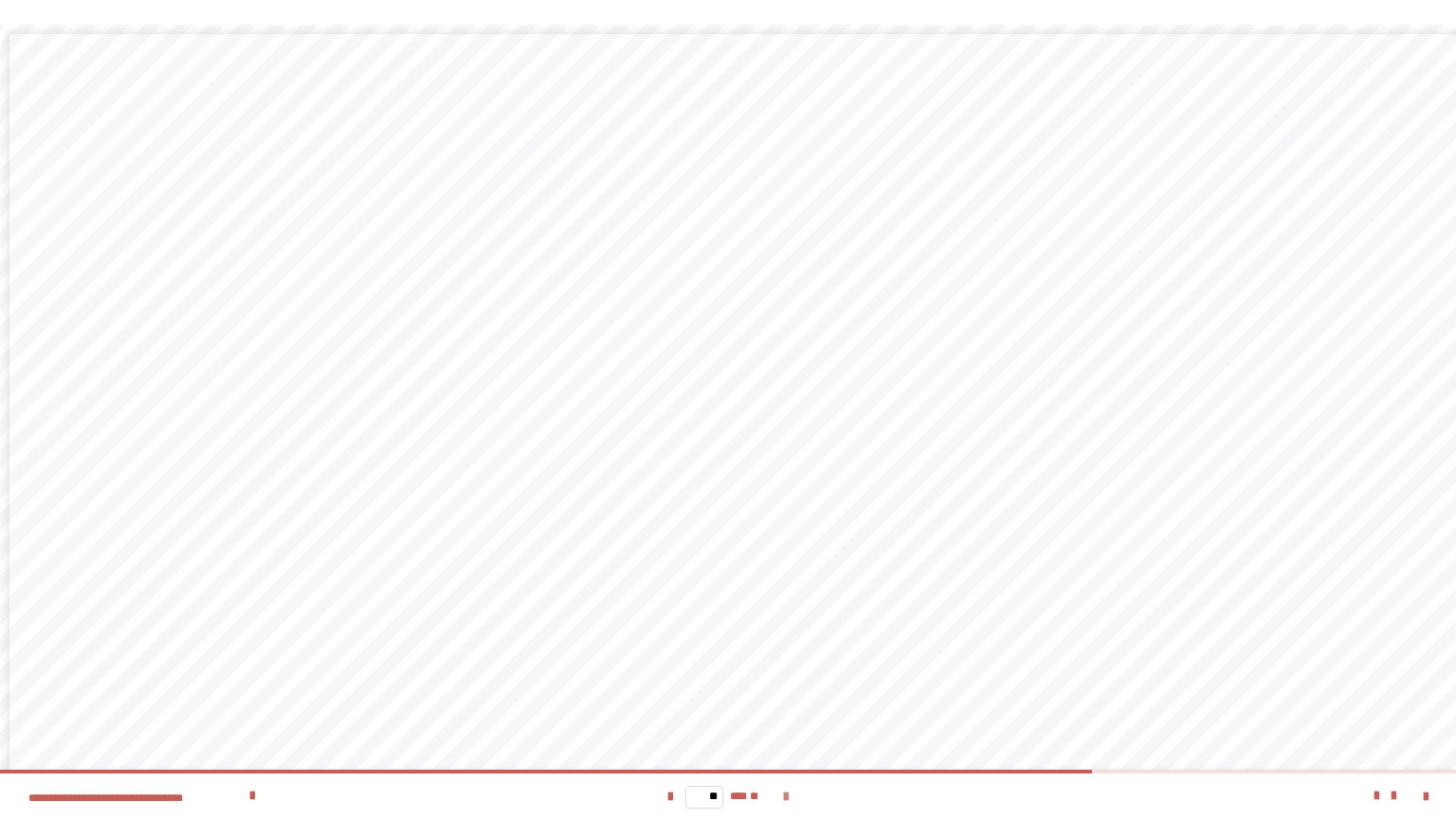 click at bounding box center (786, 797) 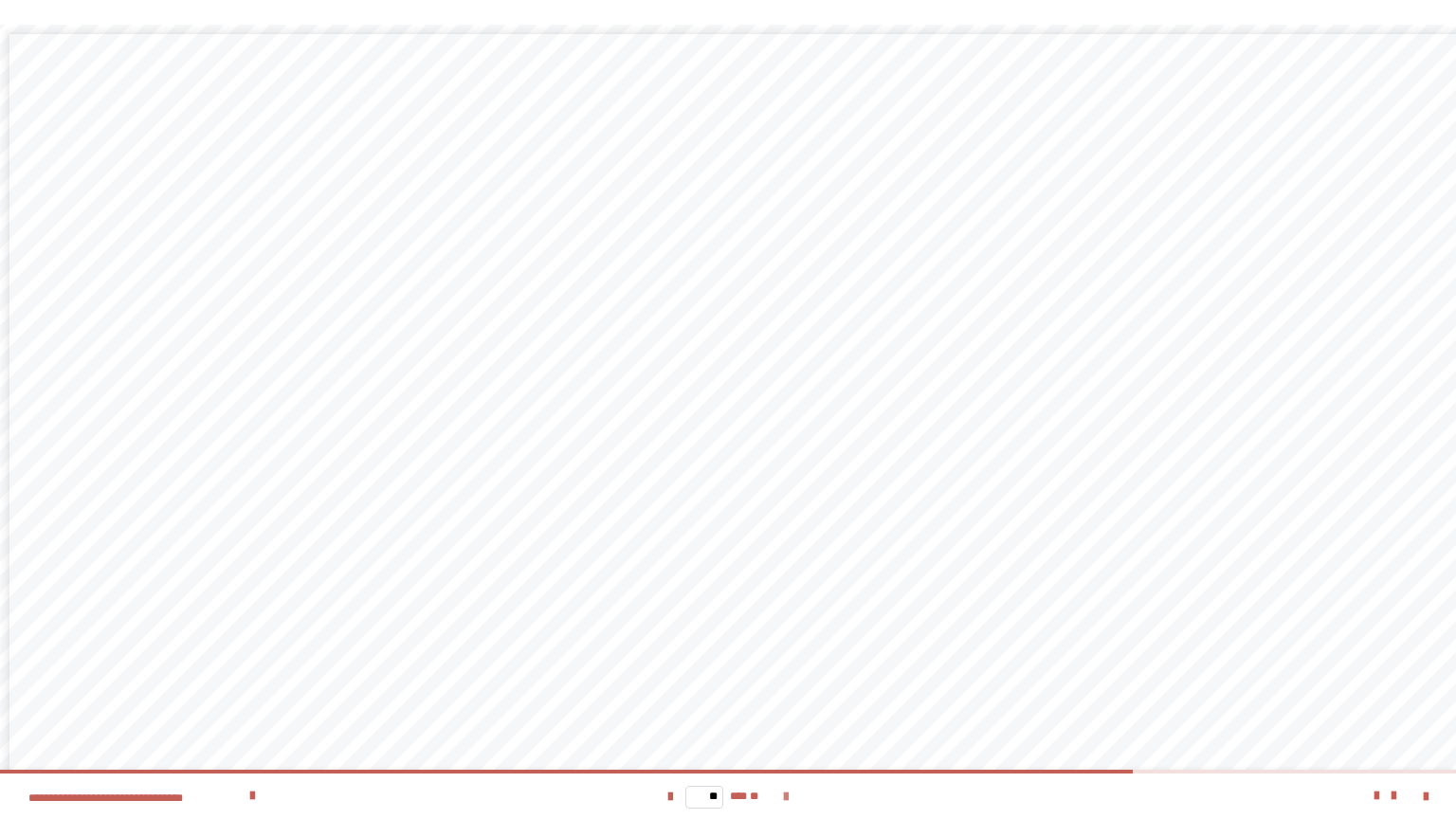 click at bounding box center (786, 797) 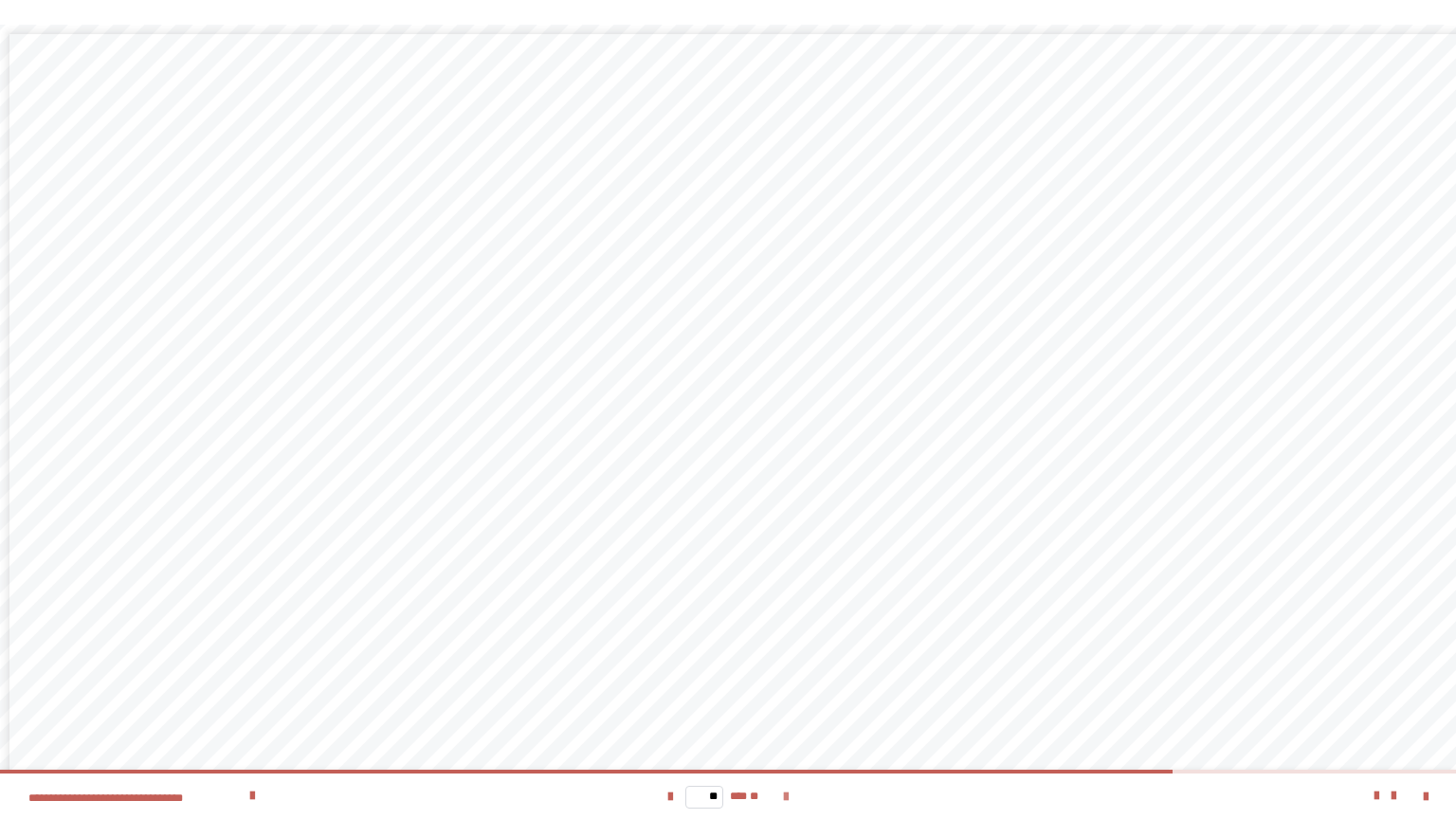 click at bounding box center (786, 797) 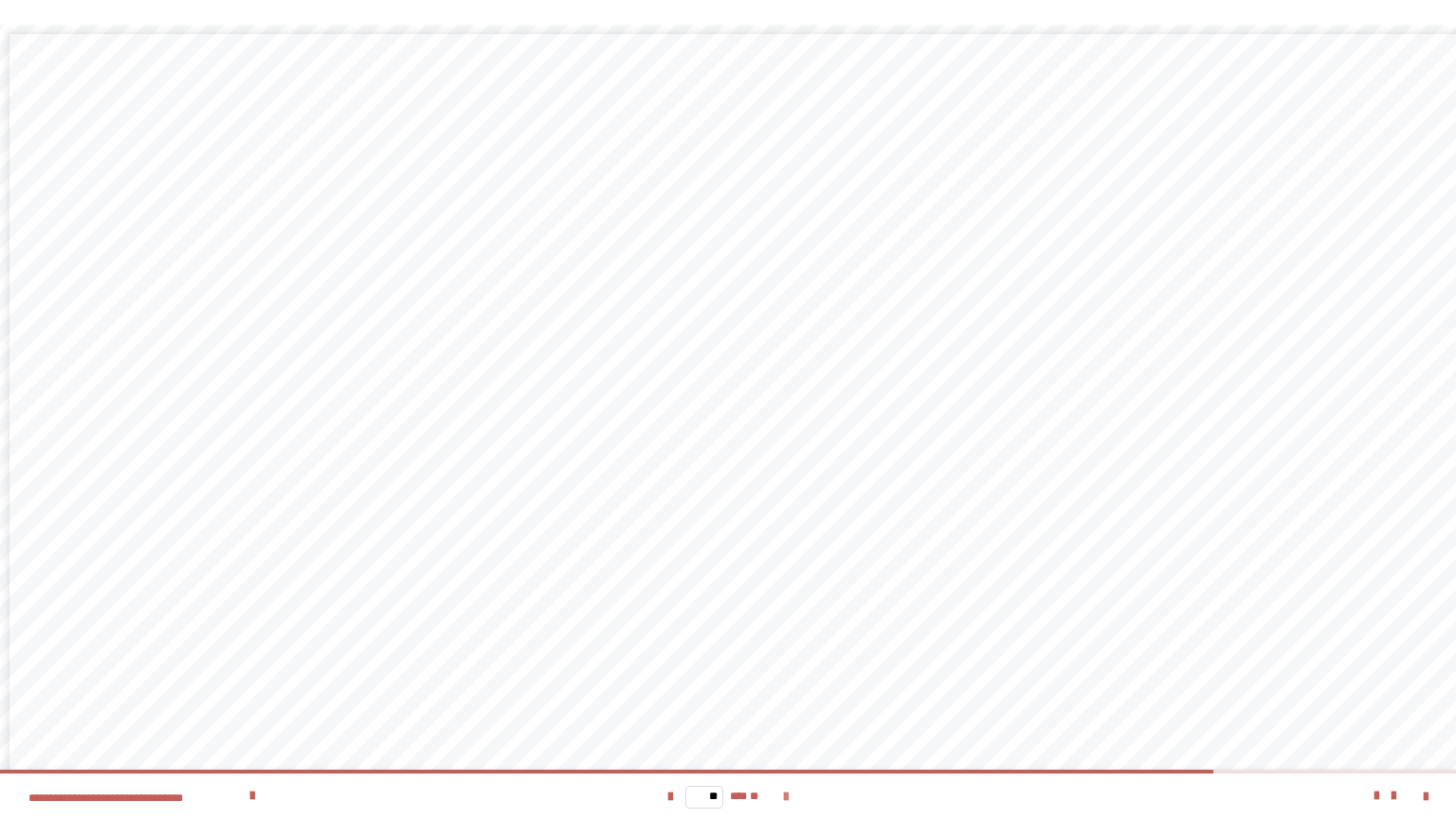 click at bounding box center [786, 797] 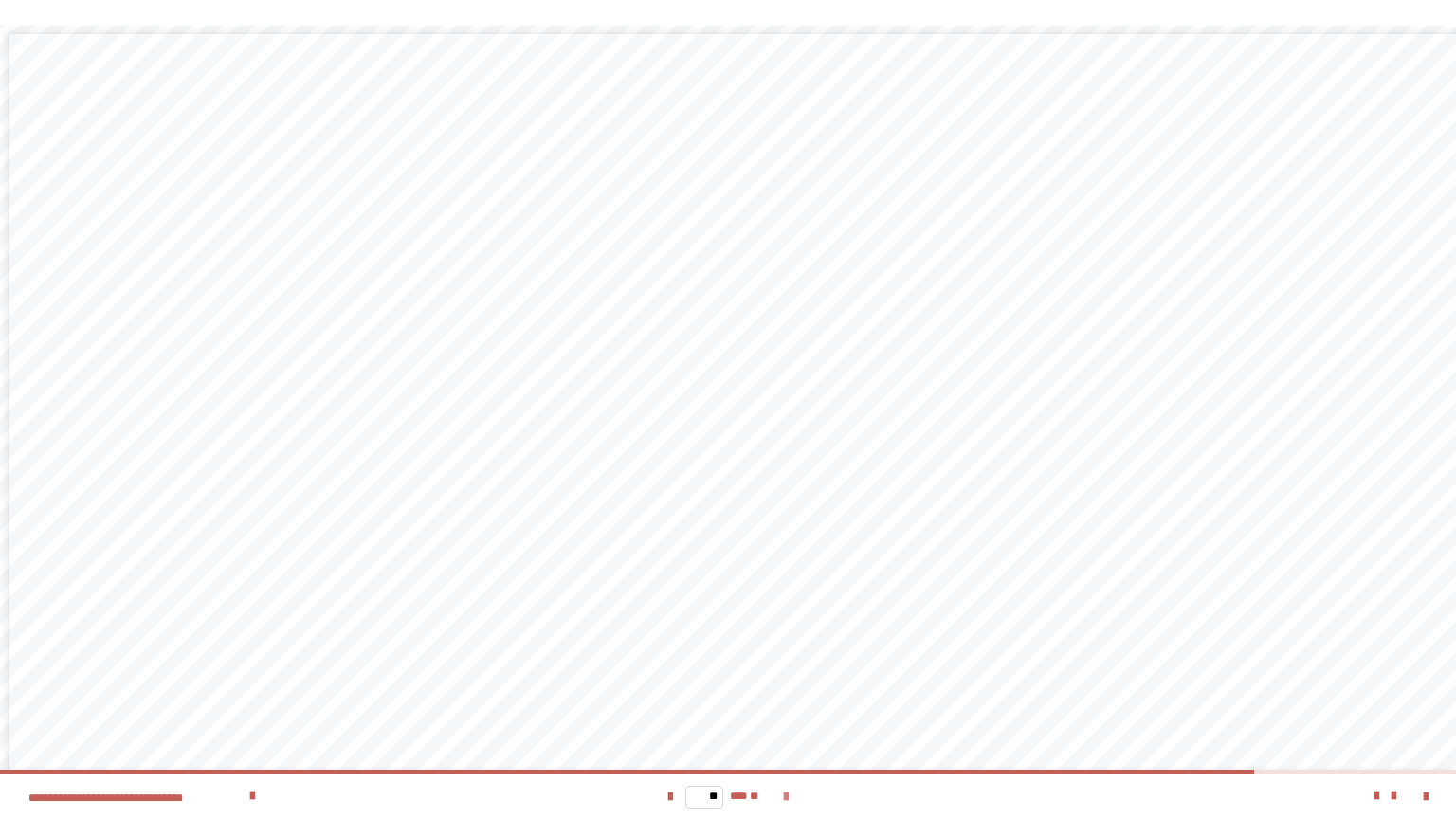 click at bounding box center [786, 797] 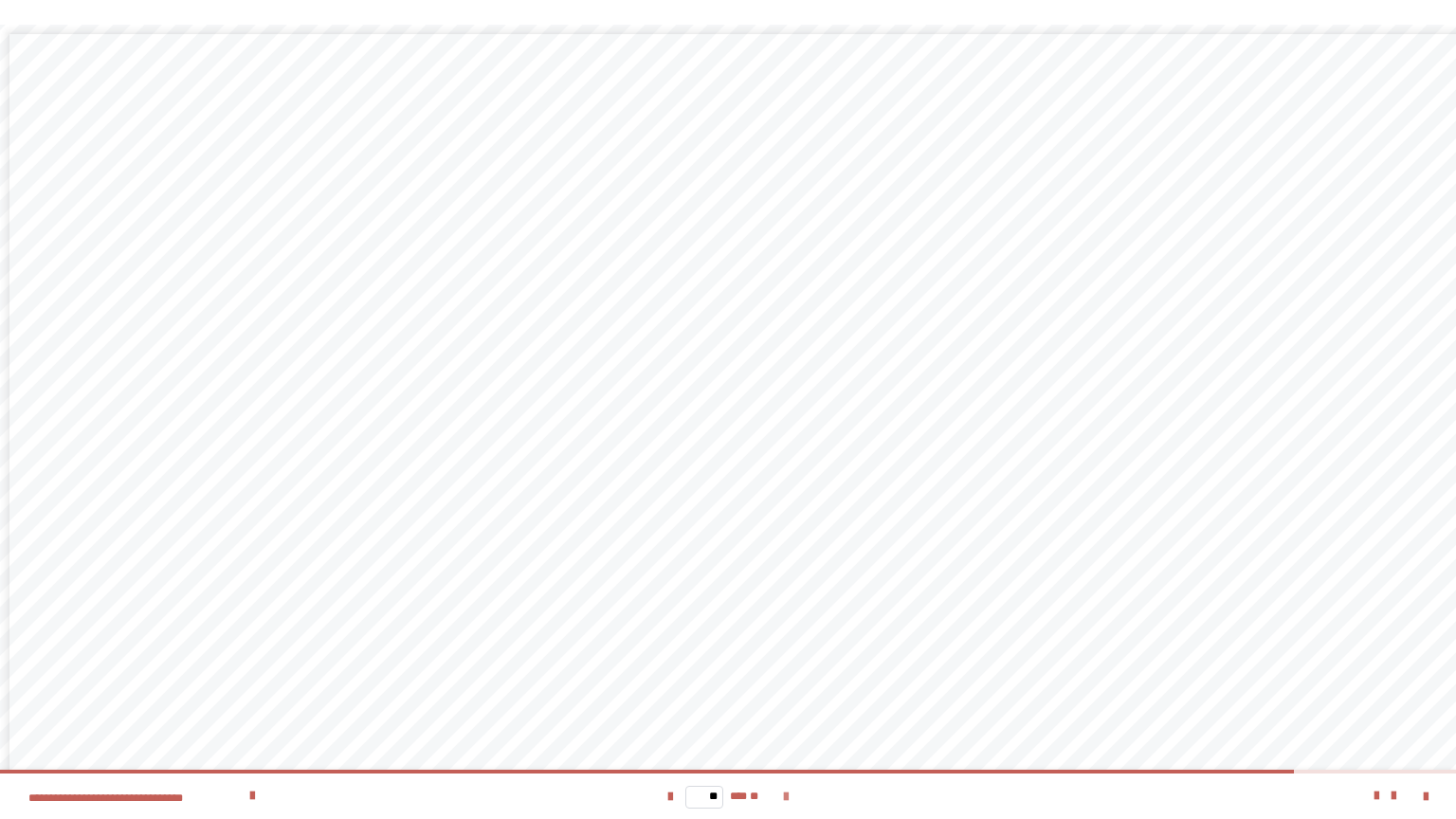 click at bounding box center (786, 797) 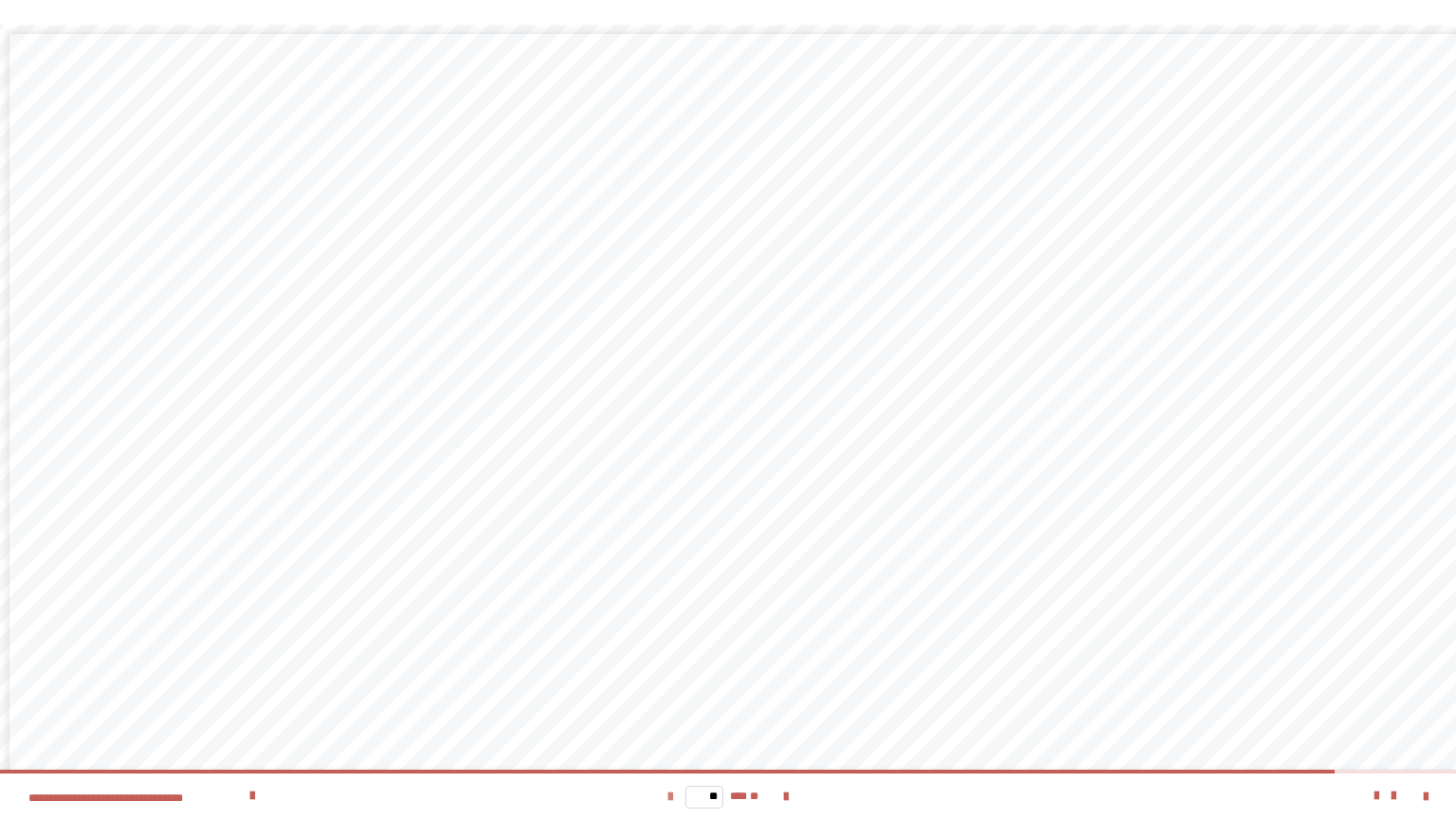 click at bounding box center (670, 797) 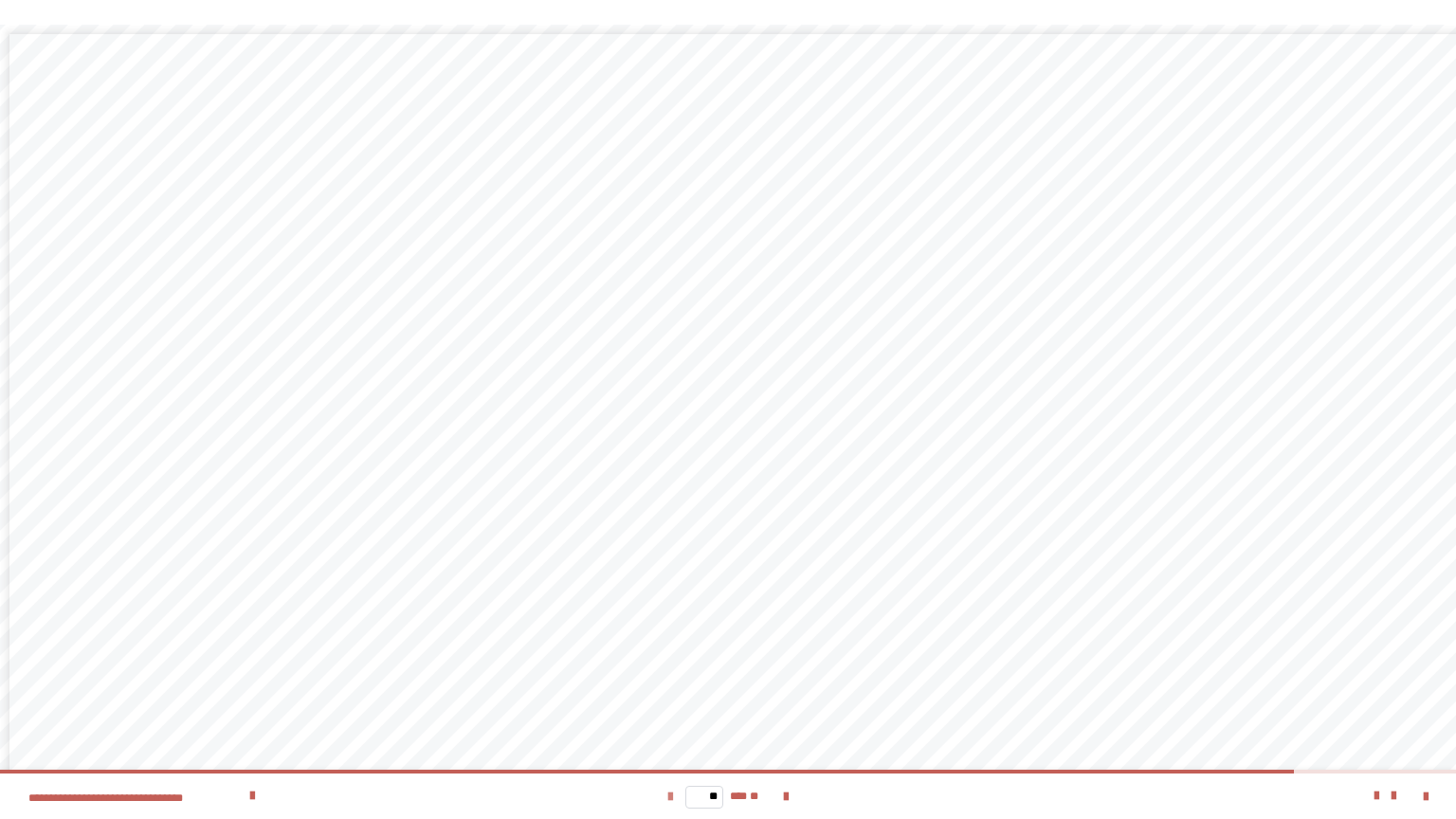 click at bounding box center [670, 797] 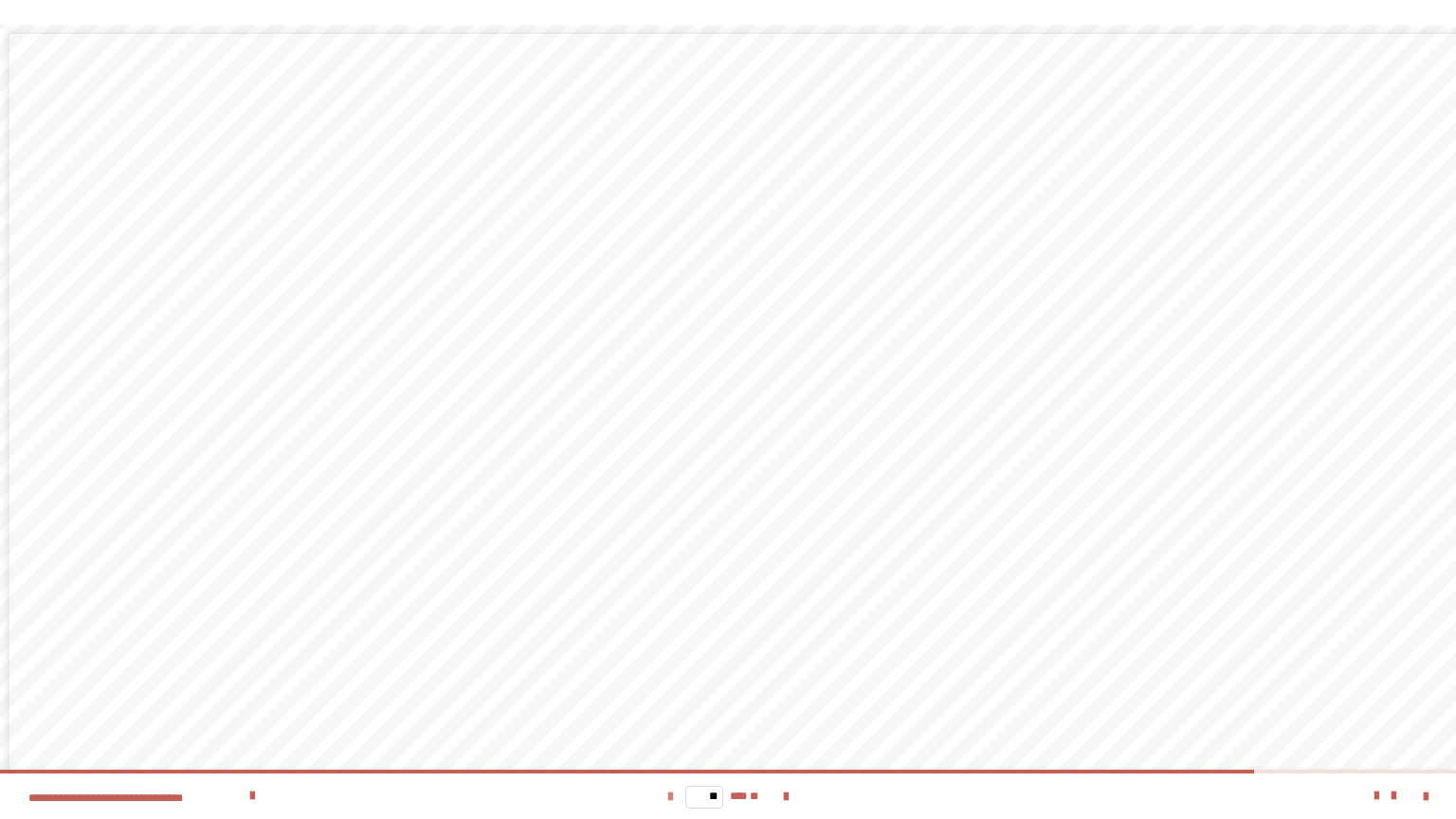 click at bounding box center (670, 797) 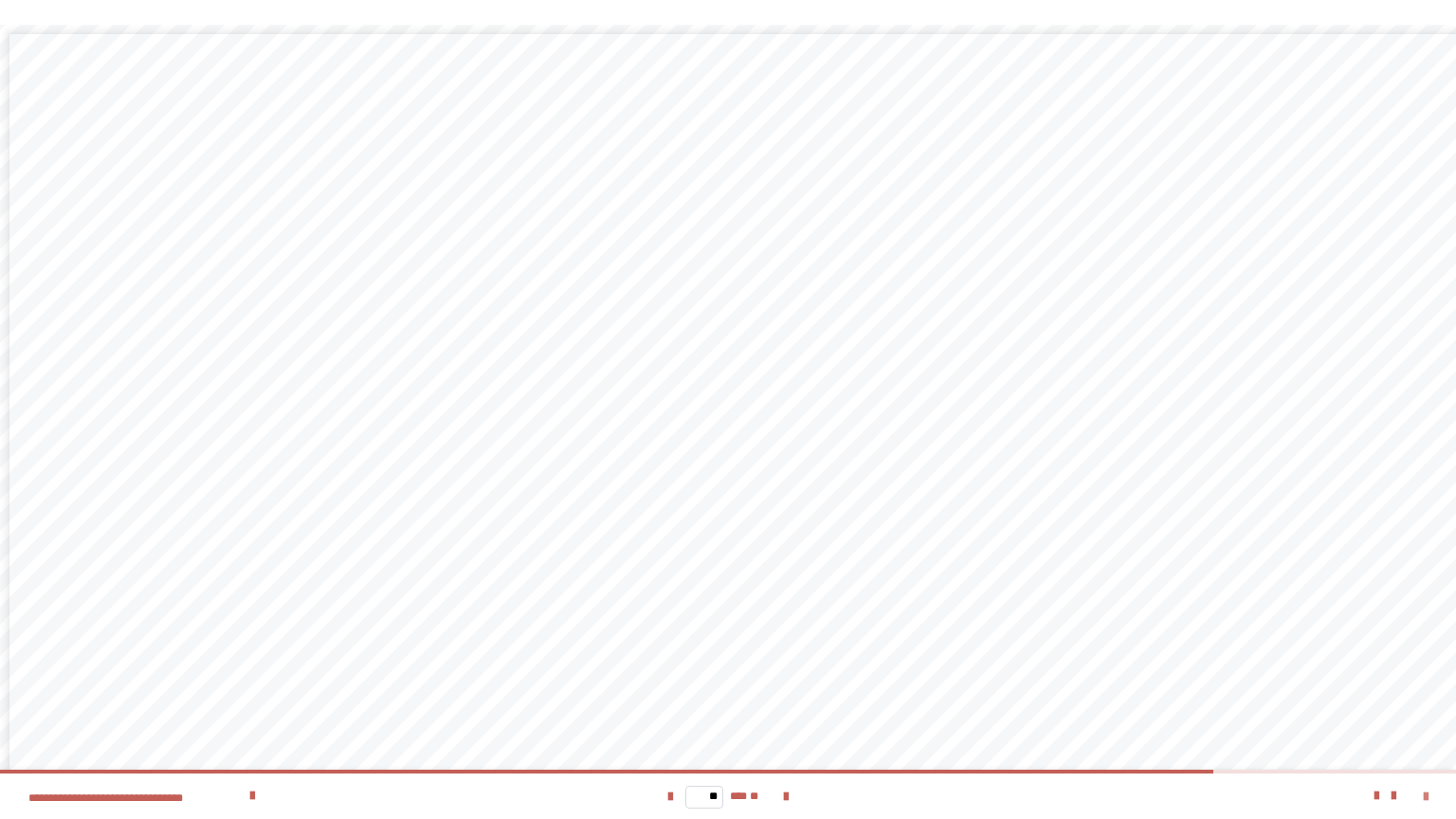 click at bounding box center (1426, 797) 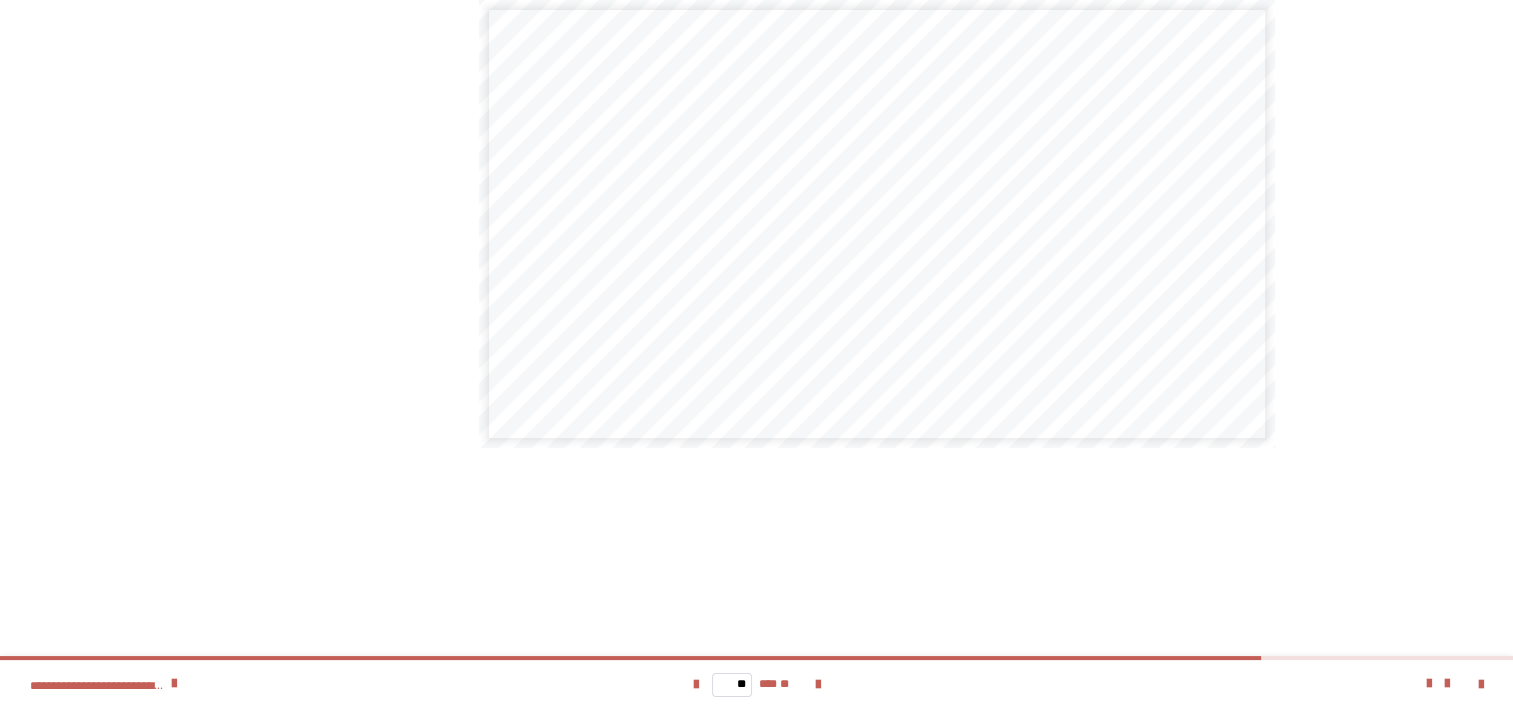 click at bounding box center [265, 367] 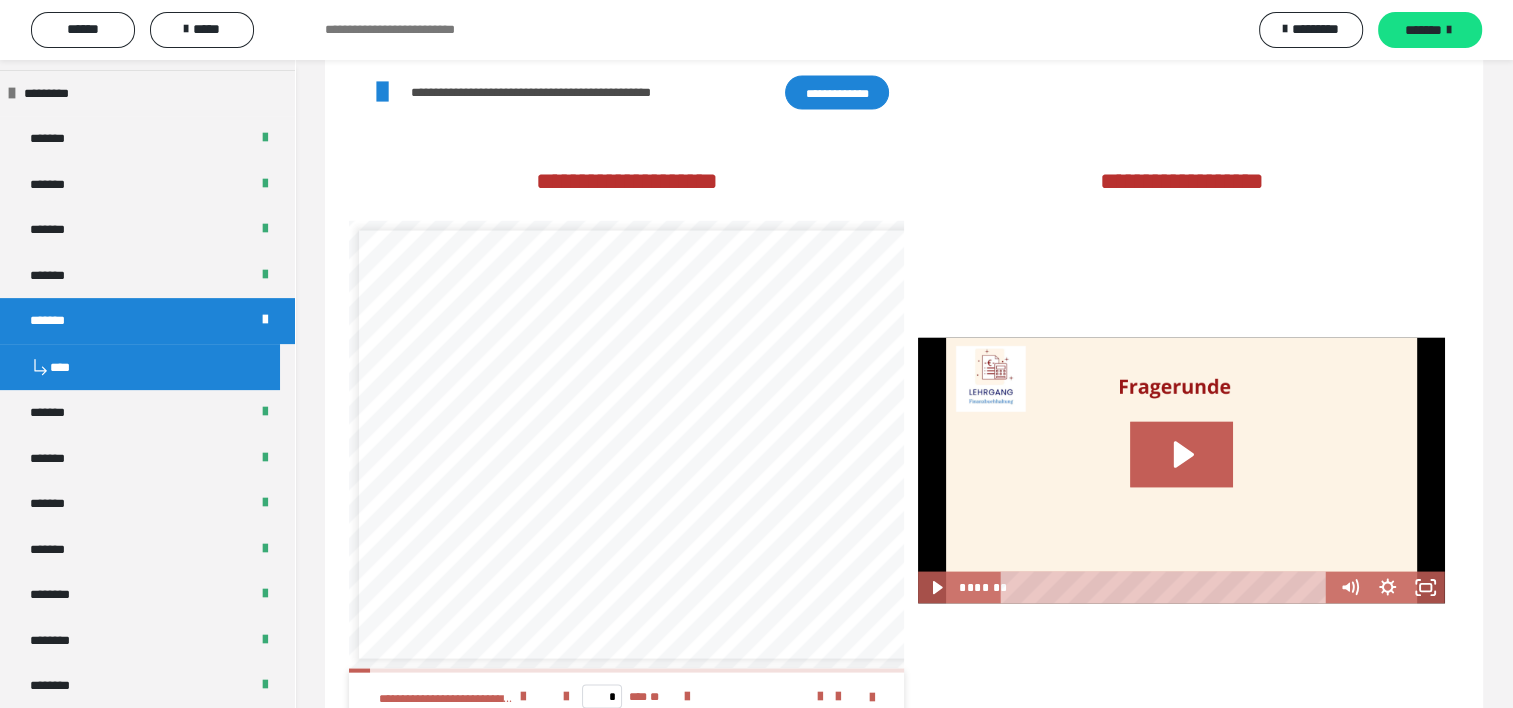scroll, scrollTop: 3886, scrollLeft: 0, axis: vertical 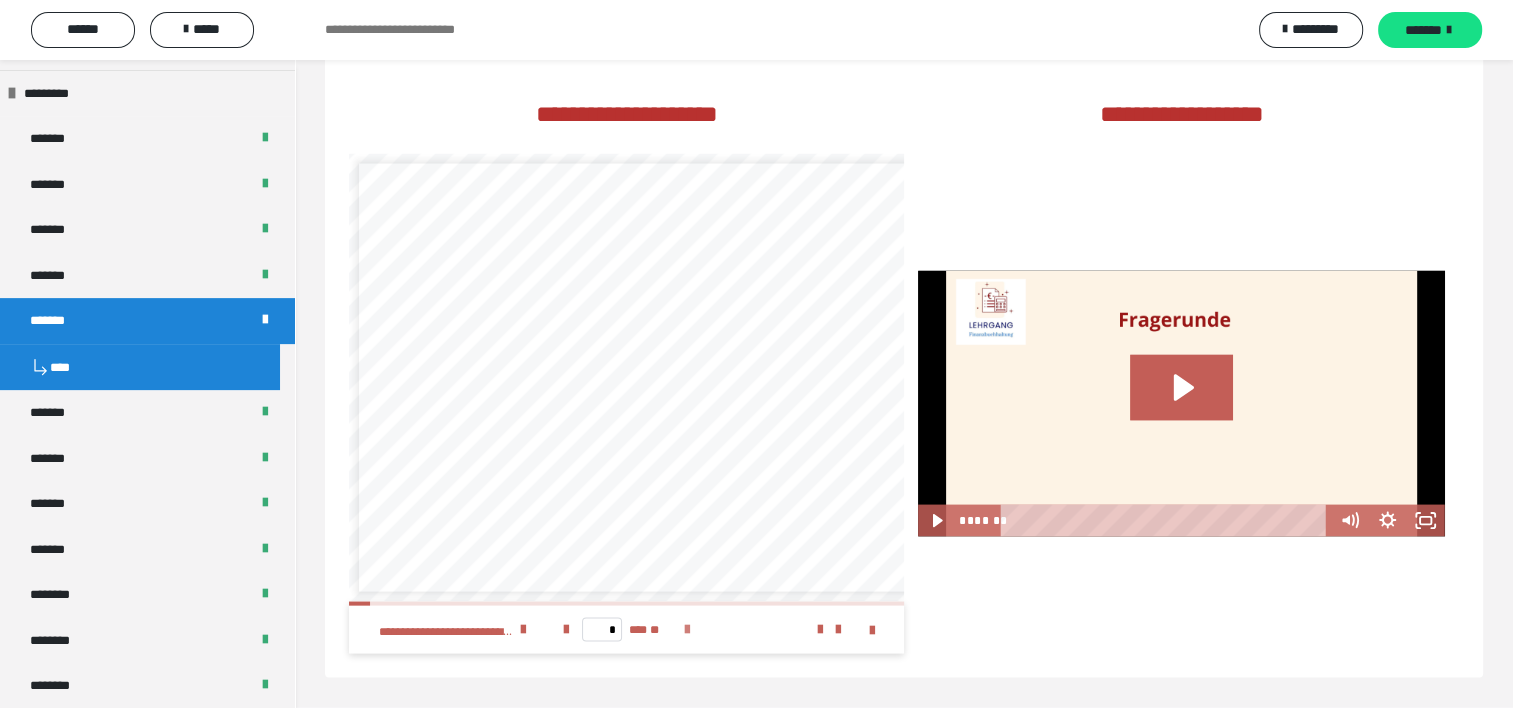 click at bounding box center (687, 630) 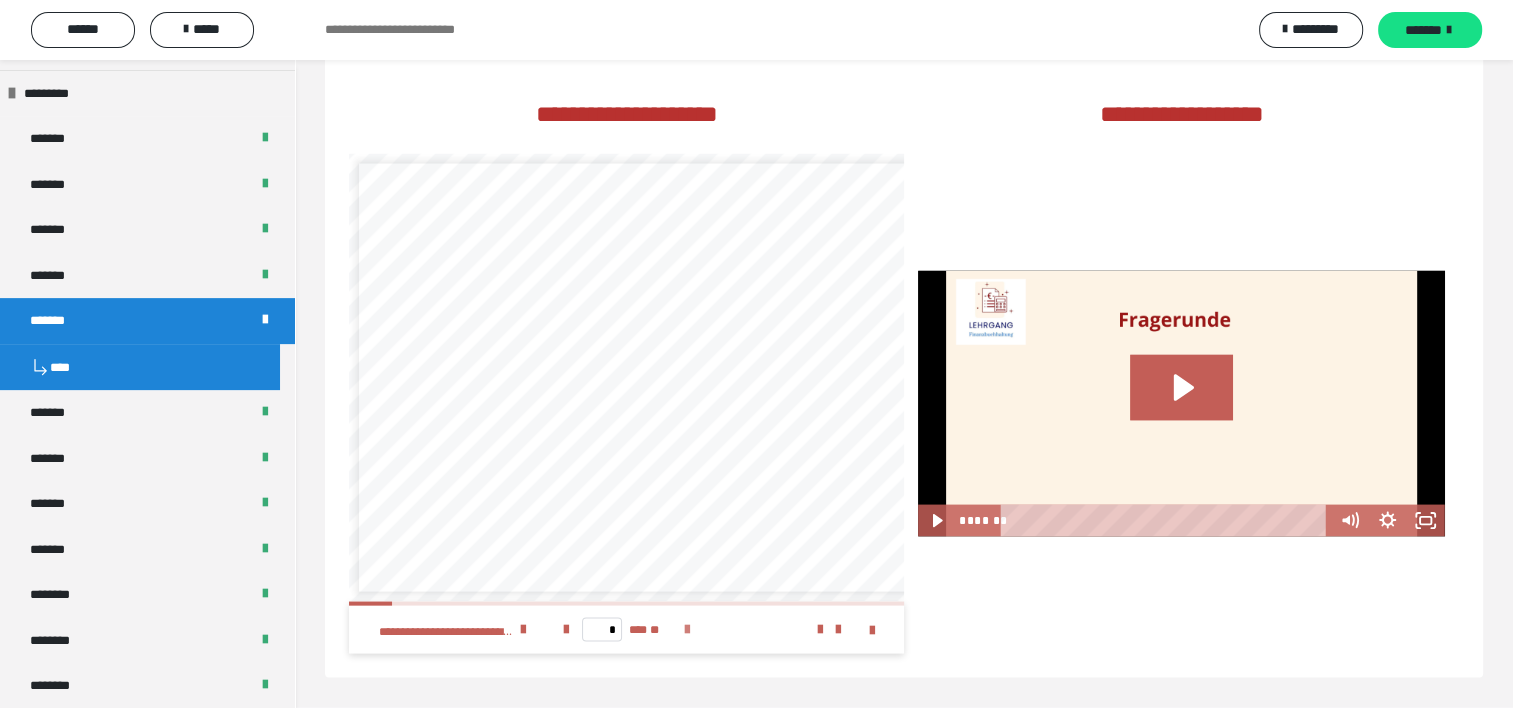 scroll, scrollTop: 0, scrollLeft: 0, axis: both 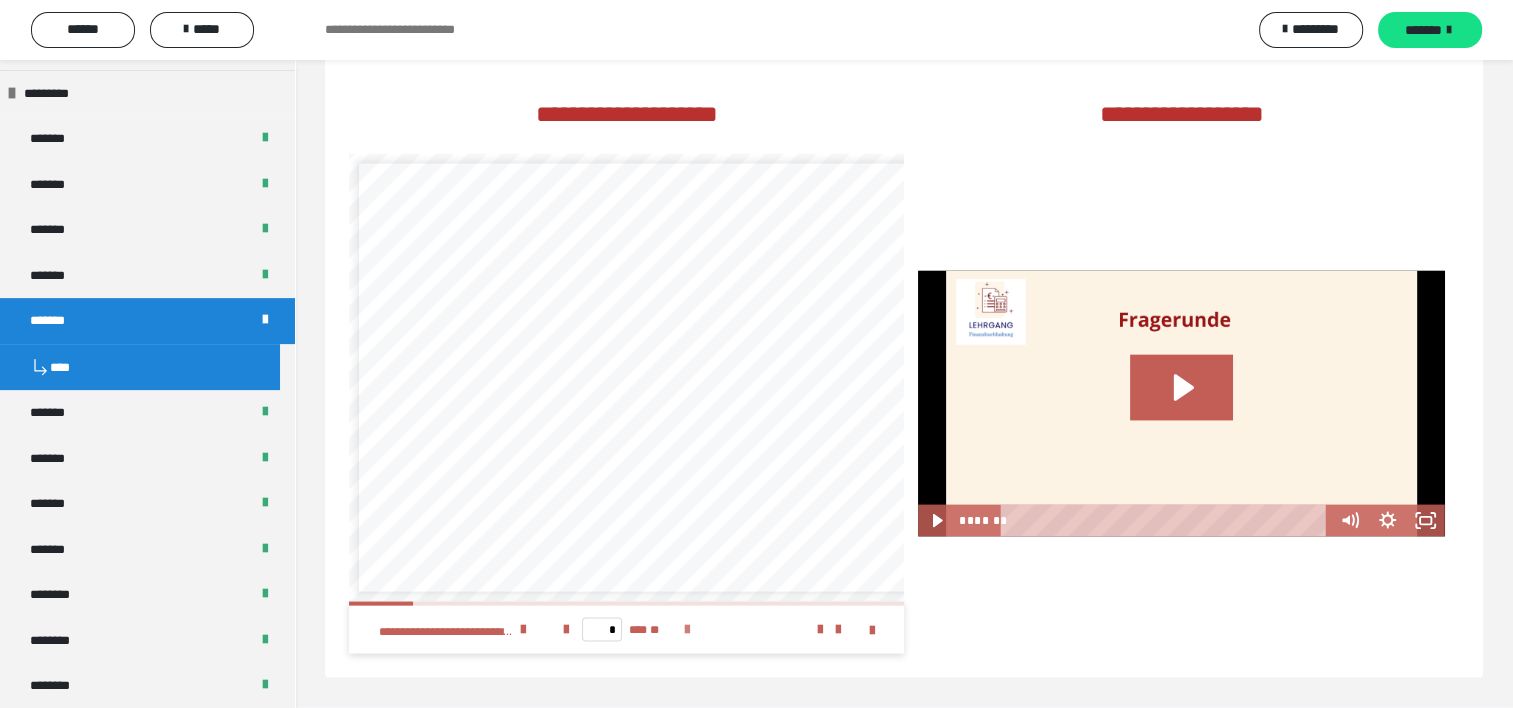 click at bounding box center (687, 630) 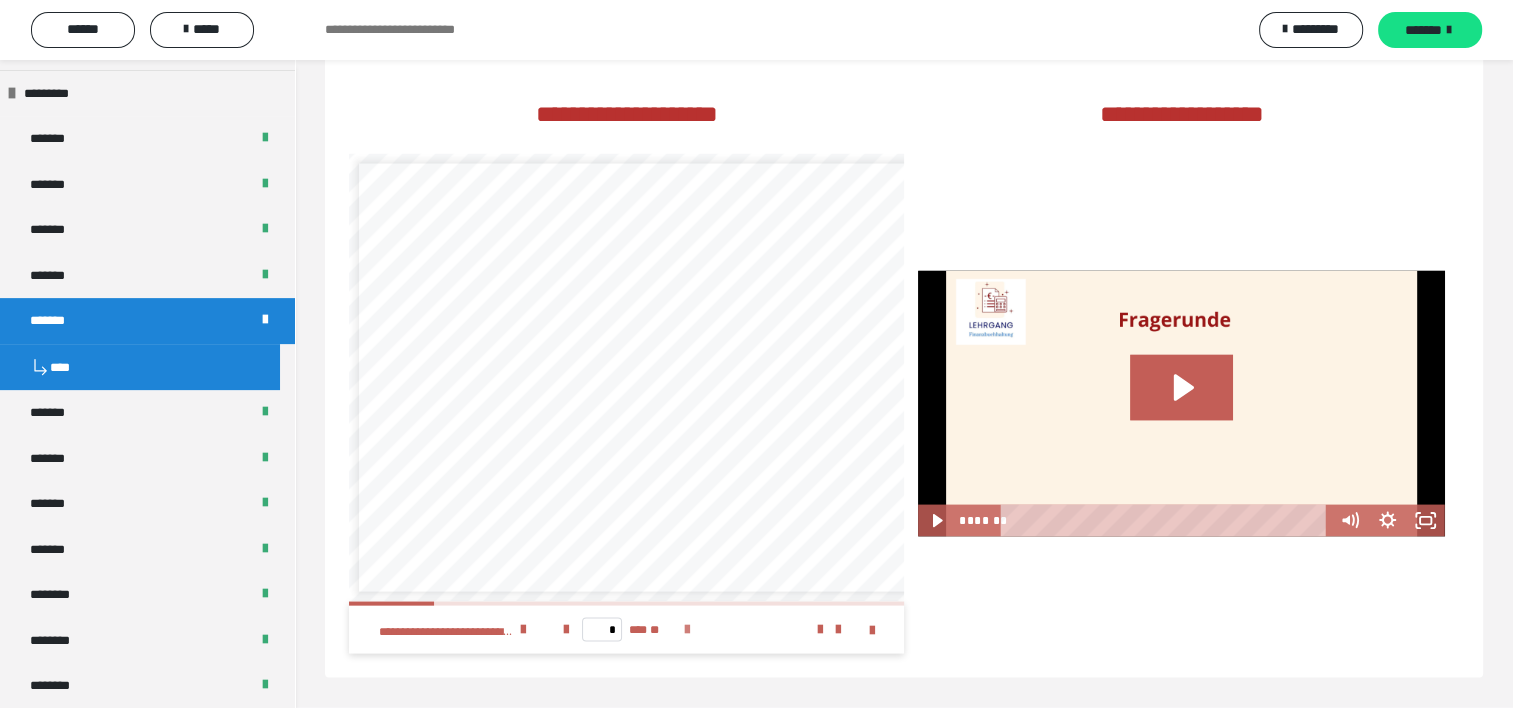click at bounding box center [687, 630] 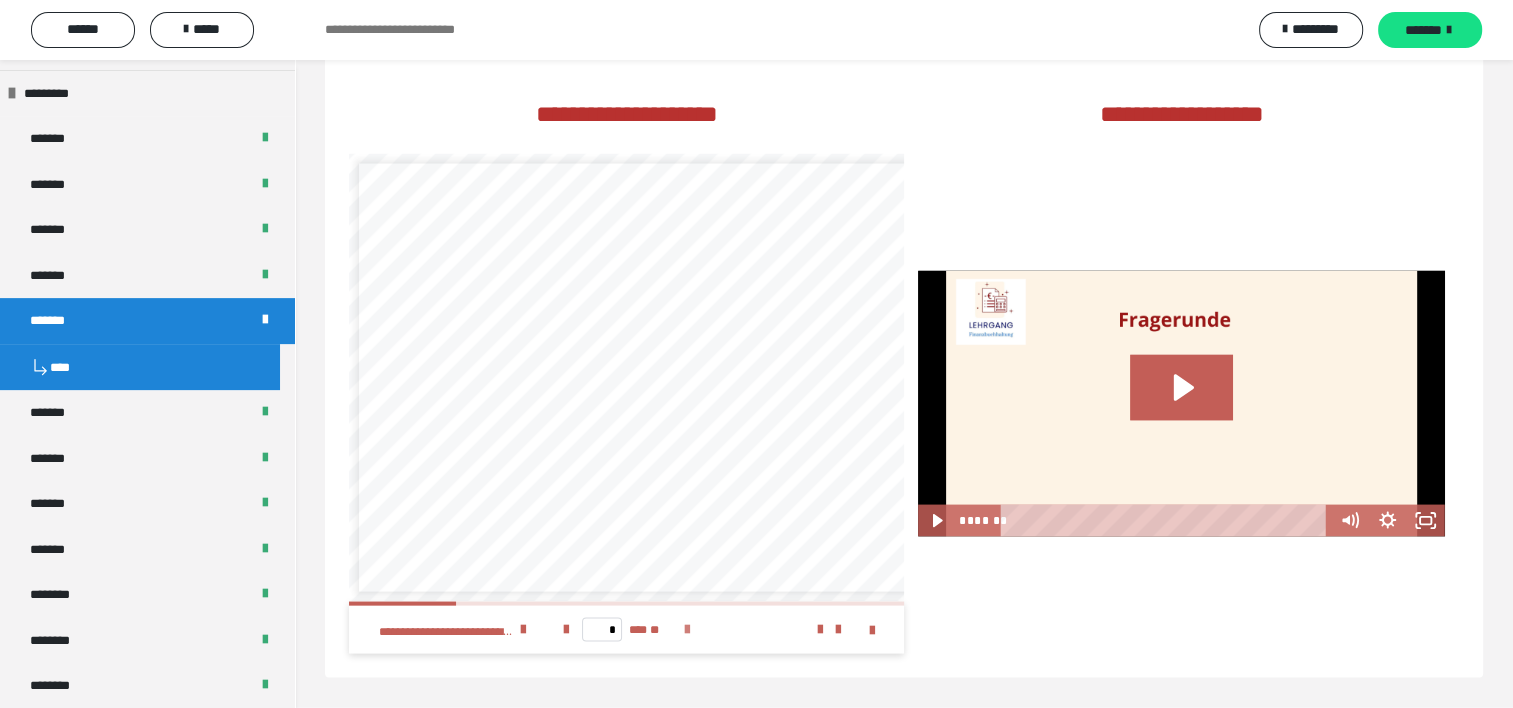 click at bounding box center (687, 630) 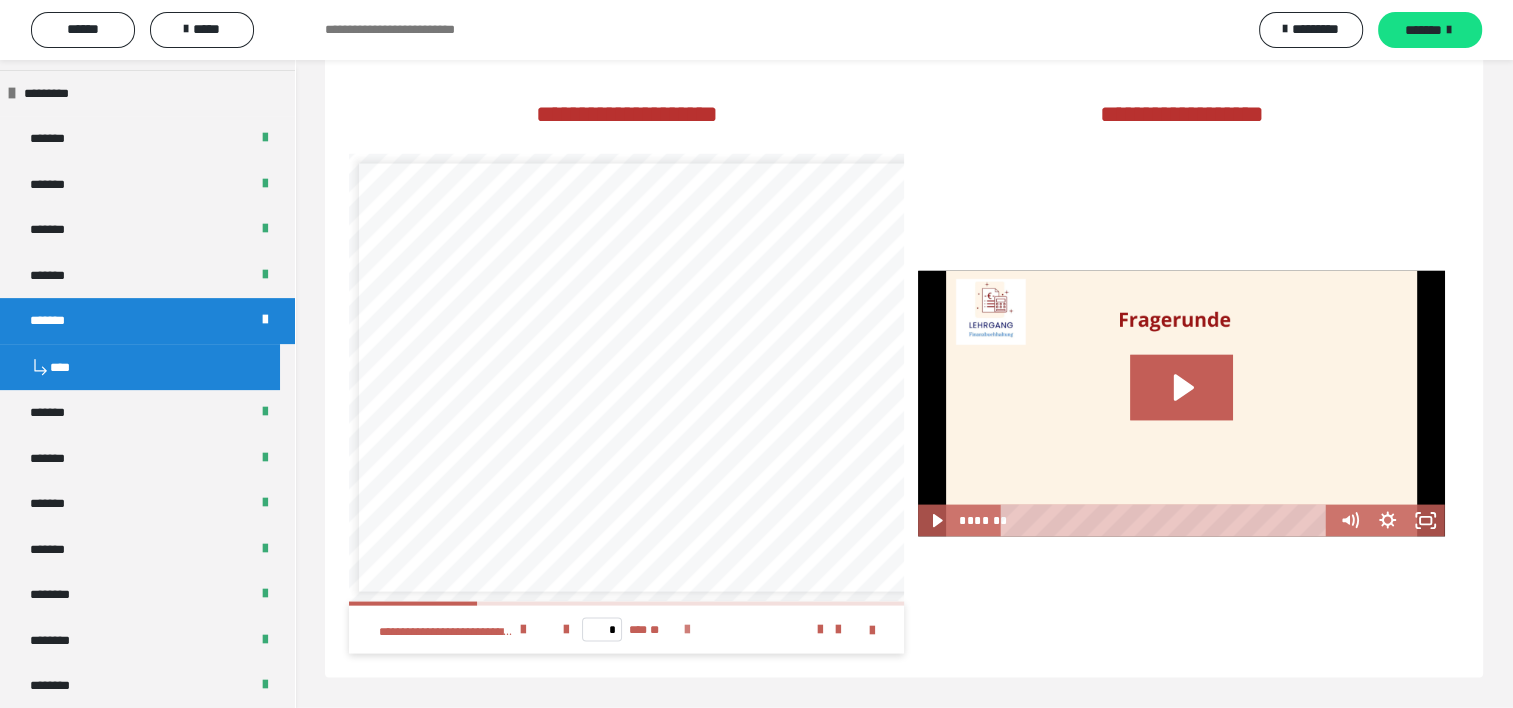 click at bounding box center [687, 630] 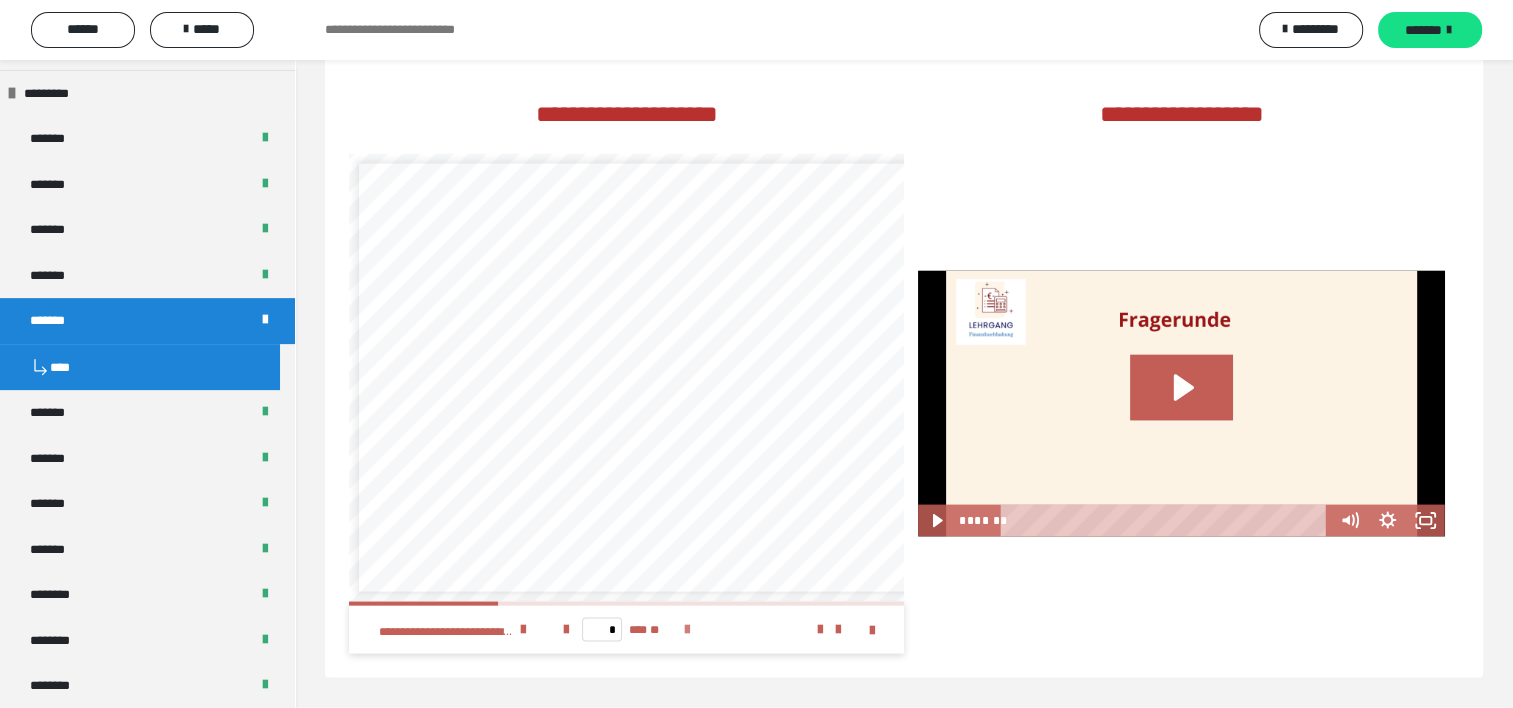 click at bounding box center [687, 630] 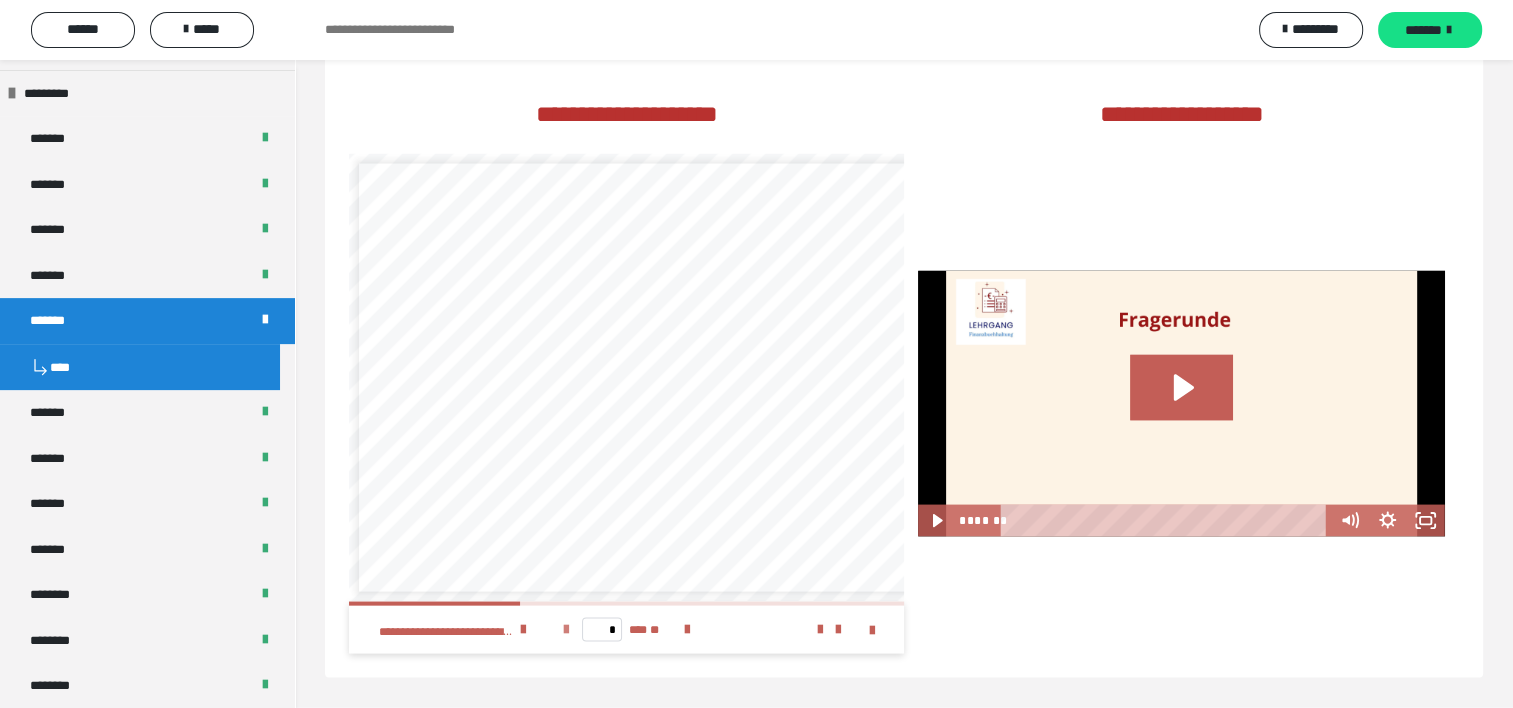 click at bounding box center (566, 630) 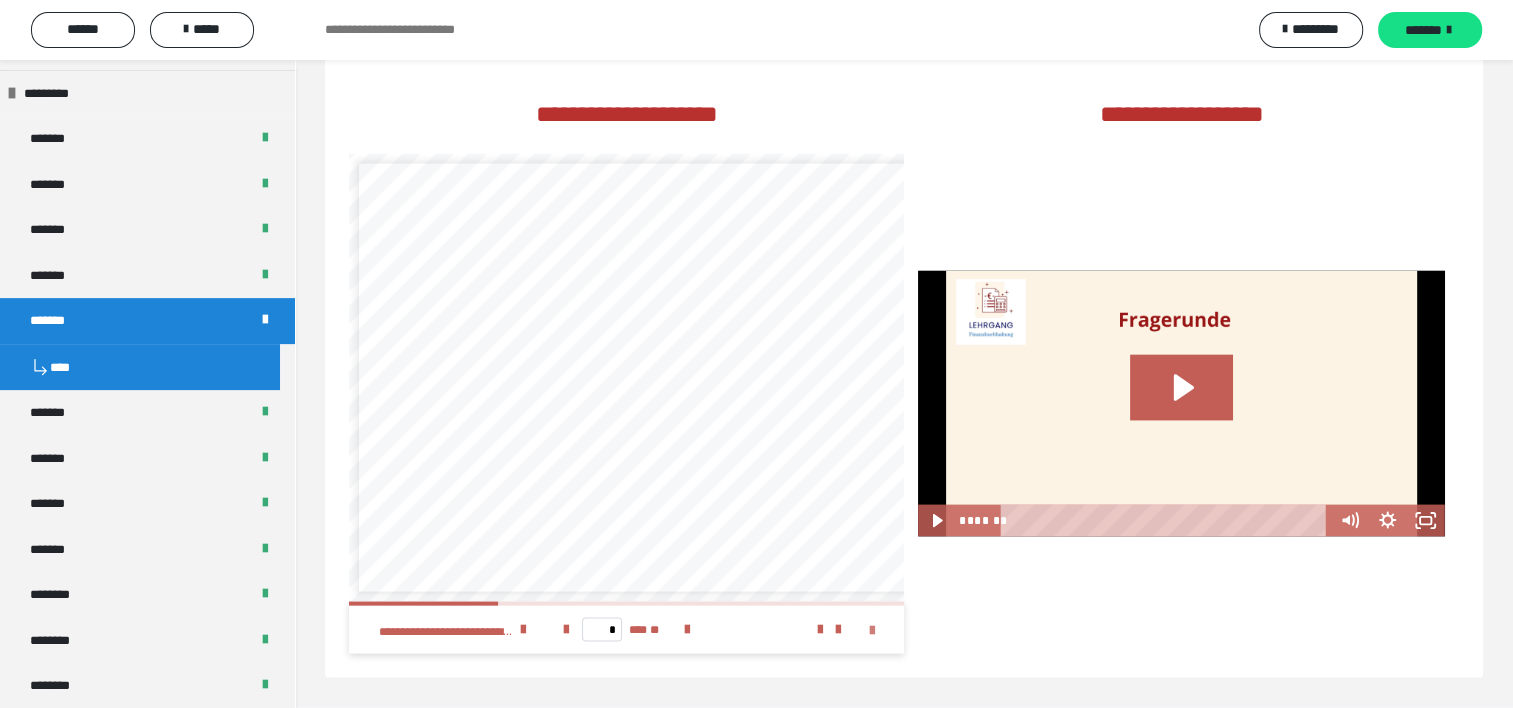 click at bounding box center [872, 631] 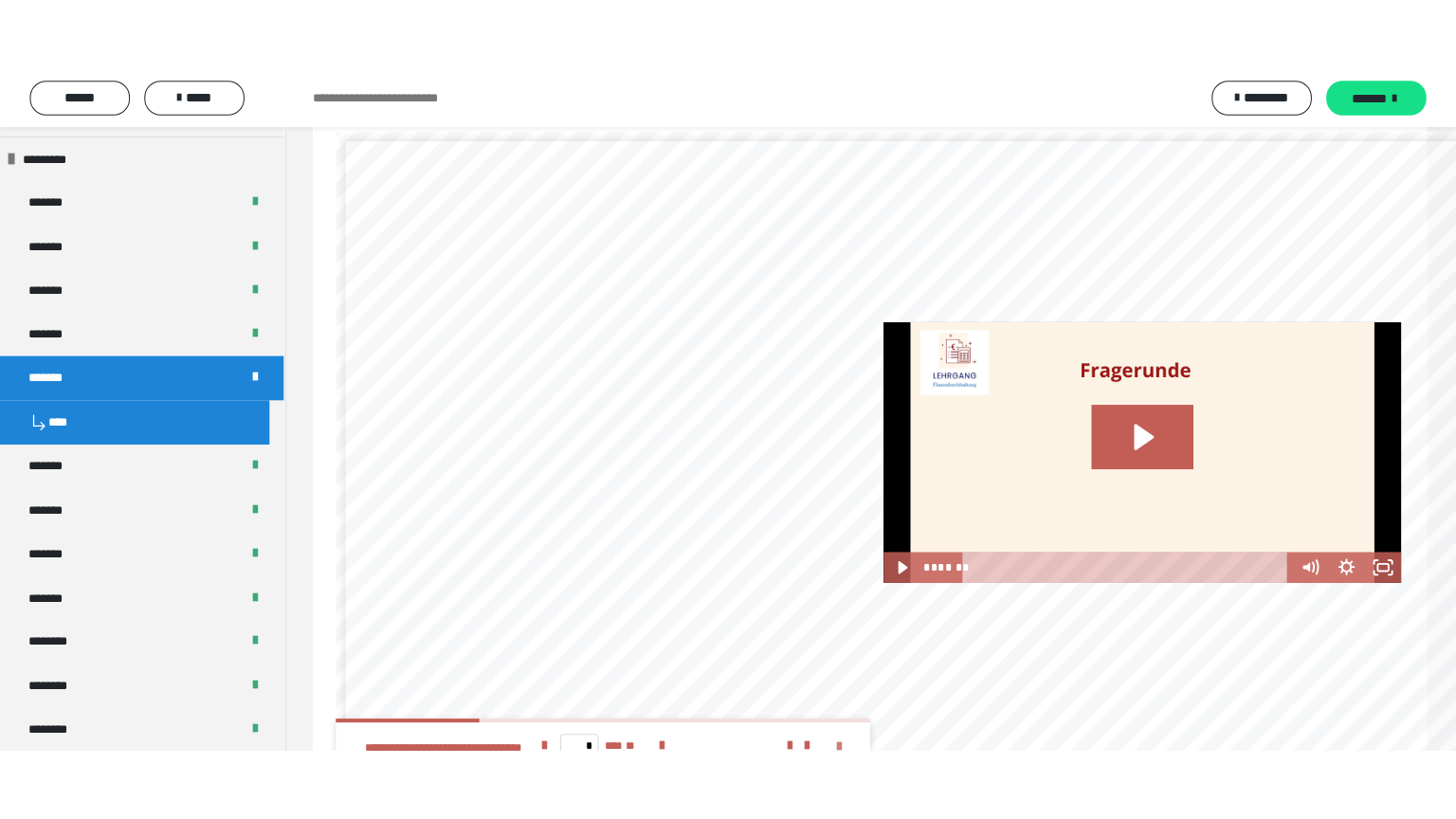 scroll, scrollTop: 3704, scrollLeft: 0, axis: vertical 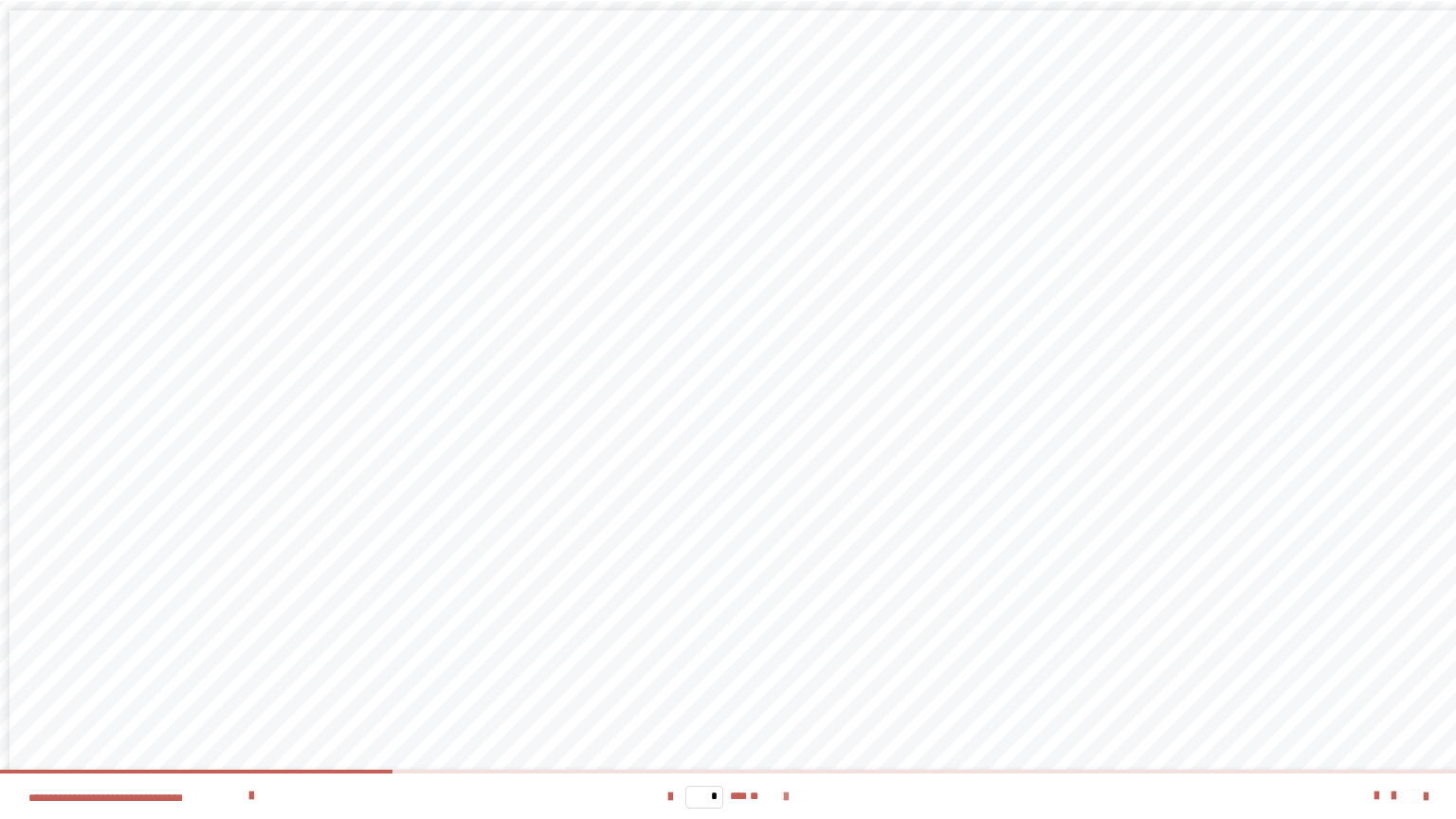 click at bounding box center [786, 797] 